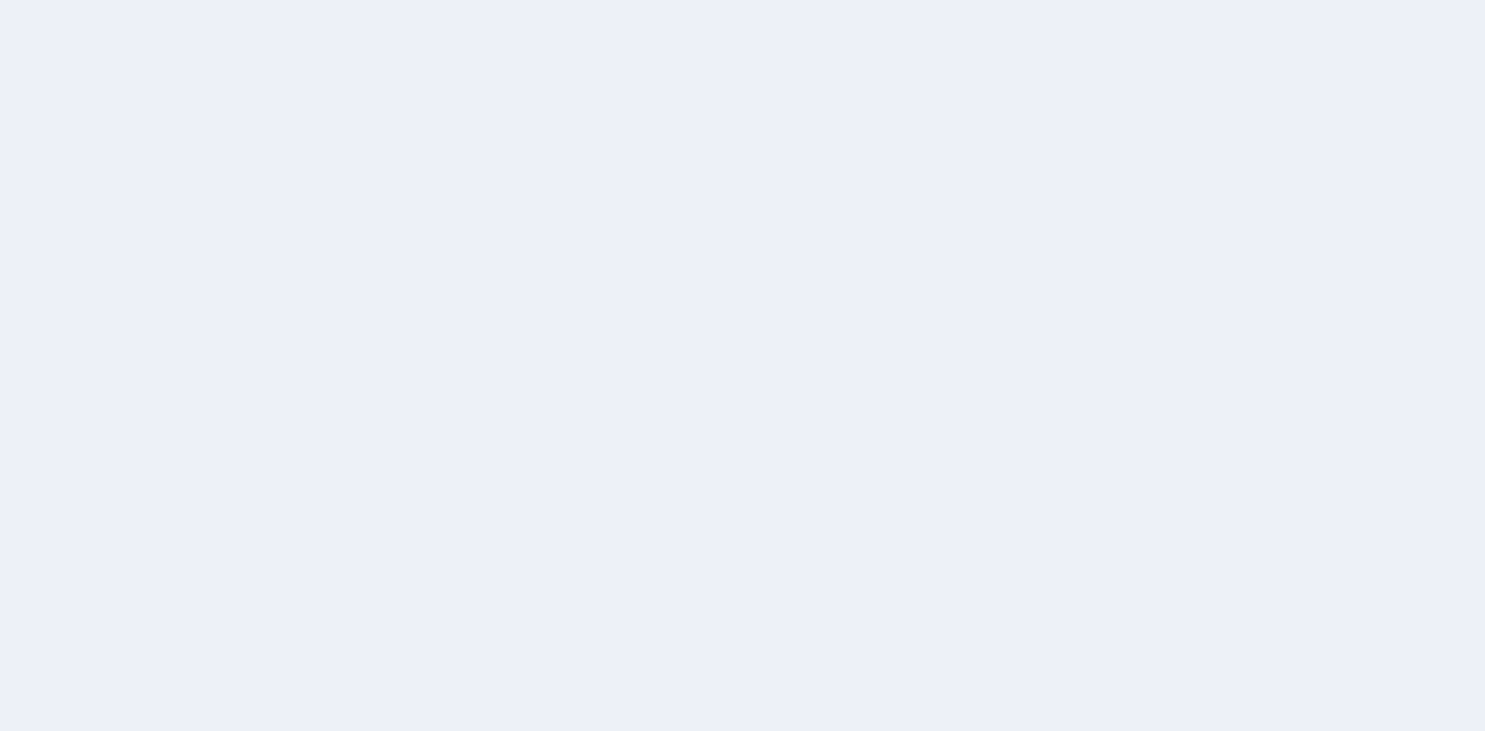 scroll, scrollTop: 0, scrollLeft: 0, axis: both 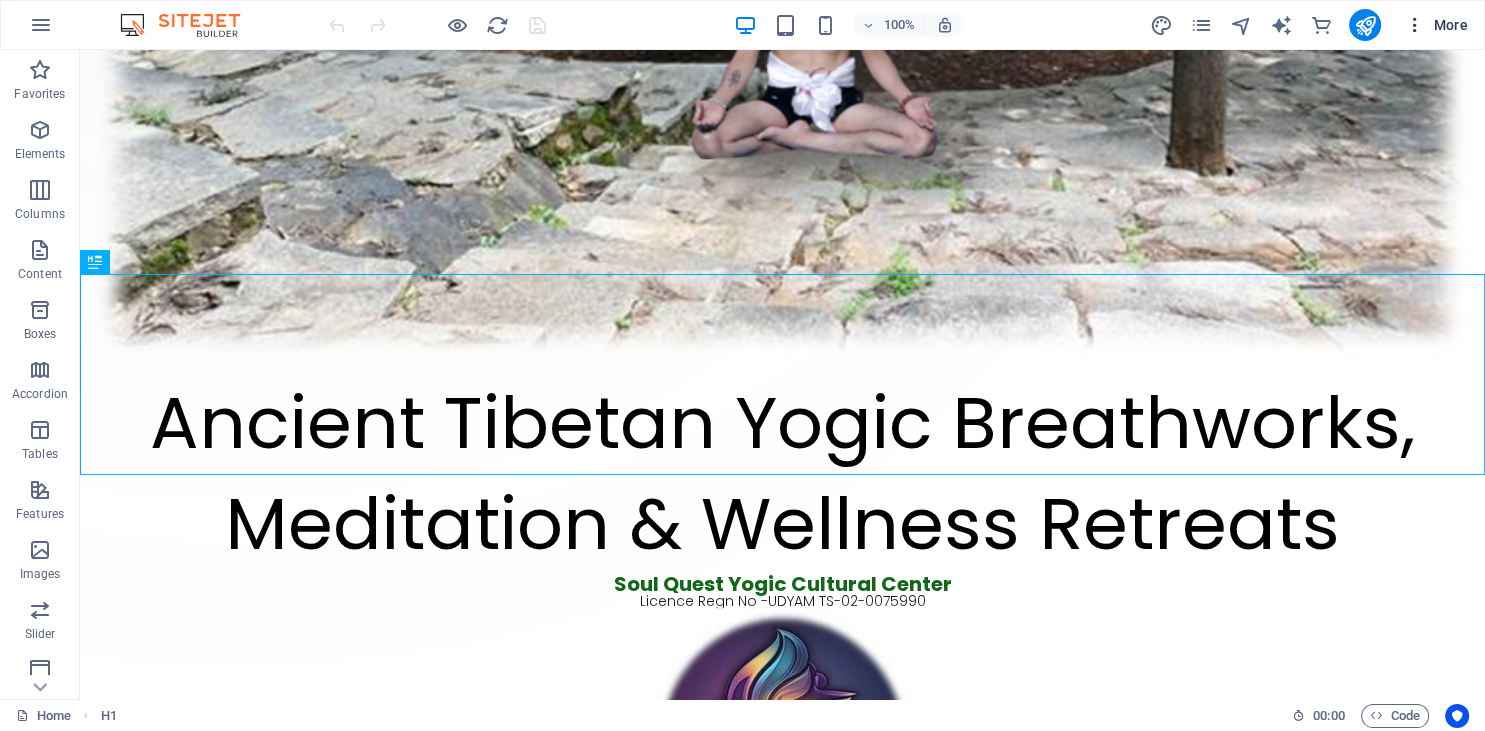 click at bounding box center (1415, 25) 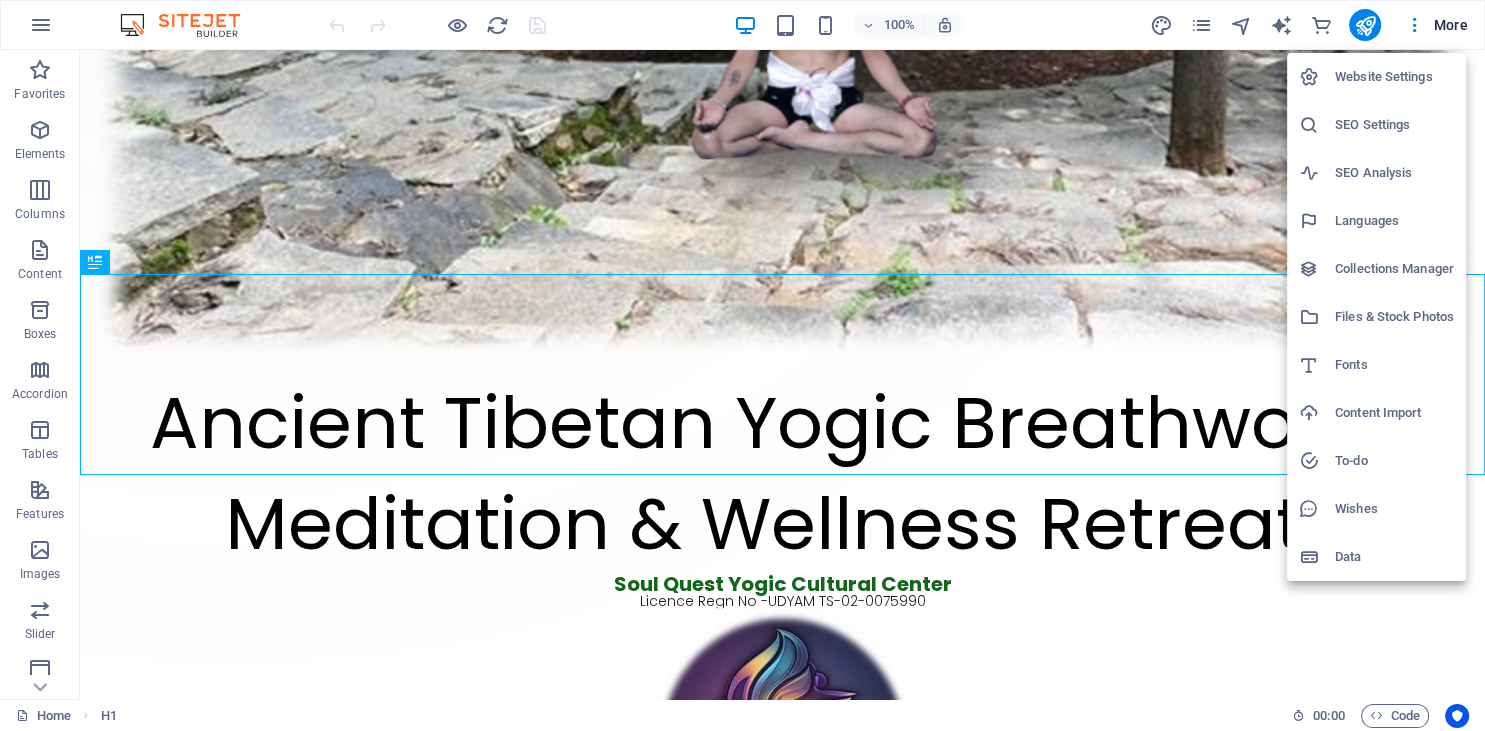 click on "SEO Settings" at bounding box center (1394, 125) 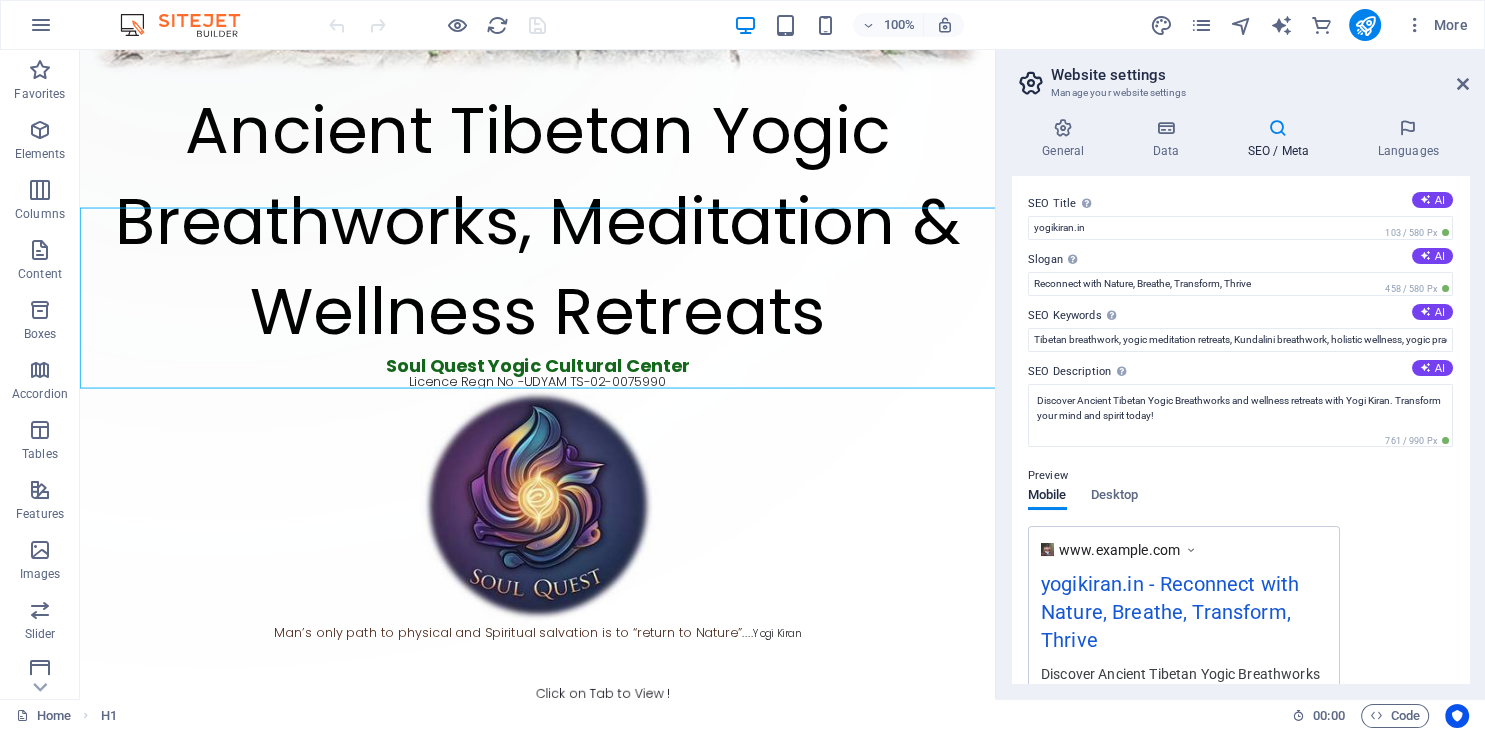 scroll, scrollTop: 960, scrollLeft: 0, axis: vertical 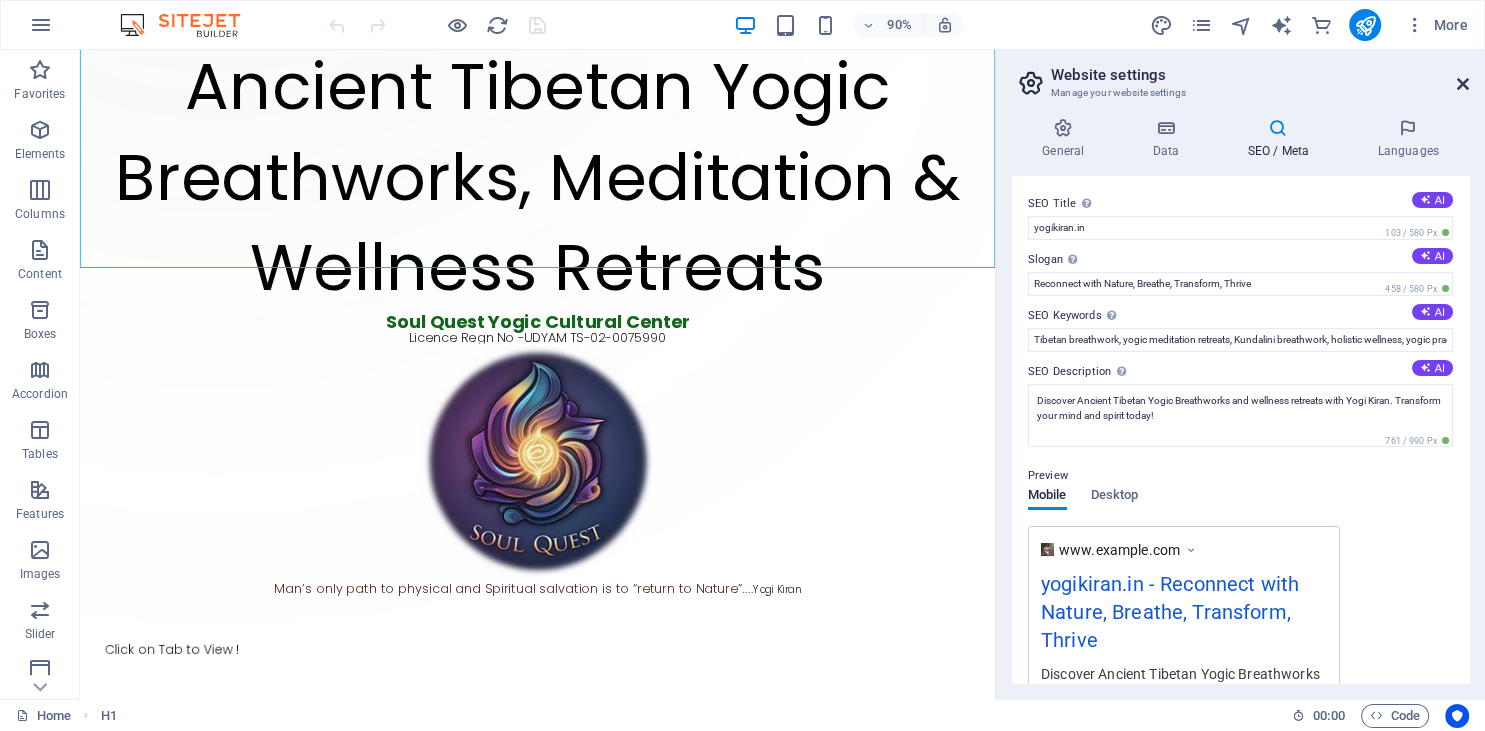 click at bounding box center [1463, 84] 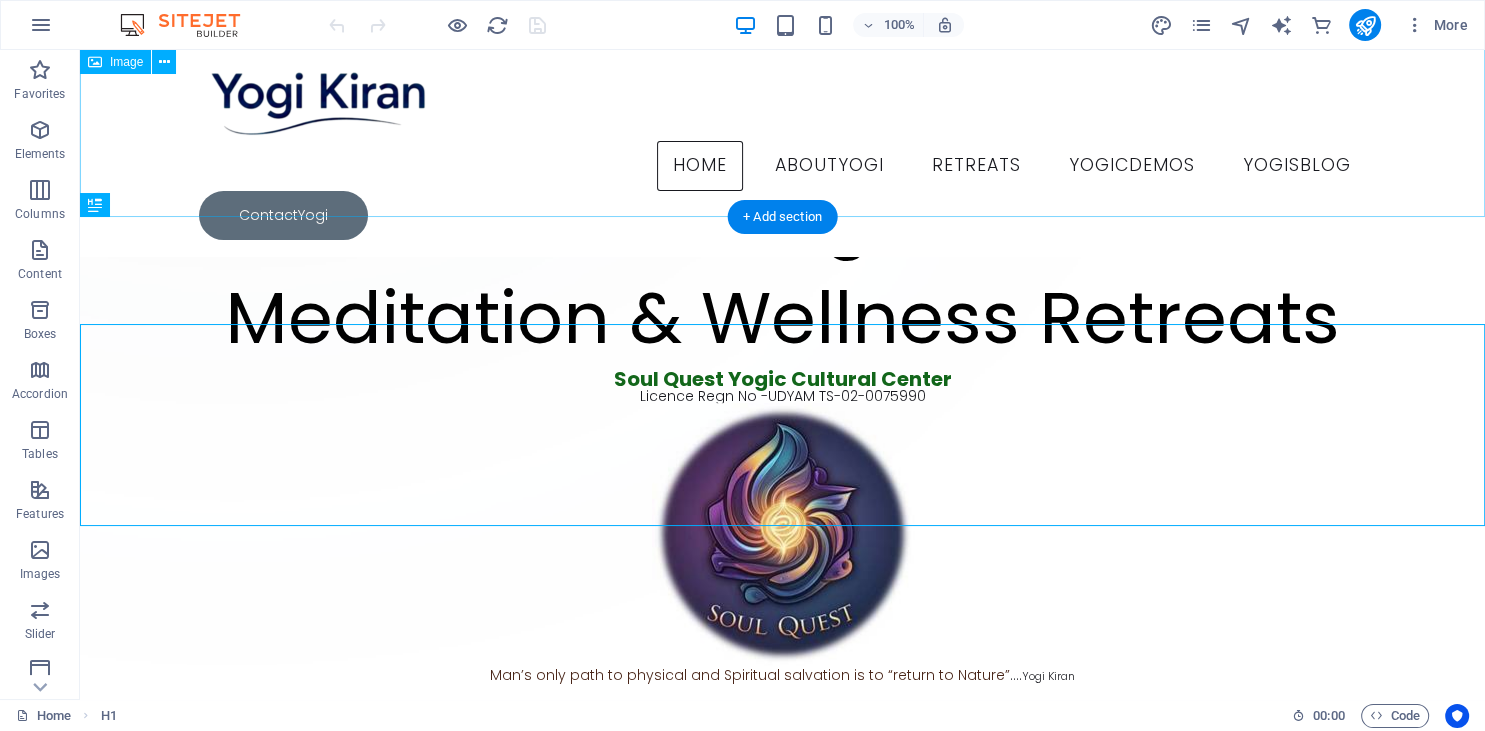 scroll, scrollTop: 700, scrollLeft: 0, axis: vertical 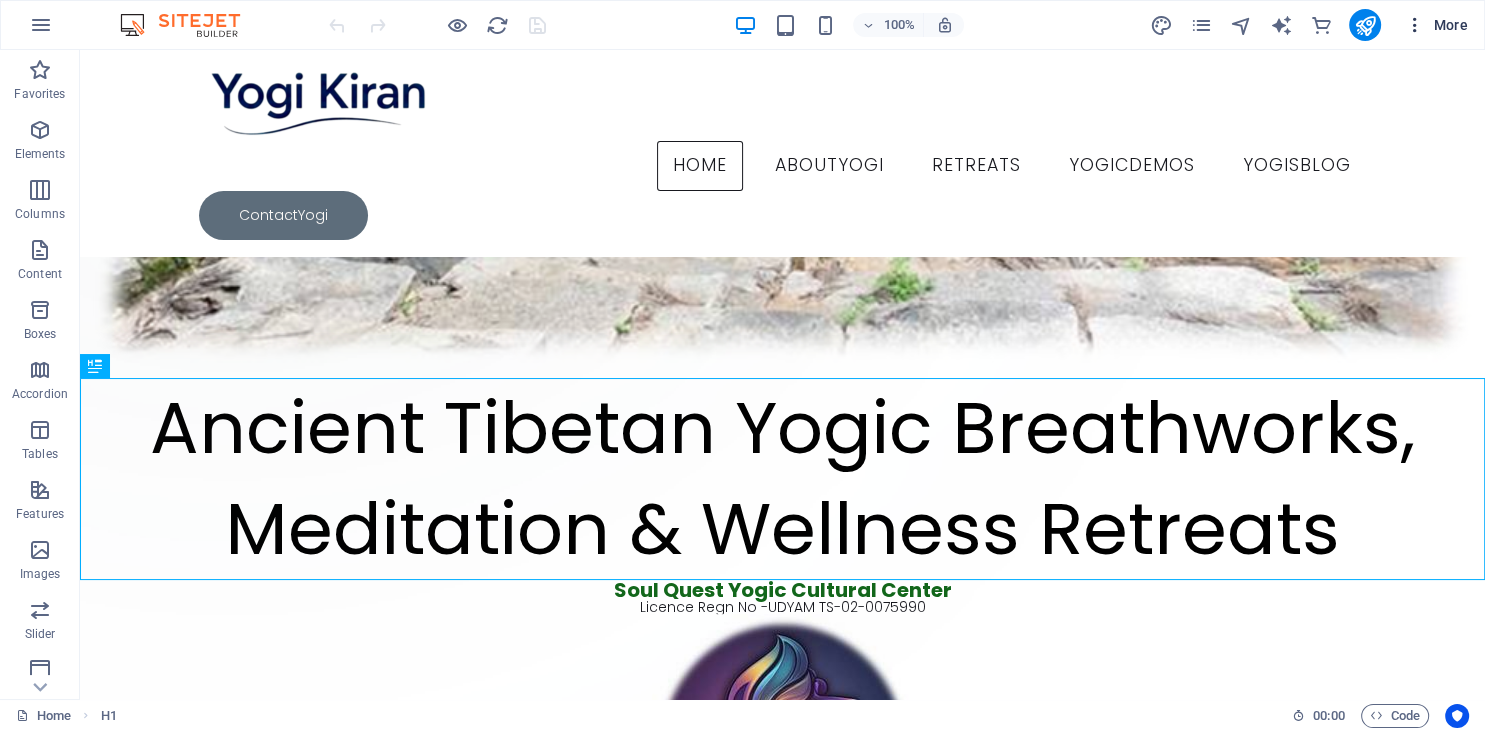 click at bounding box center (1415, 25) 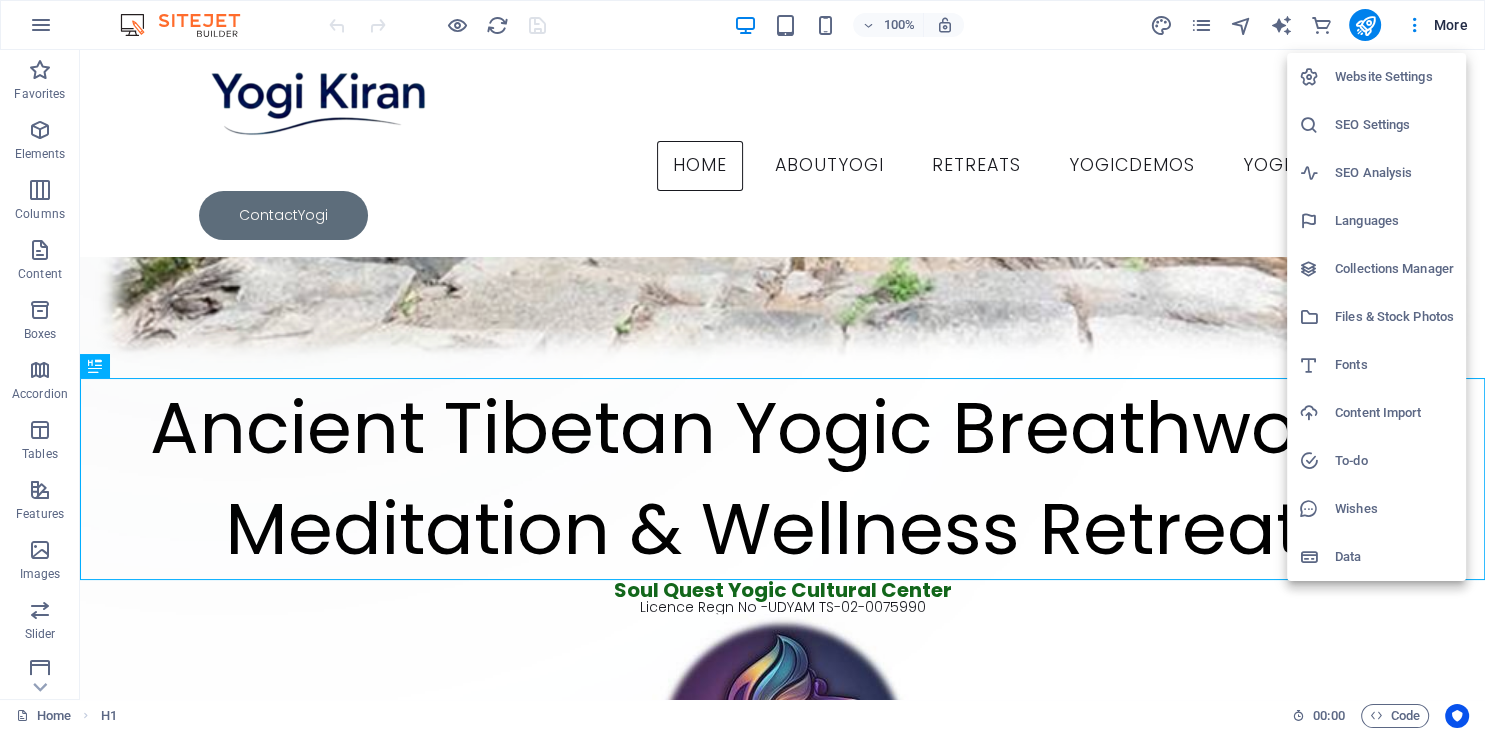 click on "SEO Analysis" at bounding box center [1394, 173] 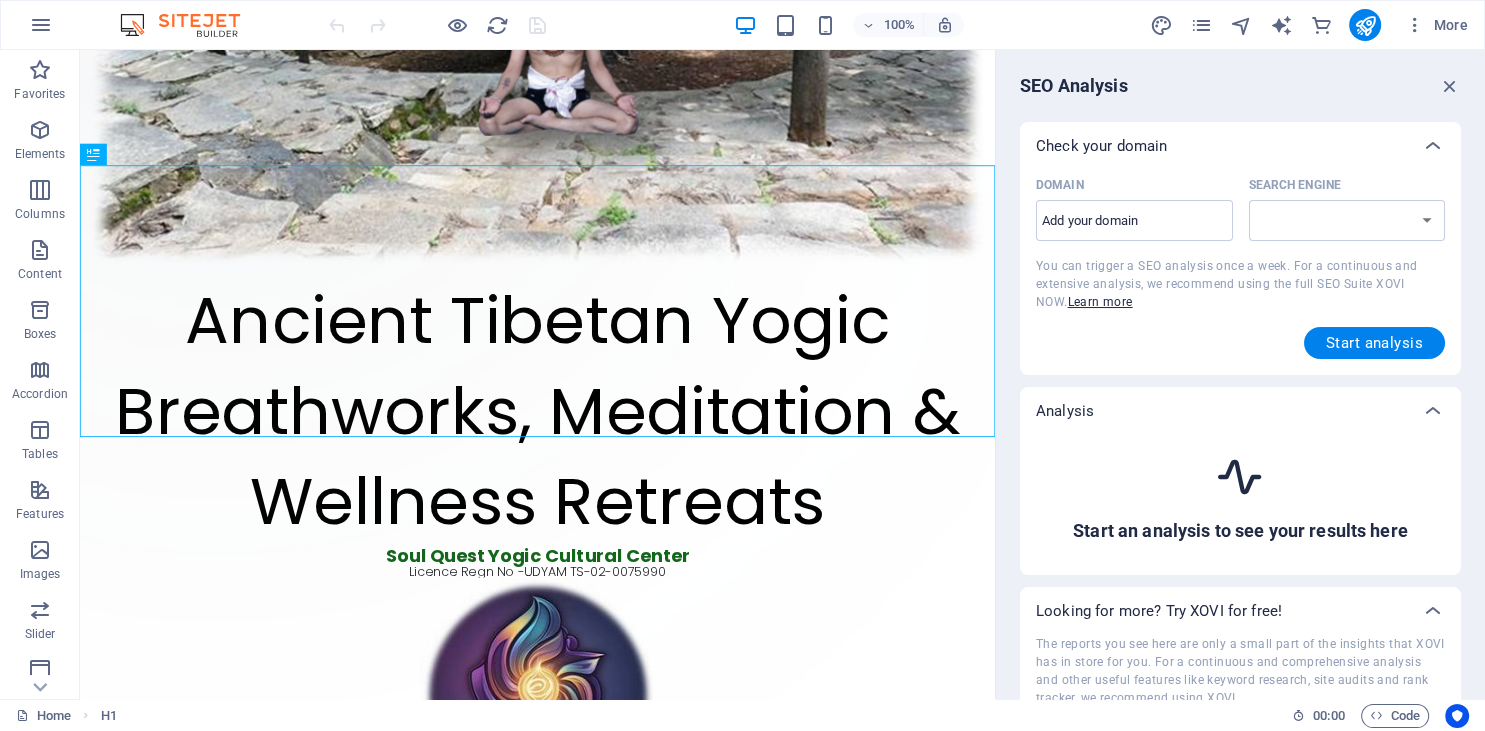scroll, scrollTop: 772, scrollLeft: 0, axis: vertical 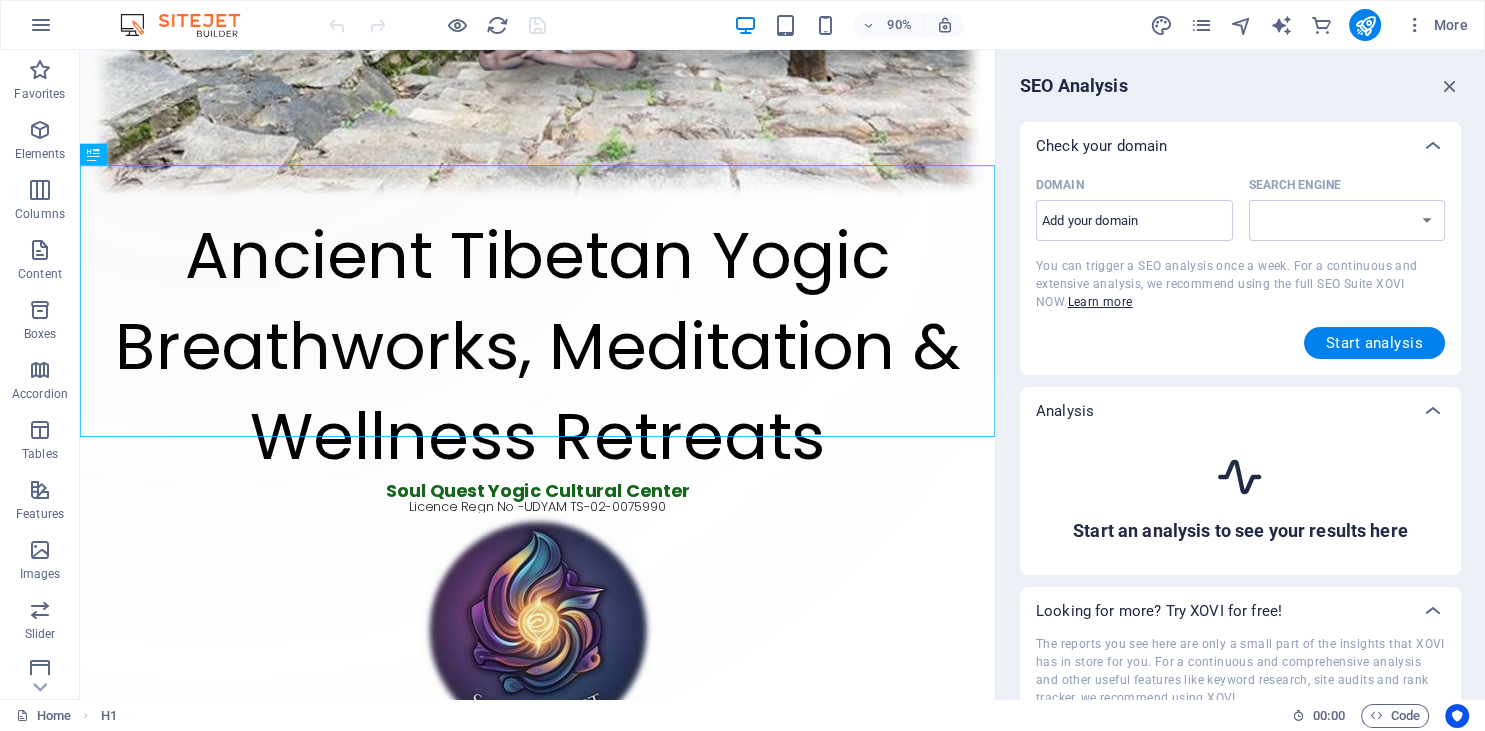 select on "google.com" 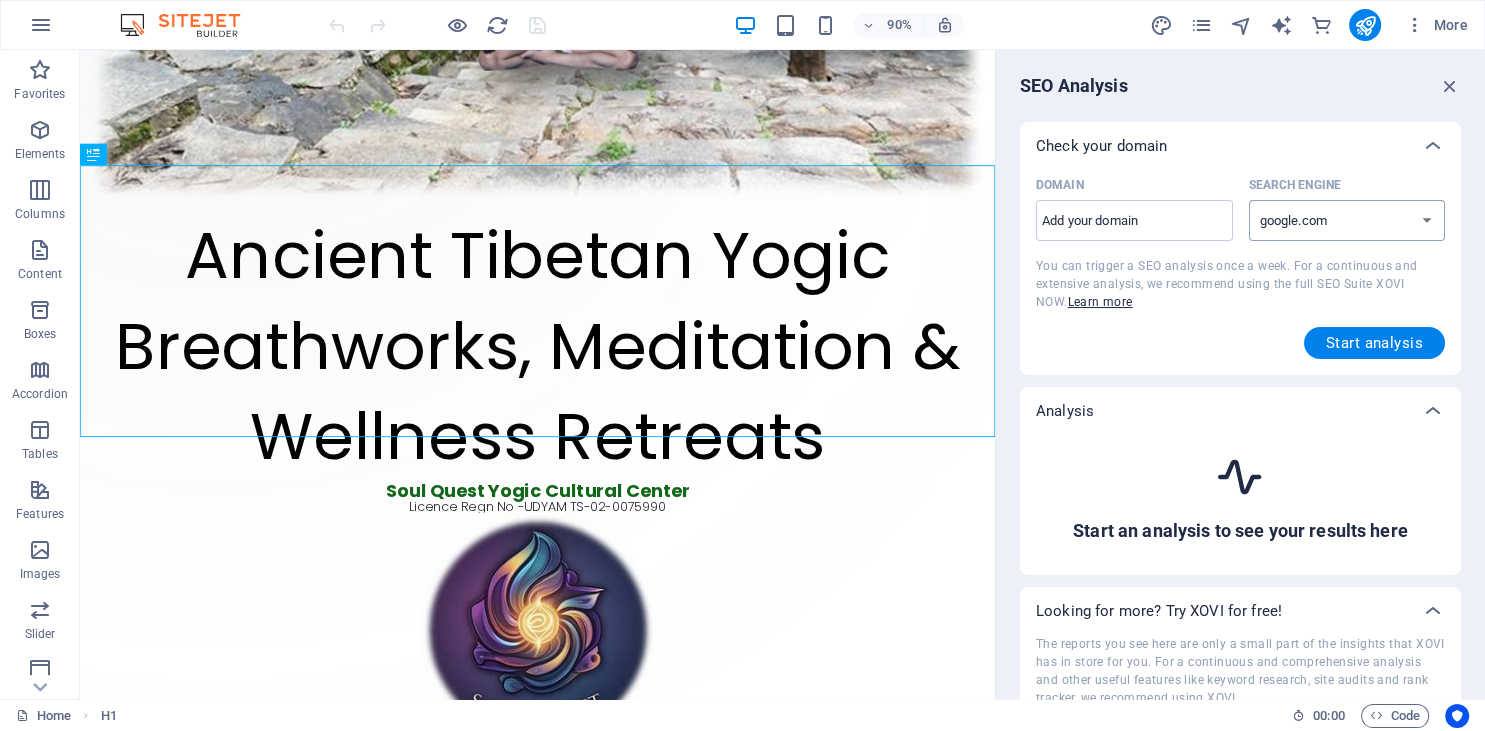 click on "google.de google.at google.es google.co.uk google.fr google.it google.ch google.com google.com.br bing.com" at bounding box center (1347, 220) 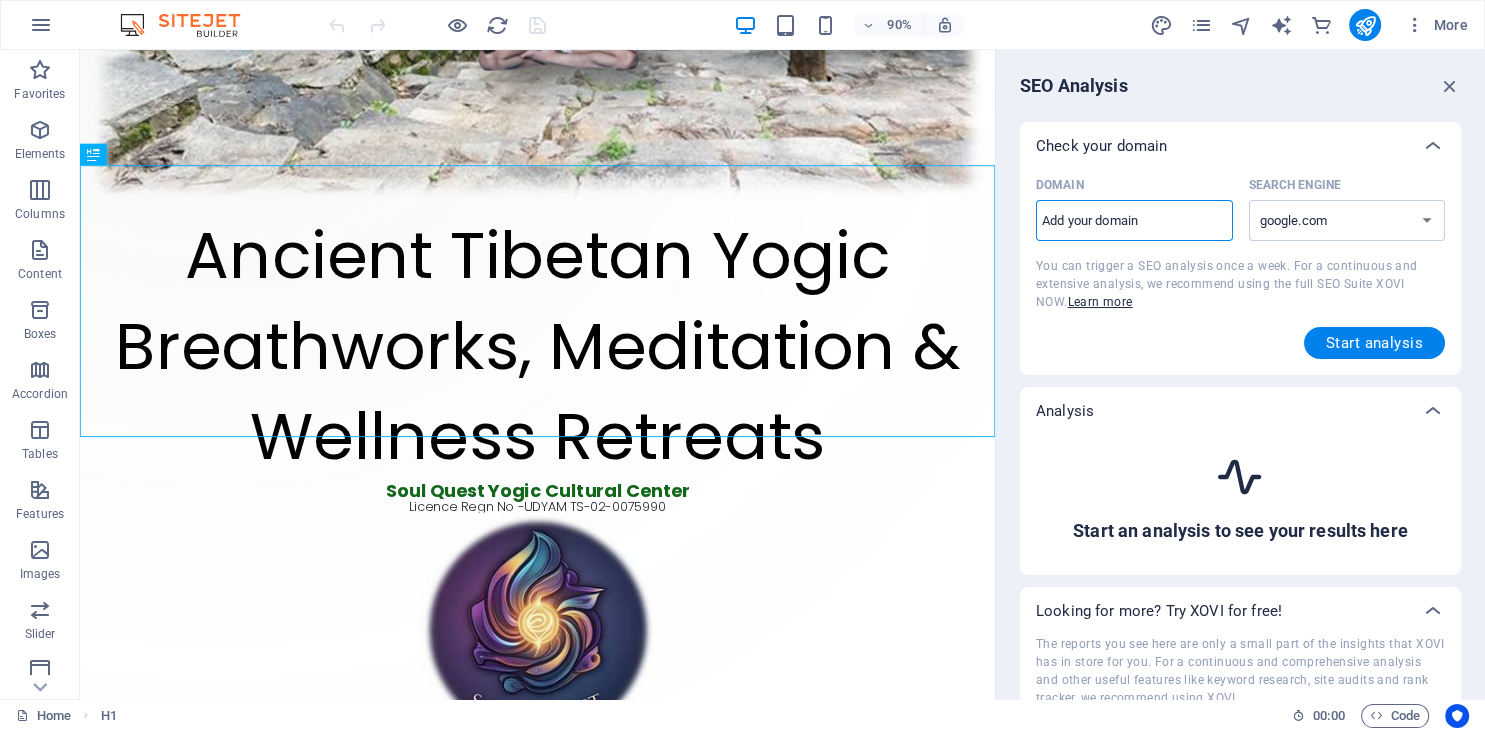 click on "Domain ​" at bounding box center (1134, 221) 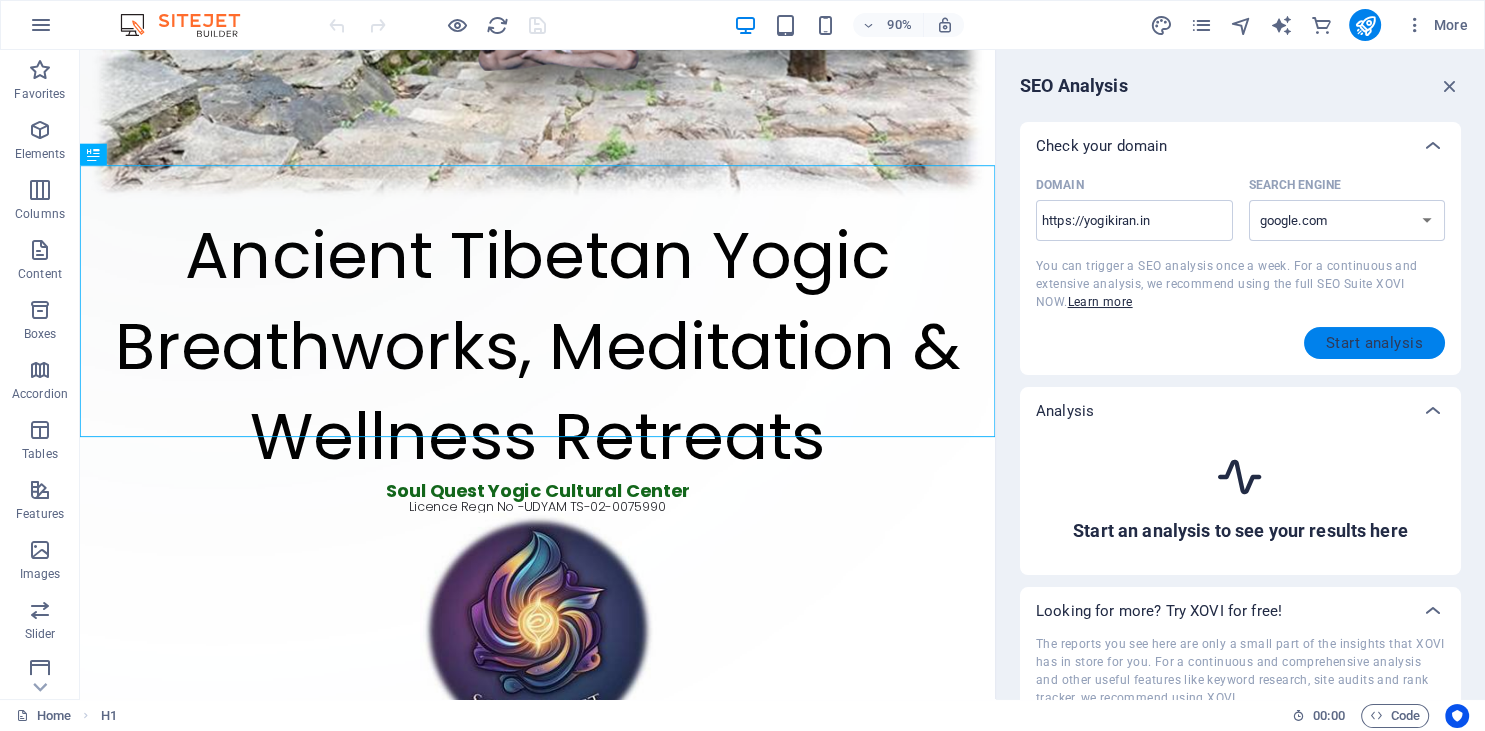 click on "Start analysis" at bounding box center [1374, 343] 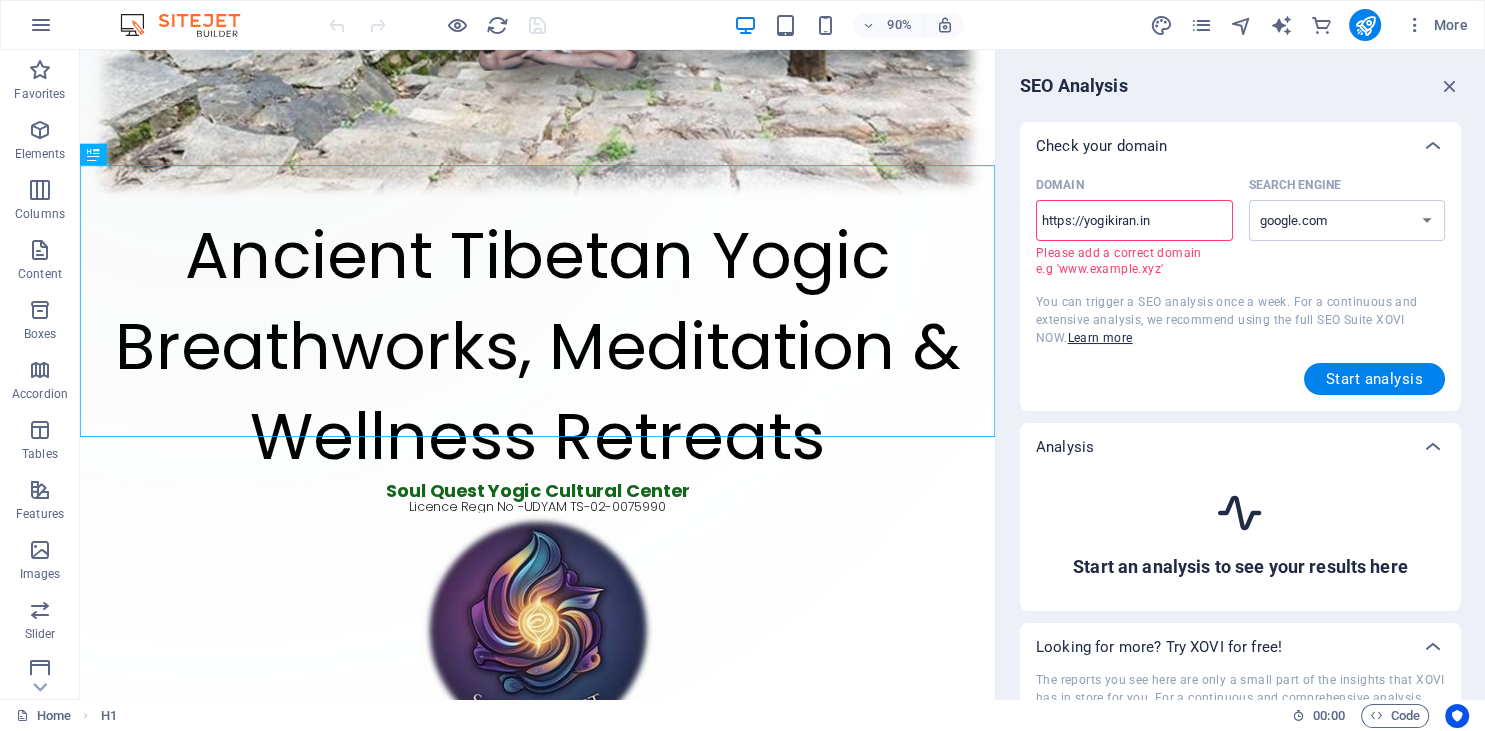 click on "https://yogikiran.in" at bounding box center [1134, 221] 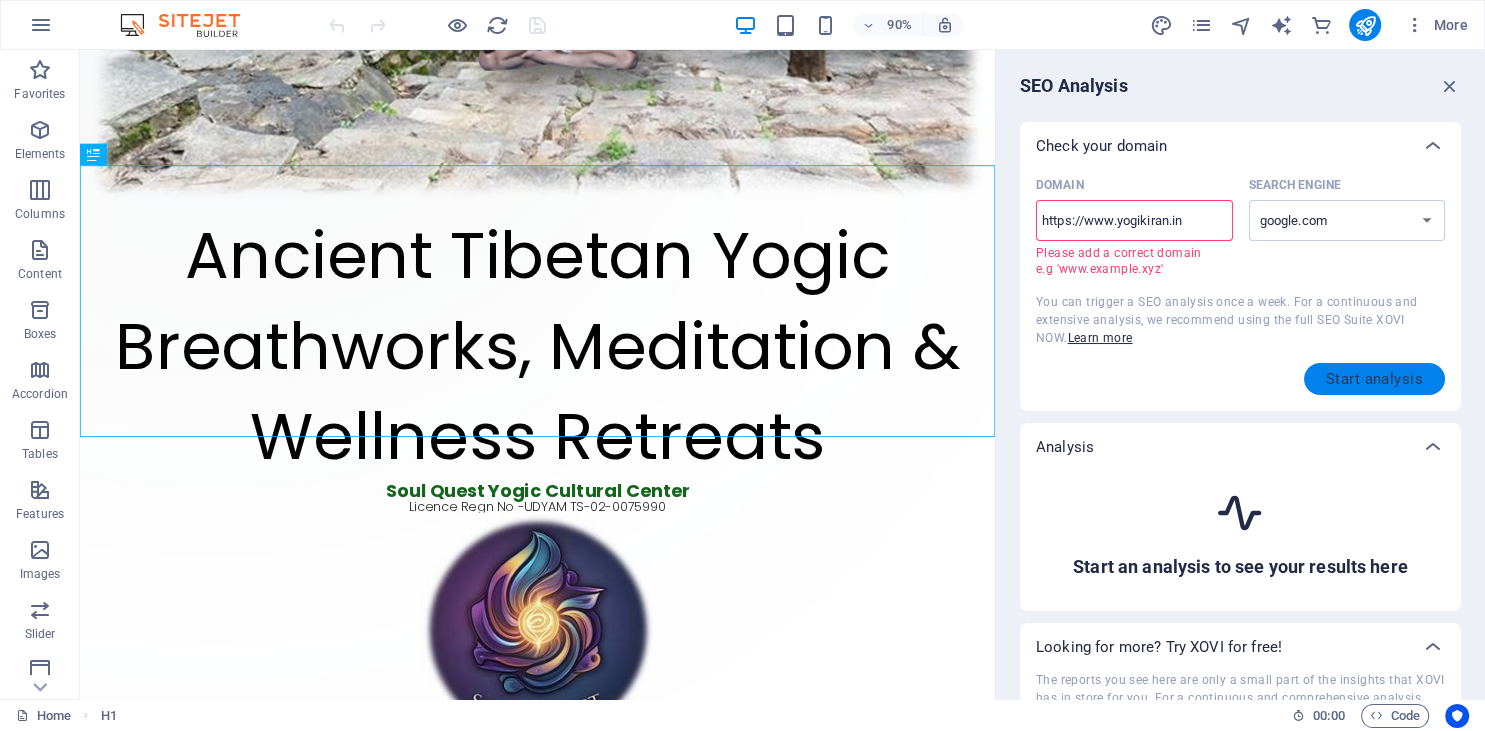 click on "Start analysis" at bounding box center [1374, 379] 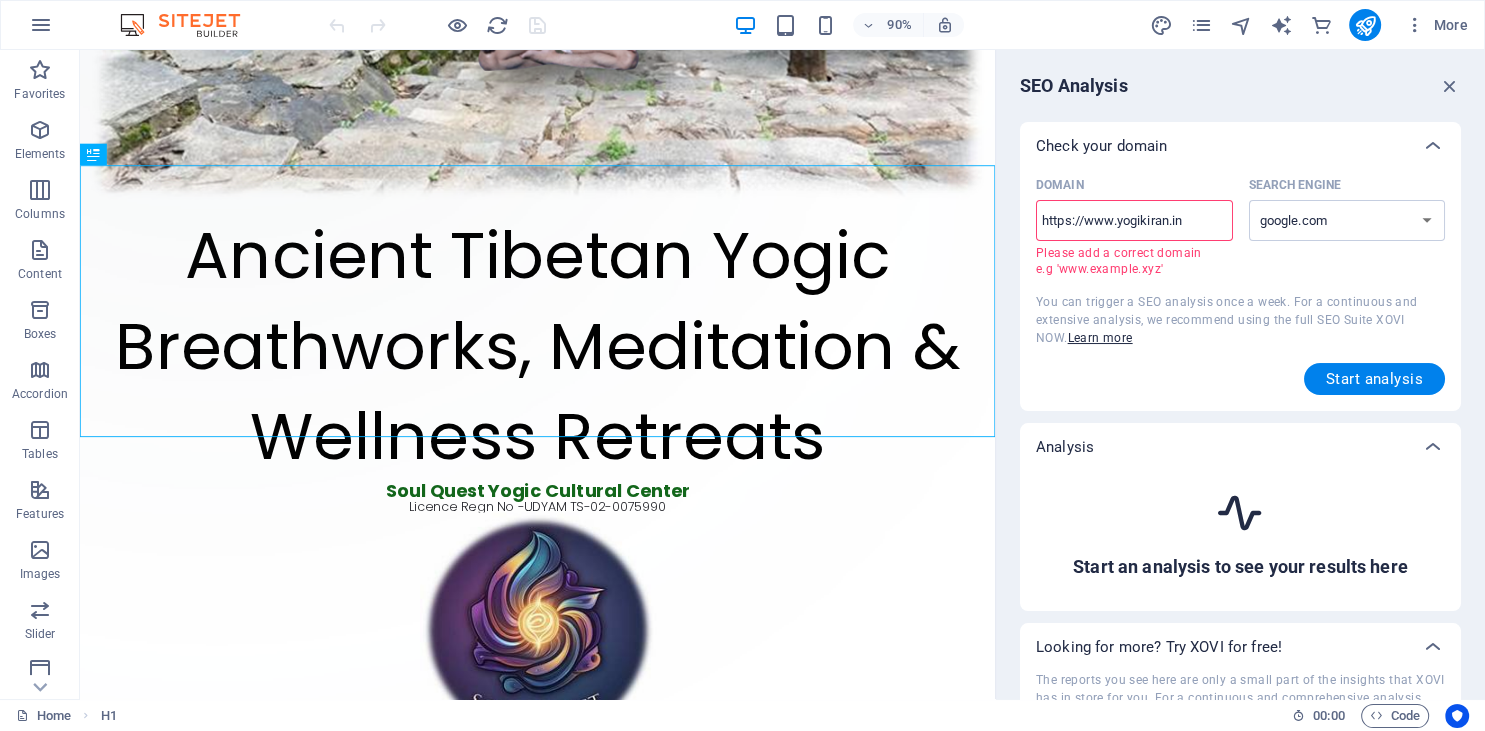 drag, startPoint x: 1086, startPoint y: 222, endPoint x: 978, endPoint y: 227, distance: 108.11568 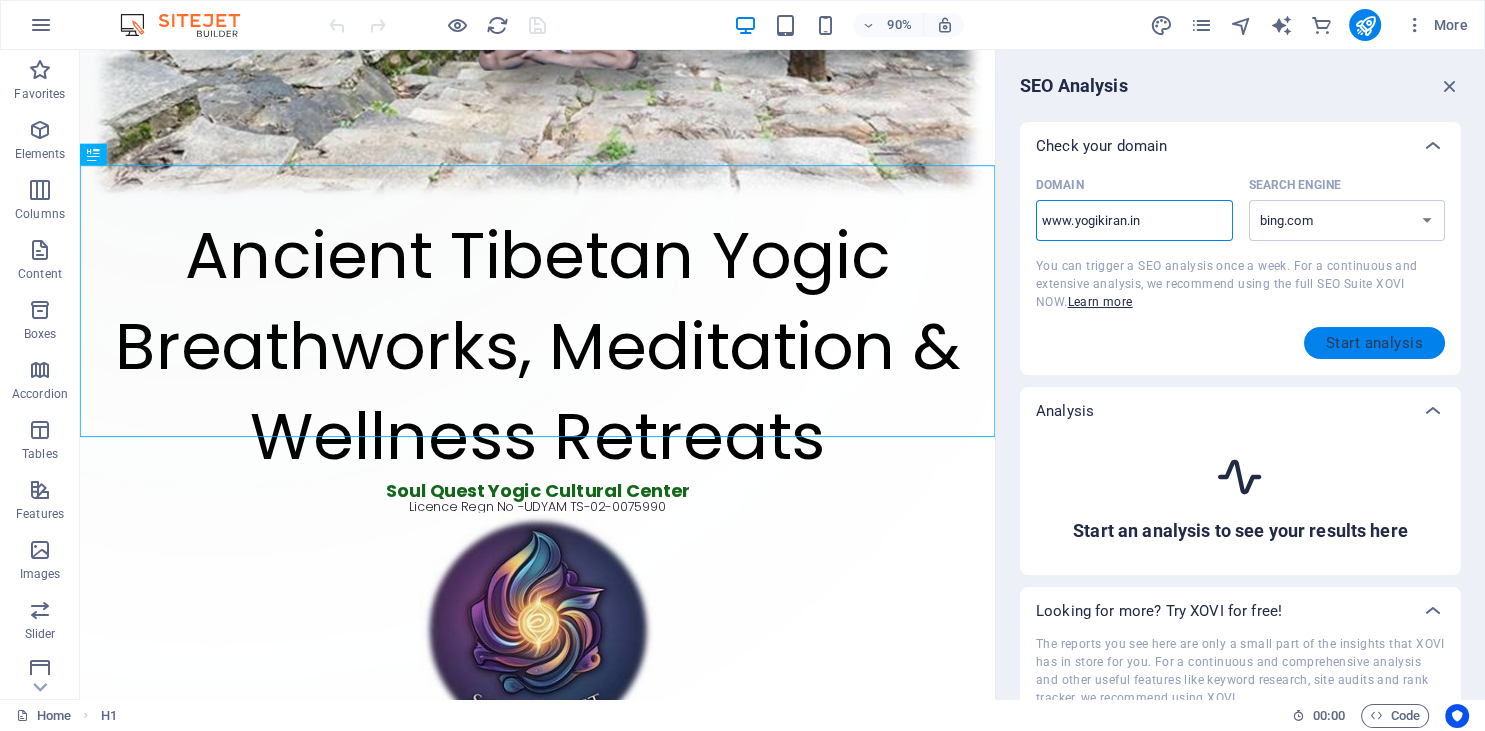 type on "www.yogikiran.in" 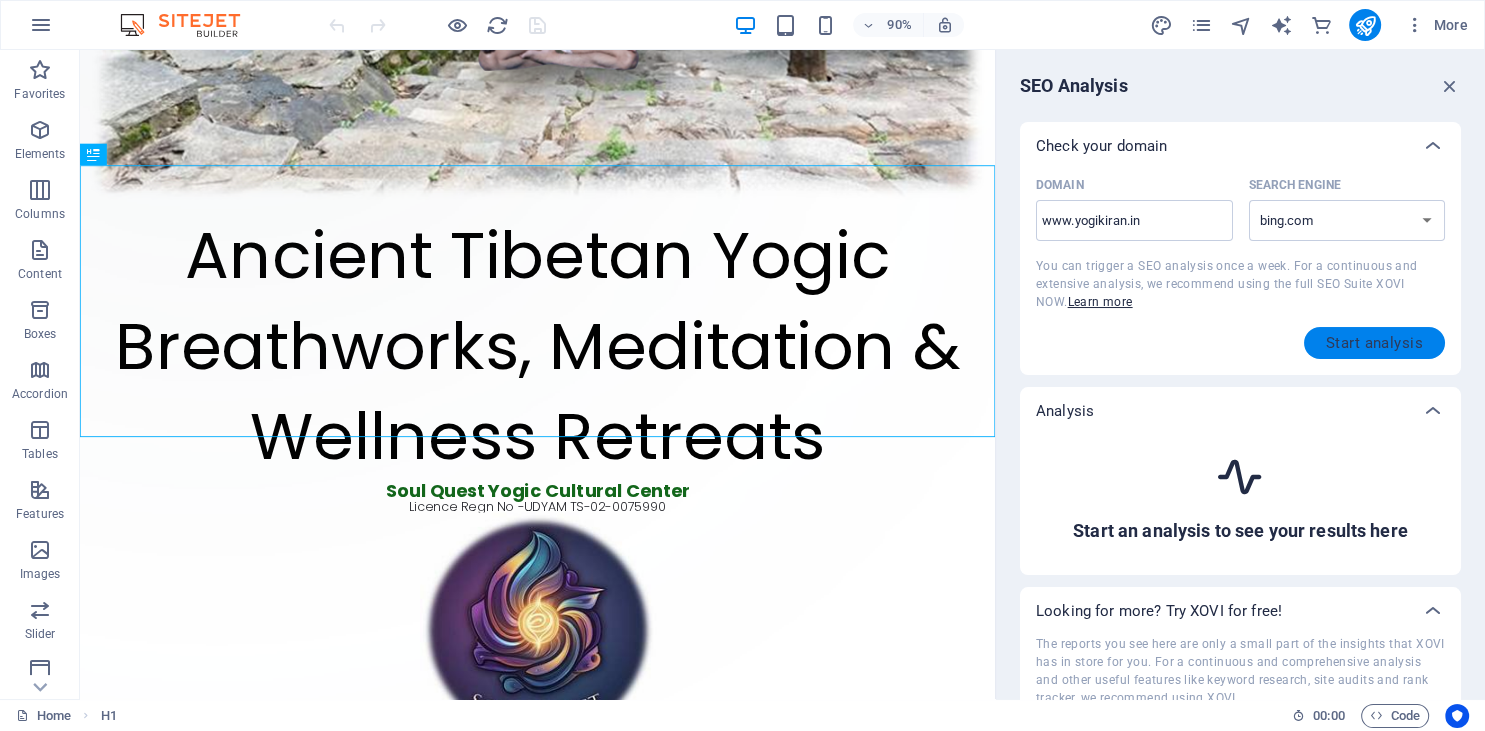 click on "Start analysis" at bounding box center [1374, 343] 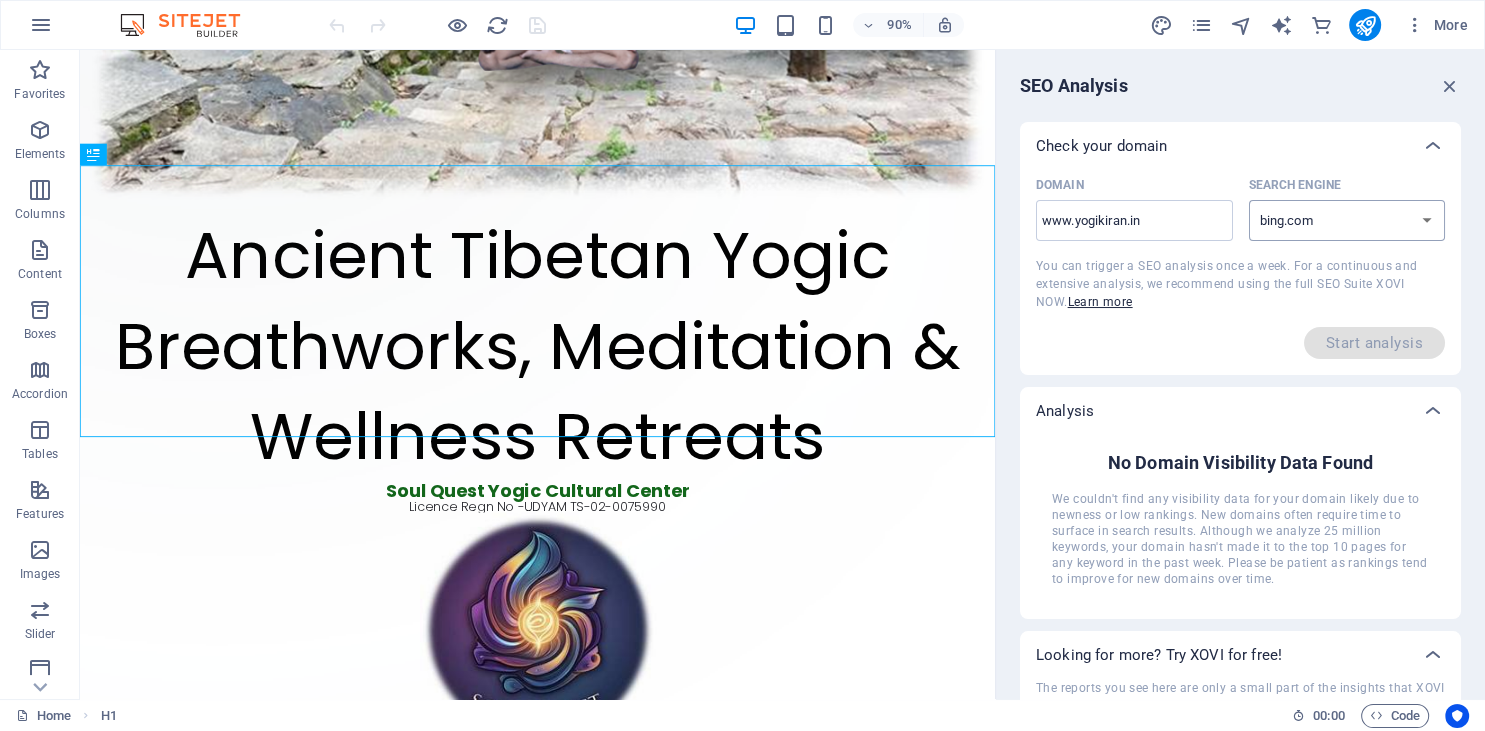 click on "google.de google.at google.es google.co.uk google.fr google.it google.ch google.com google.com.br bing.com" at bounding box center [1347, 220] 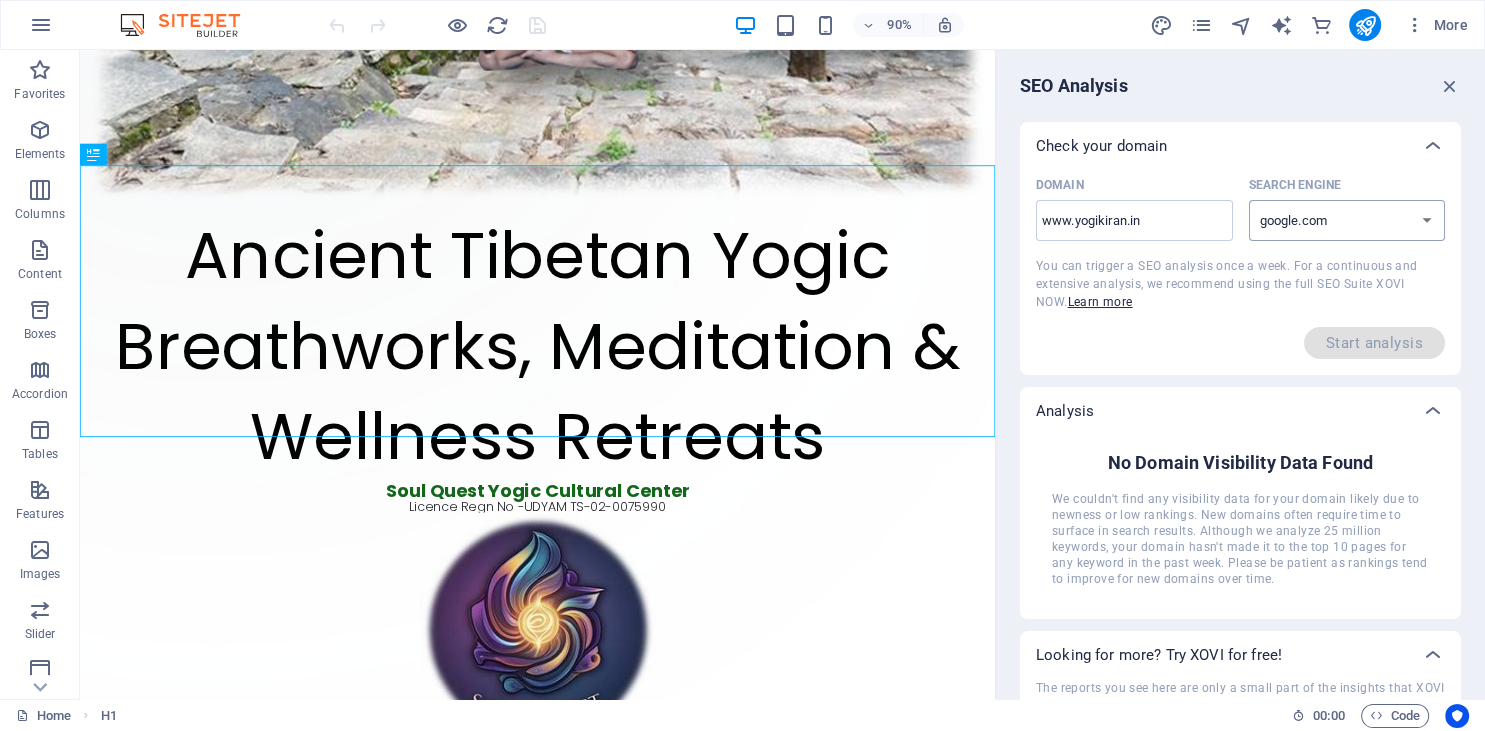 click on "google.com" at bounding box center [0, 0] 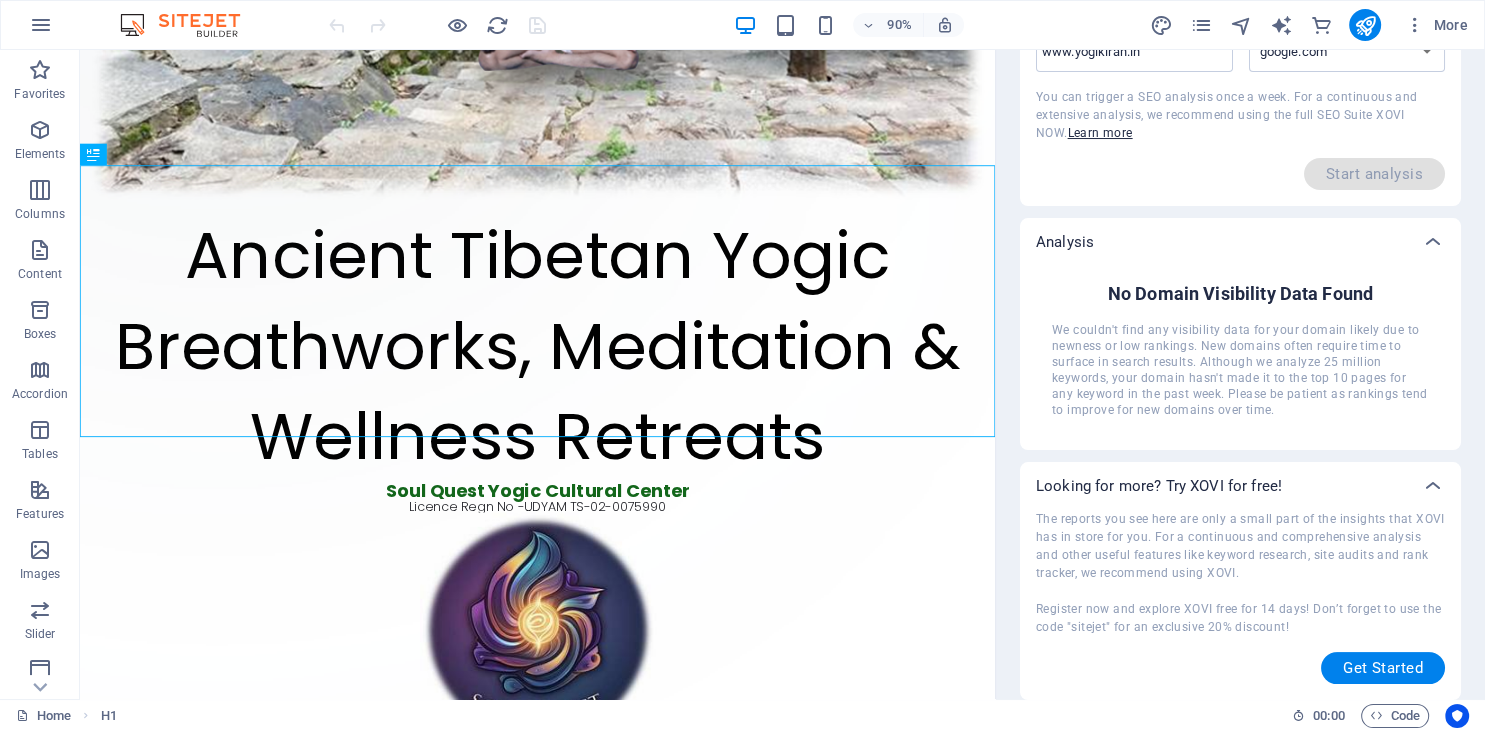scroll, scrollTop: 0, scrollLeft: 0, axis: both 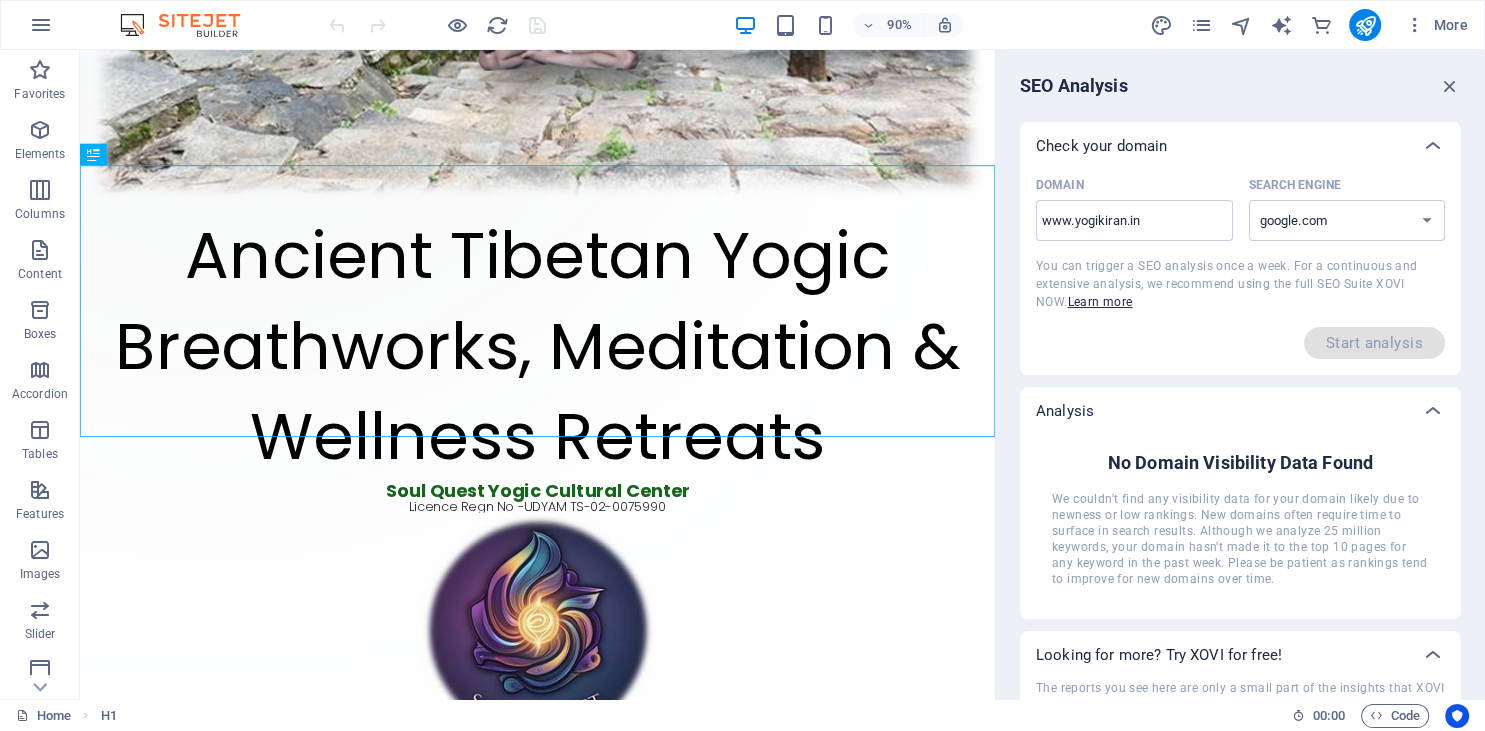 click on "Start analysis" at bounding box center [1240, 343] 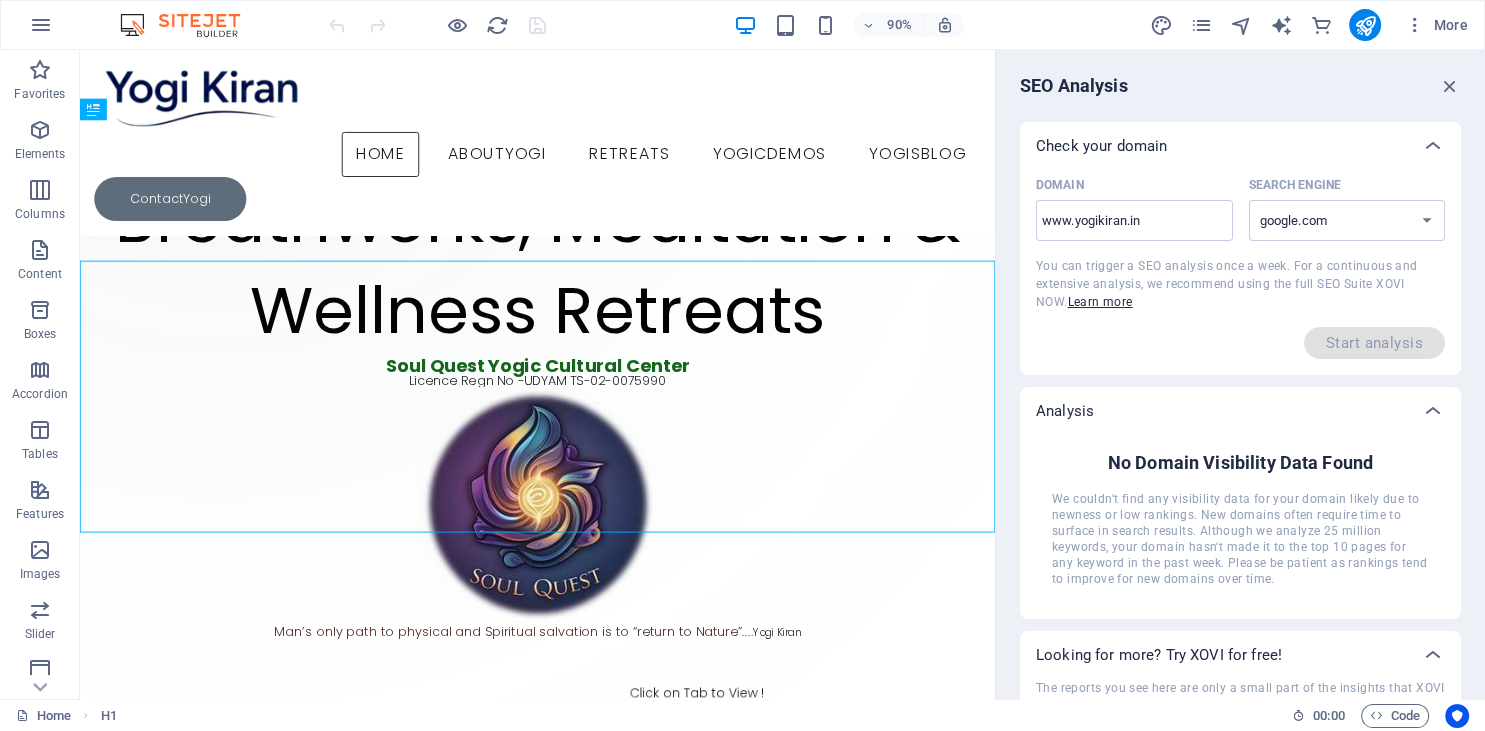 scroll, scrollTop: 666, scrollLeft: 0, axis: vertical 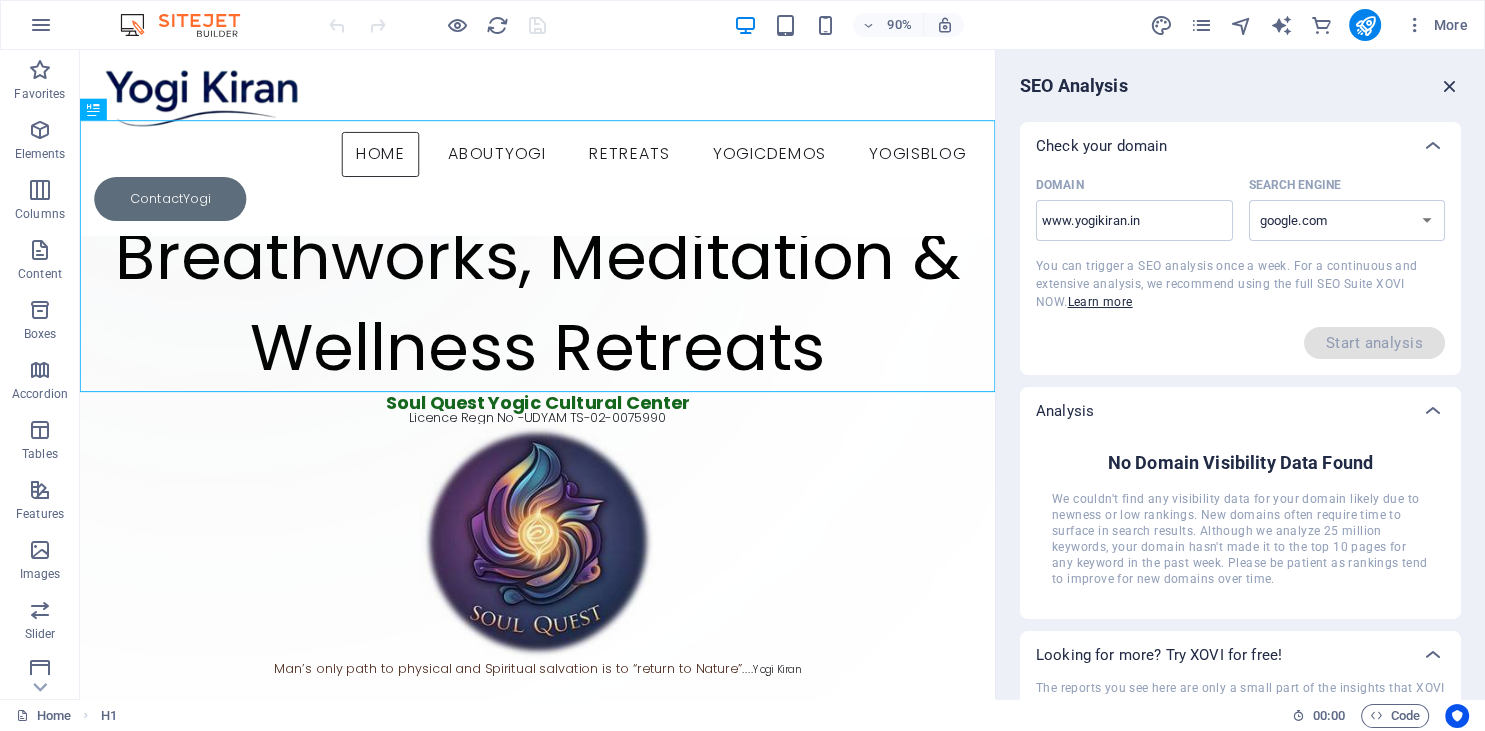 click at bounding box center (1450, 86) 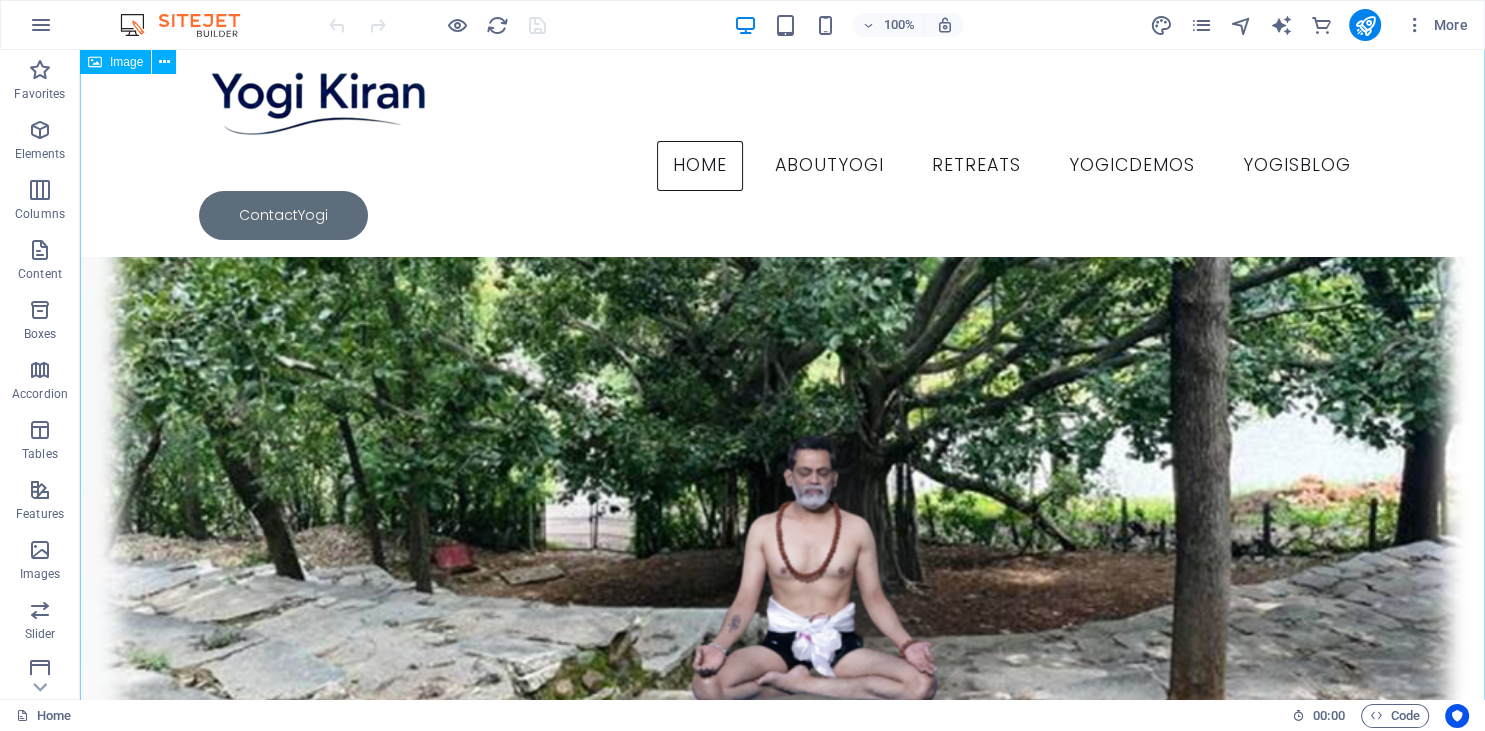 scroll, scrollTop: 122, scrollLeft: 0, axis: vertical 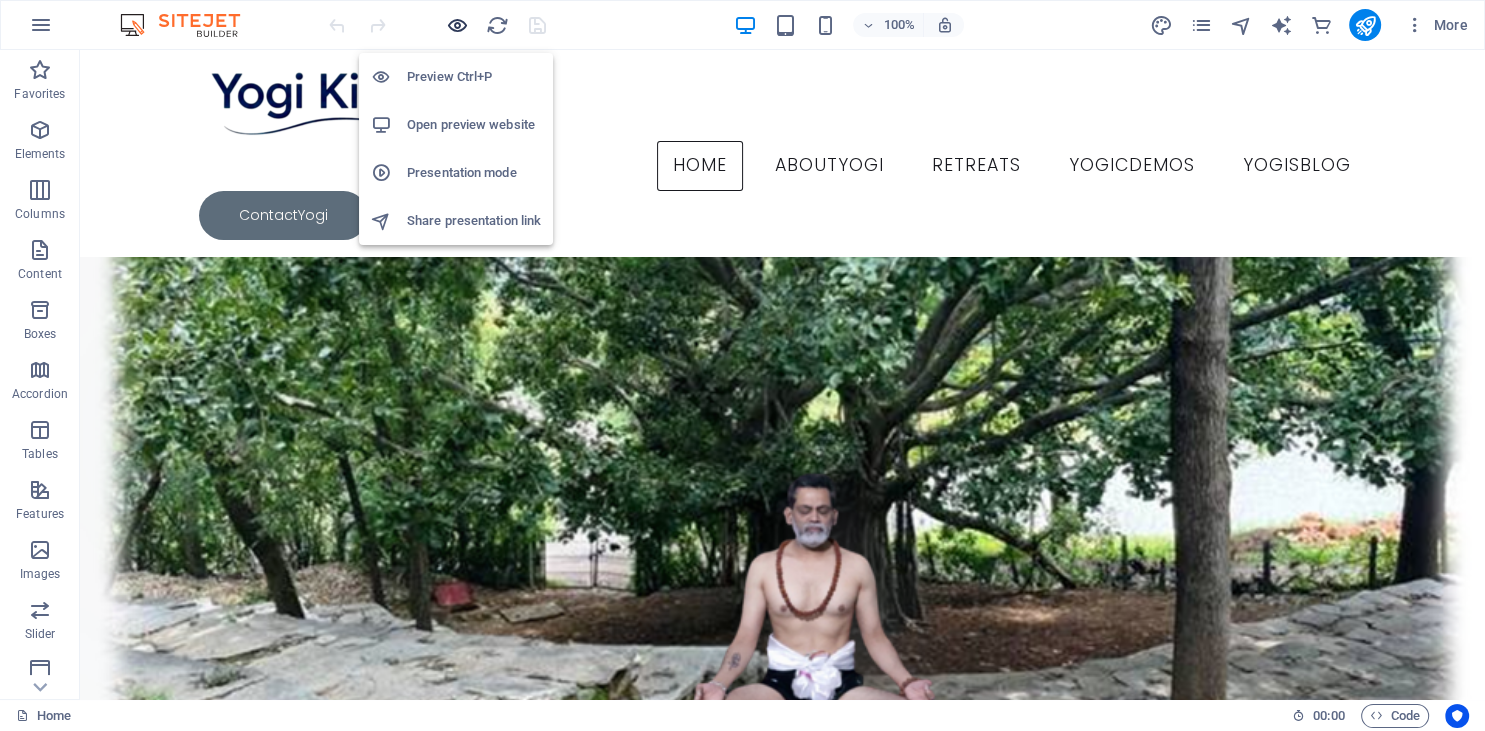 click at bounding box center [457, 25] 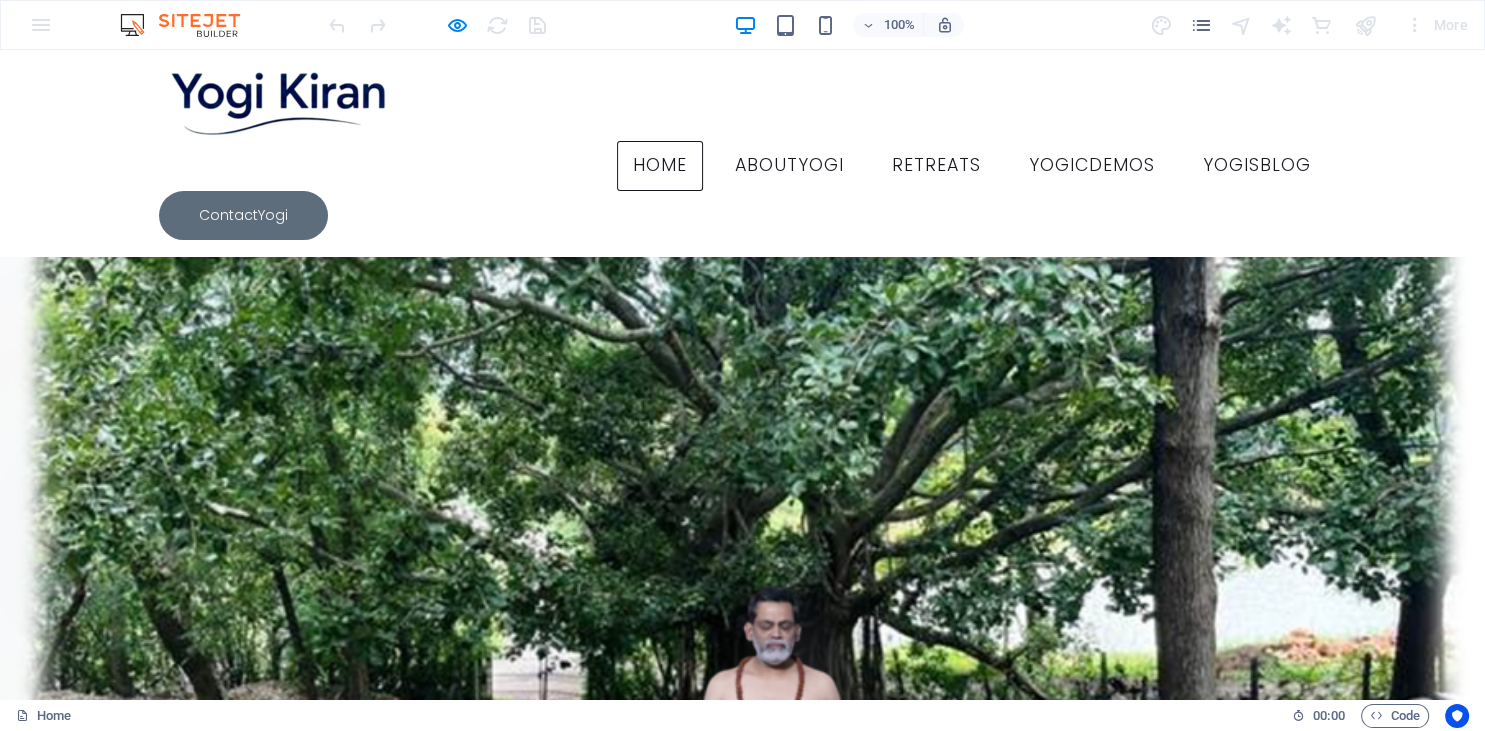 scroll, scrollTop: 0, scrollLeft: 0, axis: both 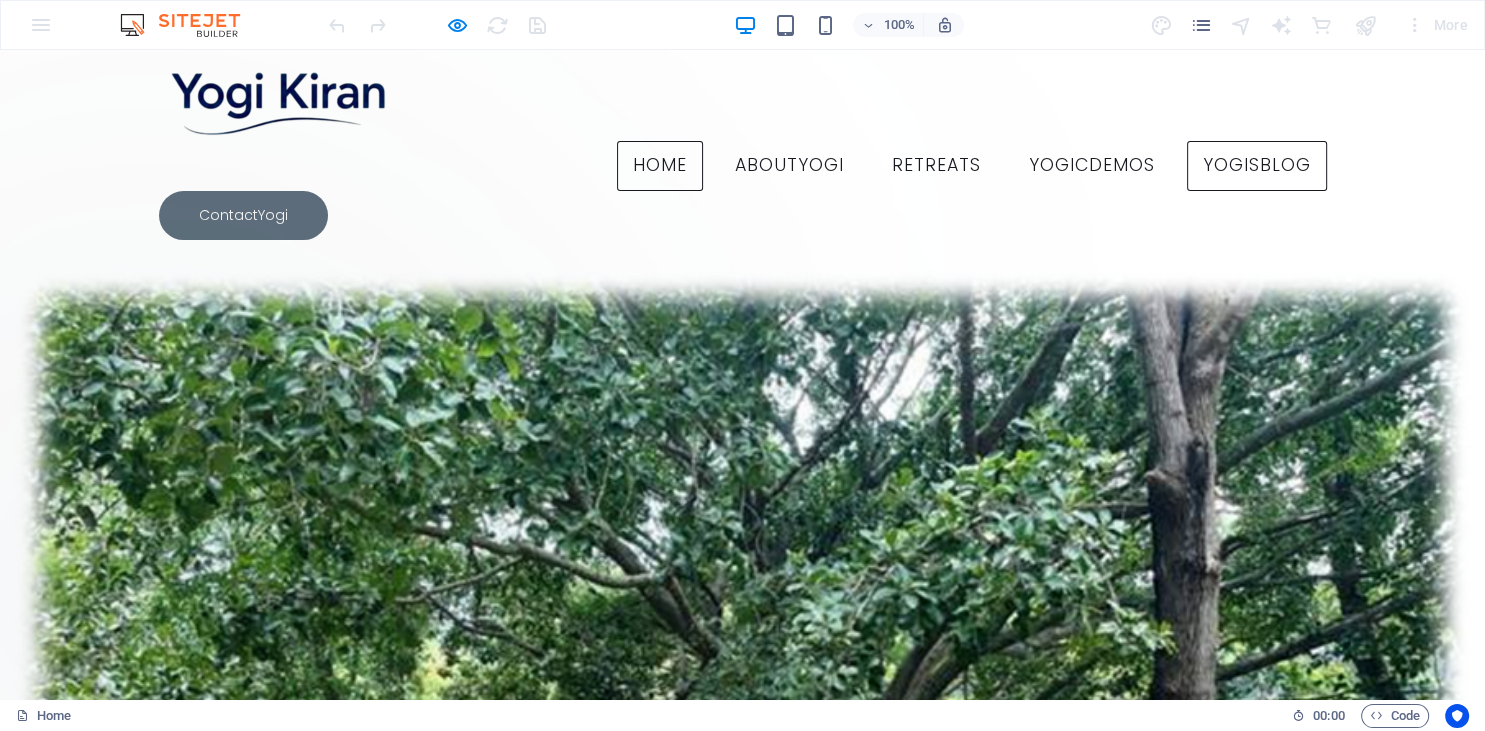 click on "YogisBlog" at bounding box center [1257, 166] 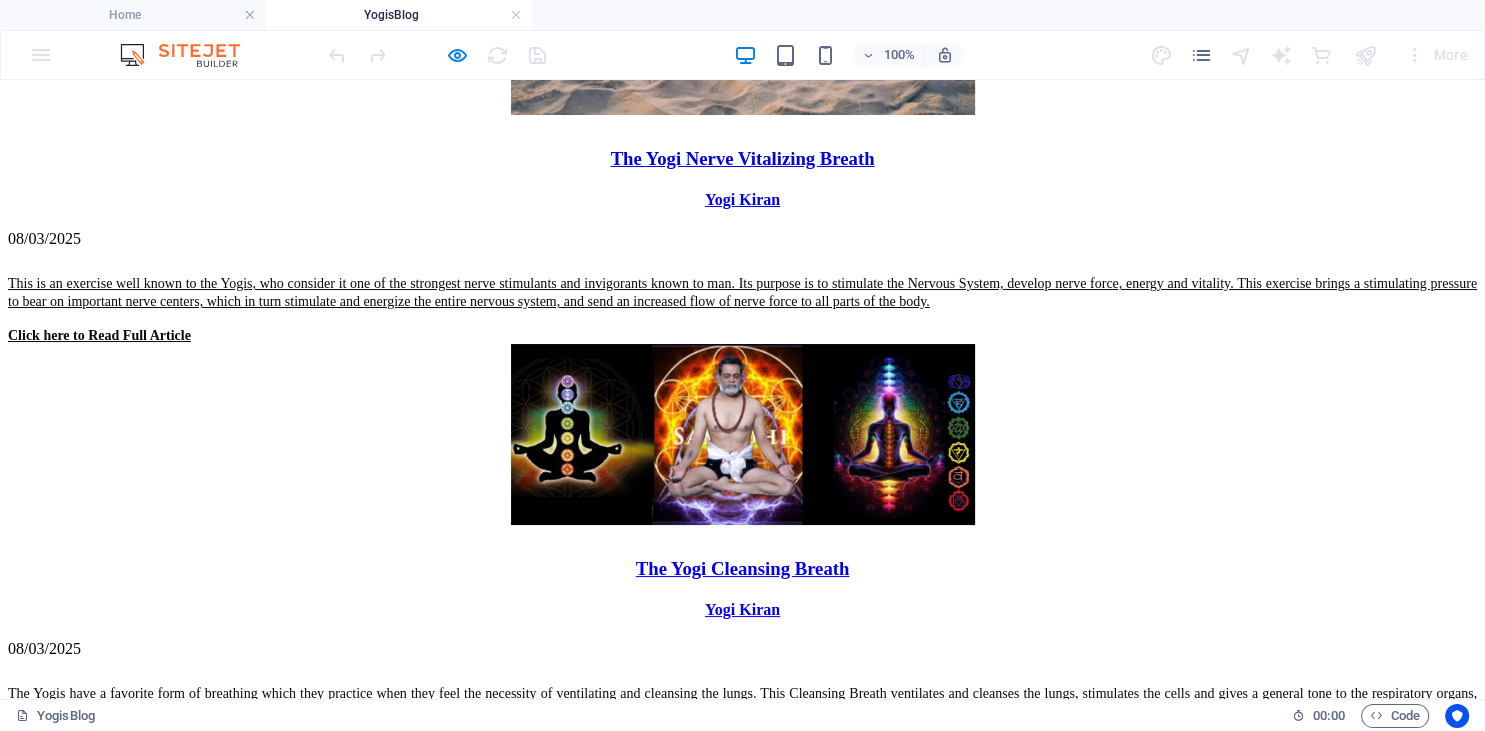 scroll, scrollTop: 1478, scrollLeft: 0, axis: vertical 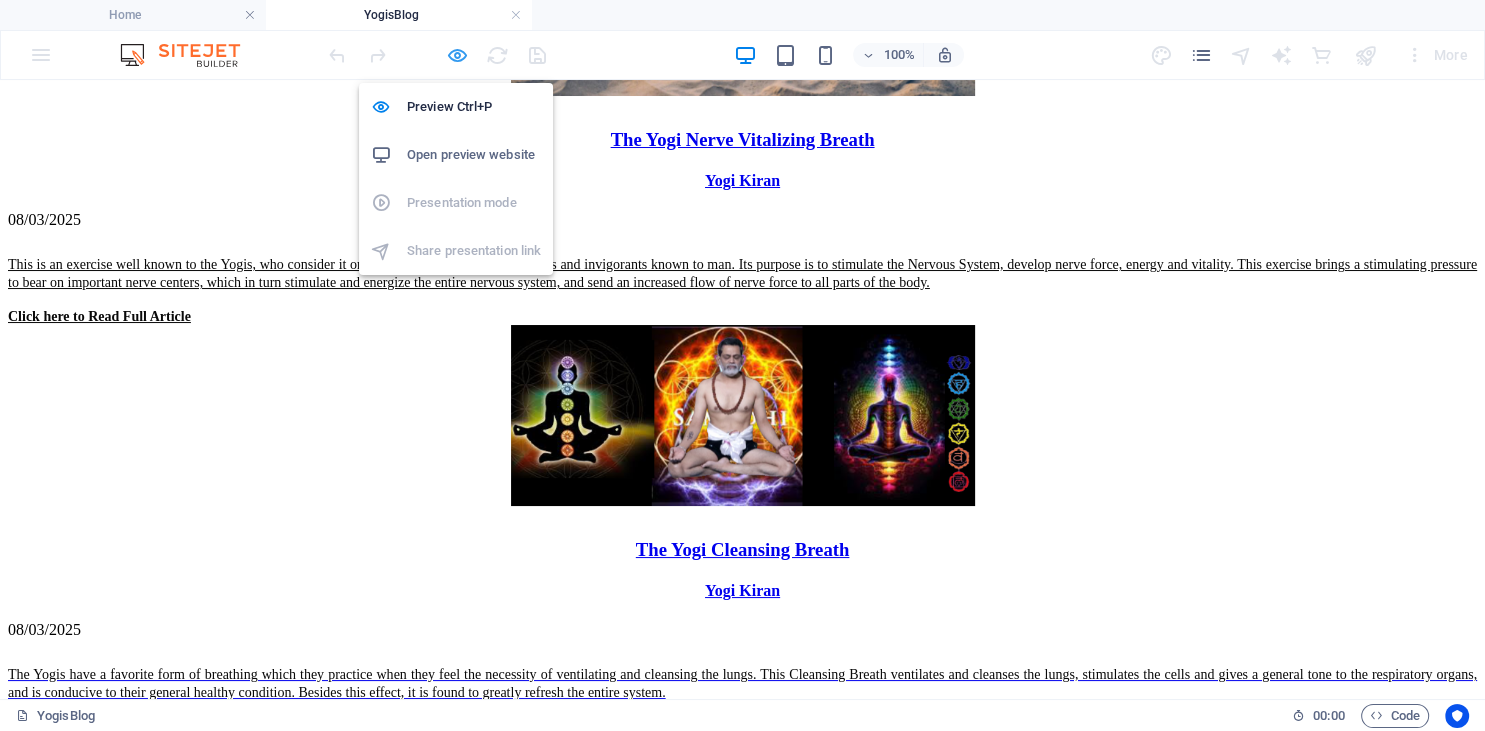 click at bounding box center (457, 55) 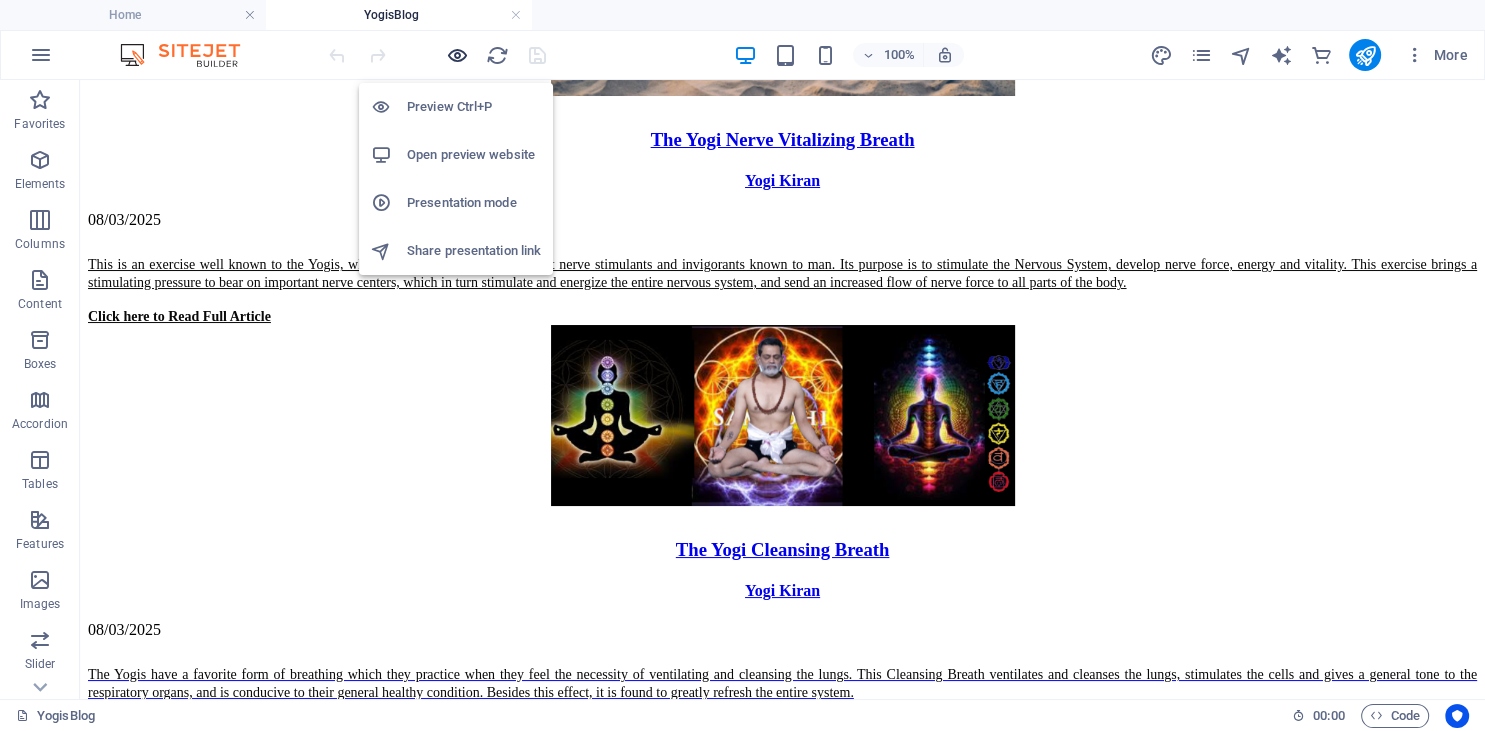 click at bounding box center [457, 55] 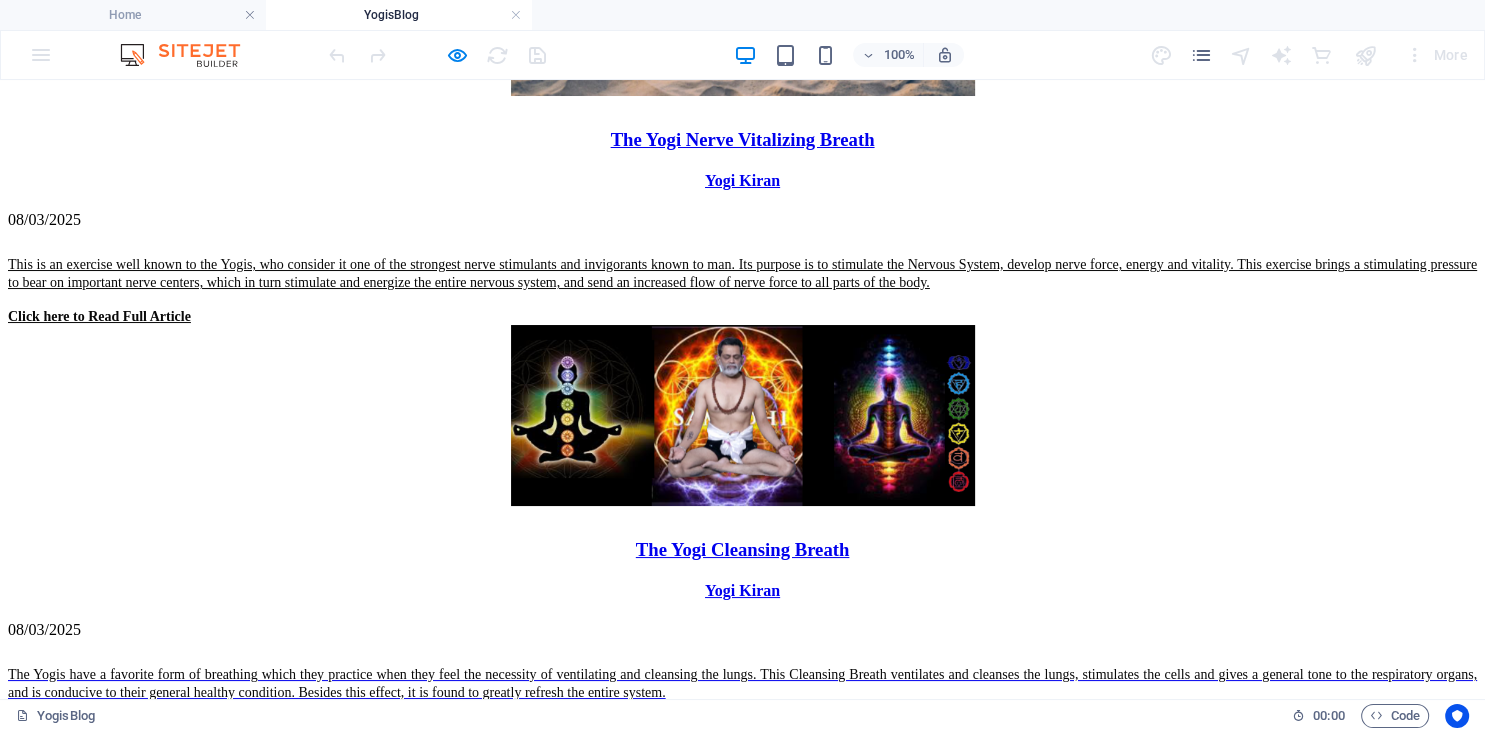 click on "Click here to Read full Article" at bounding box center [97, 726] 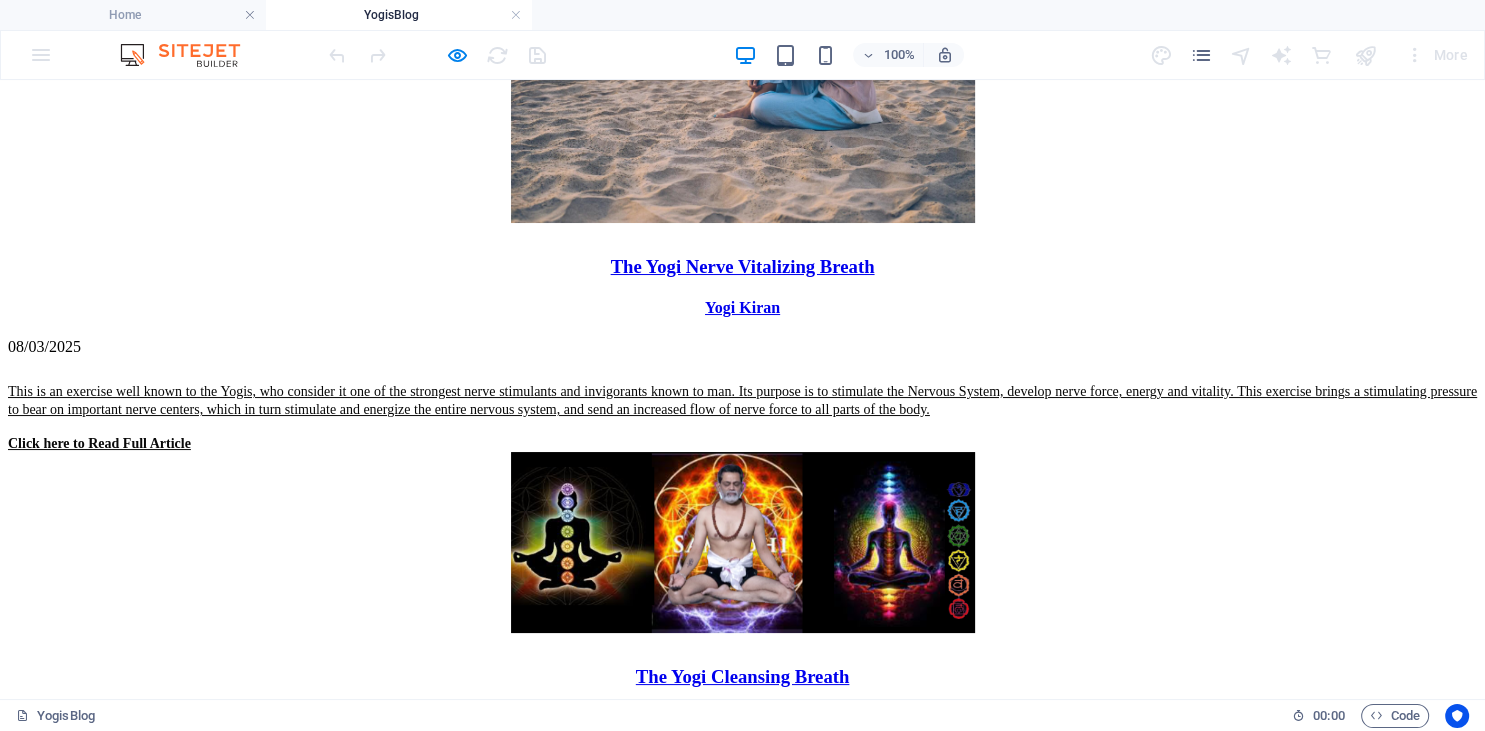 scroll, scrollTop: 1372, scrollLeft: 0, axis: vertical 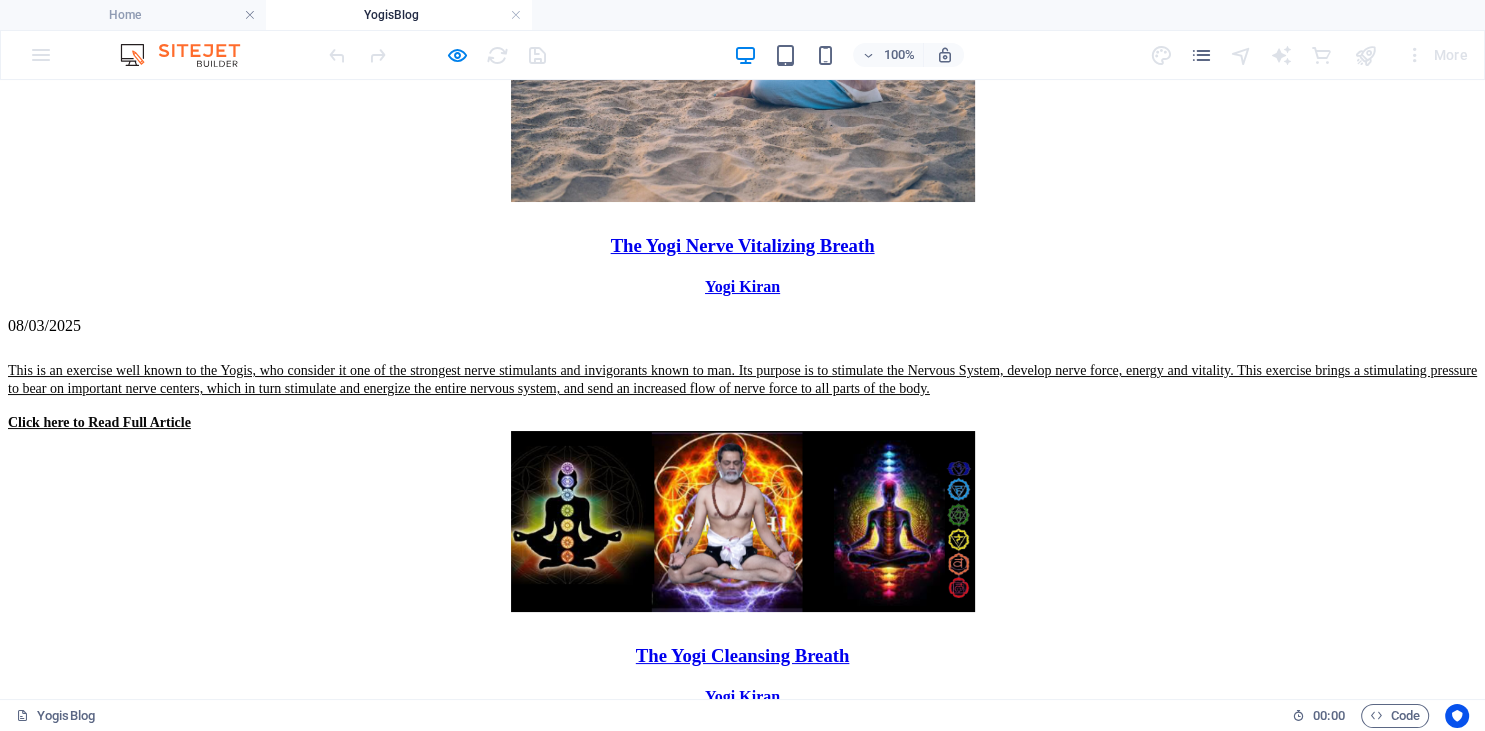 click on "The Yogis have a favorite form of breathing which they practice when they feel the necessity of ventilating and cleansing the lungs. This Cleansing Breath ventilates and cleanses the lungs, stimulates the cells and gives a general tone to the respiratory organs, and is conducive to their general healthy condition. Besides this effect, it is found to greatly refresh the entire system." at bounding box center (742, 789) 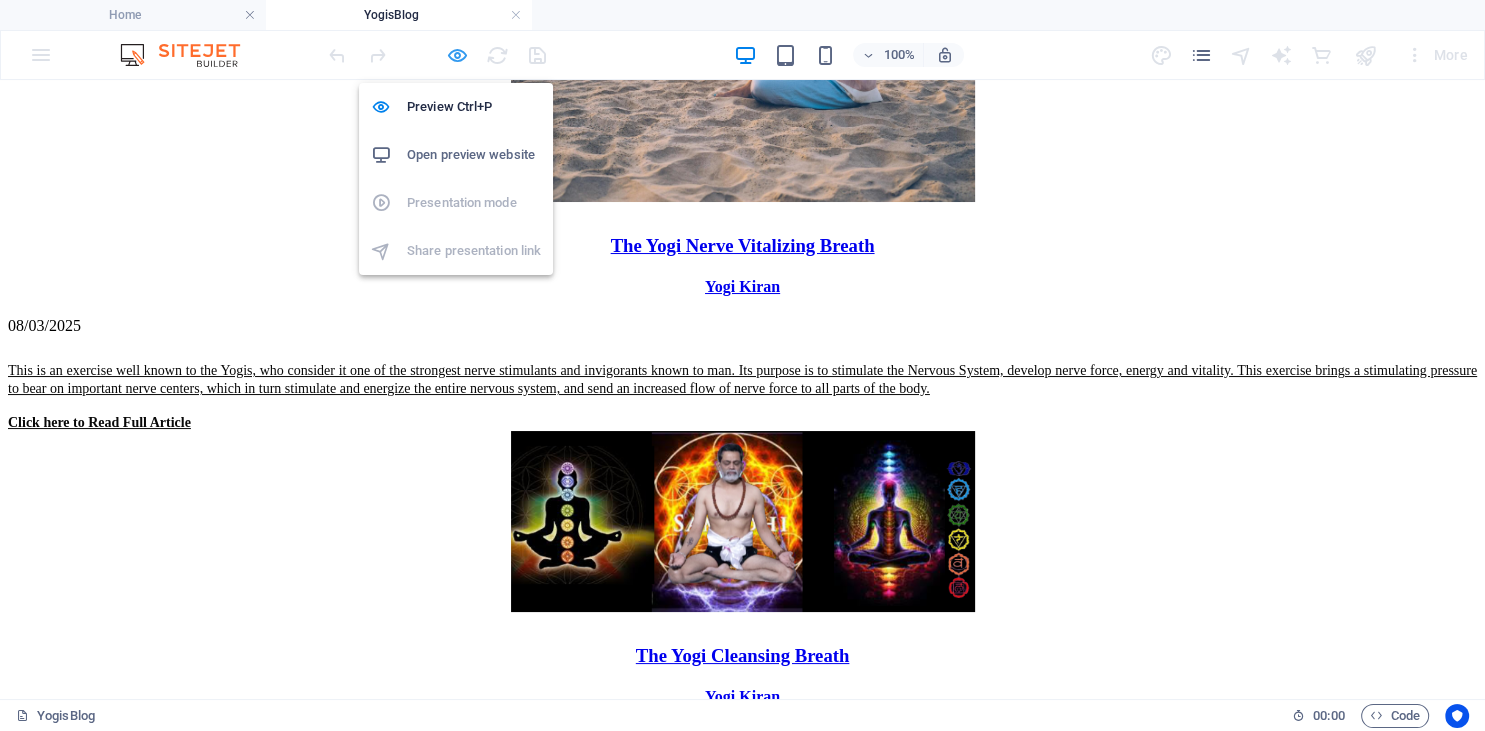 click at bounding box center (457, 55) 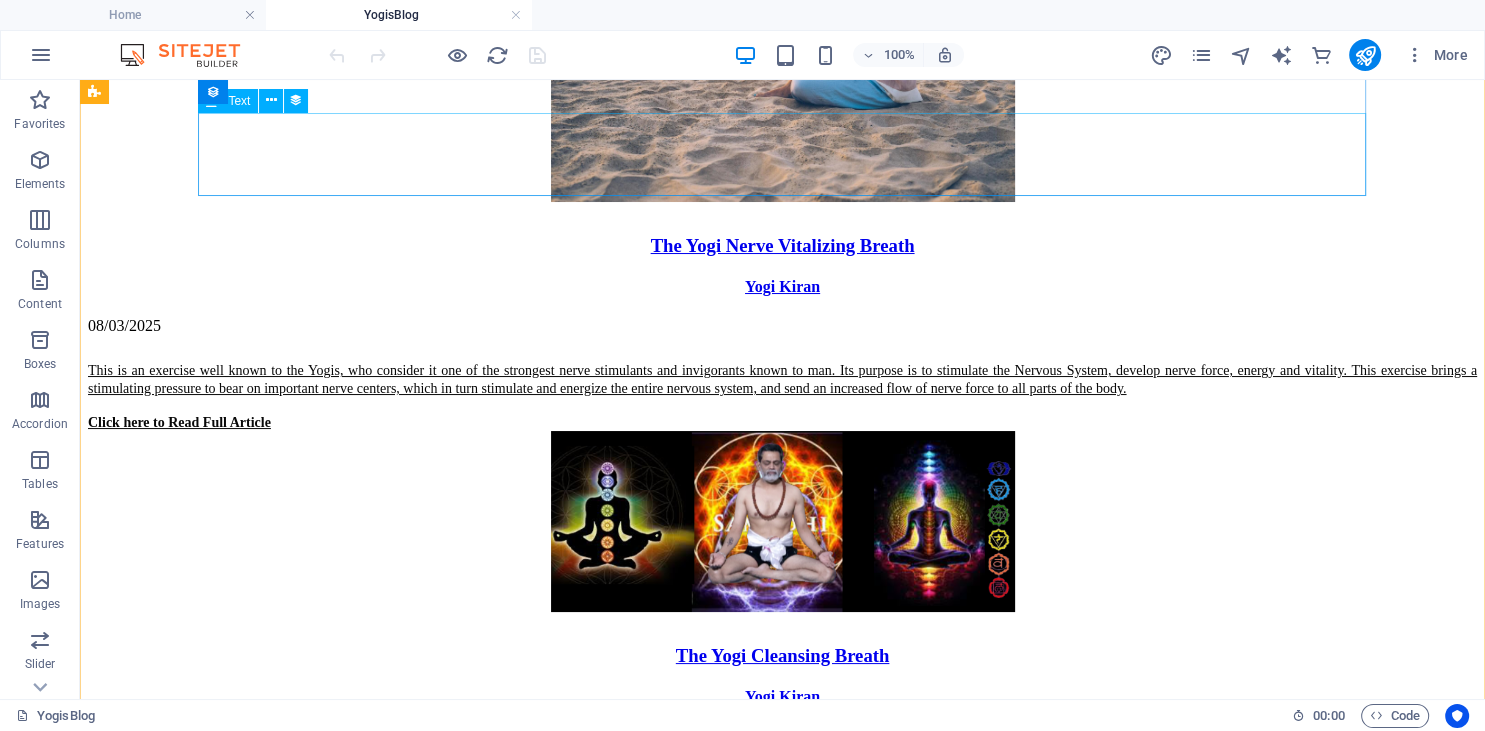 click on "This is an exercise well known to the Yogis, who consider it one of the strongest nerve stimulants and invigorants known to man. Its purpose is to stimulate the Nervous System, develop nerve force, energy and vitality. This exercise brings a stimulating pressure to bear on important nerve centers, which in turn stimulate and energize the entire nervous system, and send an increased flow of nerve force to all parts of the body. Click here to Read Full Article" at bounding box center [782, 396] 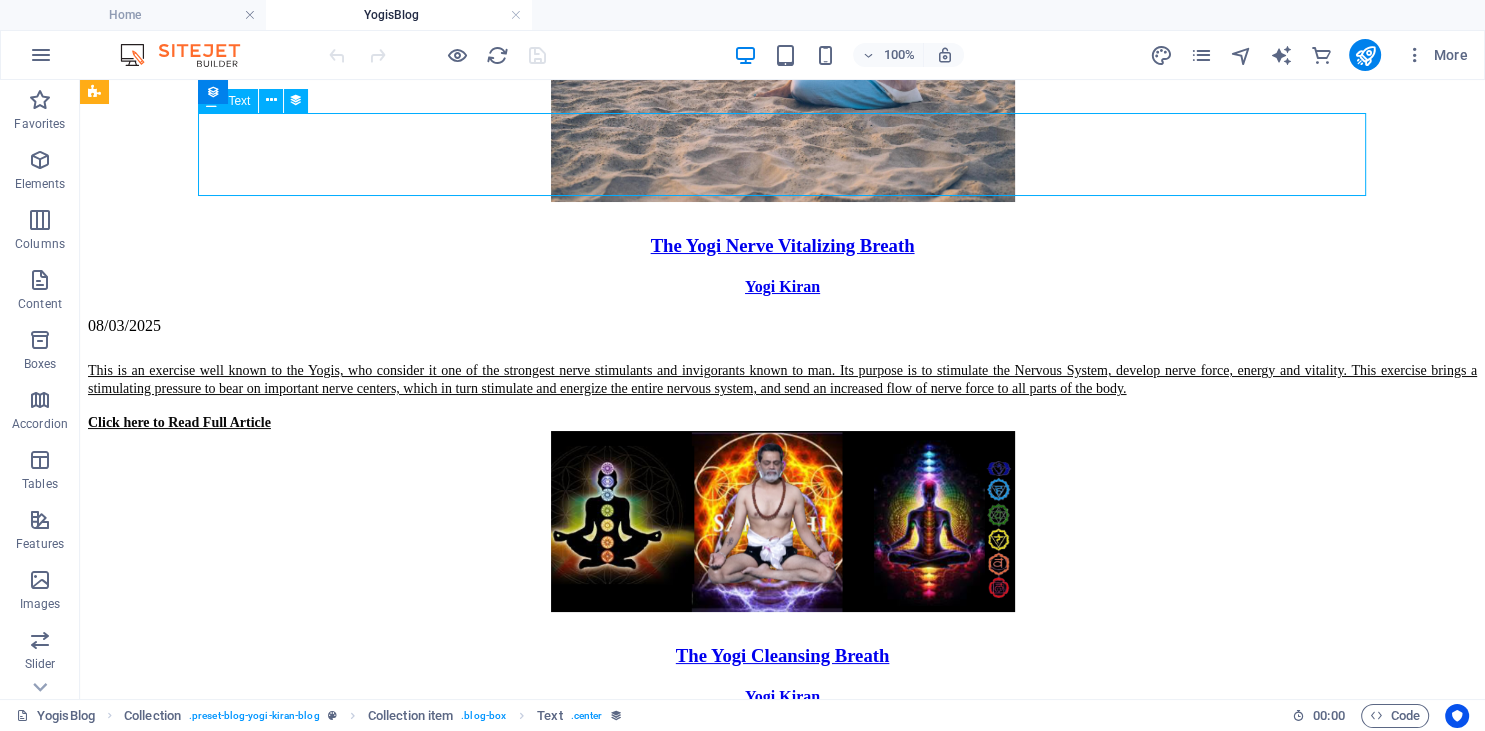 click on "This is an exercise well known to the Yogis, who consider it one of the strongest nerve stimulants and invigorants known to man. Its purpose is to stimulate the Nervous System, develop nerve force, energy and vitality. This exercise brings a stimulating pressure to bear on important nerve centers, which in turn stimulate and energize the entire nervous system, and send an increased flow of nerve force to all parts of the body. Click here to Read Full Article" at bounding box center (782, 396) 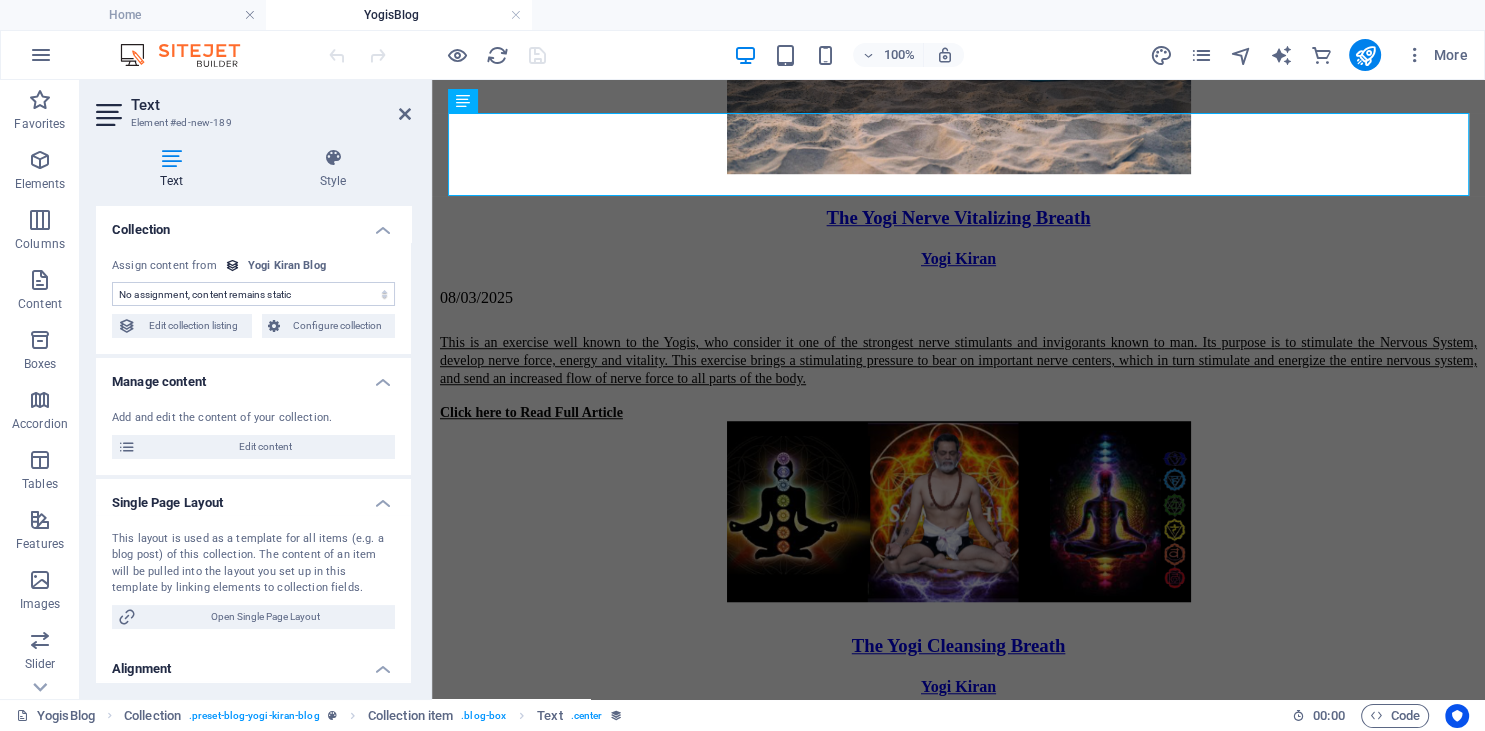 select on "description" 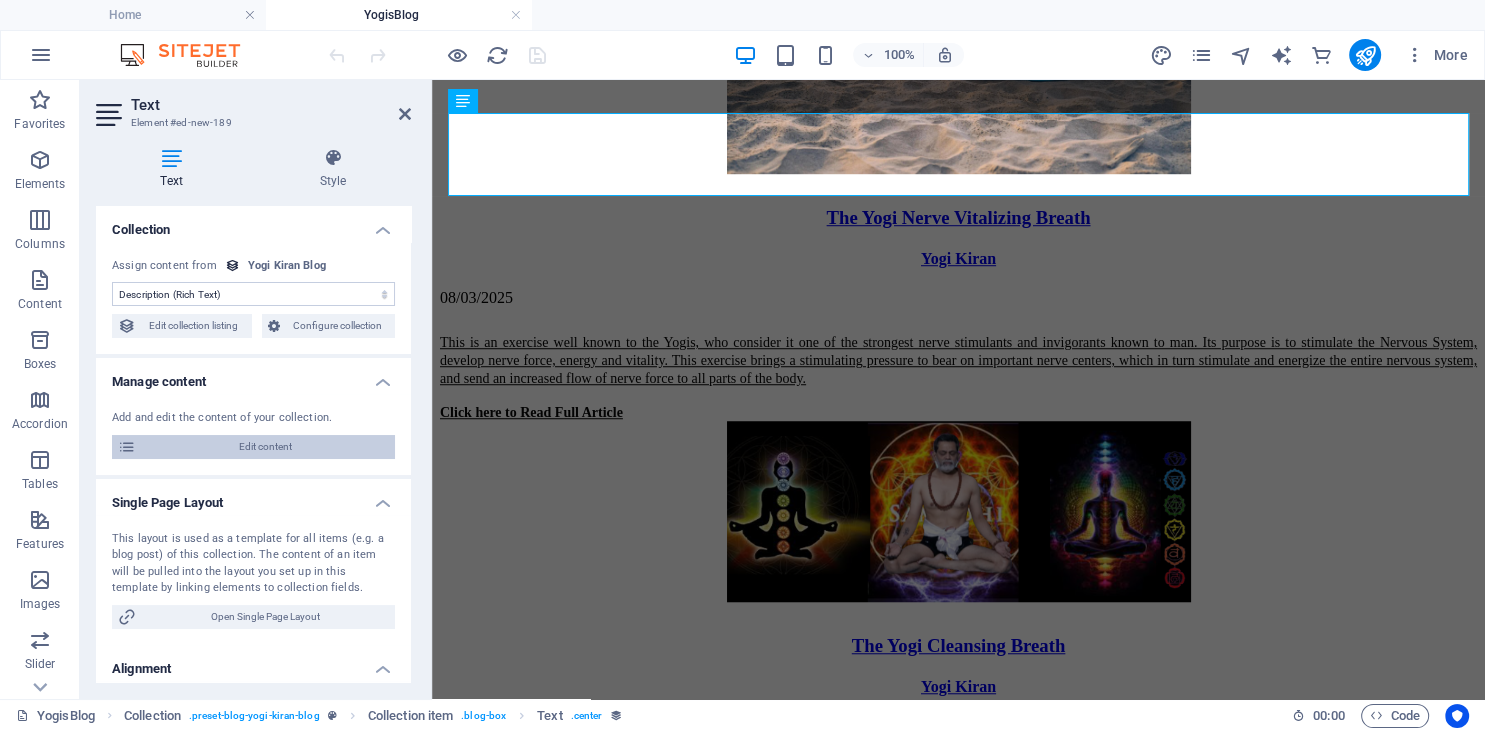 click on "Edit content" at bounding box center (265, 447) 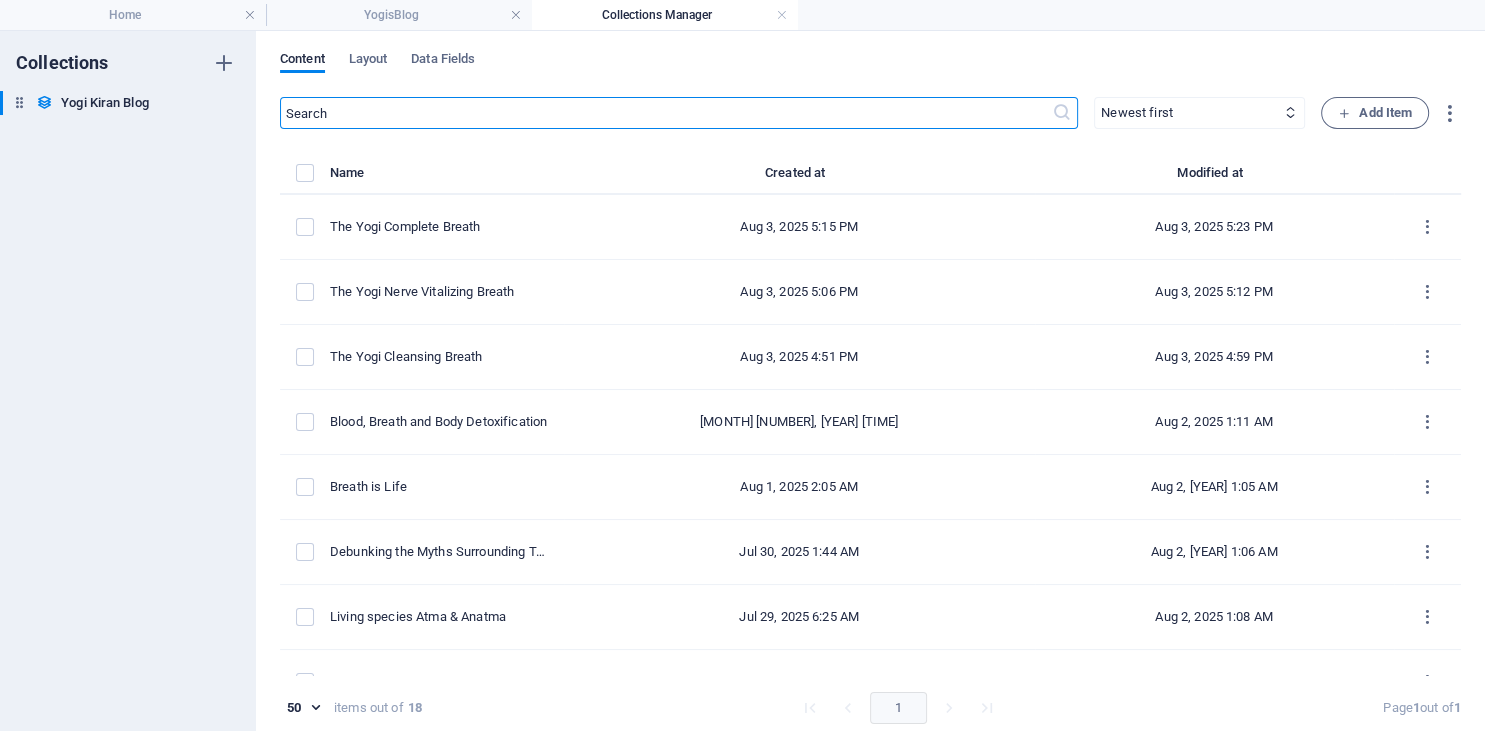 select on "Category 1" 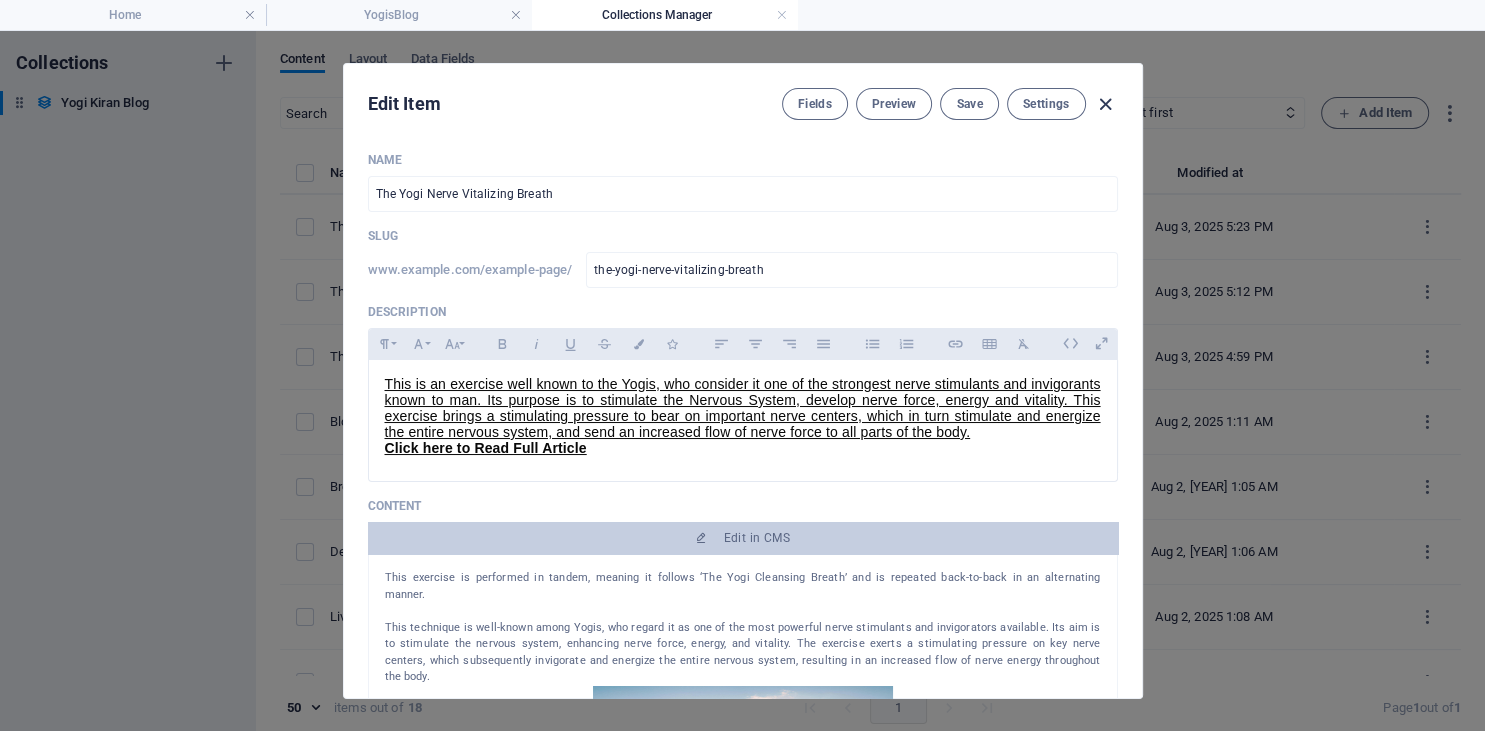 click at bounding box center [1105, 104] 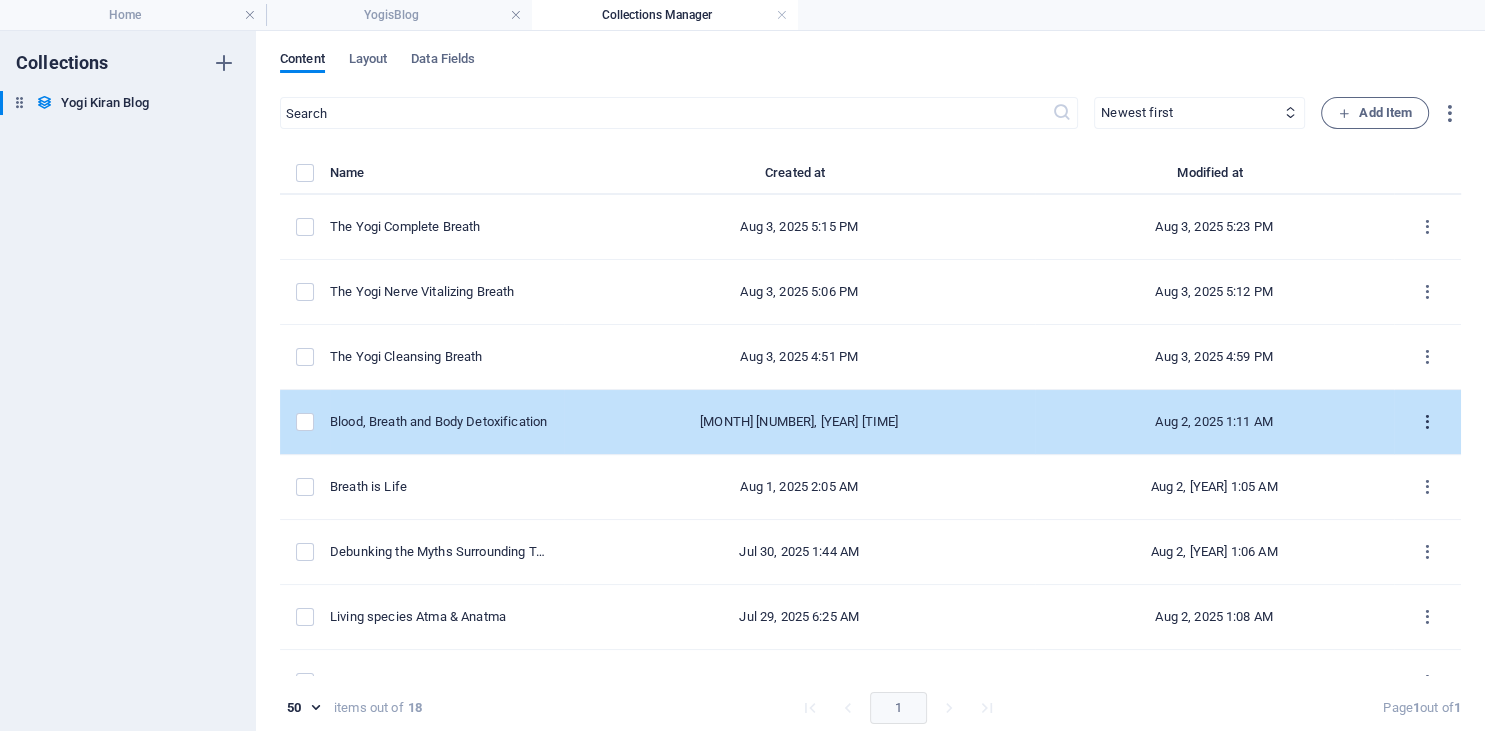 click at bounding box center (1427, 422) 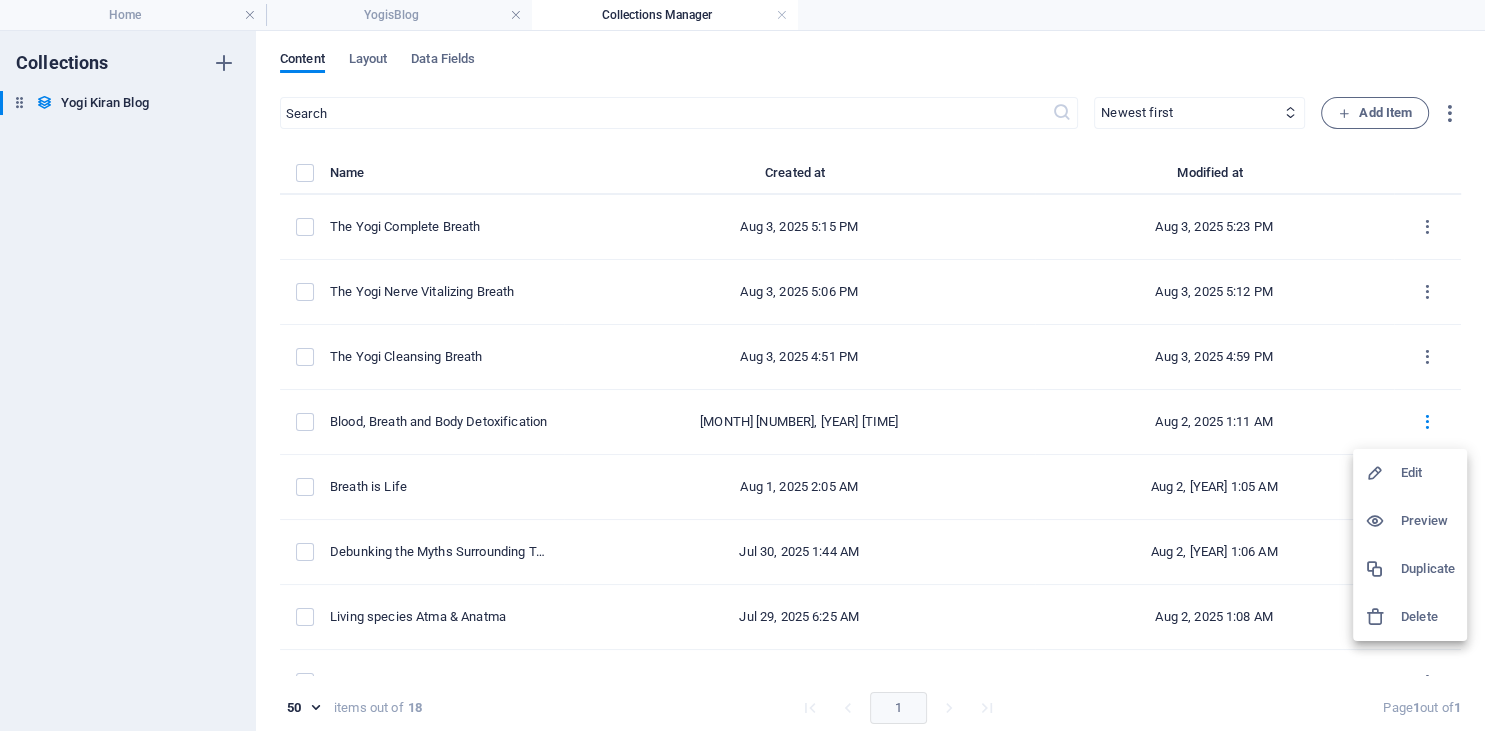 click on "Edit" at bounding box center (1428, 473) 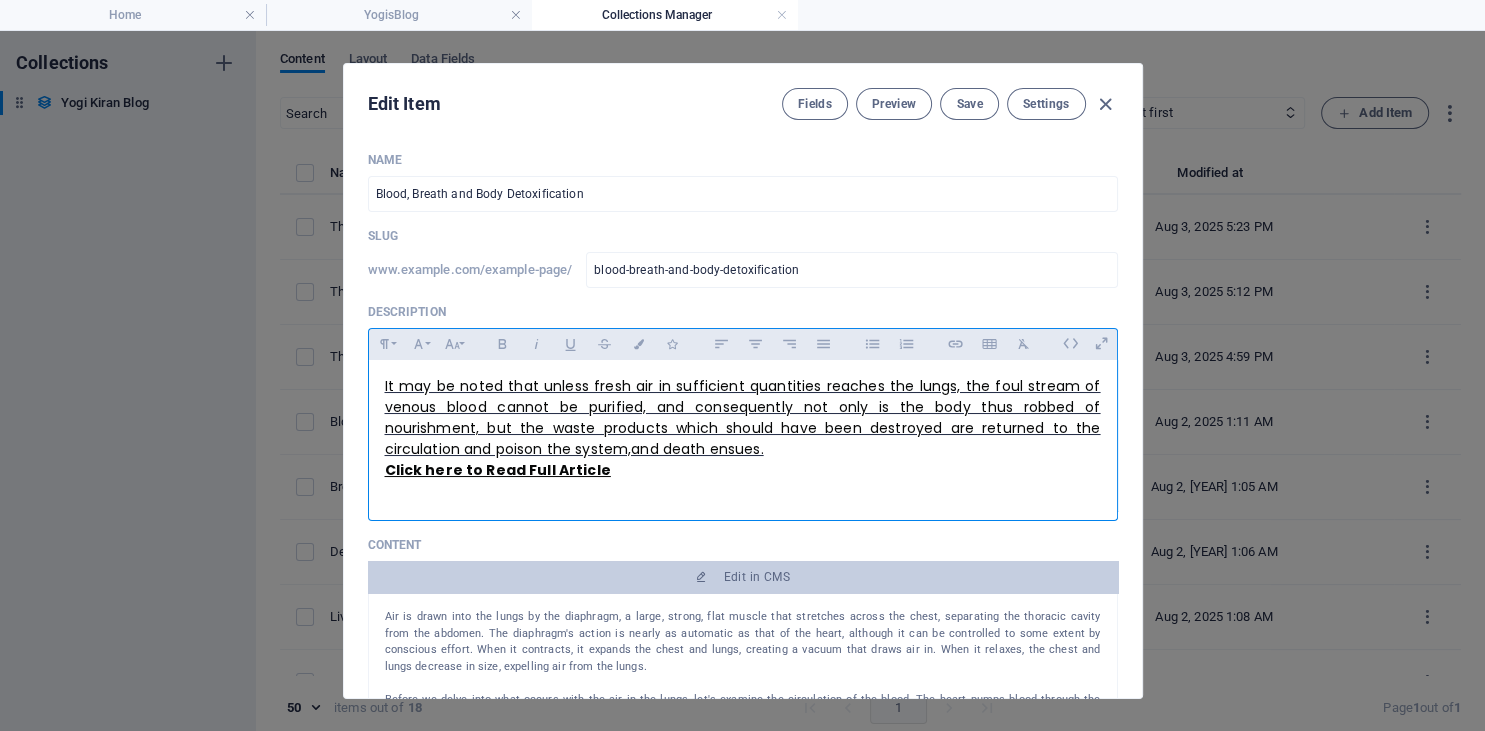 click on "Click here to Read Full Article" at bounding box center [498, 470] 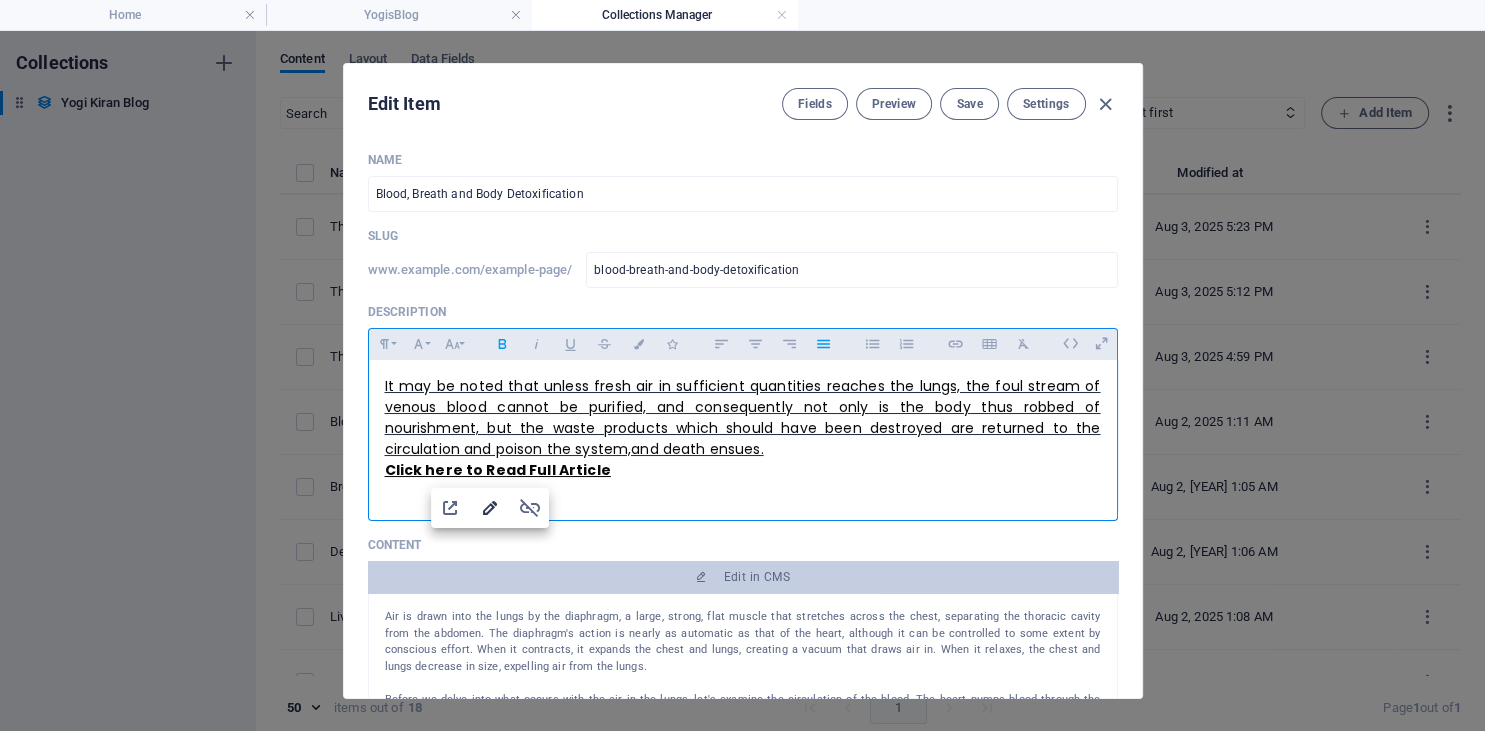 click 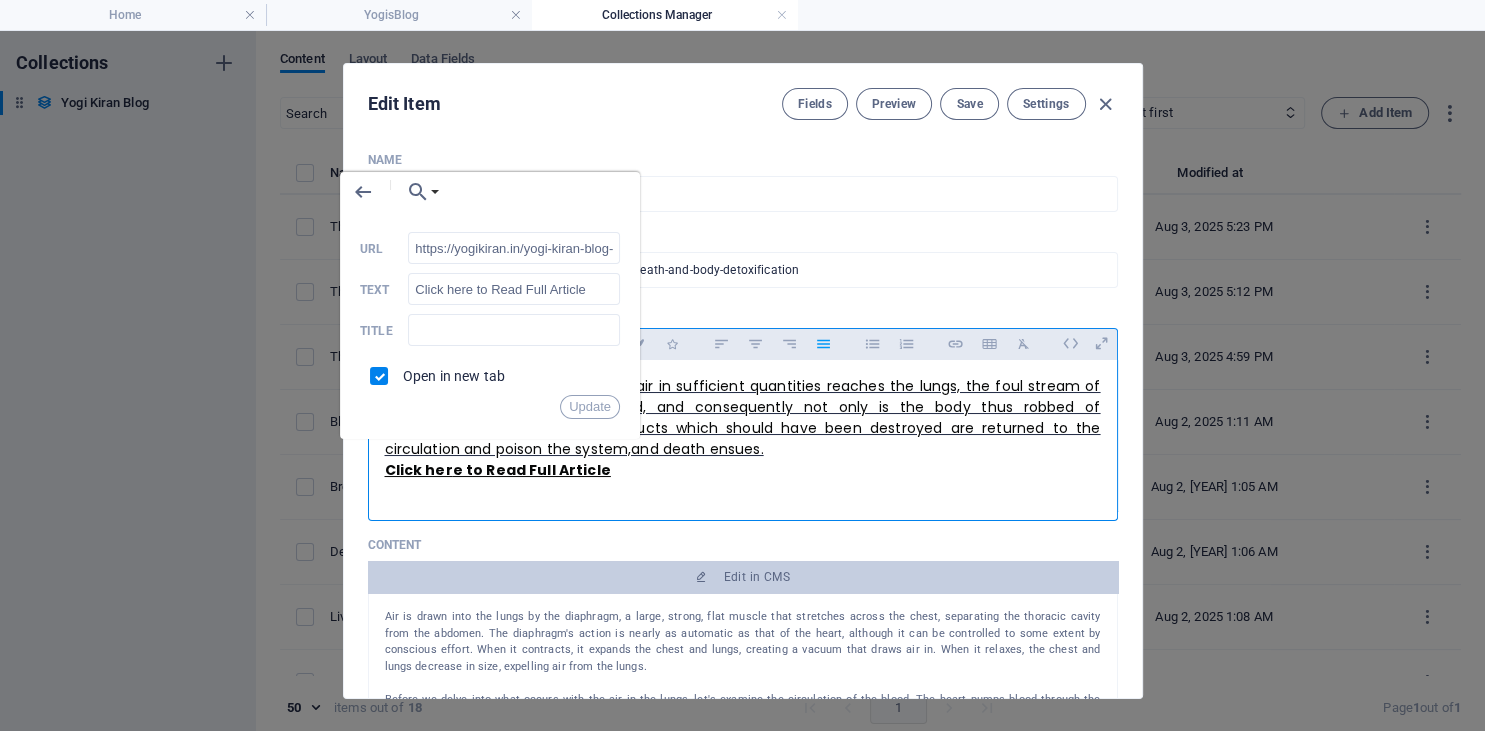 scroll, scrollTop: 0, scrollLeft: 248, axis: horizontal 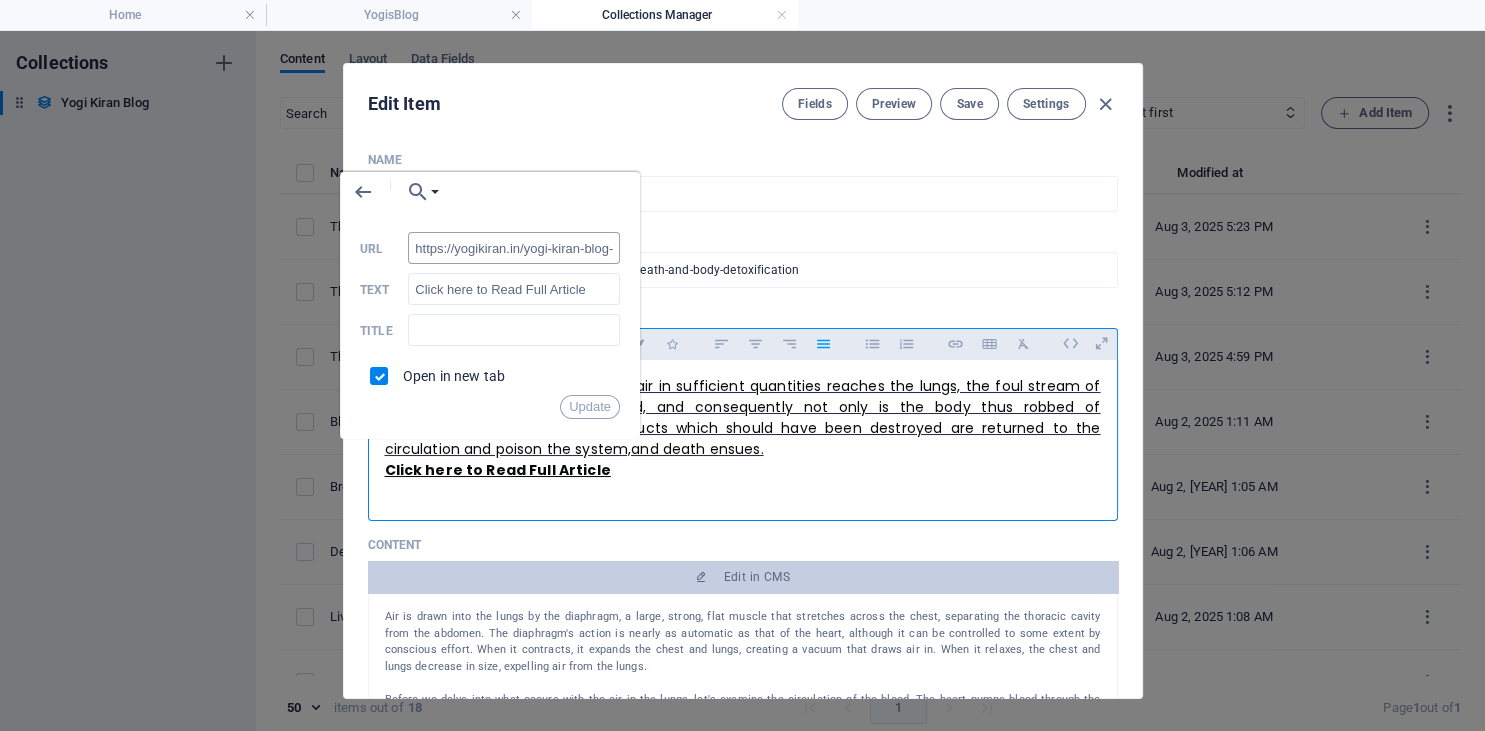 drag, startPoint x: 611, startPoint y: 250, endPoint x: 366, endPoint y: 246, distance: 245.03265 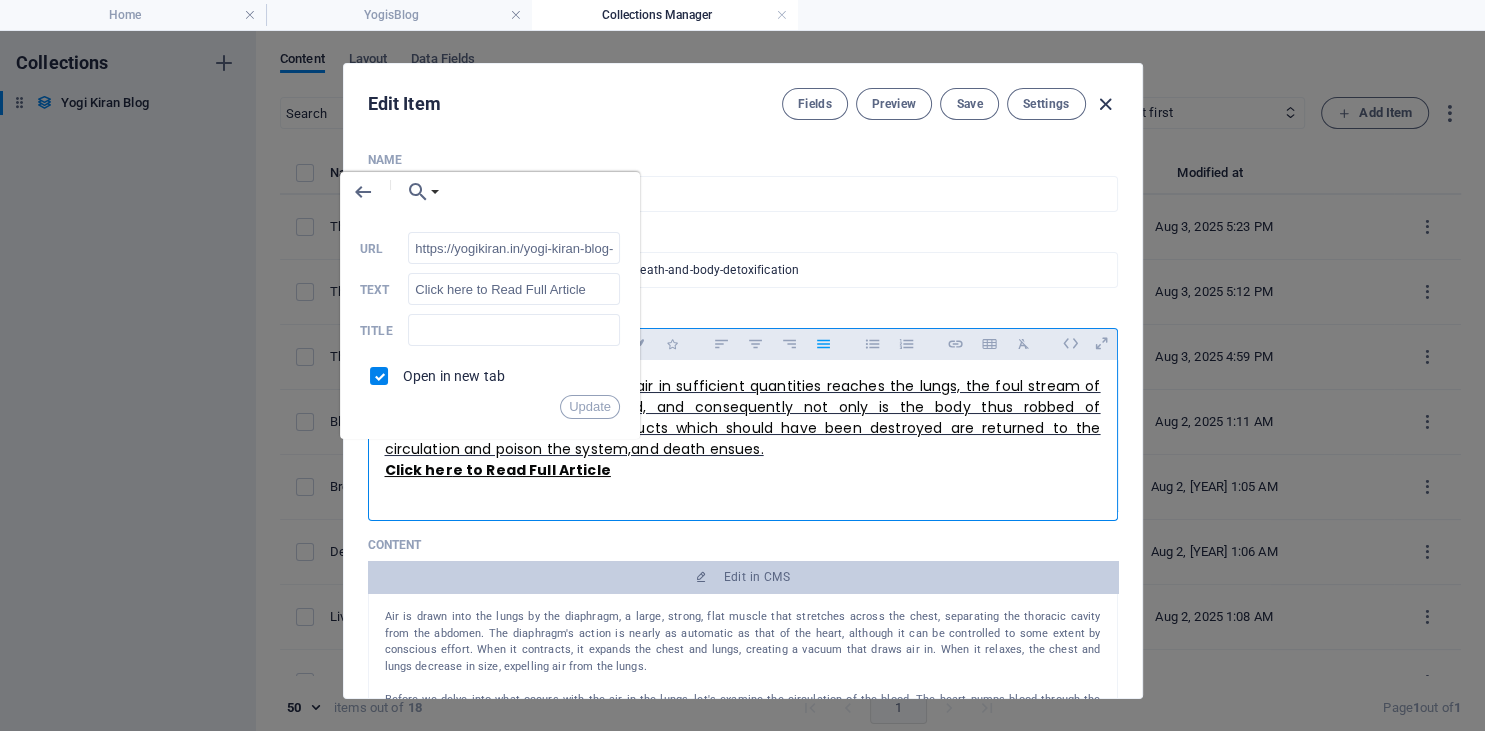 click at bounding box center (1105, 104) 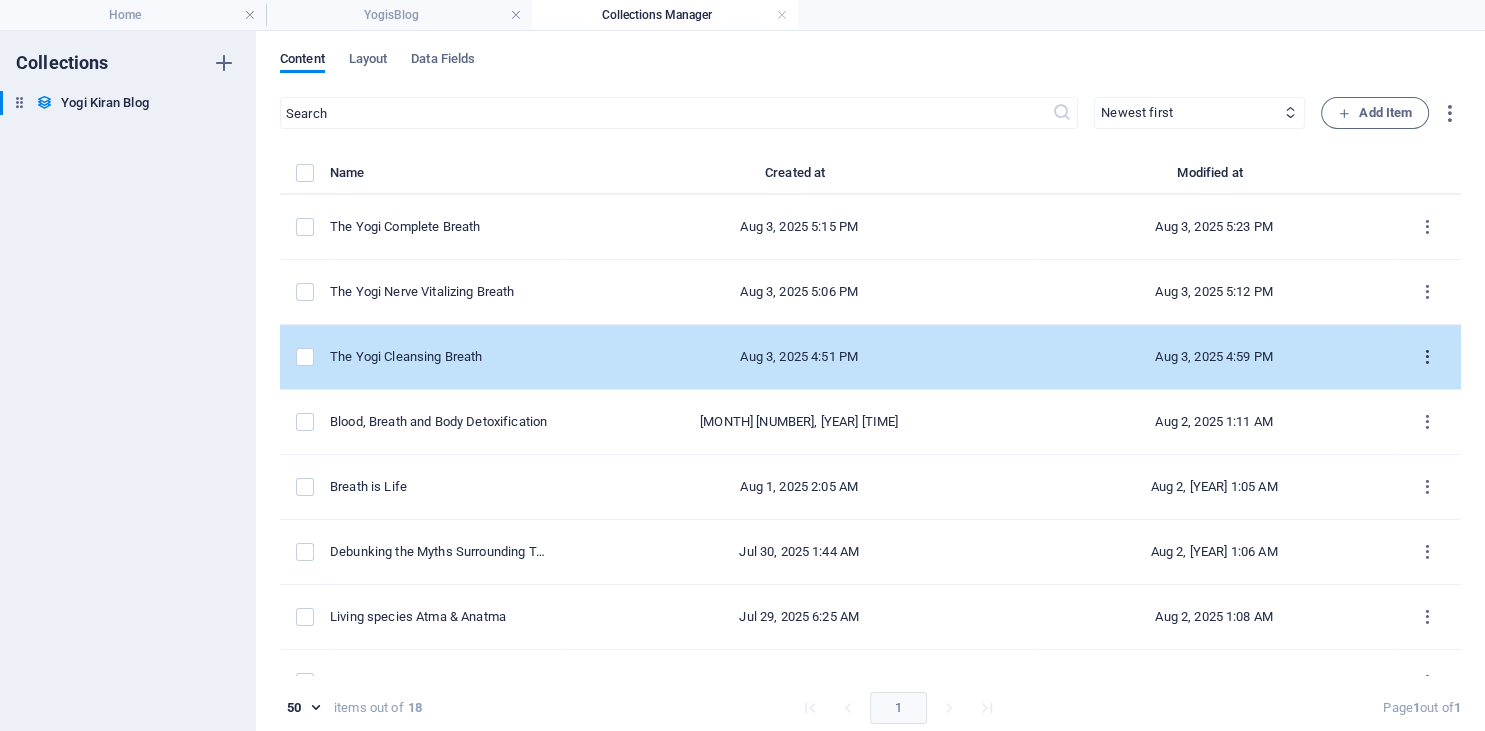 click at bounding box center [1427, 357] 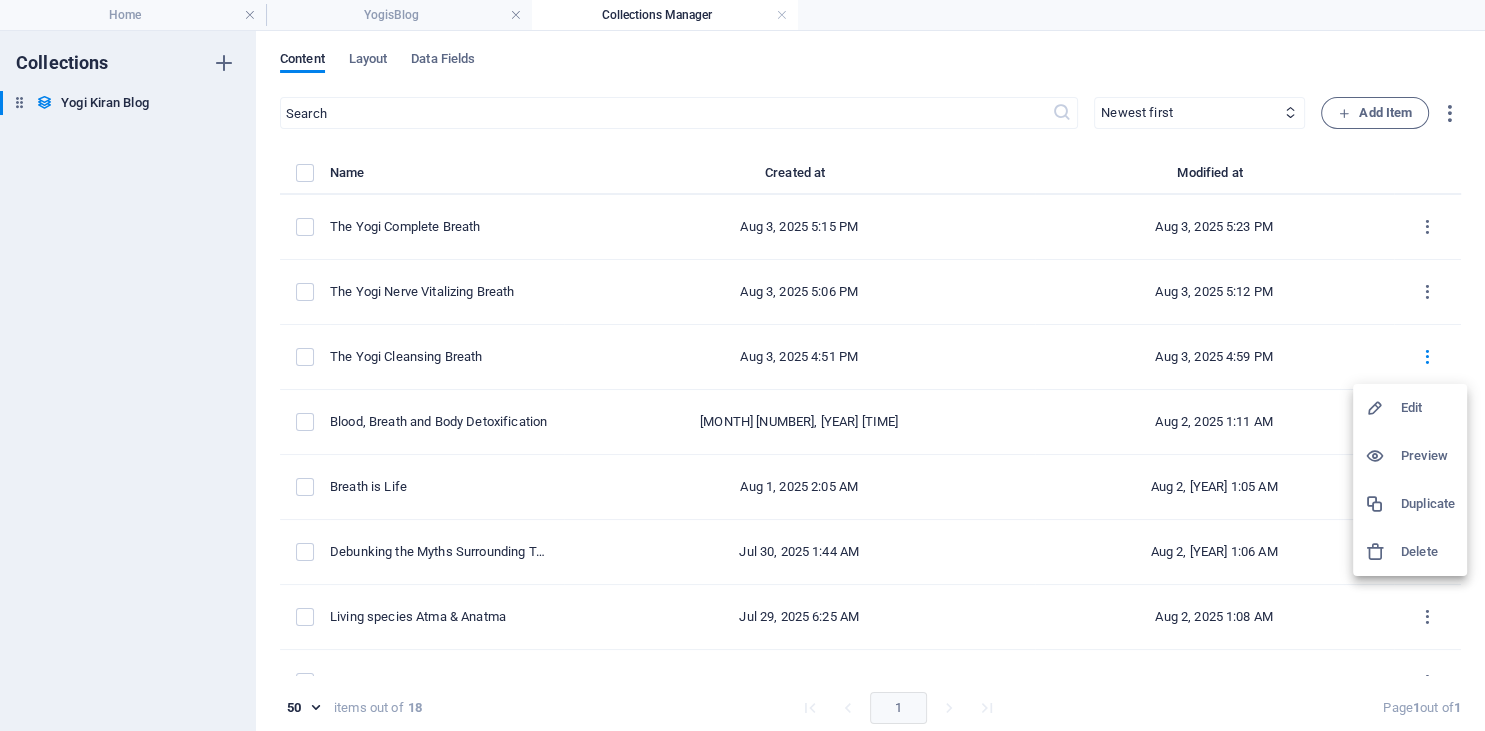 click on "Edit" at bounding box center (1428, 408) 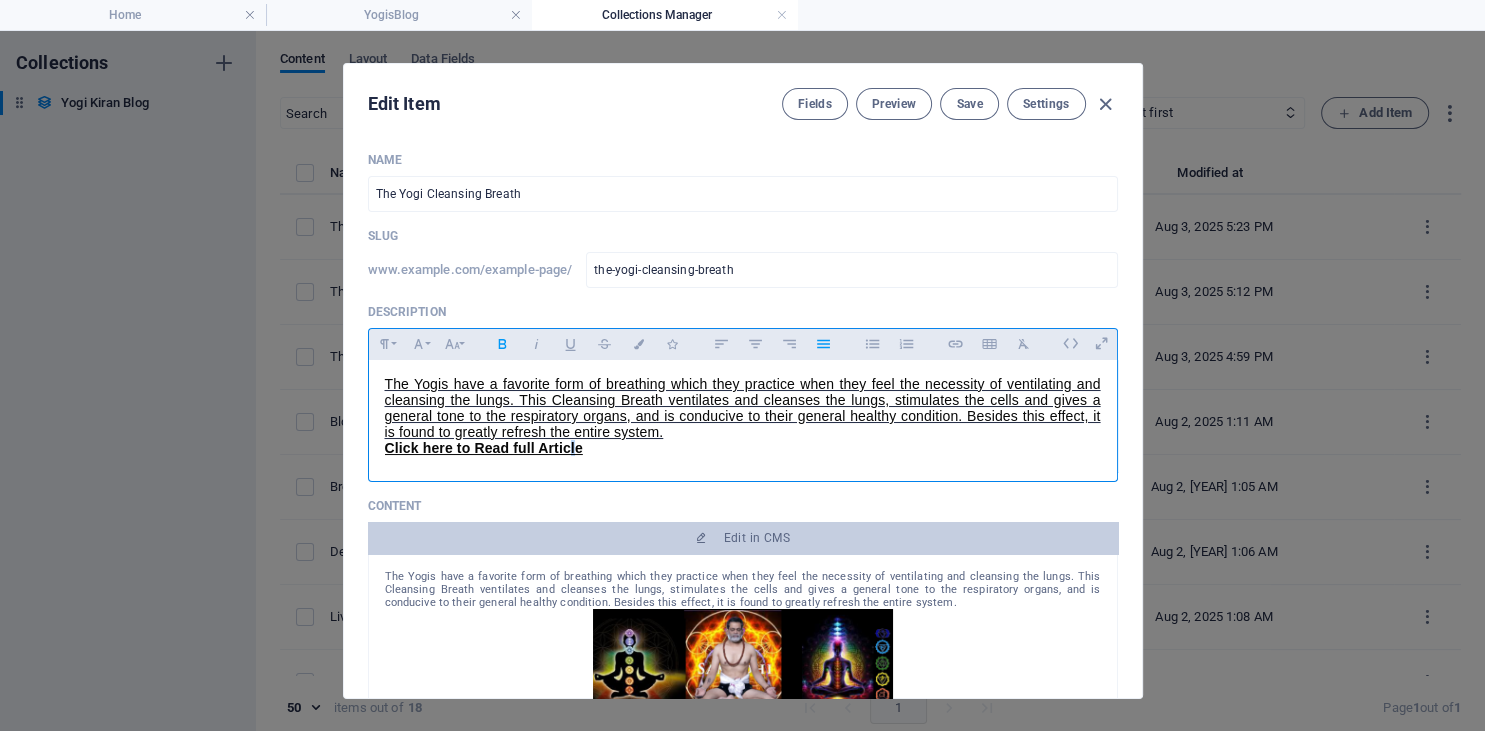 click on "Click here to Read full Article" at bounding box center (484, 448) 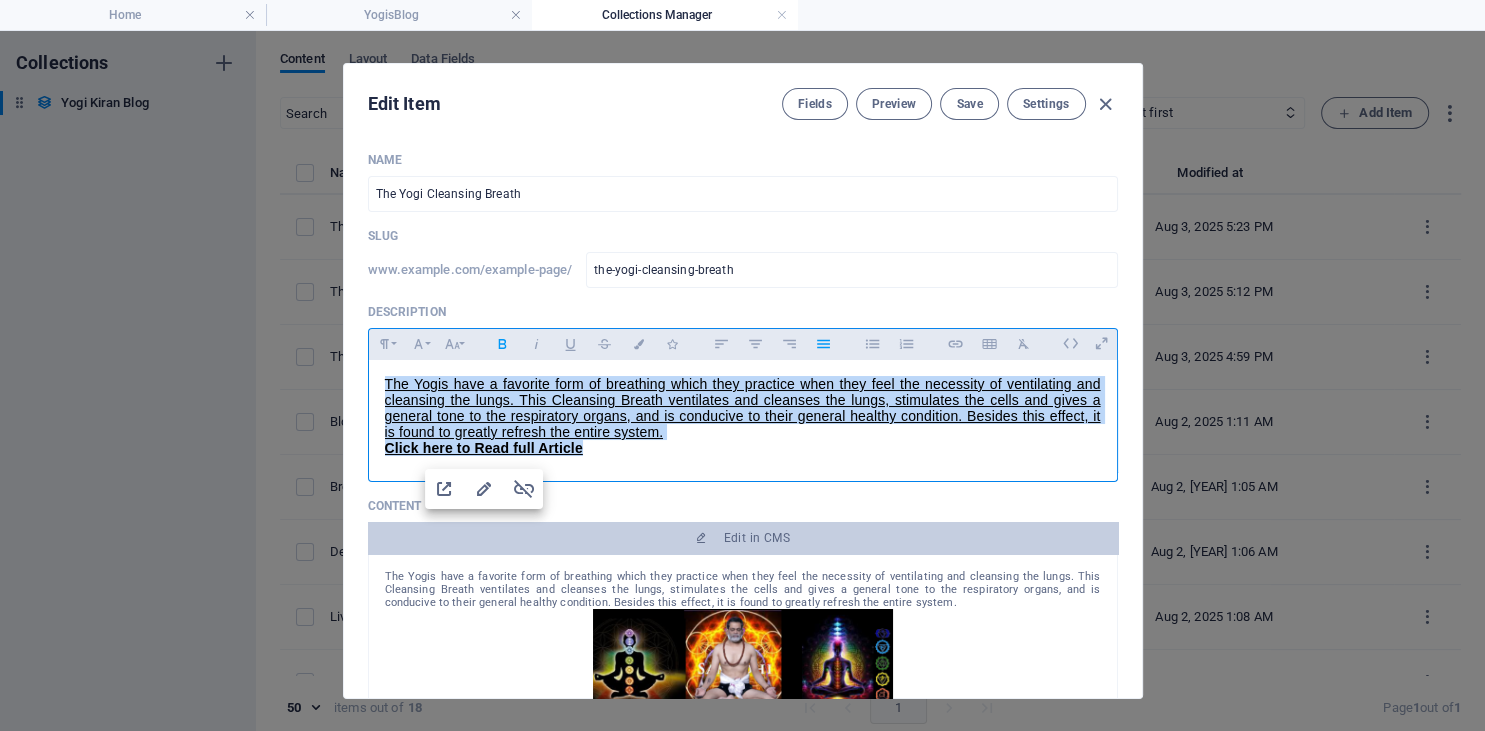 drag, startPoint x: 600, startPoint y: 451, endPoint x: 400, endPoint y: 421, distance: 202.23749 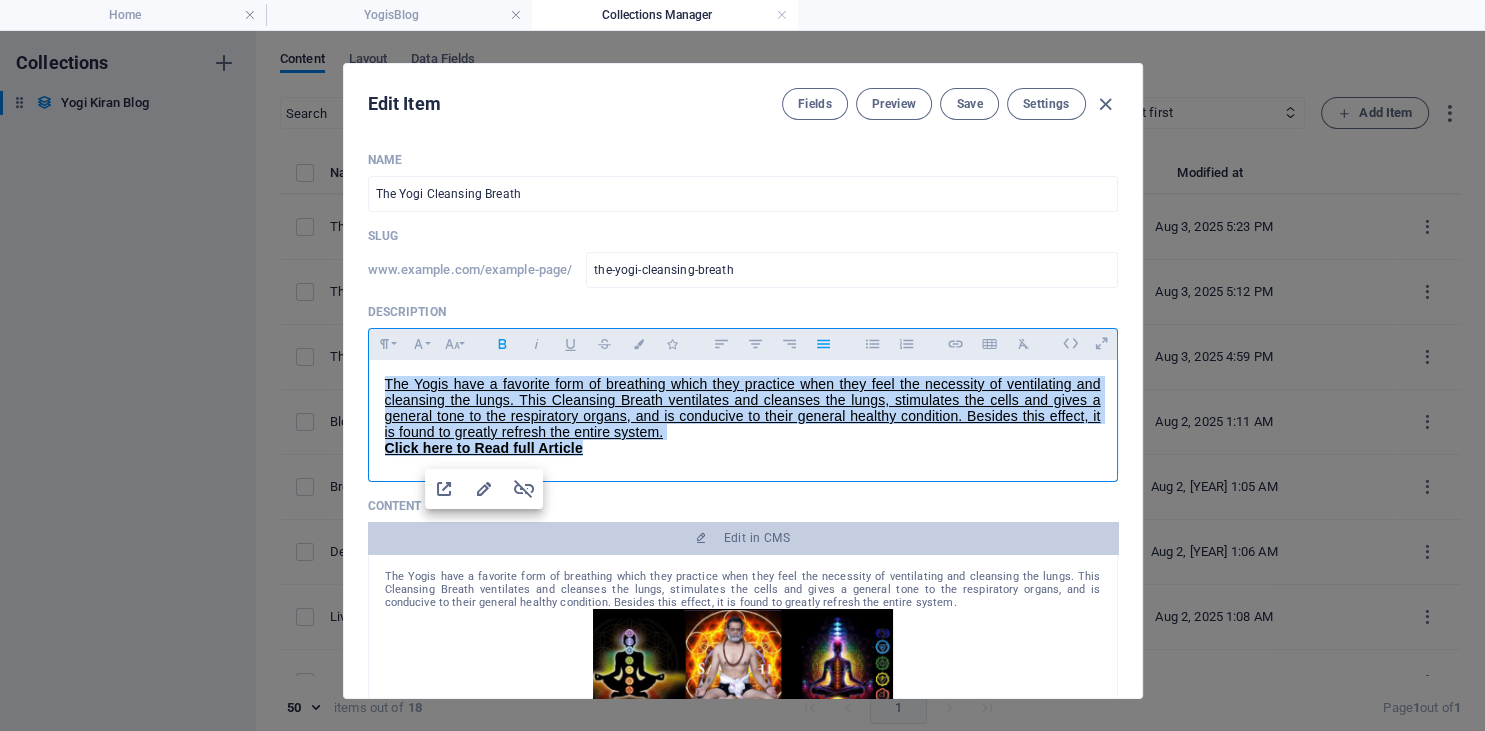 click on "The Yogis have a favorite form of breathing which they practice when they feel the necessity of ventilating and cleansing the lungs. This Cleansing Breath ventilates and cleanses the lungs, stimulates the cells and gives a general tone to the respiratory organs, and is conducive to their general healthy condition. Besides this effect, it is found to greatly refresh the entire system.  Click here to Read full Article" at bounding box center [743, 416] 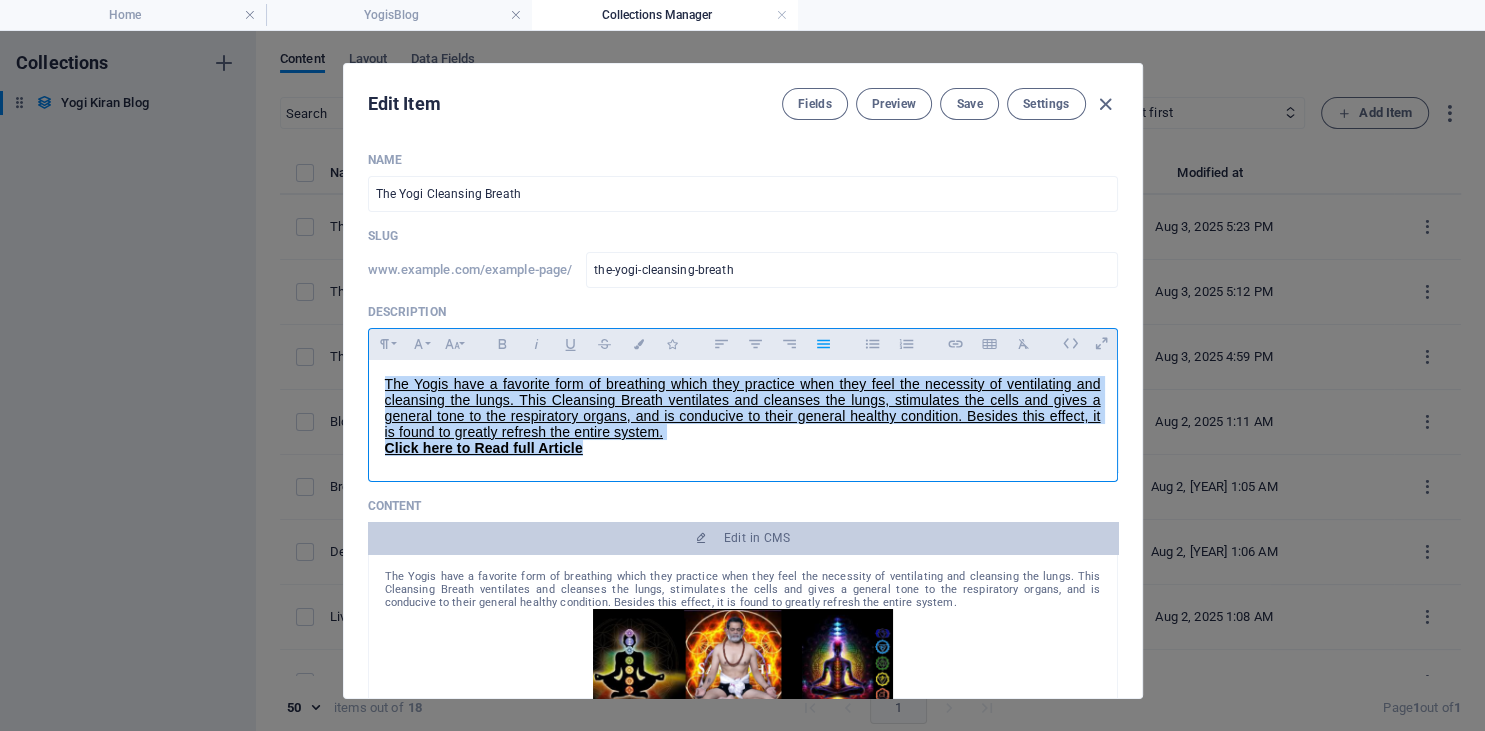 click on "Click here to Read full Article" at bounding box center [743, 448] 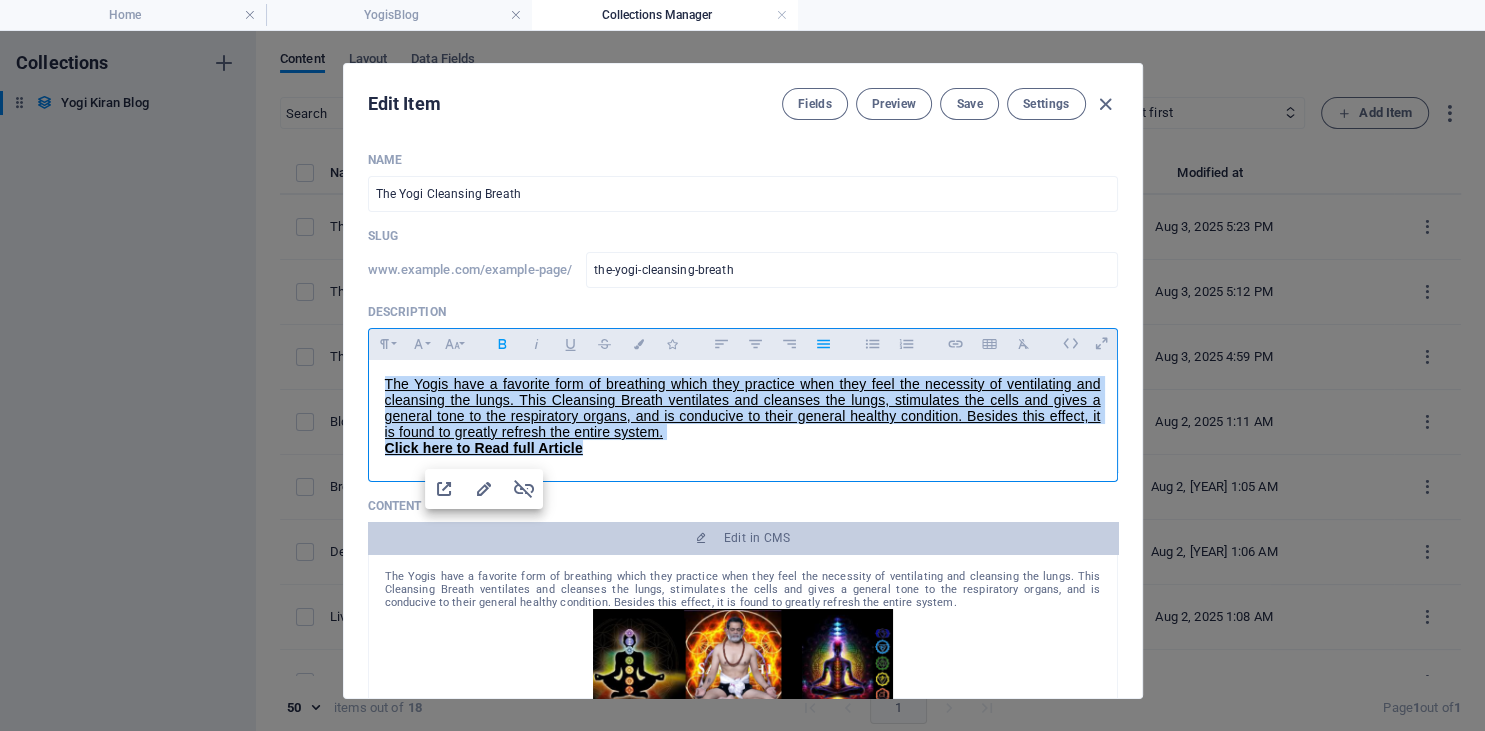 drag, startPoint x: 600, startPoint y: 456, endPoint x: 378, endPoint y: 368, distance: 238.80536 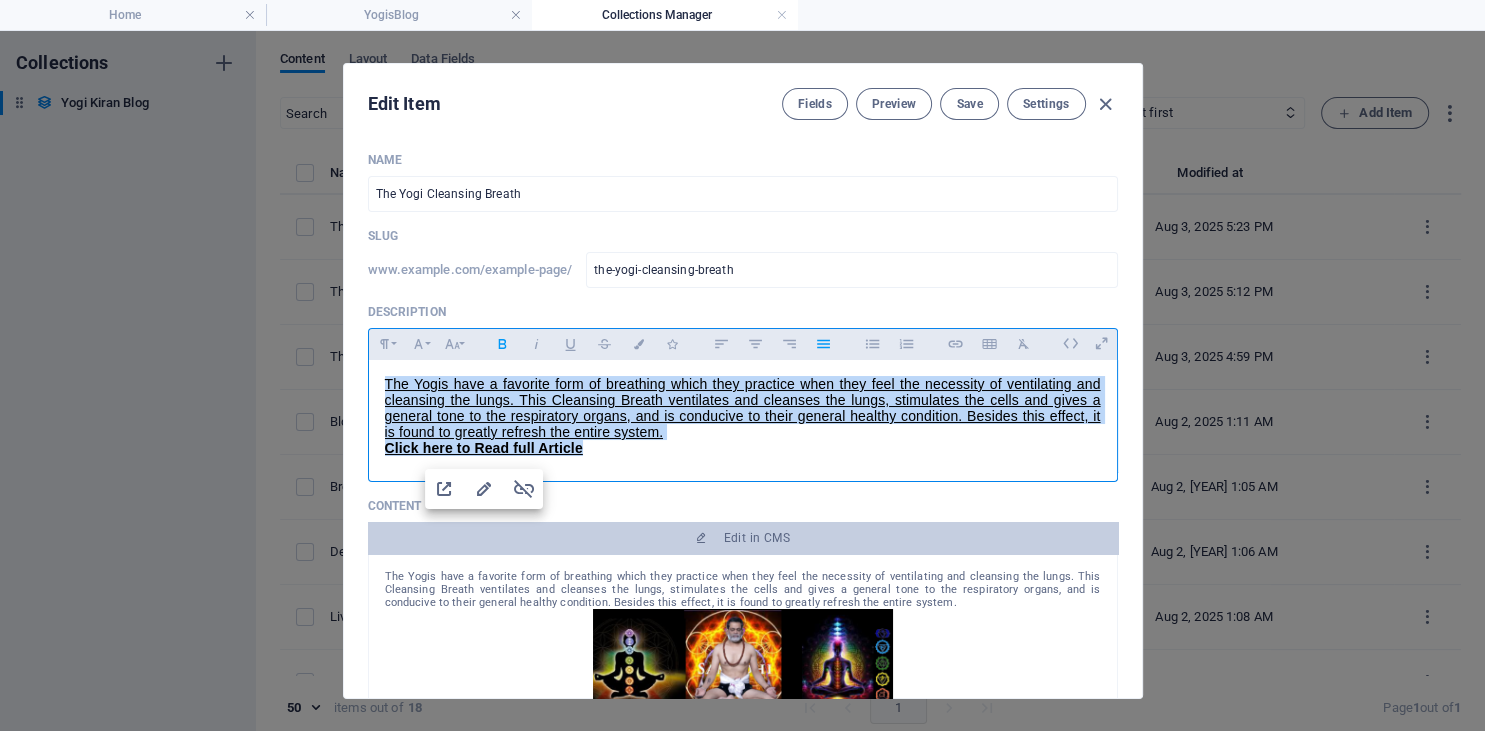 click on "The Yogis have a favorite form of breathing which they practice when they feel the necessity of ventilating and cleansing the lungs. This Cleansing Breath ventilates and cleanses the lungs, stimulates the cells and gives a general tone to the respiratory organs, and is conducive to their general healthy condition. Besides this effect, it is found to greatly refresh the entire system.  Click here to Read full Article" at bounding box center (743, 416) 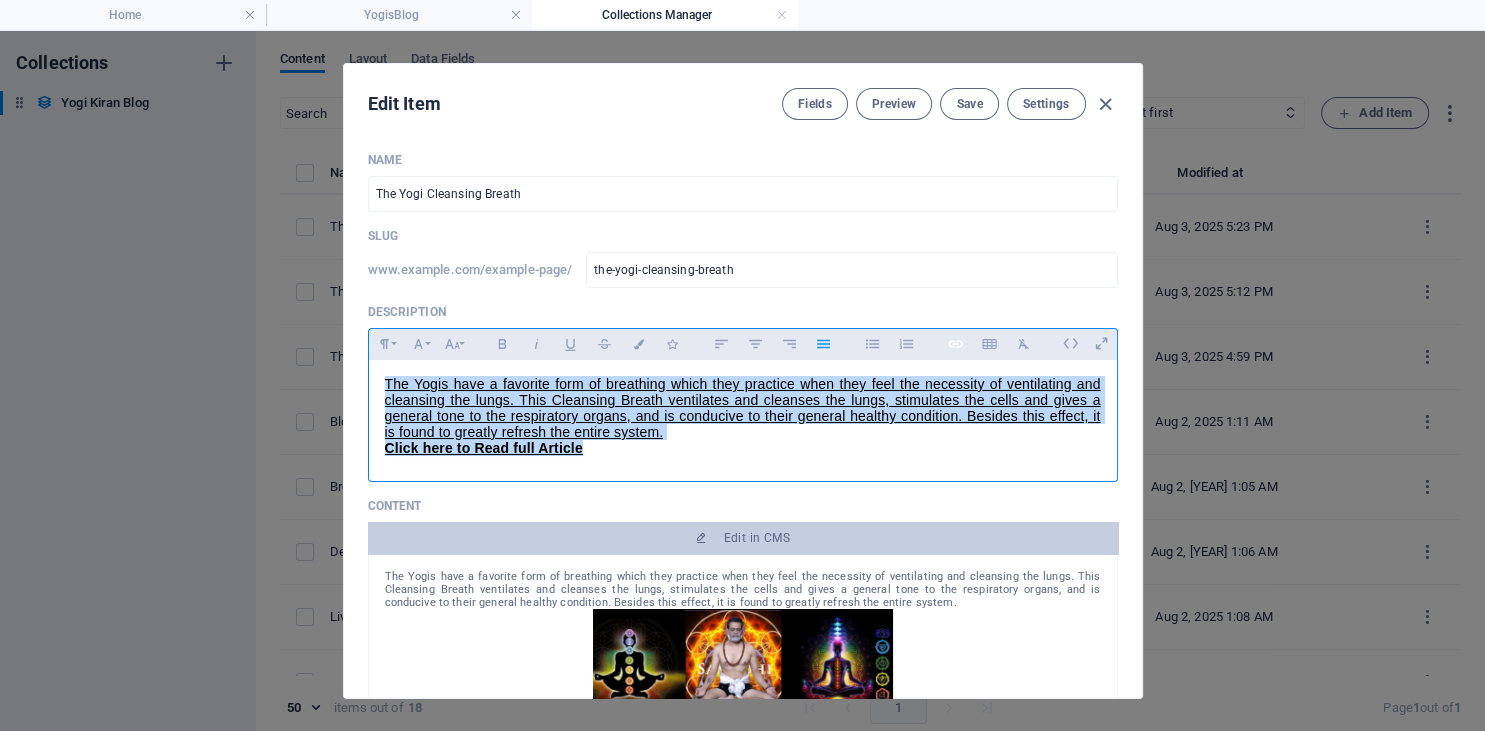 type 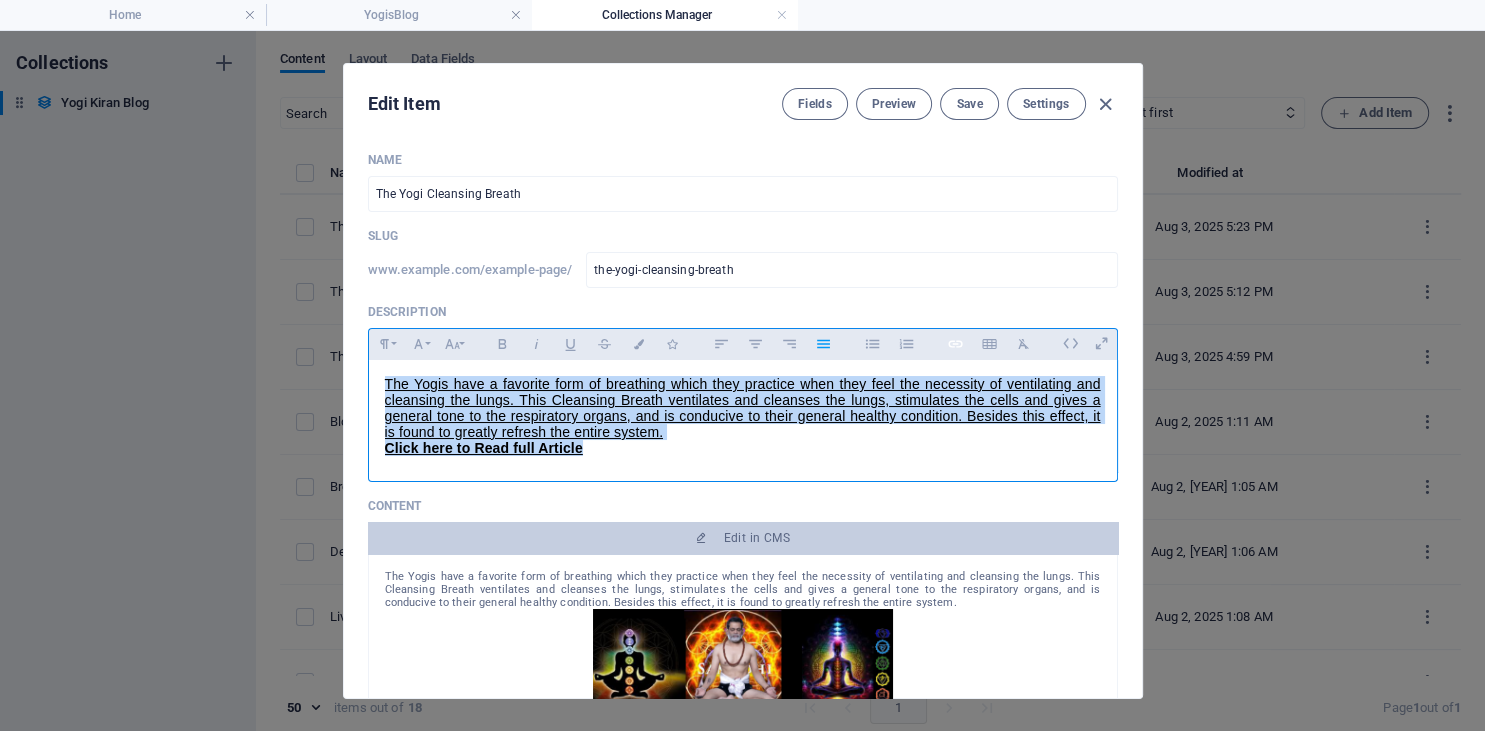 type on "The Yogis have a favorite form of breathing which they practice when they feel the necessity of ventilating and cleansing the lungs. This Cleansing Breath ventilates and cleanses the lungs, stimulates the cells and gives a general tone to the respiratory organs, and is conducive to their general healthy condition. Besides this effect, it is found to greatly refresh the entire system. Click here to Read full Article" 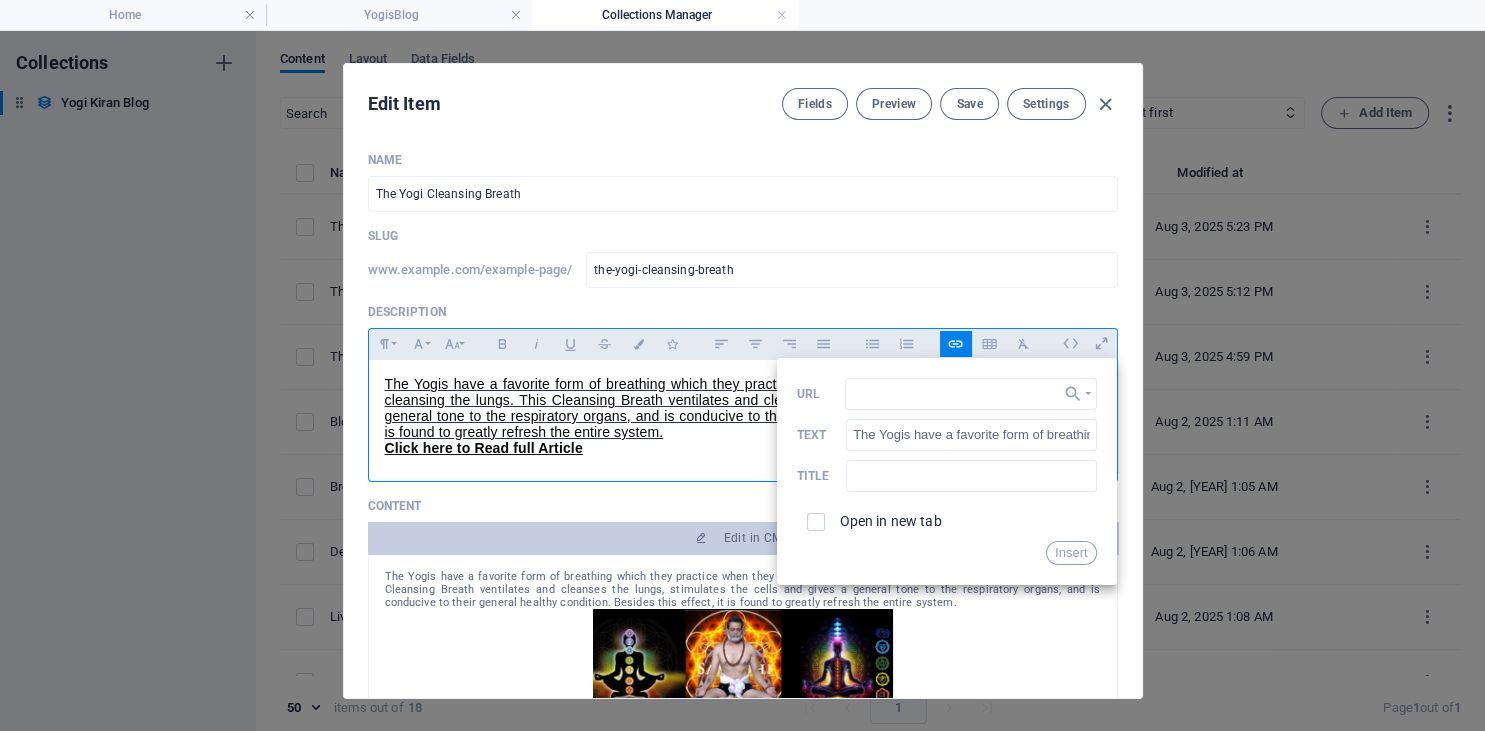 click on "Click here to Read full Article ​" at bounding box center [743, 448] 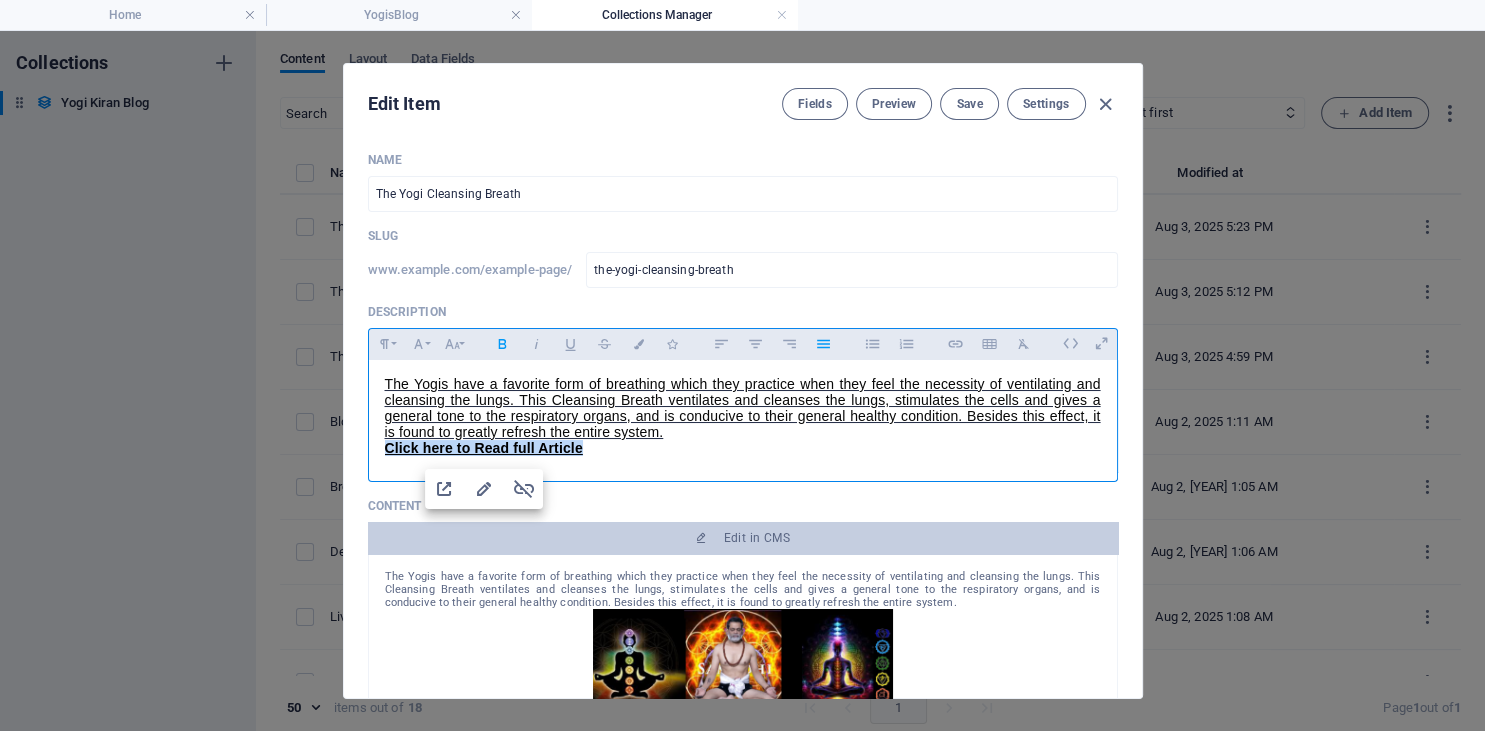 drag, startPoint x: 595, startPoint y: 452, endPoint x: 329, endPoint y: 456, distance: 266.03006 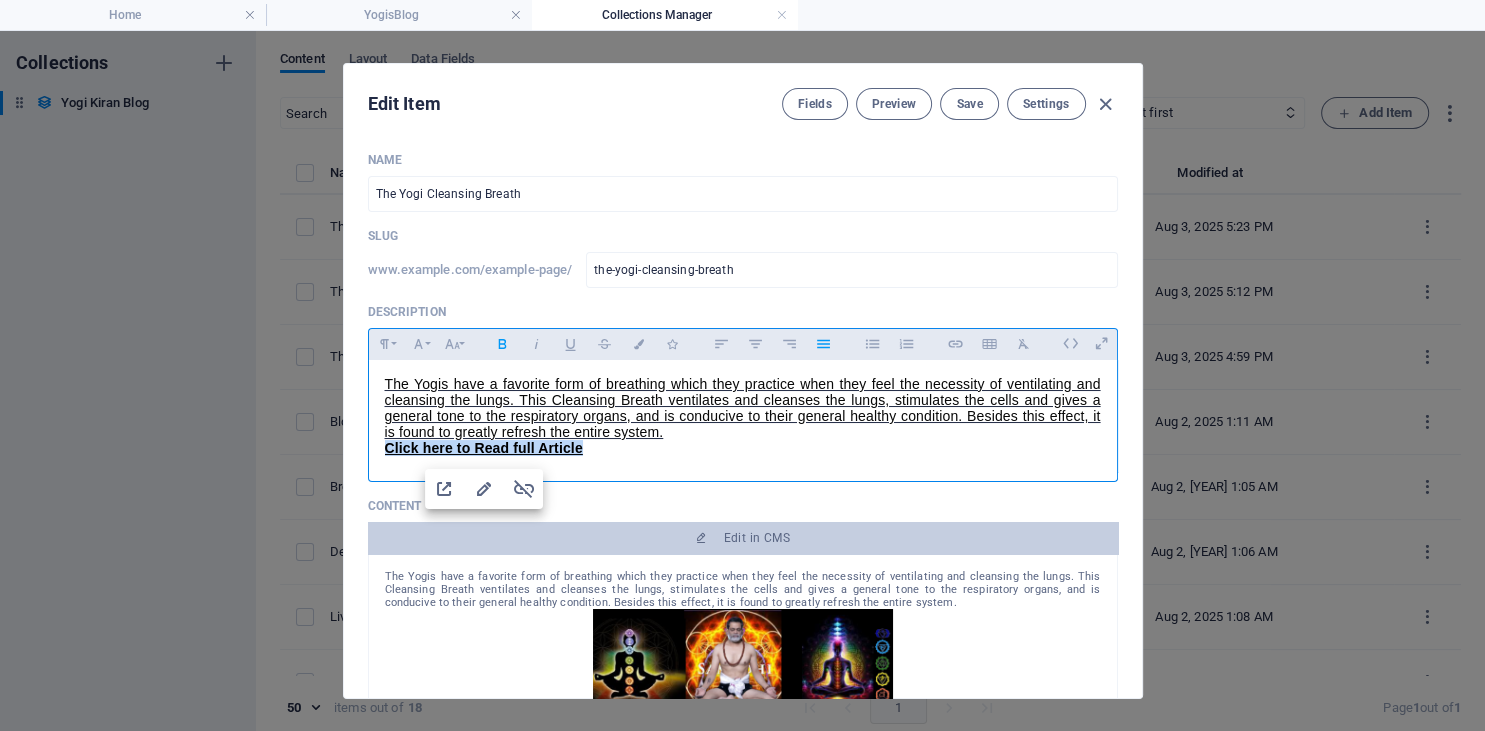 click on "The Yogis have a favorite form of breathing which they practice when they feel the necessity of ventilating and cleansing the lungs. This Cleansing Breath ventilates and cleanses the lungs, stimulates the cells and gives a general tone to the respiratory organs, and is conducive to their general healthy condition. Besides this effect, it is found to greatly refresh the entire system.  Click here to Read full Article" at bounding box center (743, 416) 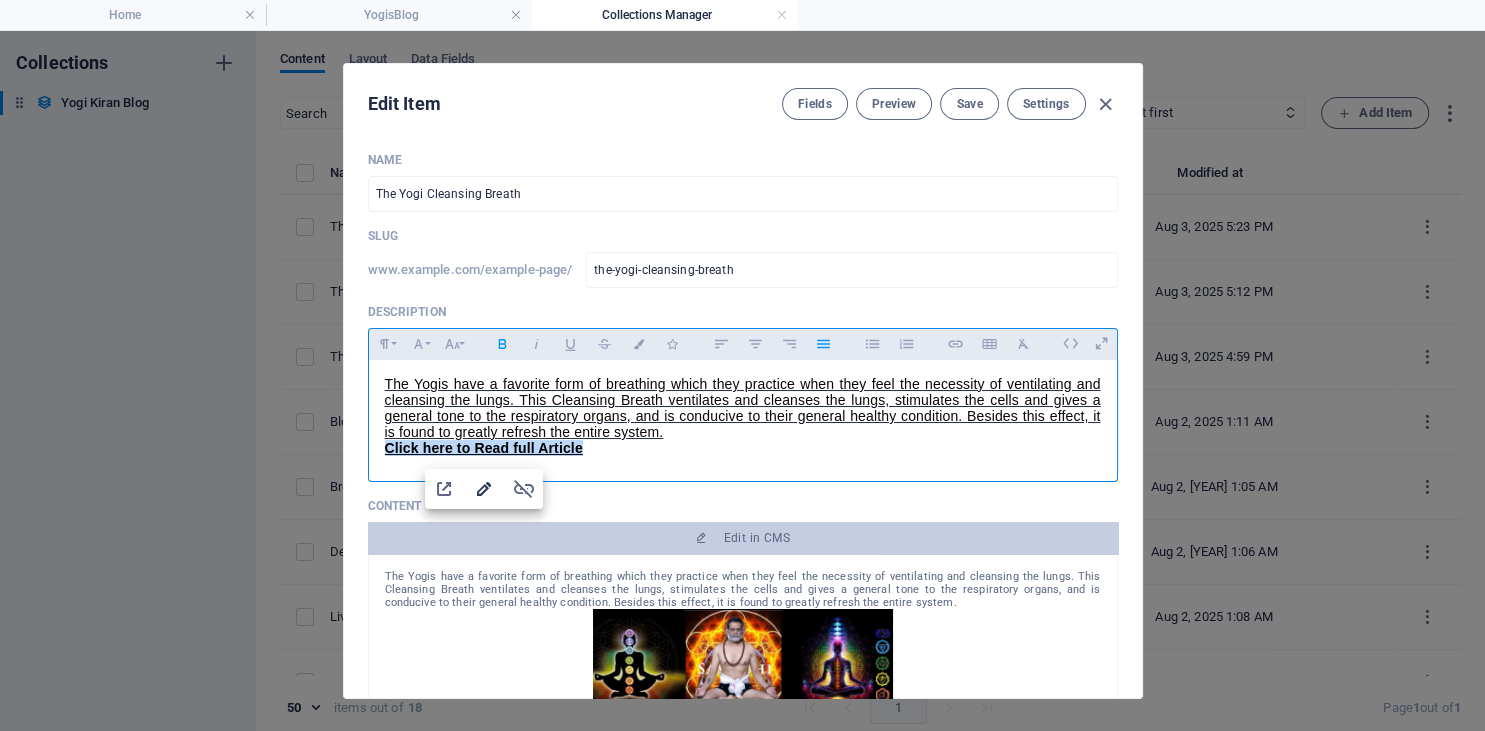 type on "https://yogikiran.in/yogi-kiran-blog-item/blood-breath-and-body-detoxification" 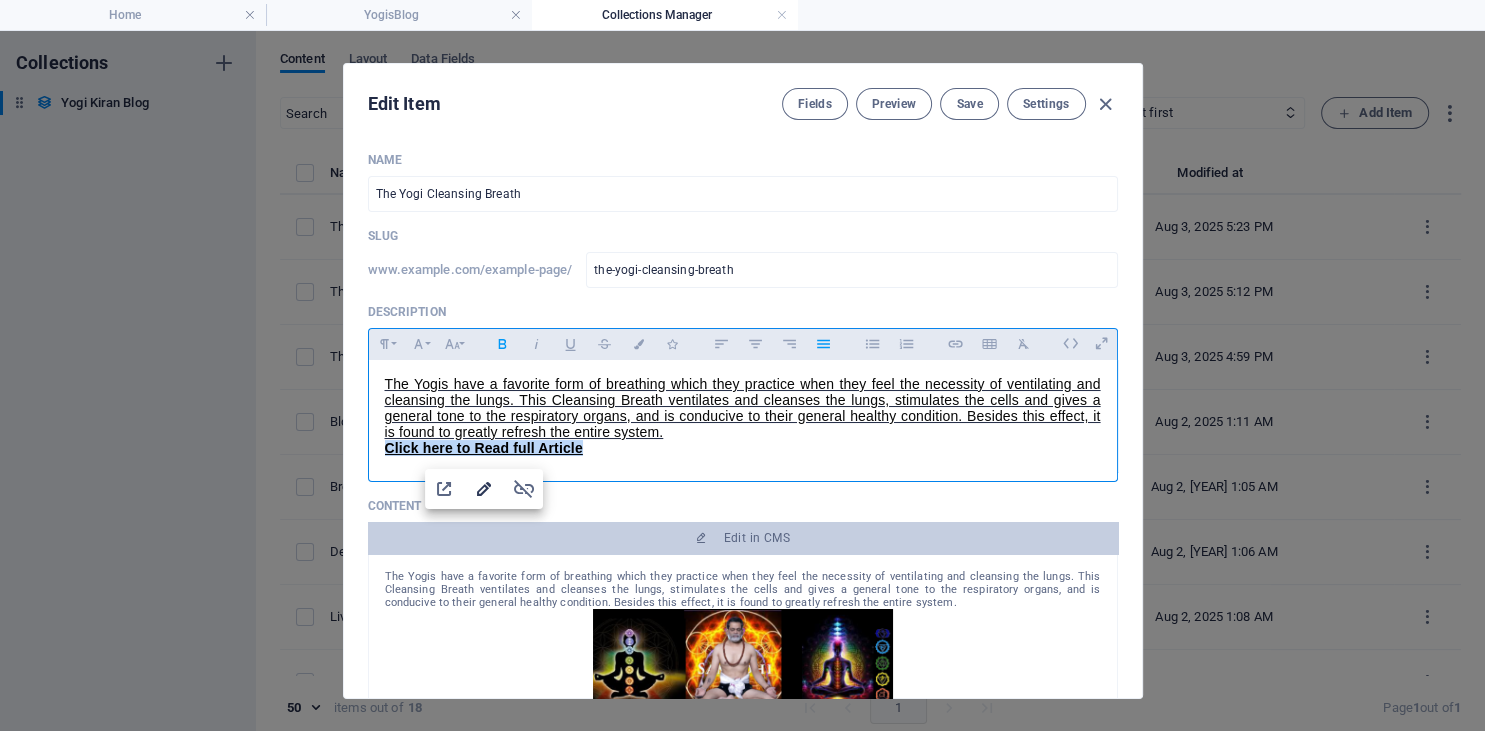 type on "Click here to Read full Article" 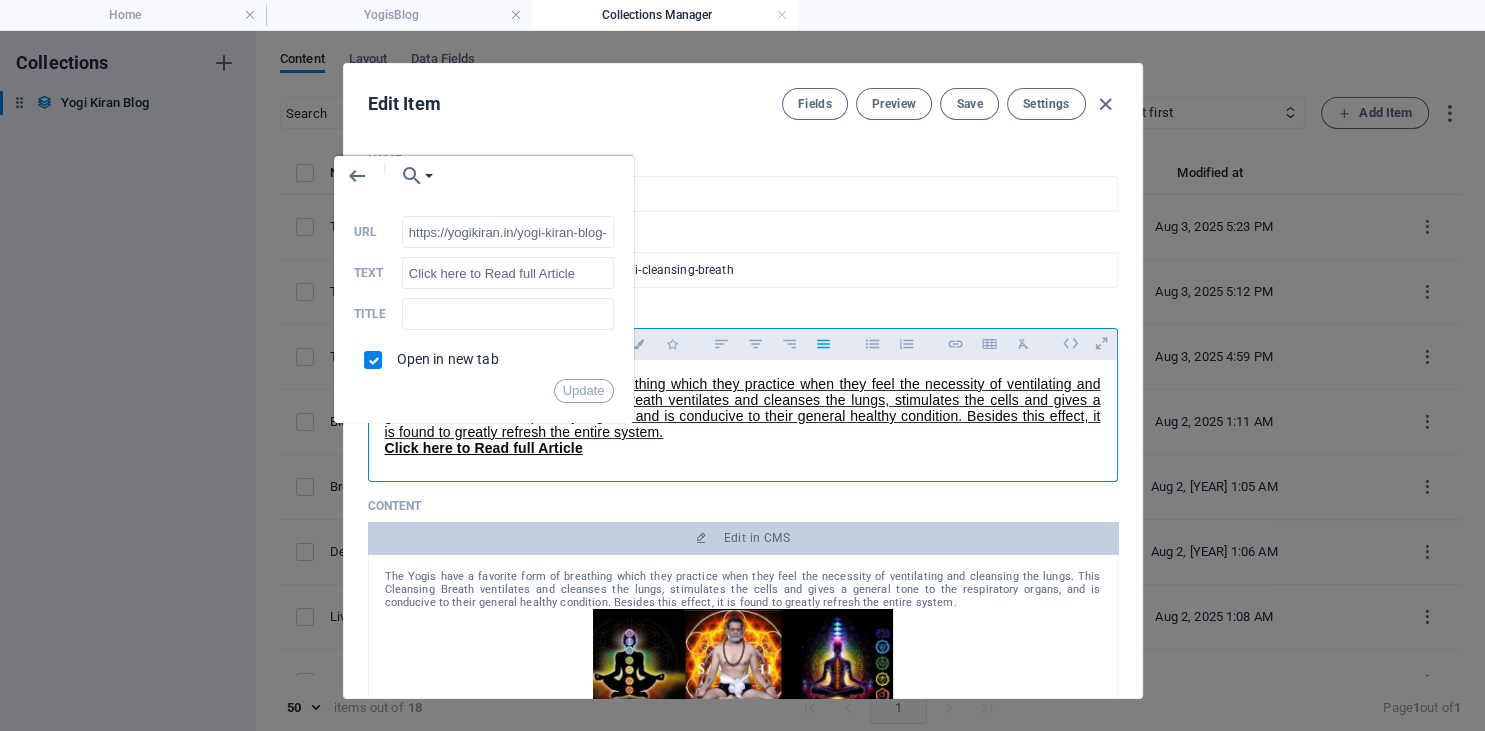 scroll, scrollTop: 0, scrollLeft: 248, axis: horizontal 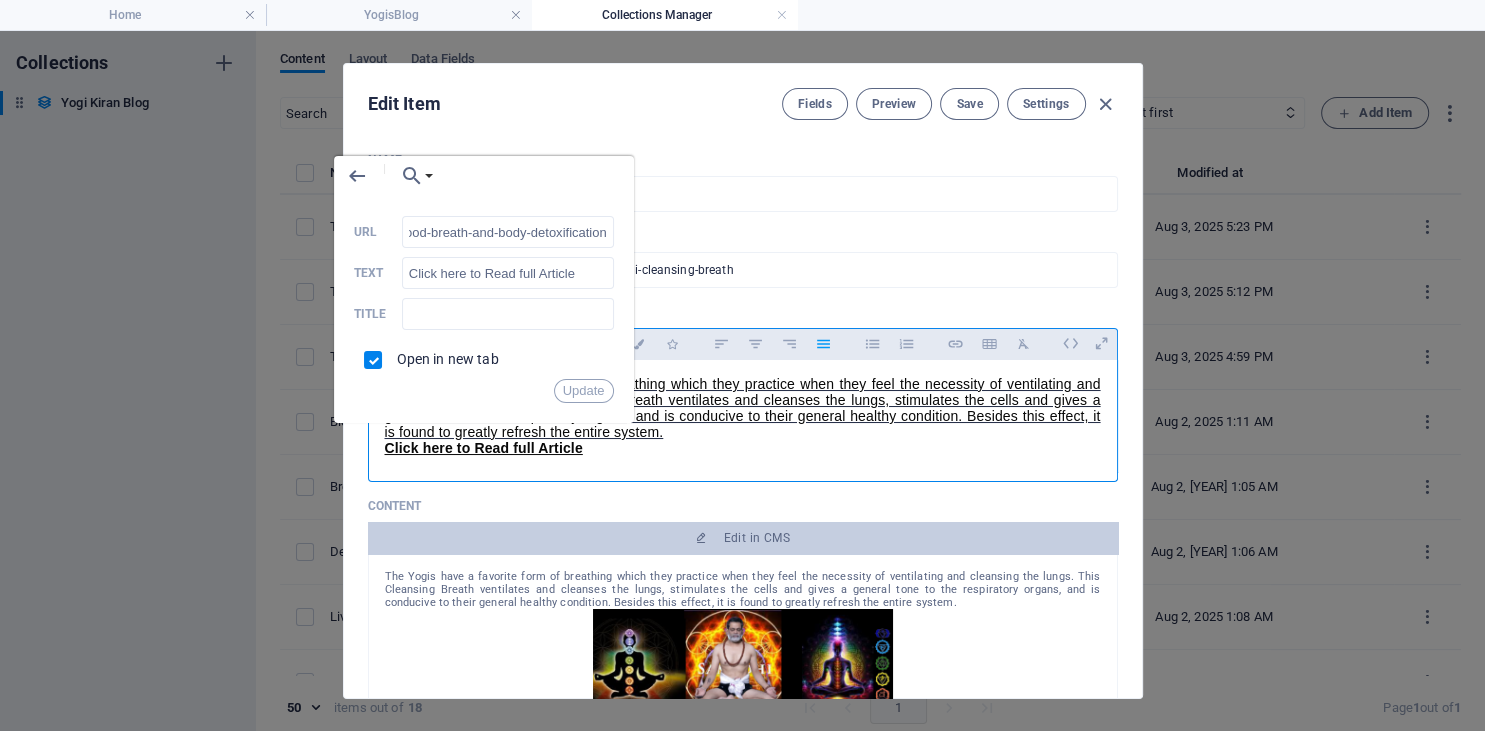 click on "The Yogis have a favorite form of breathing which they practice when they feel the necessity of ventilating and cleansing the lungs. This Cleansing Breath ventilates and cleanses the lungs, stimulates the cells and gives a general tone to the respiratory organs, and is conducive to their general healthy condition. Besides this effect, it is found to greatly refresh the entire system." at bounding box center [743, 408] 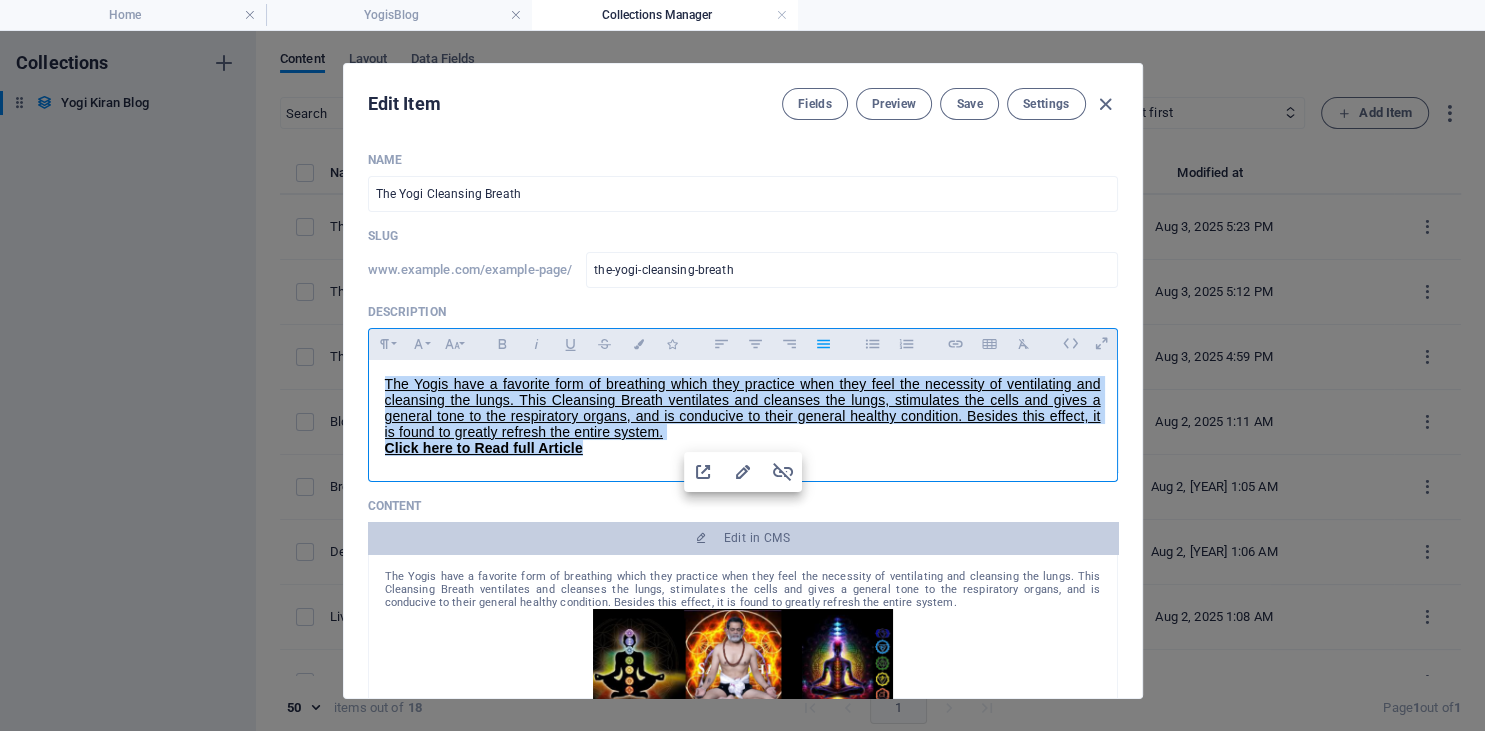 drag, startPoint x: 597, startPoint y: 455, endPoint x: 361, endPoint y: 357, distance: 255.53865 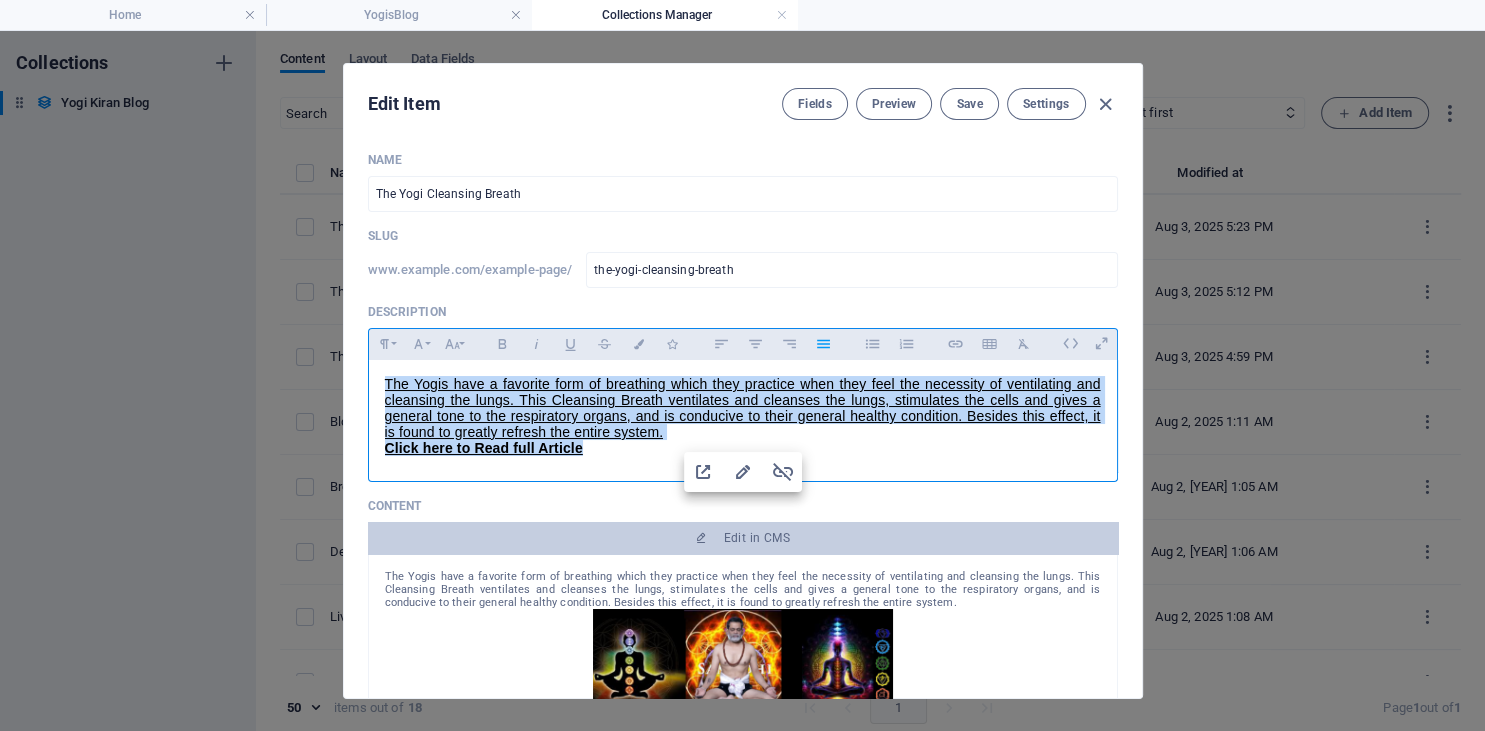 click on "The Yogis have a favorite form of breathing which they practice when they feel the necessity of ventilating and cleansing the lungs. This Cleansing Breath ventilates and cleanses the lungs, stimulates the cells and gives a general tone to the respiratory organs, and is conducive to their general healthy condition. Besides this effect, it is found to greatly refresh the entire system.  Click here to Read full Article" at bounding box center (743, 416) 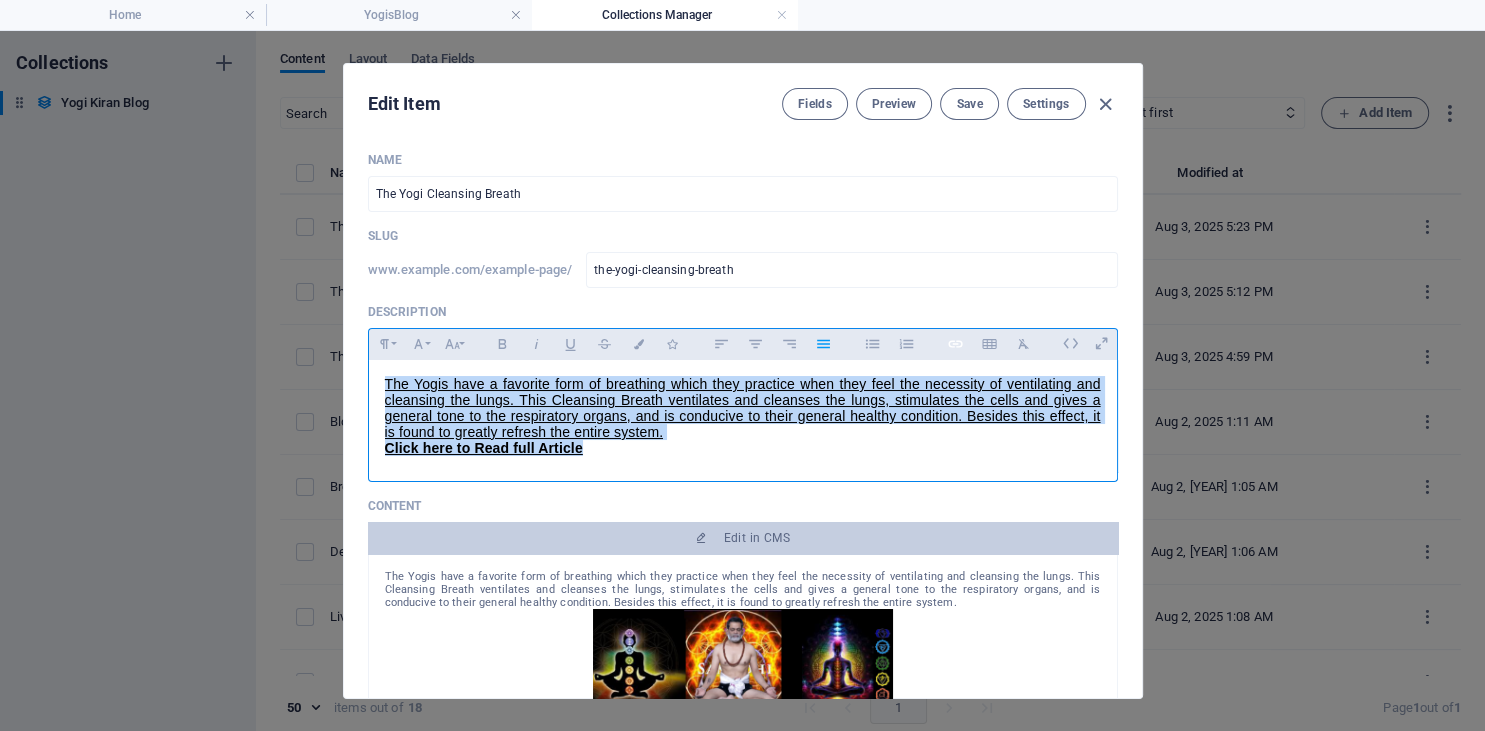 type 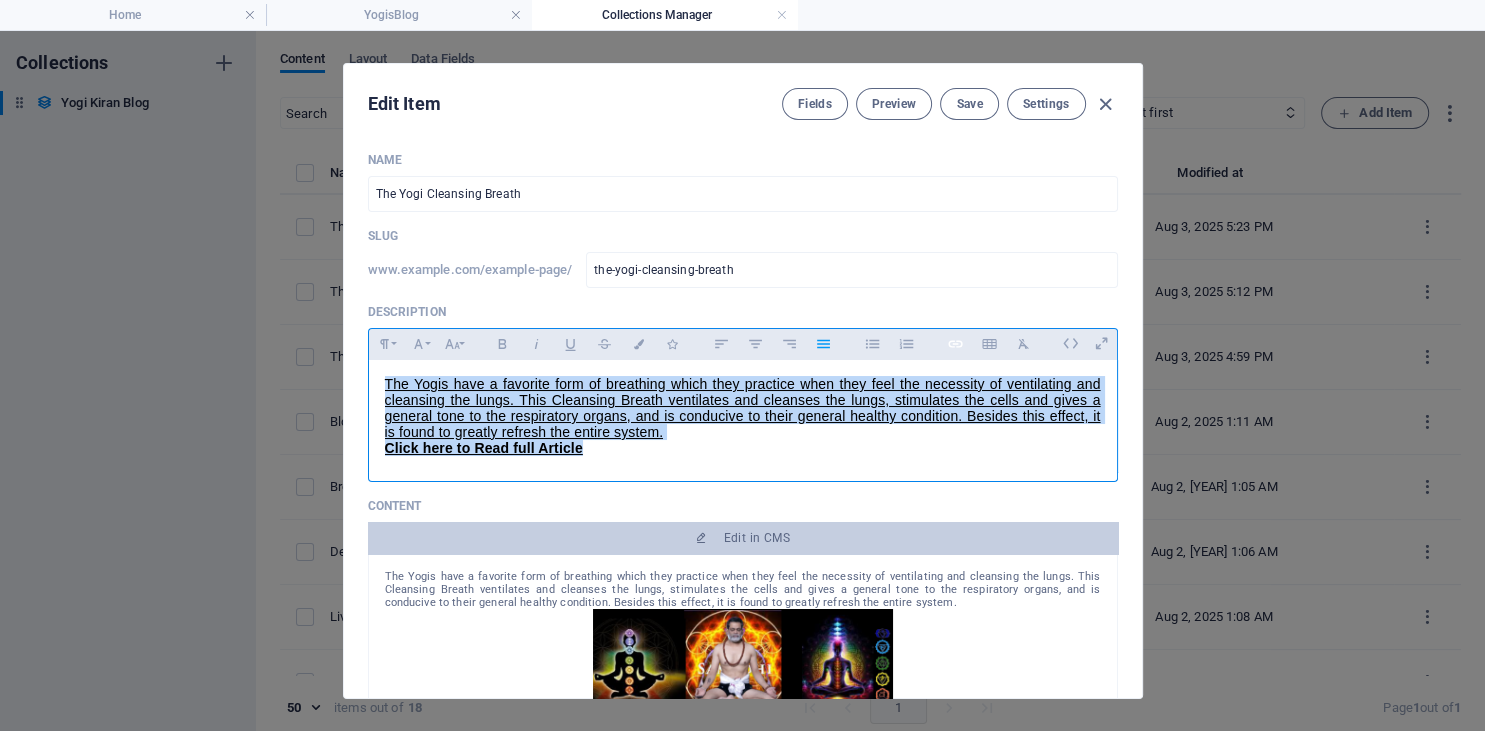 type on "The Yogis have a favorite form of breathing which they practice when they feel the necessity of ventilating and cleansing the lungs. This Cleansing Breath ventilates and cleanses the lungs, stimulates the cells and gives a general tone to the respiratory organs, and is conducive to their general healthy condition. Besides this effect, it is found to greatly refresh the entire system. Click here to Read full Article" 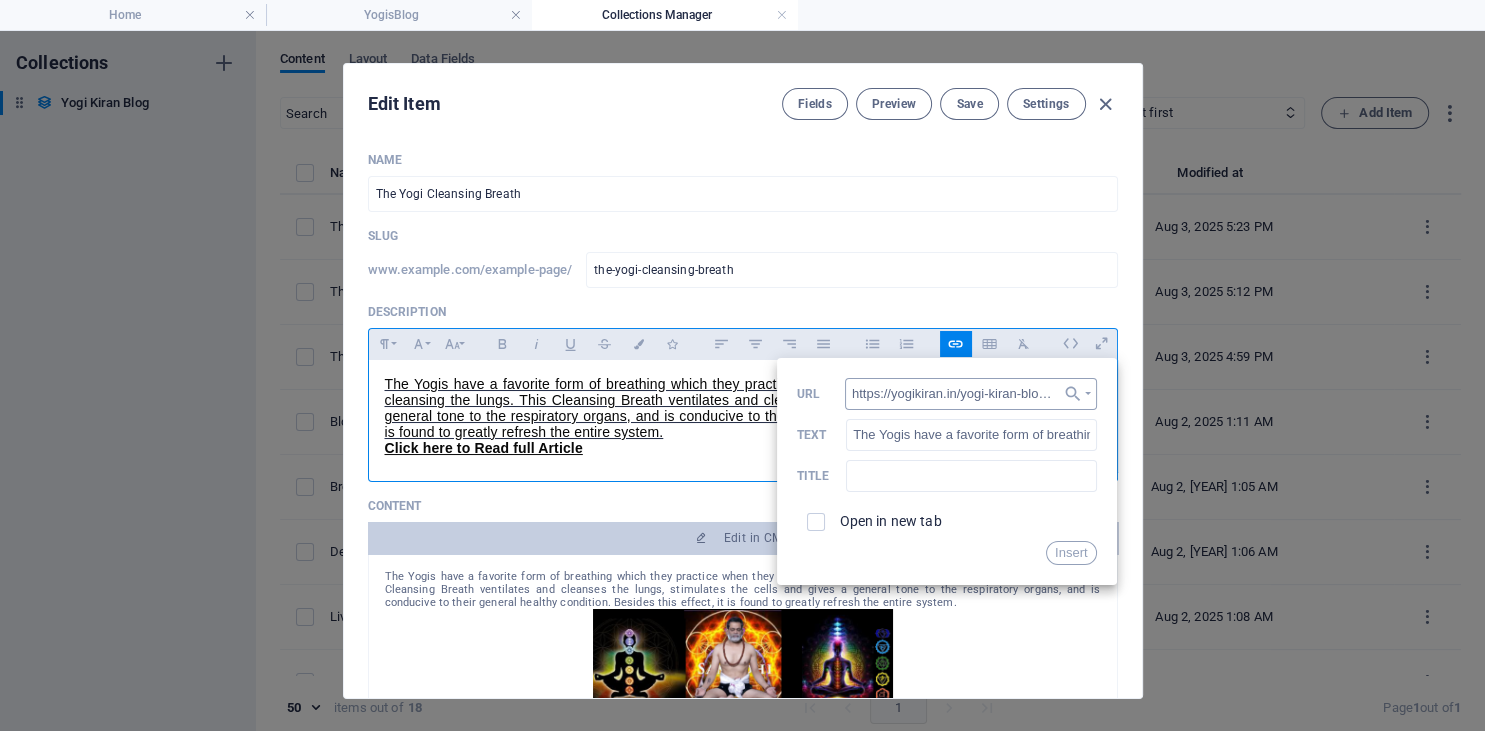 scroll, scrollTop: 0, scrollLeft: 244, axis: horizontal 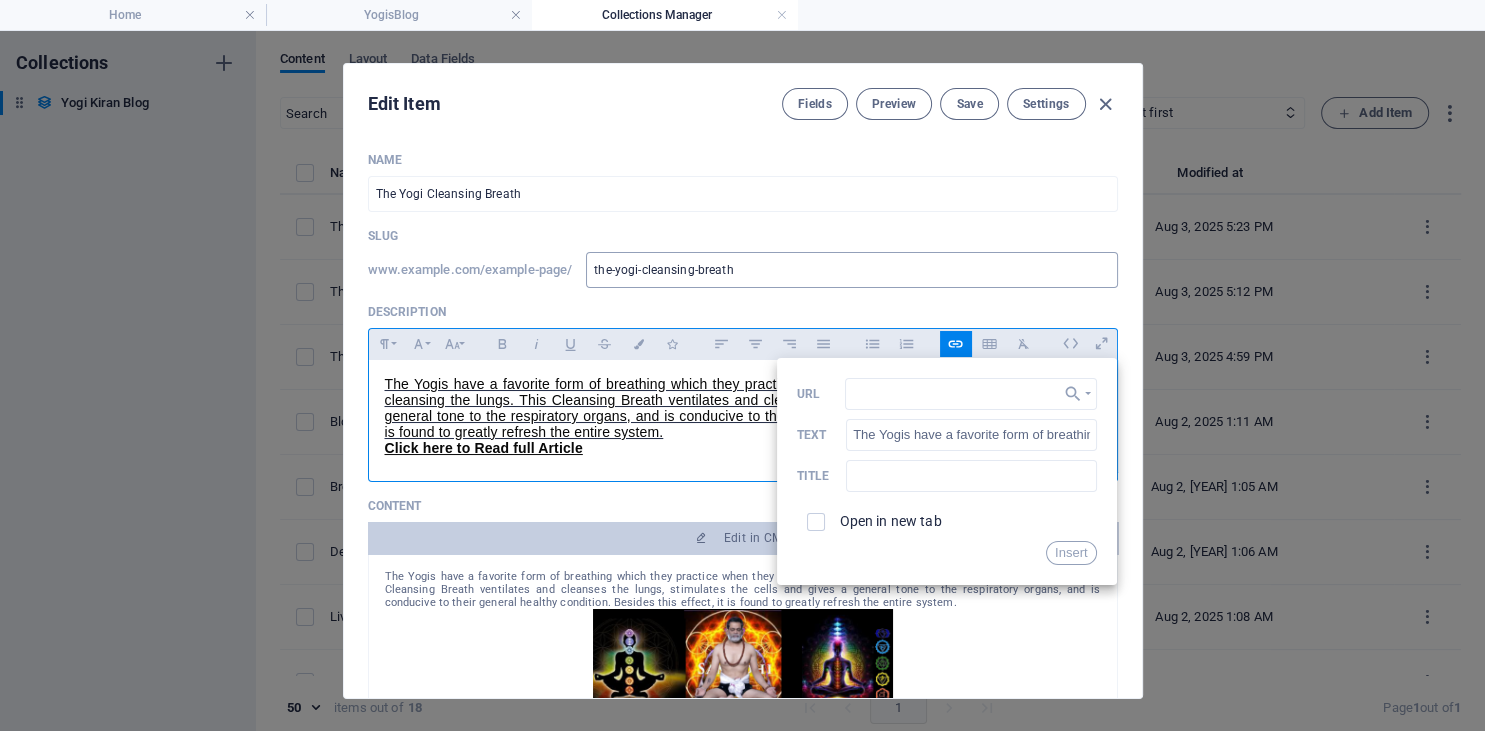 type on "https://yogikiran.in/yogi-kiran-blog-item/blood-breath-and-body-detoxification" 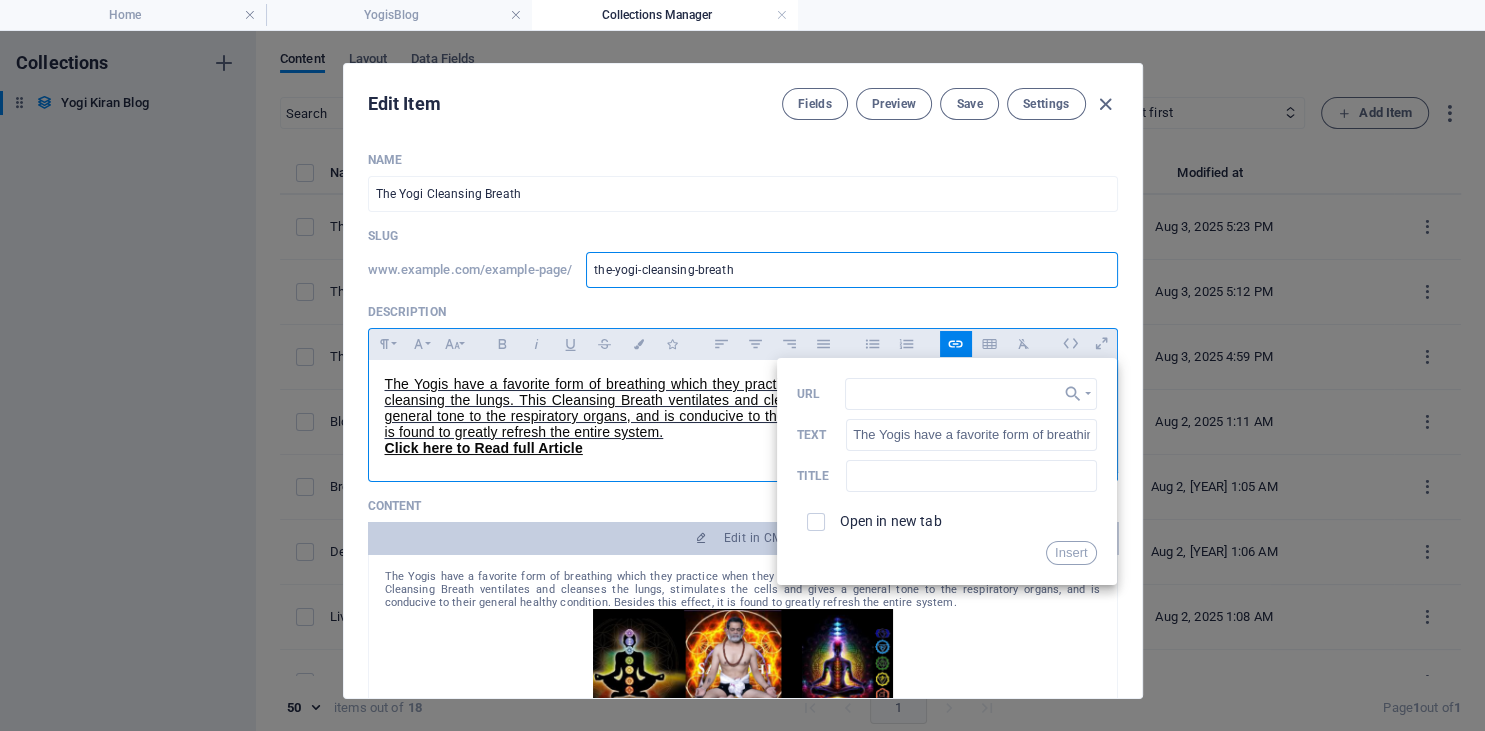 drag, startPoint x: 754, startPoint y: 268, endPoint x: 577, endPoint y: 268, distance: 177 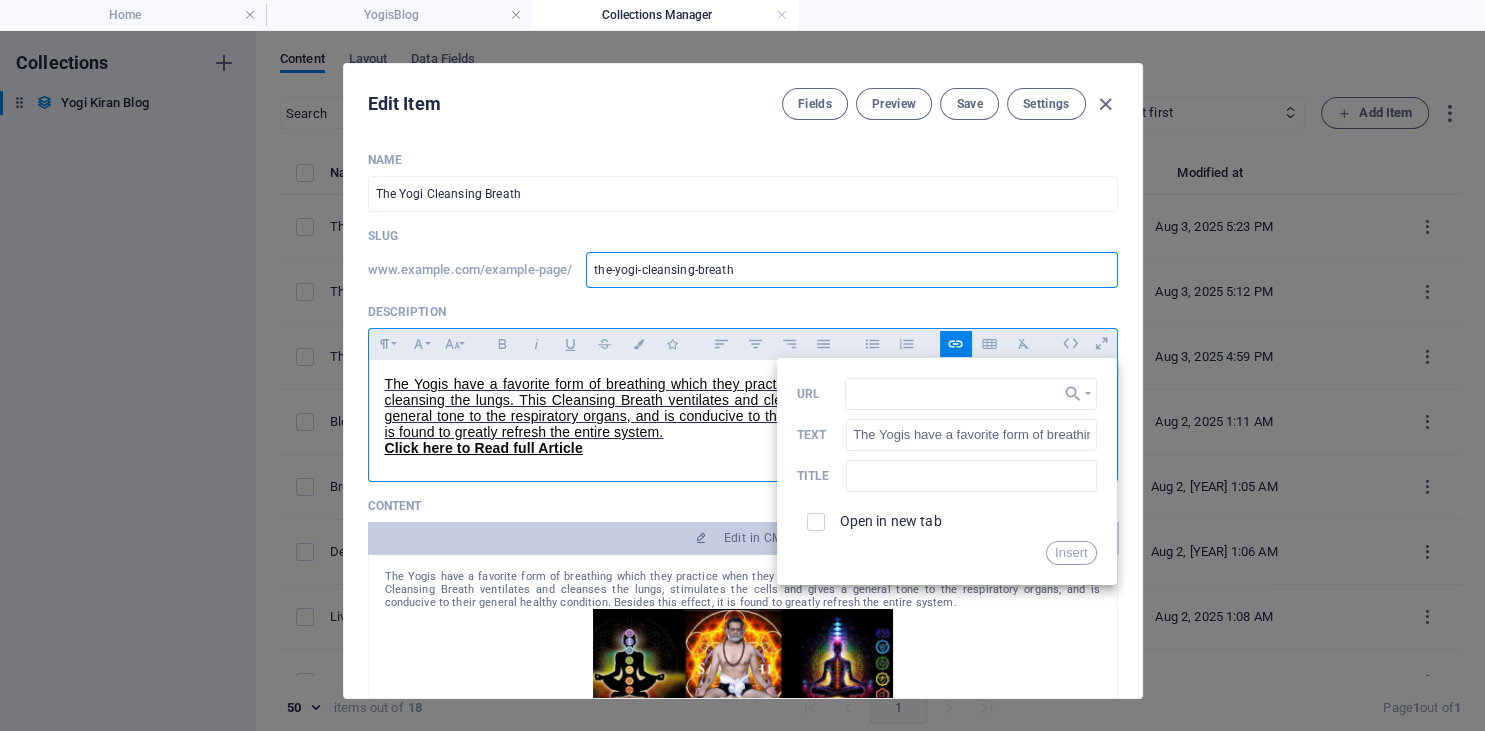 click on "the-yogi-cleansing-breath" at bounding box center [851, 270] 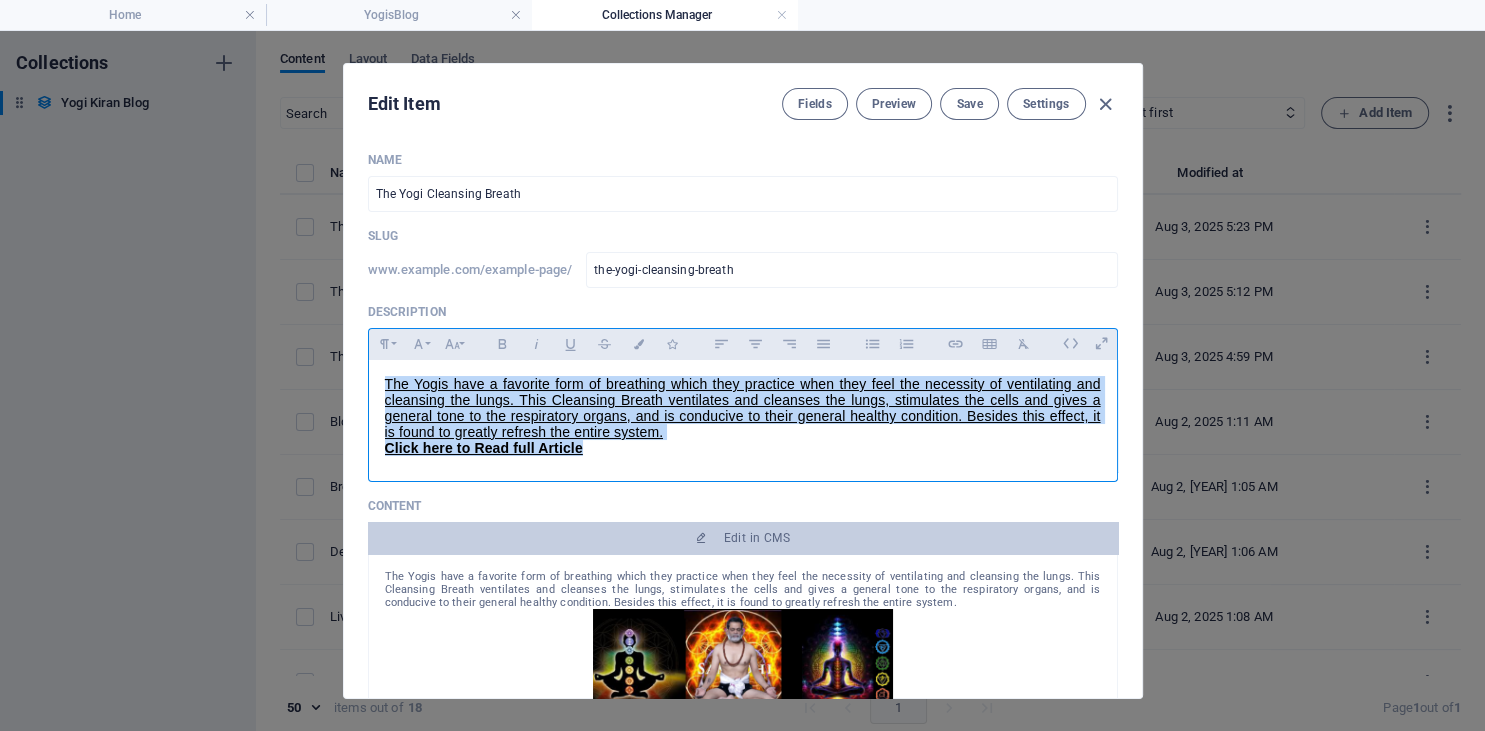 drag, startPoint x: 642, startPoint y: 452, endPoint x: 366, endPoint y: 336, distance: 299.38605 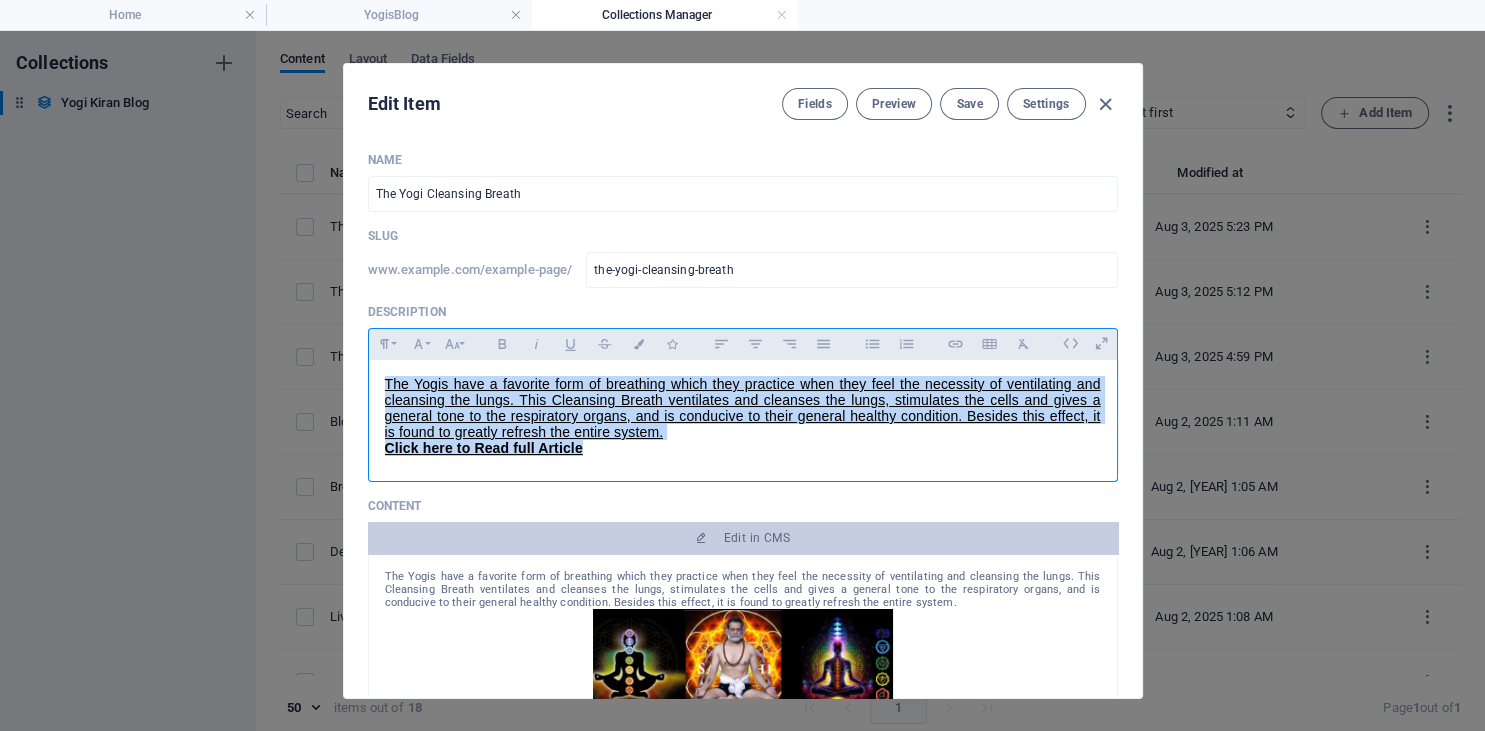 click on "The Yogis have a favorite form of breathing which they practice when they feel the necessity of ventilating and cleansing the lungs. This Cleansing Breath ventilates and cleanses the lungs, stimulates the cells and gives a general tone to the respiratory organs, and is conducive to their general healthy condition. Besides this effect, it is found to greatly refresh the entire system.  Click here to Read full Article" at bounding box center (743, 416) 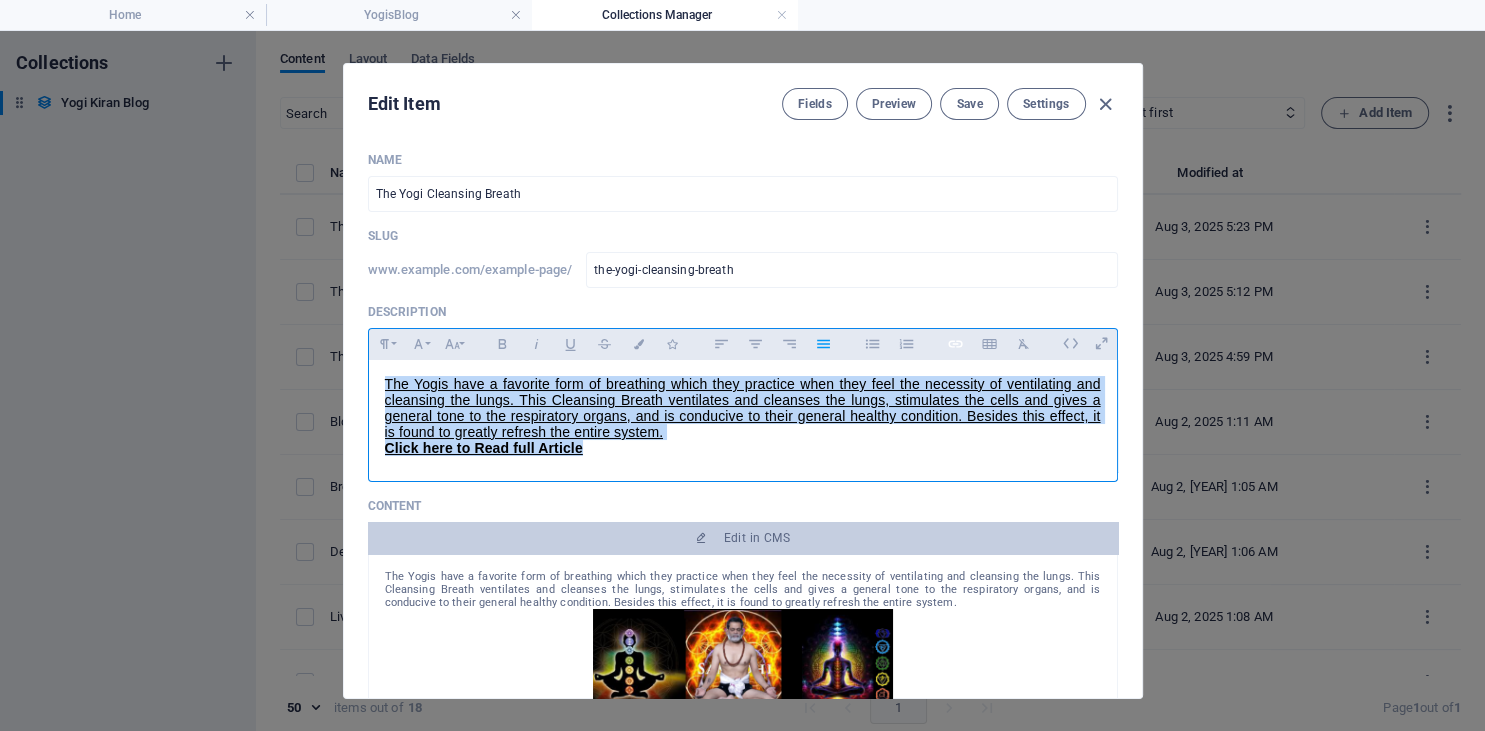 type 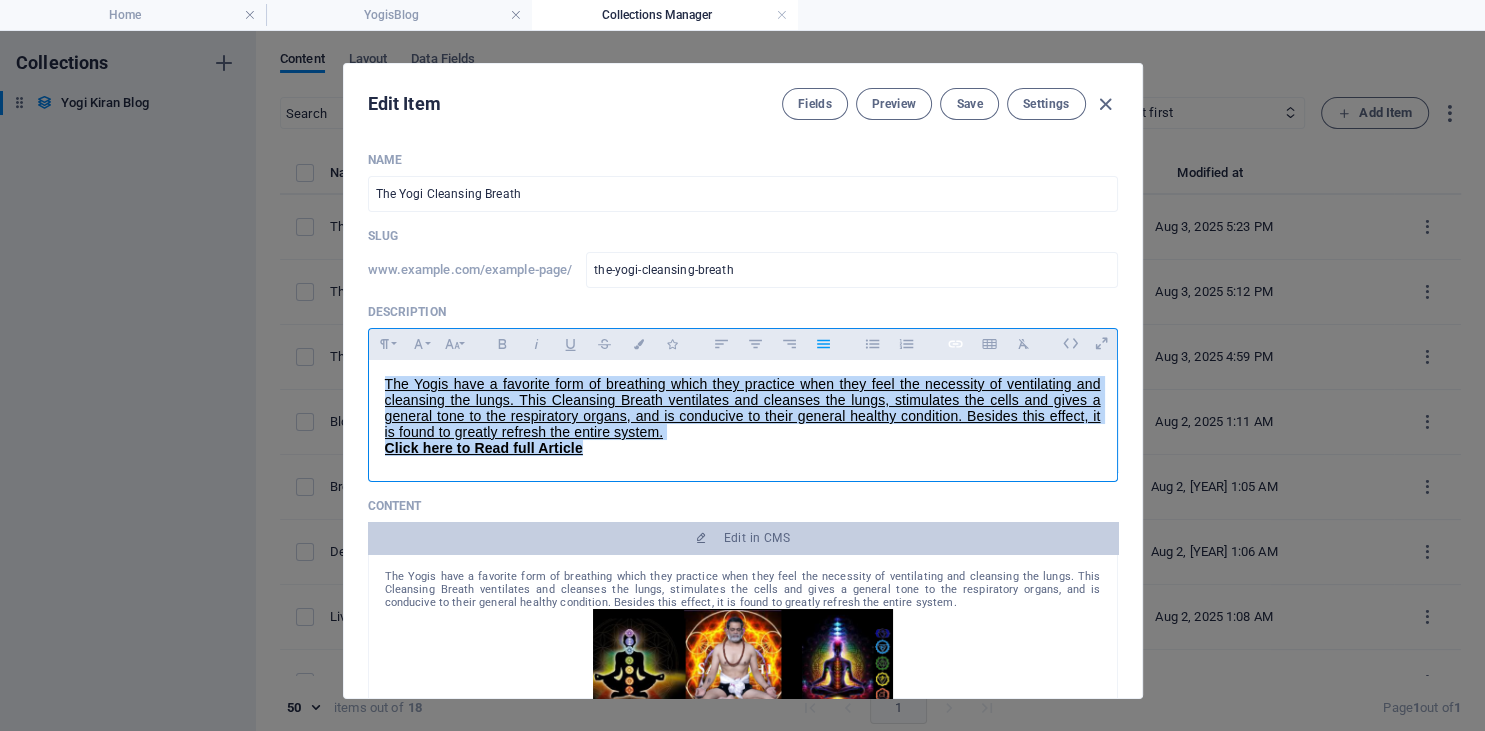 click 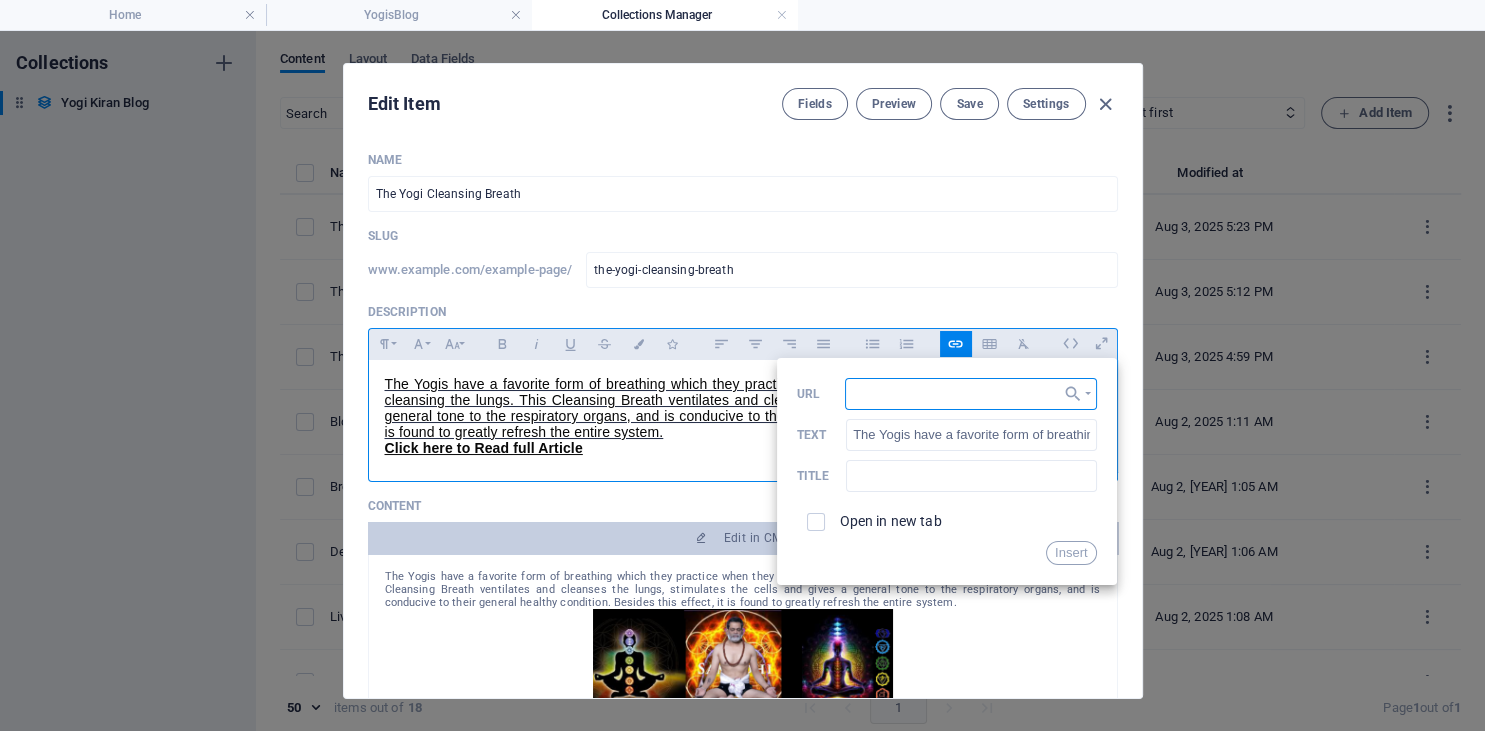 paste on "the-yogi-cleansing-breath" 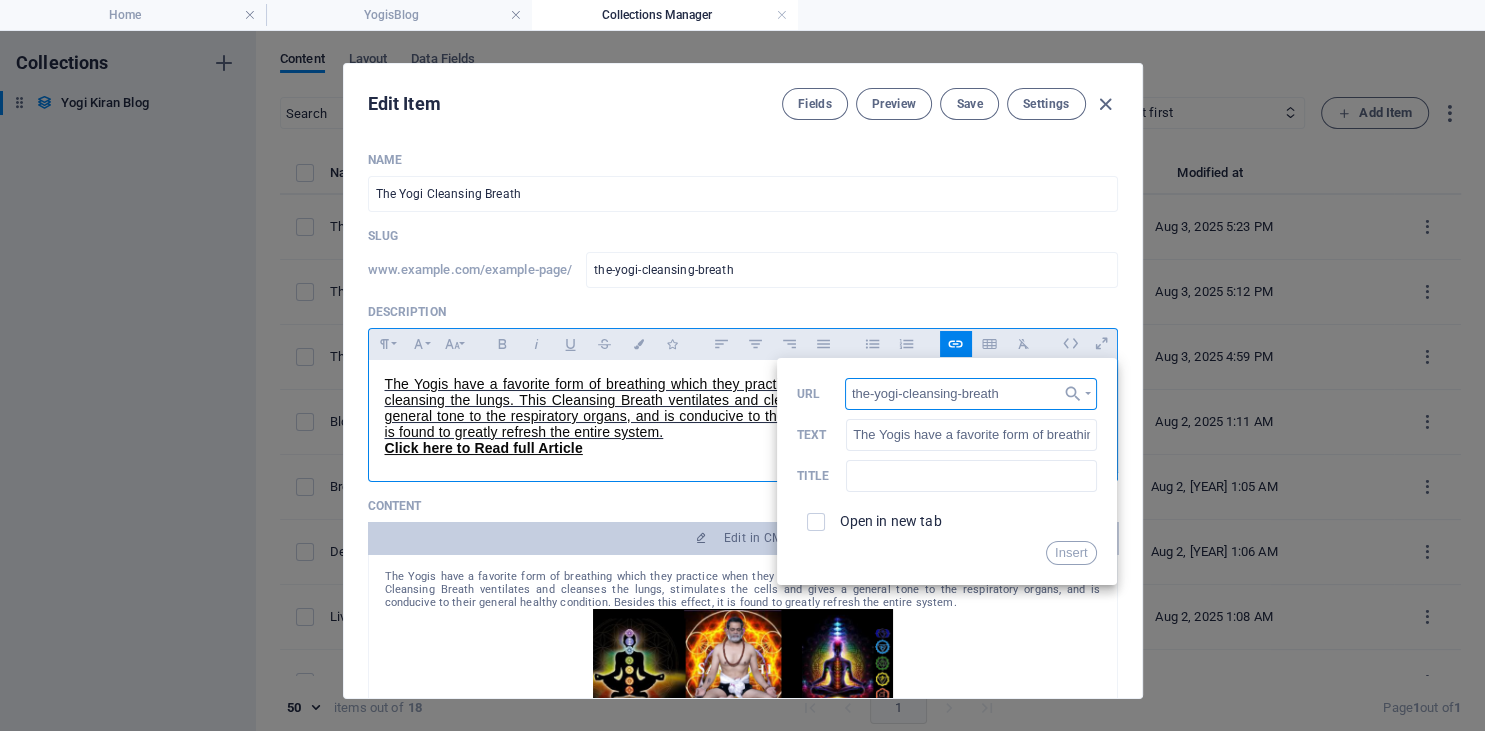 drag, startPoint x: 941, startPoint y: 388, endPoint x: 796, endPoint y: 387, distance: 145.00345 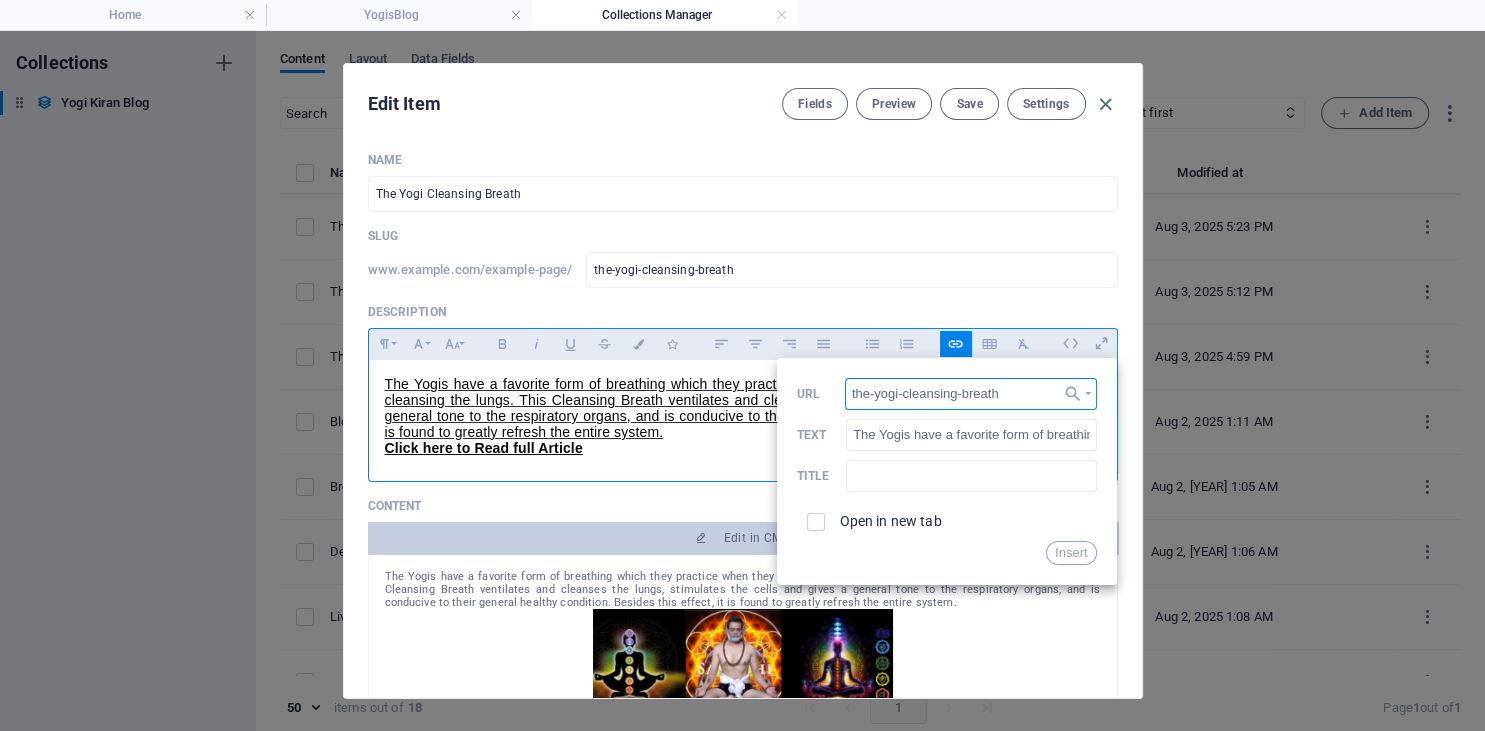 click on "the-yogi-cleansing-breath" at bounding box center (971, 394) 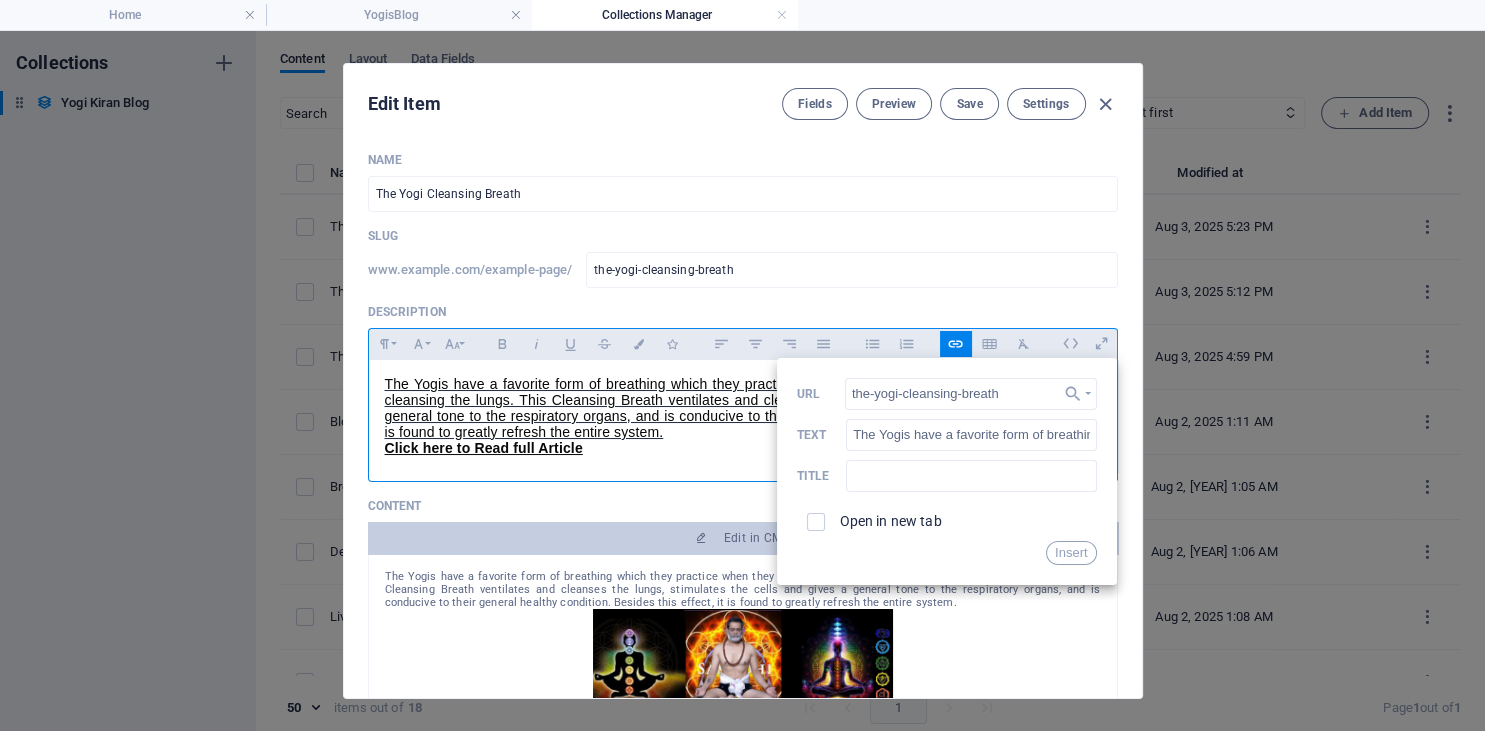 click on "The Yogis have a favorite form of breathing which they practice when they feel the necessity of ventilating and cleansing the lungs. This Cleansing Breath ventilates and cleanses the lungs, stimulates the cells and gives a general tone to the respiratory organs, and is conducive to their general healthy condition. Besides this effect, it is found to greatly refresh the entire system.  Click here to Read full Article" at bounding box center [743, 416] 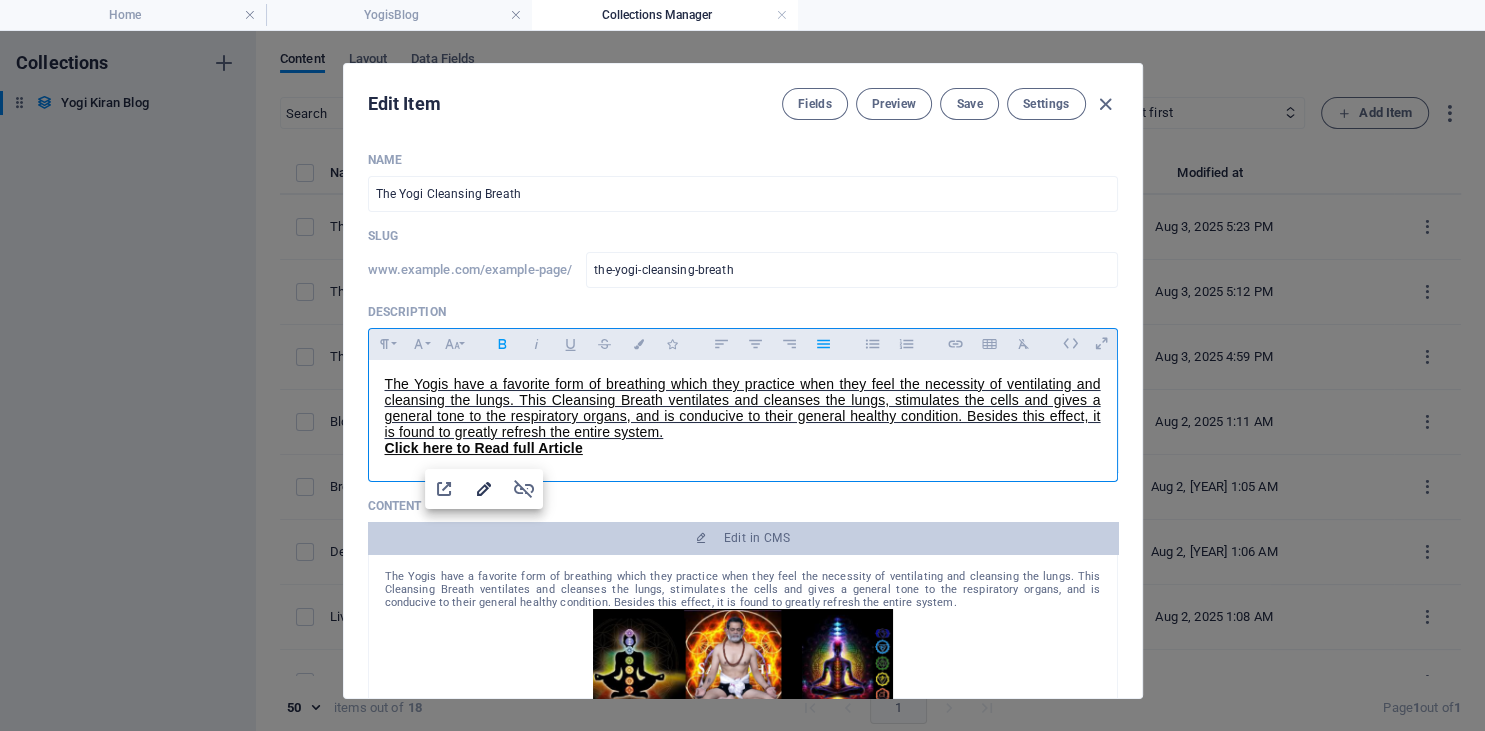 type on "https://yogikiran.in/yogi-kiran-blog-item/blood-breath-and-body-detoxification" 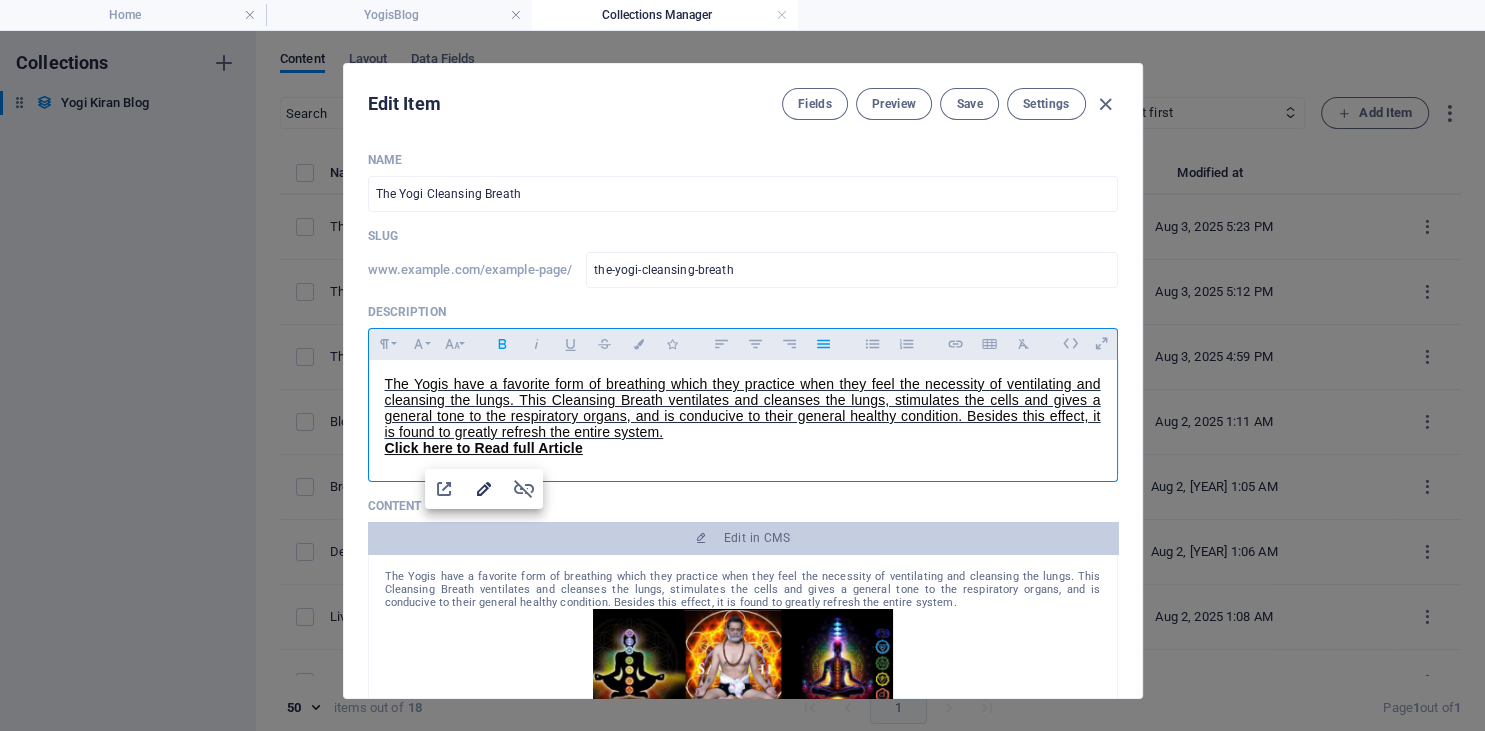 type on "Click here to Read full Article" 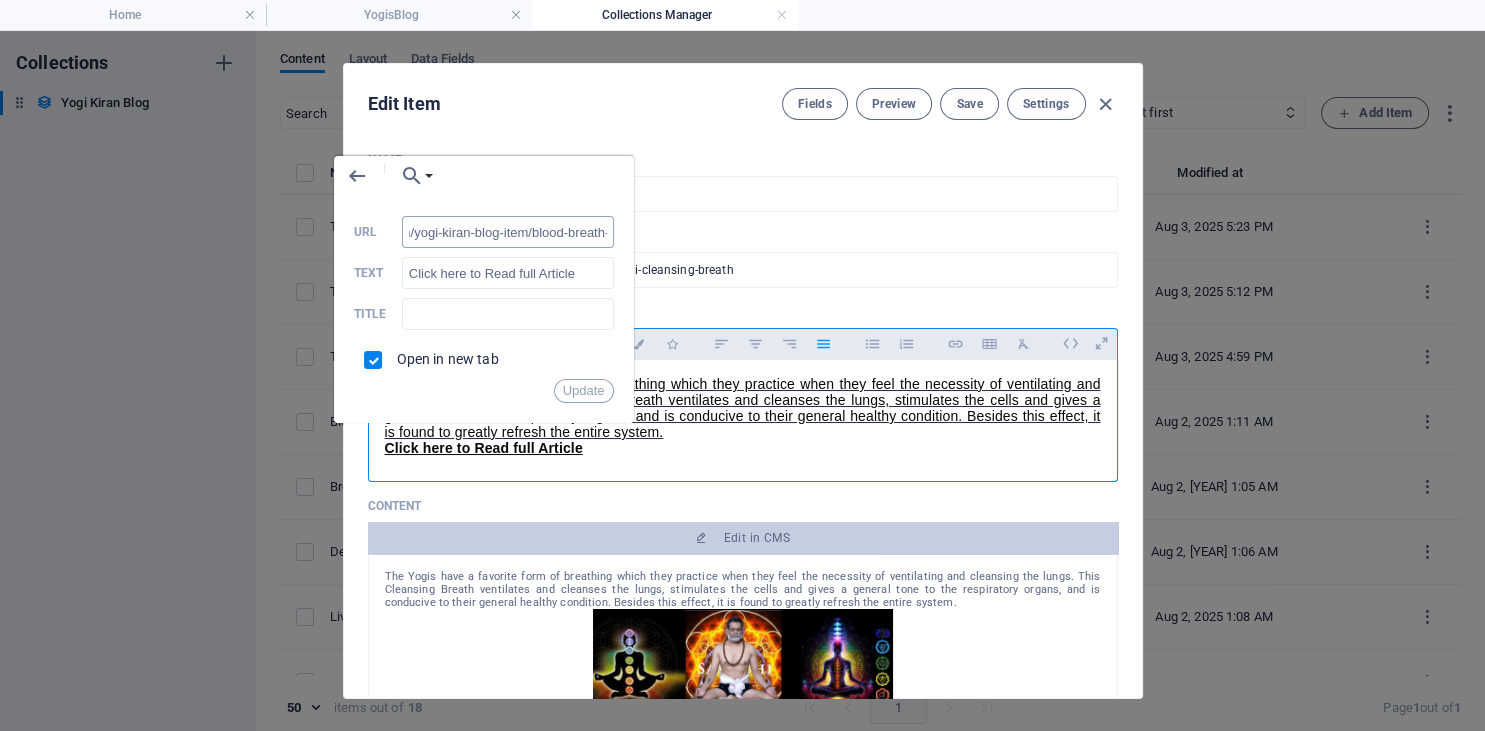 scroll, scrollTop: 0, scrollLeft: 0, axis: both 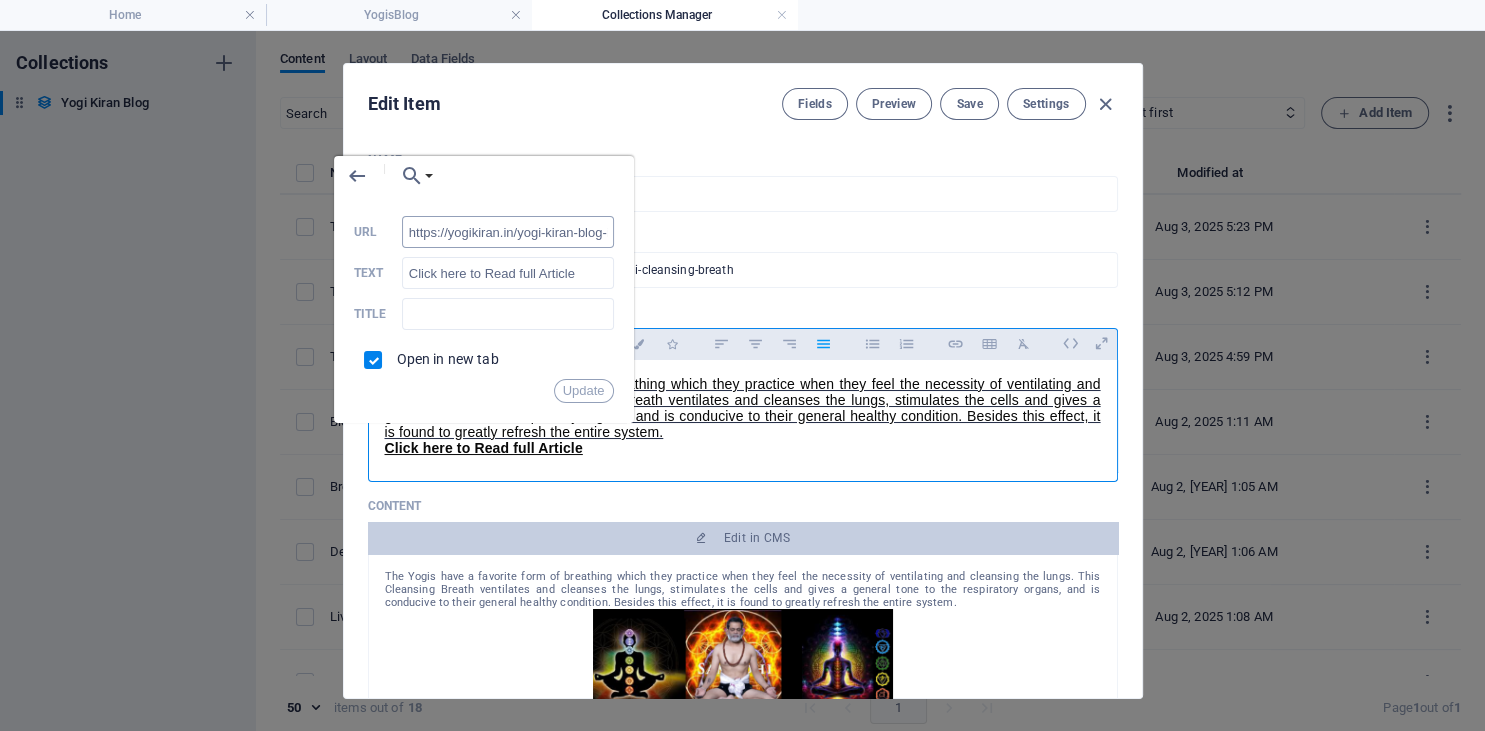 drag, startPoint x: 487, startPoint y: 227, endPoint x: 362, endPoint y: 228, distance: 125.004 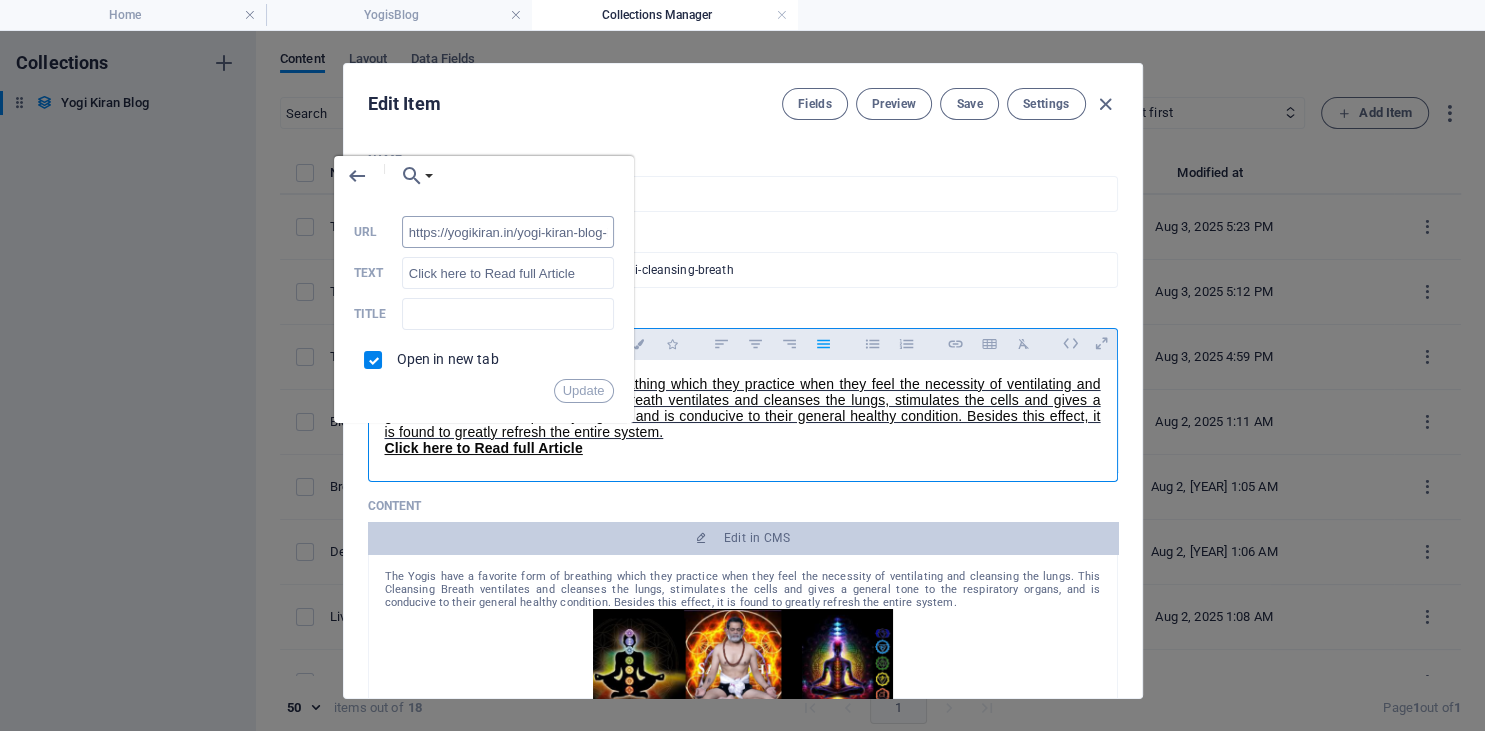 click on "https://yogikiran.in/yogi-kiran-blog-item/blood-breath-and-body-detoxification" at bounding box center (508, 232) 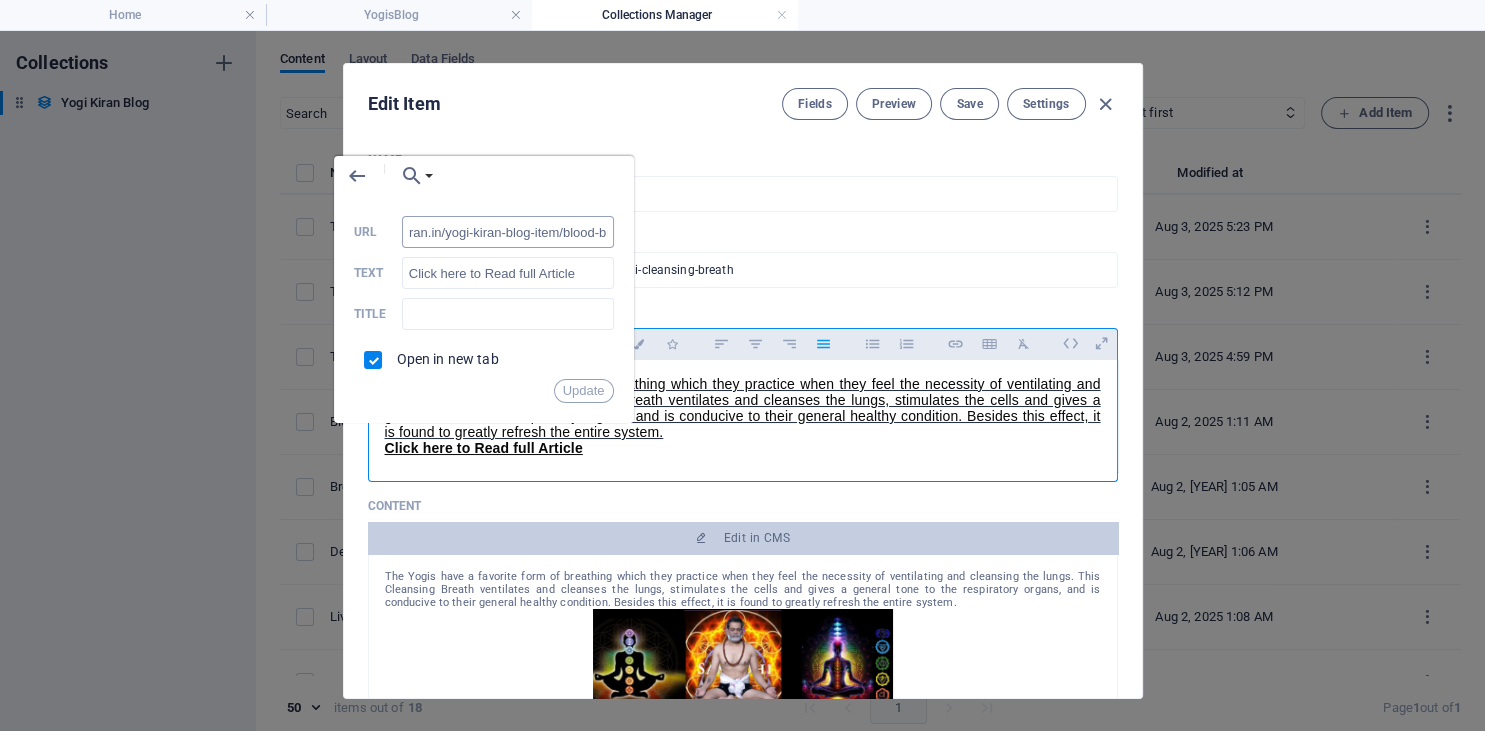 scroll, scrollTop: 0, scrollLeft: 248, axis: horizontal 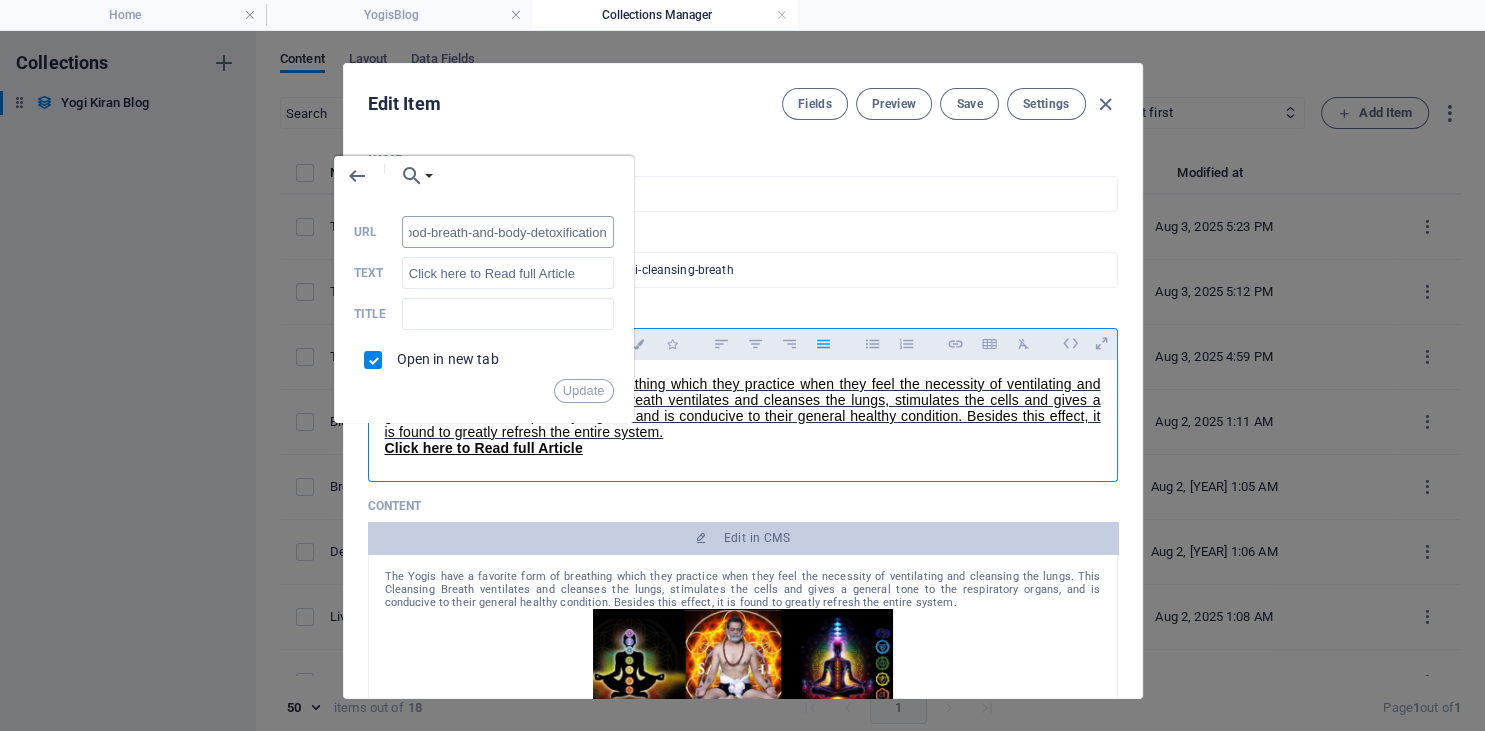 drag, startPoint x: 522, startPoint y: 235, endPoint x: 642, endPoint y: 240, distance: 120.10412 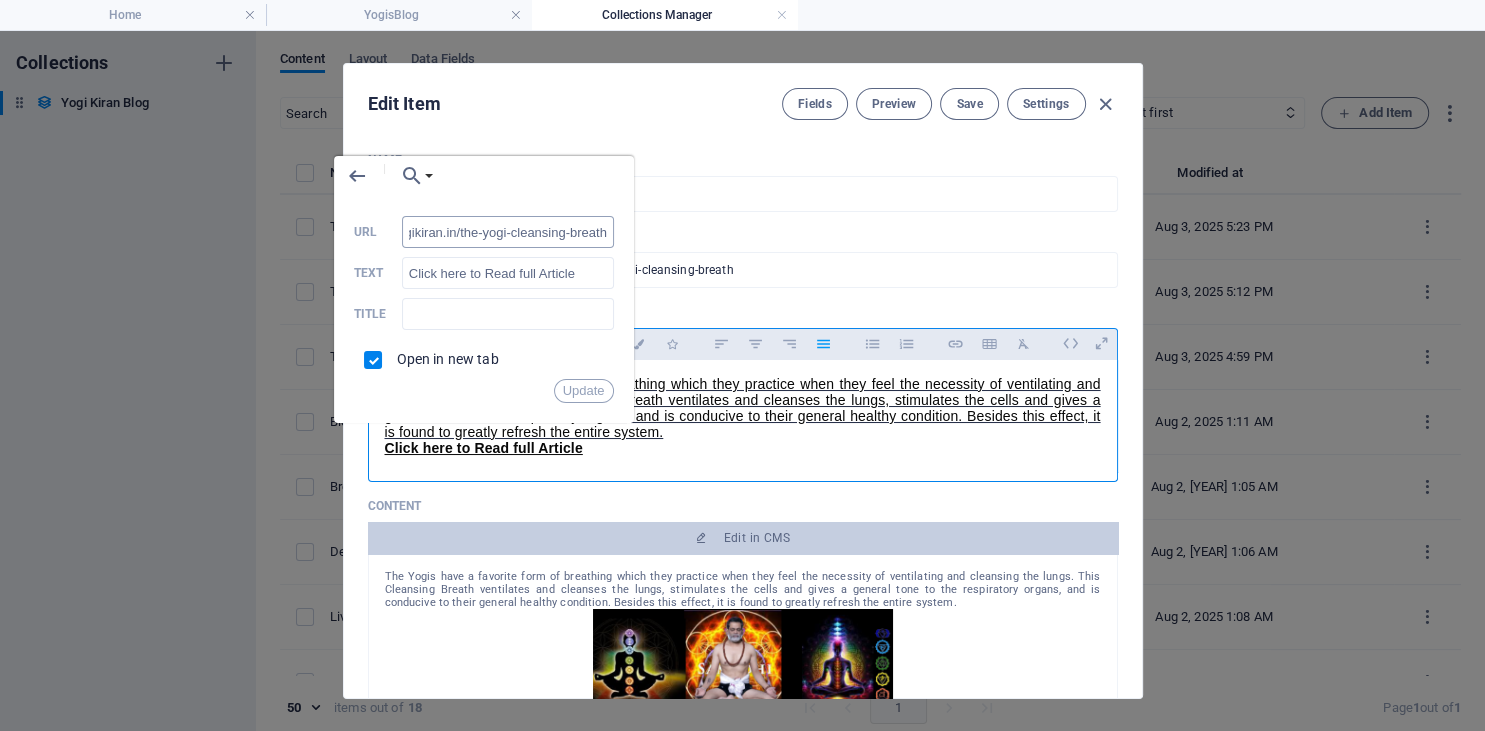 scroll, scrollTop: 0, scrollLeft: 61, axis: horizontal 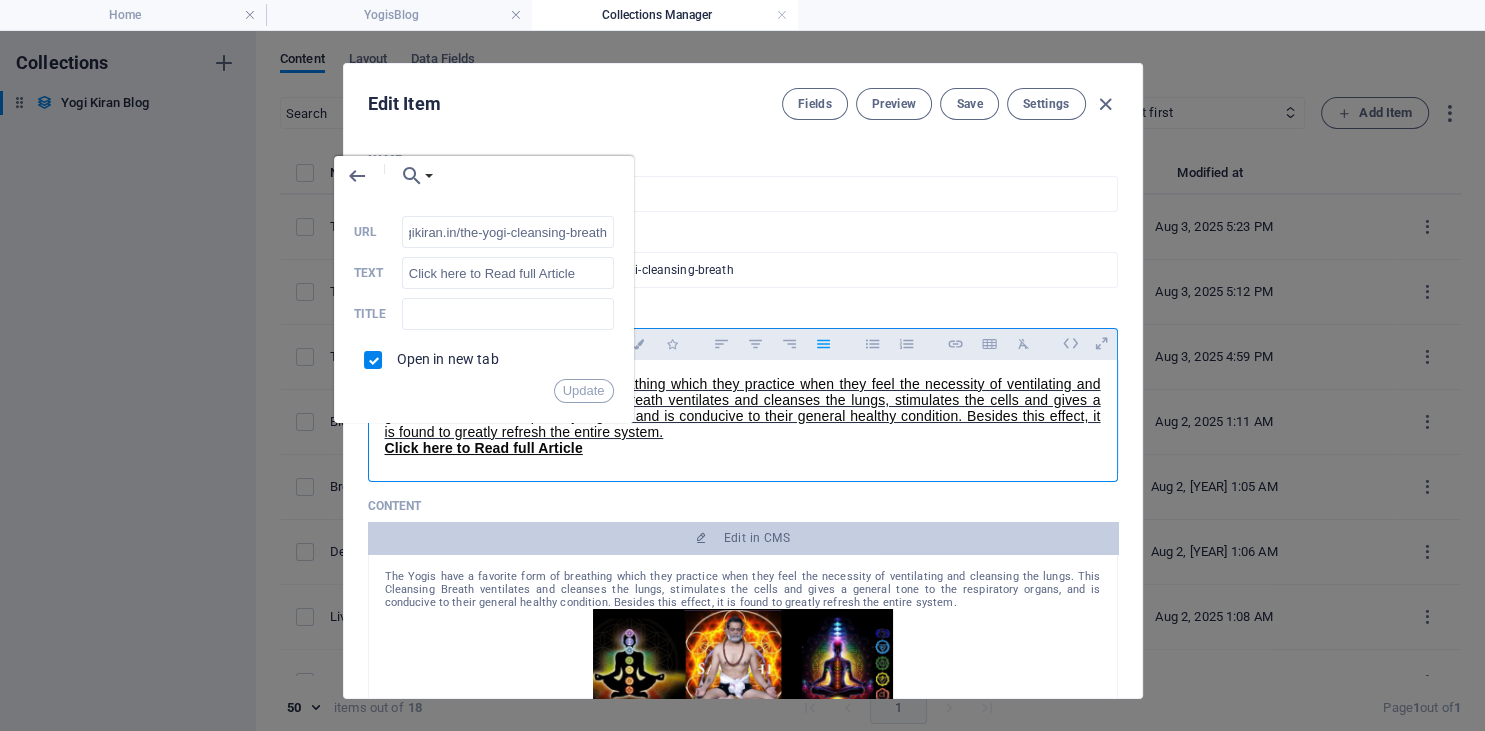 drag, startPoint x: 608, startPoint y: 236, endPoint x: 360, endPoint y: 218, distance: 248.65237 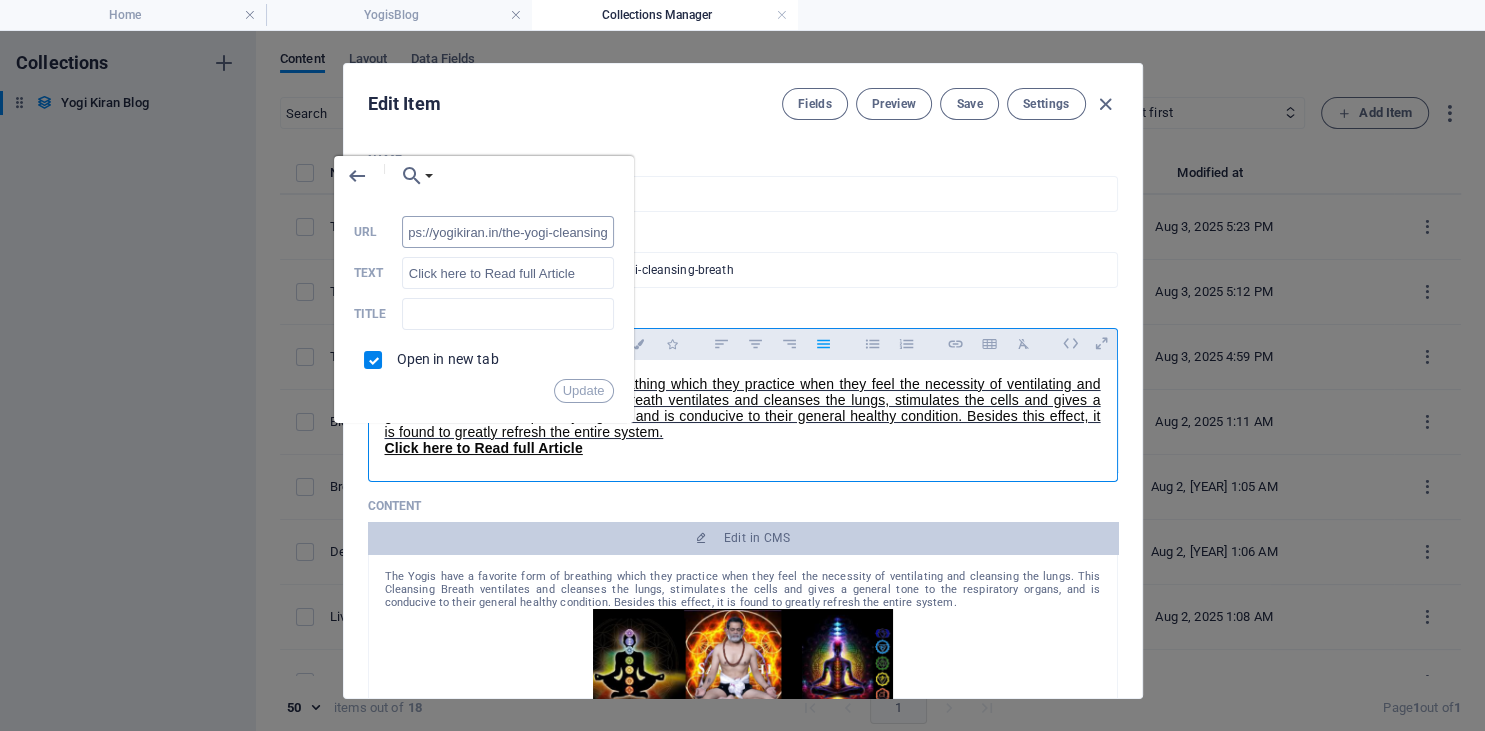scroll, scrollTop: 0, scrollLeft: 0, axis: both 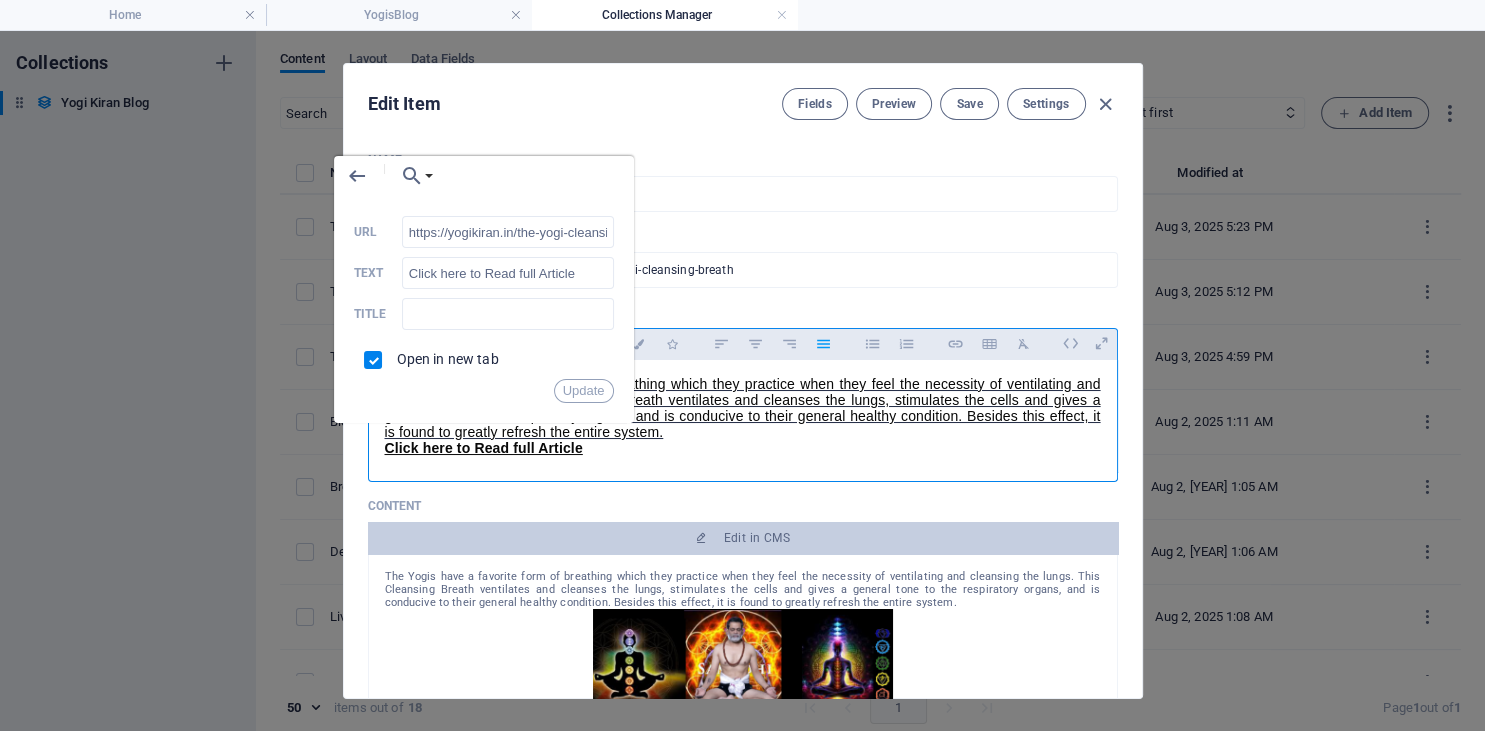type on "https://yogikiran.in/the-yogi-cleansing-breath" 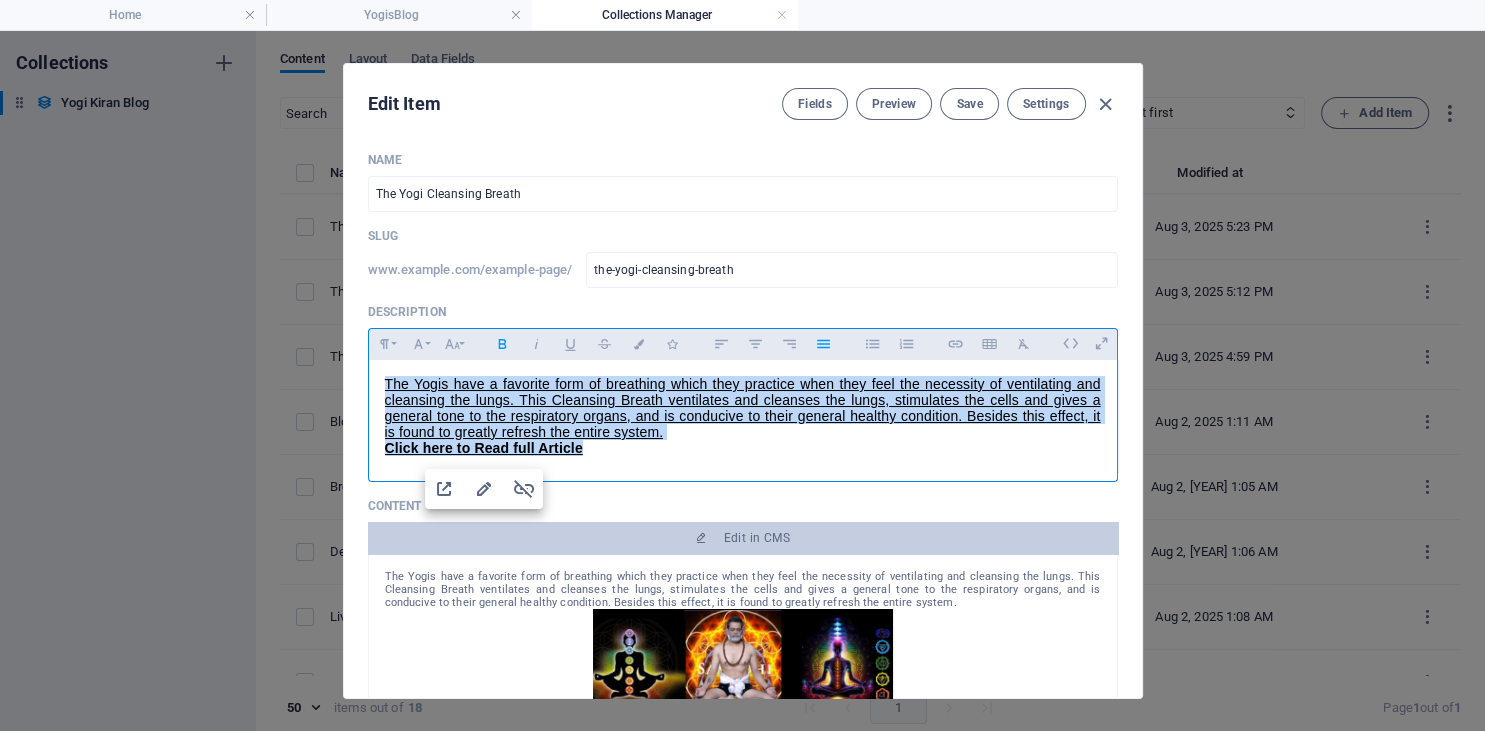drag, startPoint x: 680, startPoint y: 450, endPoint x: 370, endPoint y: 370, distance: 320.15622 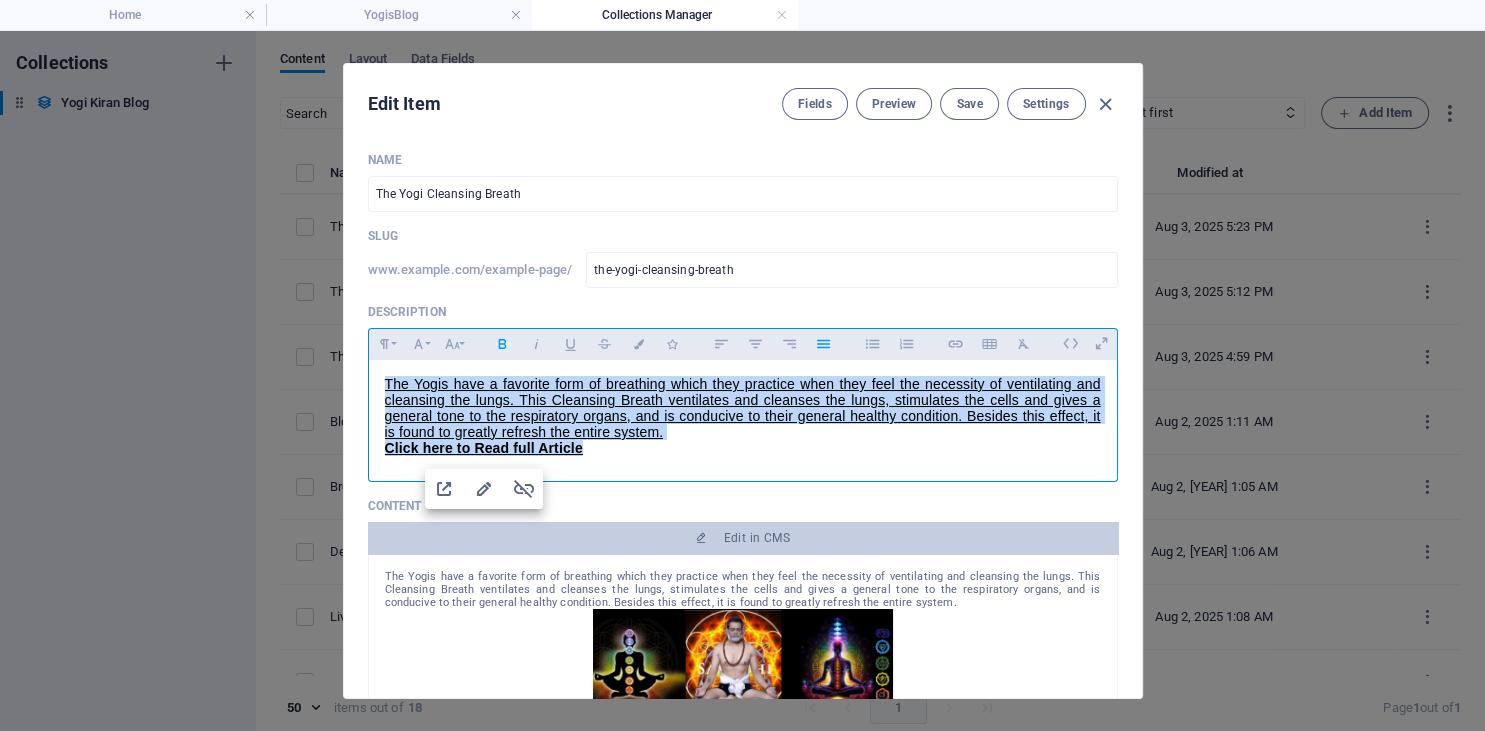click on "The Yogis have a favorite form of breathing which they practice when they feel the necessity of ventilating and cleansing the lungs. This Cleansing Breath ventilates and cleanses the lungs, stimulates the cells and gives a general tone to the respiratory organs, and is conducive to their general healthy condition. Besides this effect, it is found to greatly refresh the entire system.  Click here to Read full Article" at bounding box center (743, 416) 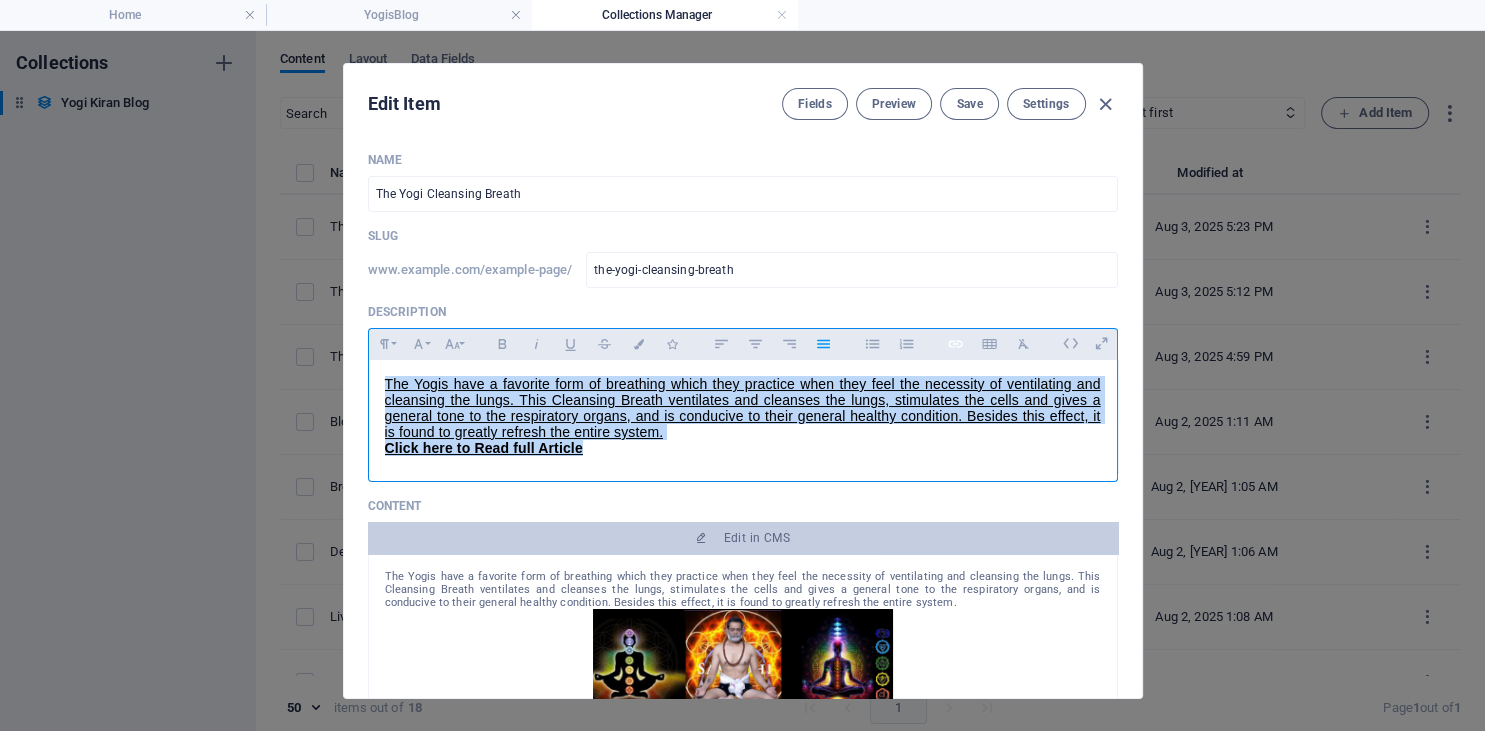 type 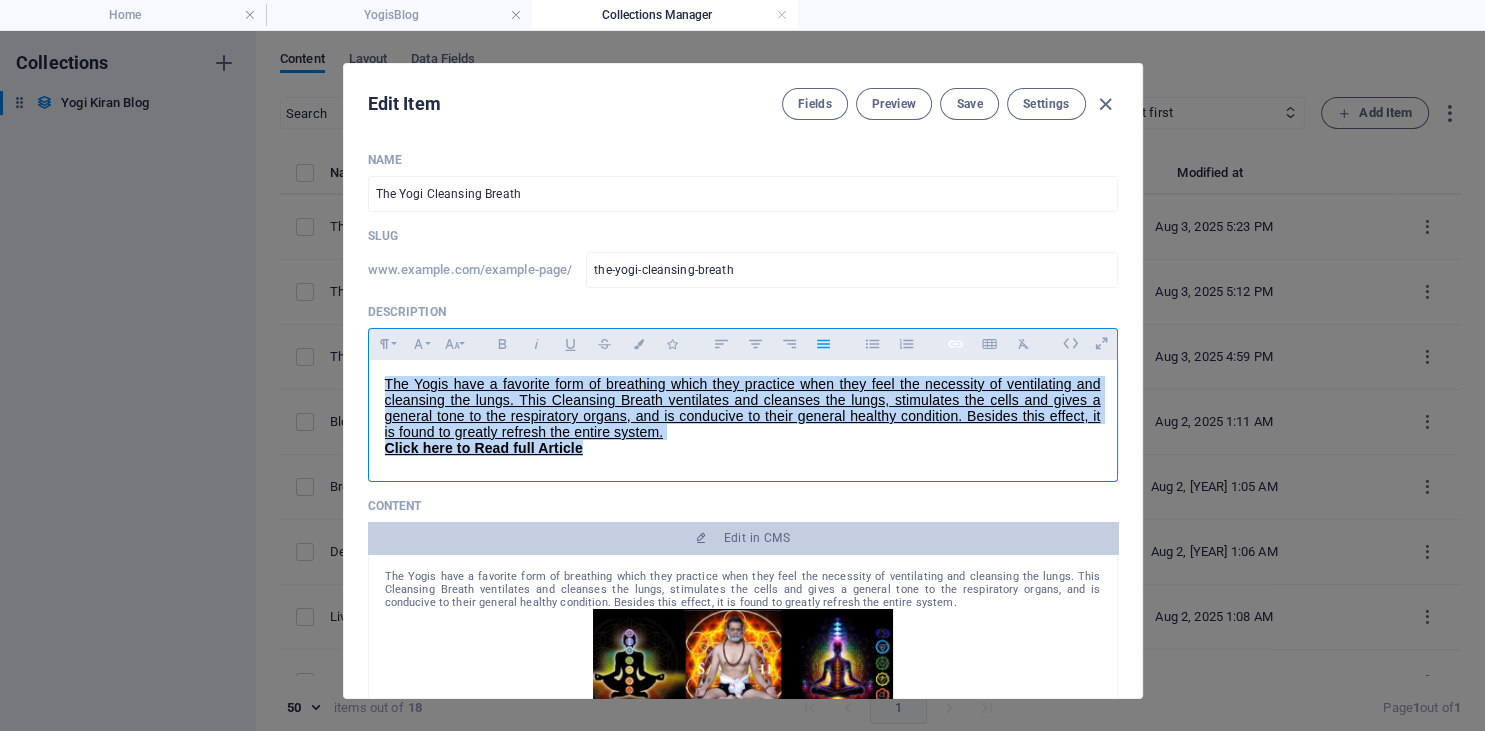 type on "The Yogis have a favorite form of breathing which they practice when they feel the necessity of ventilating and cleansing the lungs. This Cleansing Breath ventilates and cleanses the lungs, stimulates the cells and gives a general tone to the respiratory organs, and is conducive to their general healthy condition. Besides this effect, it is found to greatly refresh the entire system. Click here to Read full Article" 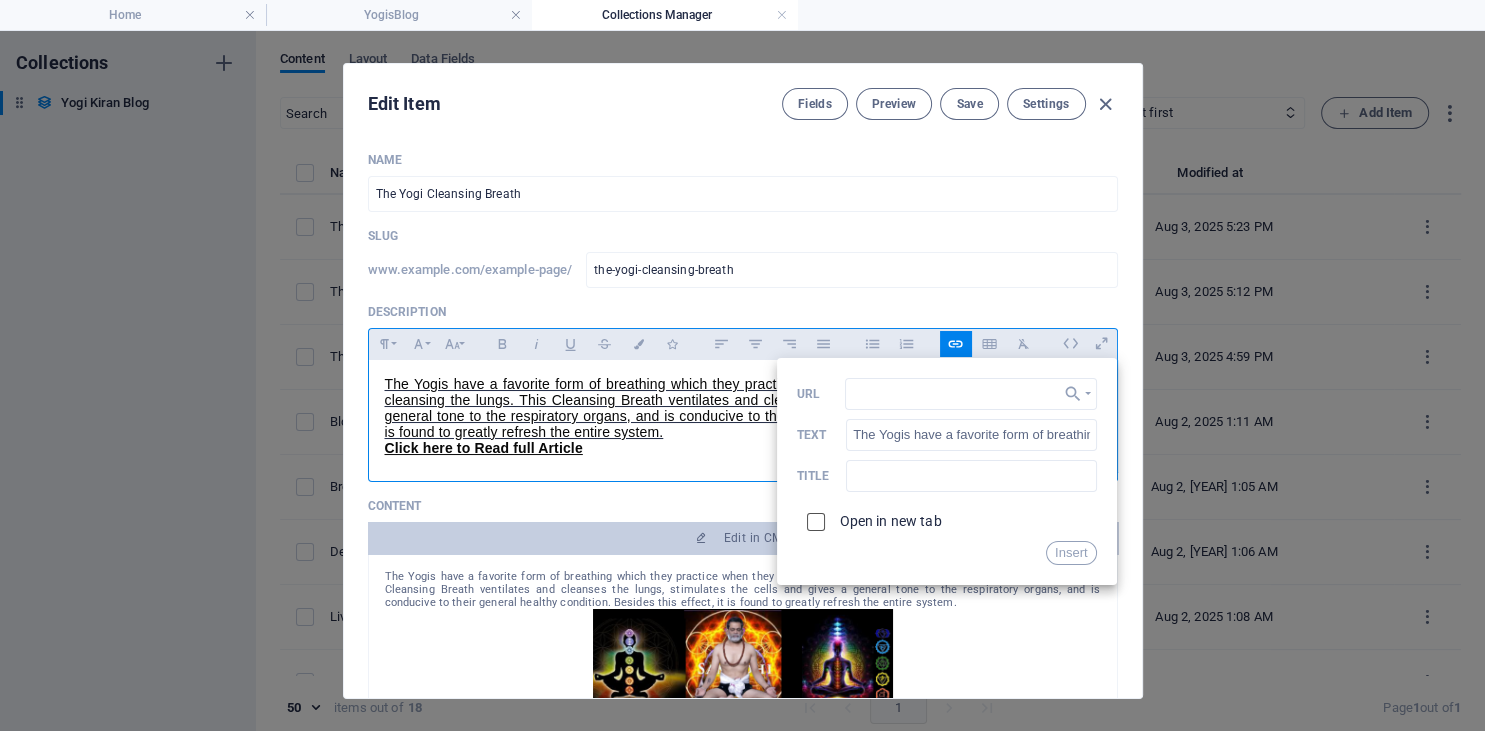 click at bounding box center [813, 519] 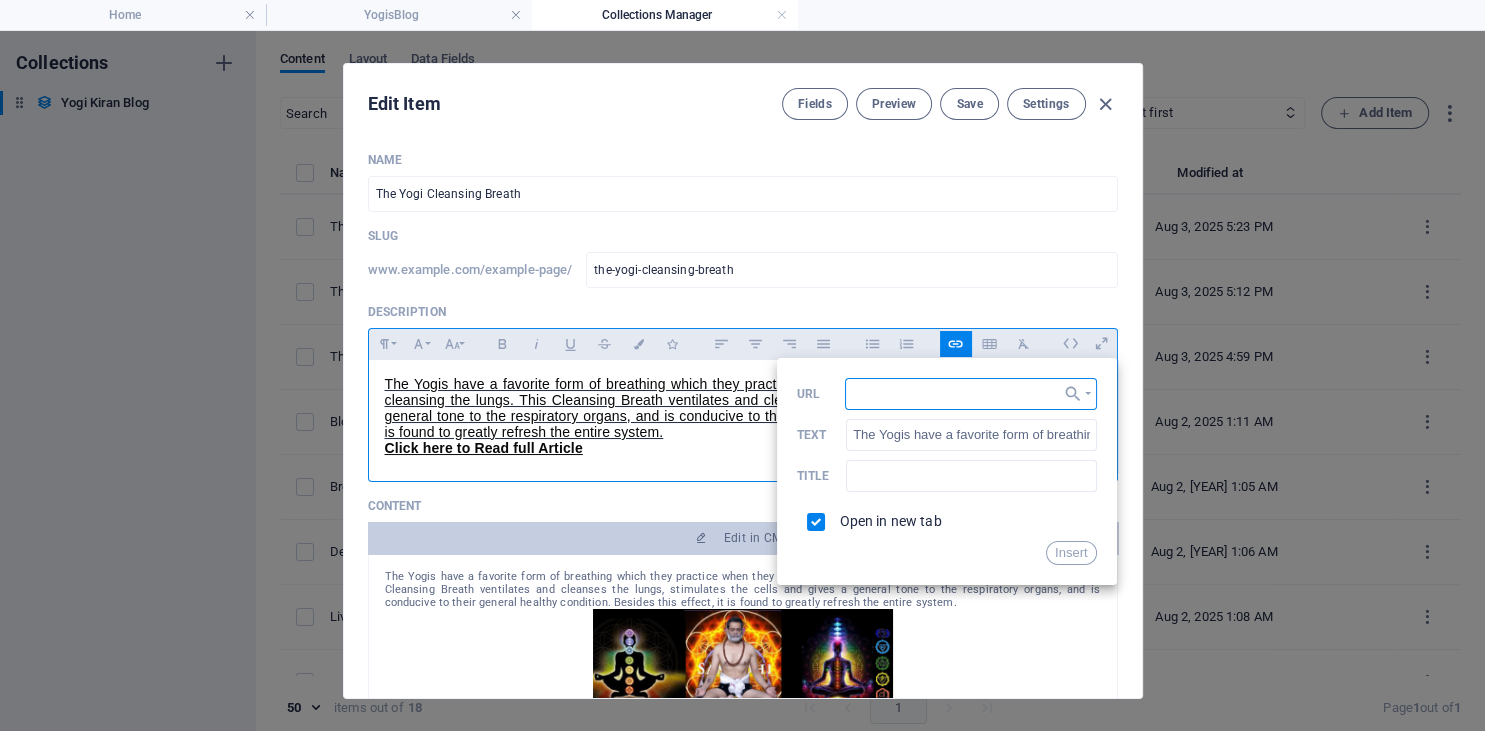 click on "URL" at bounding box center (971, 394) 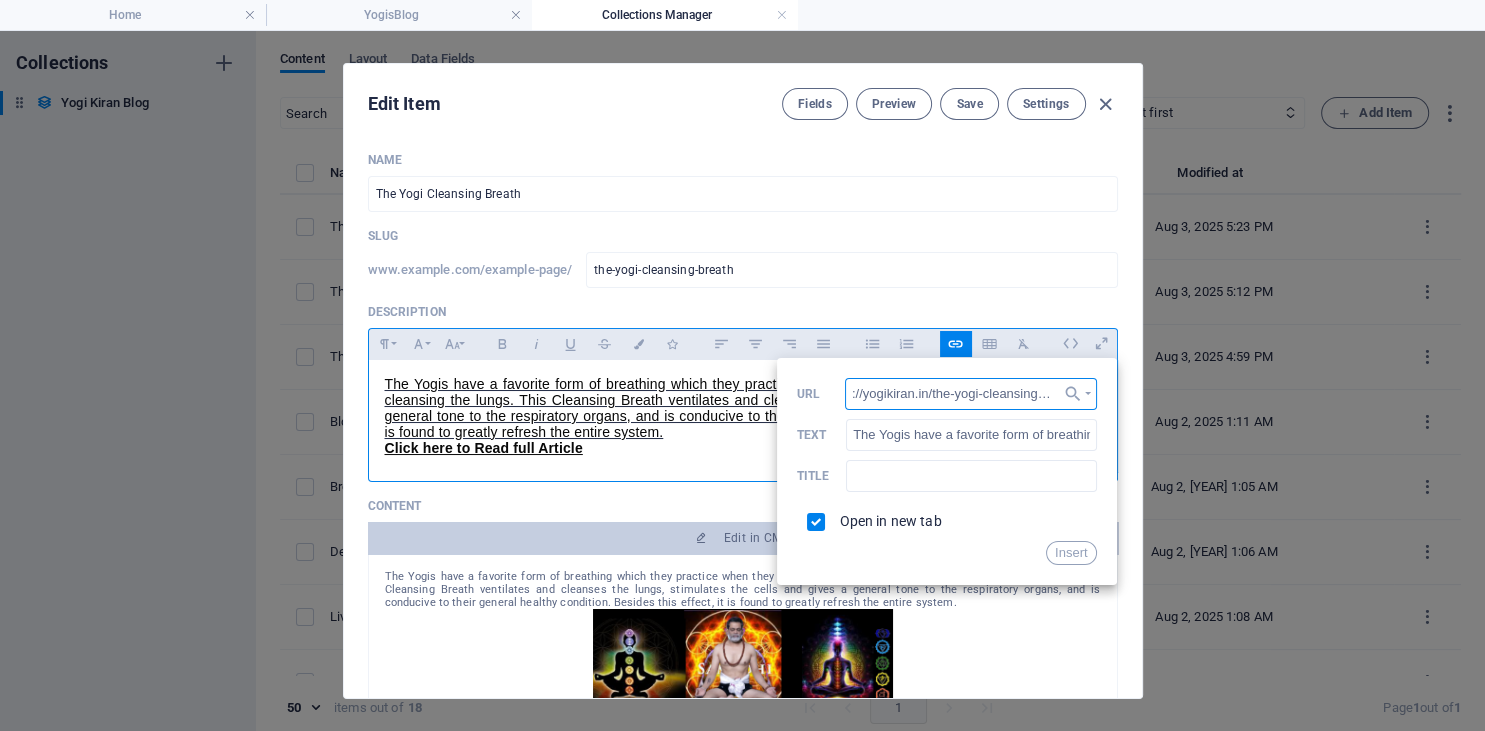 scroll, scrollTop: 0, scrollLeft: 29, axis: horizontal 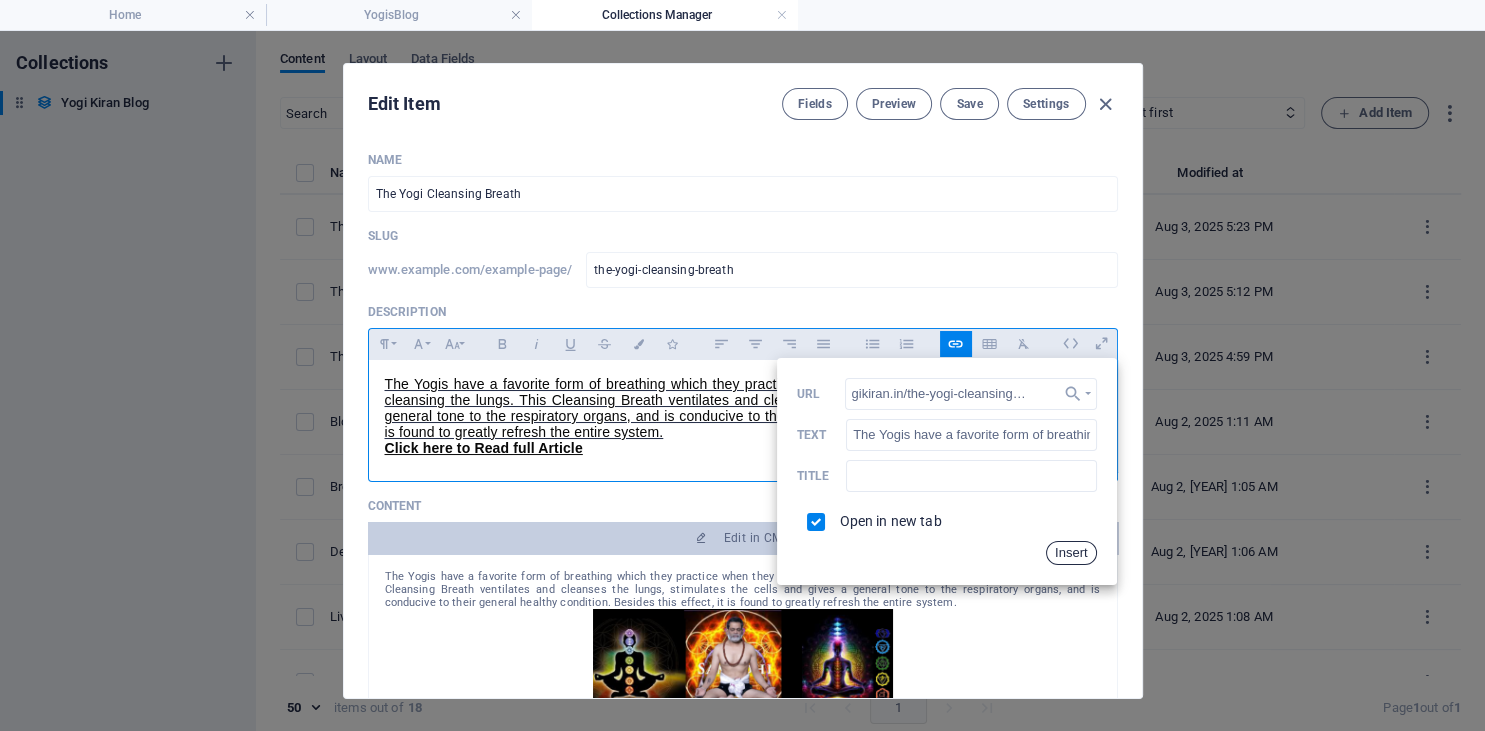 click on "Insert" at bounding box center (1071, 553) 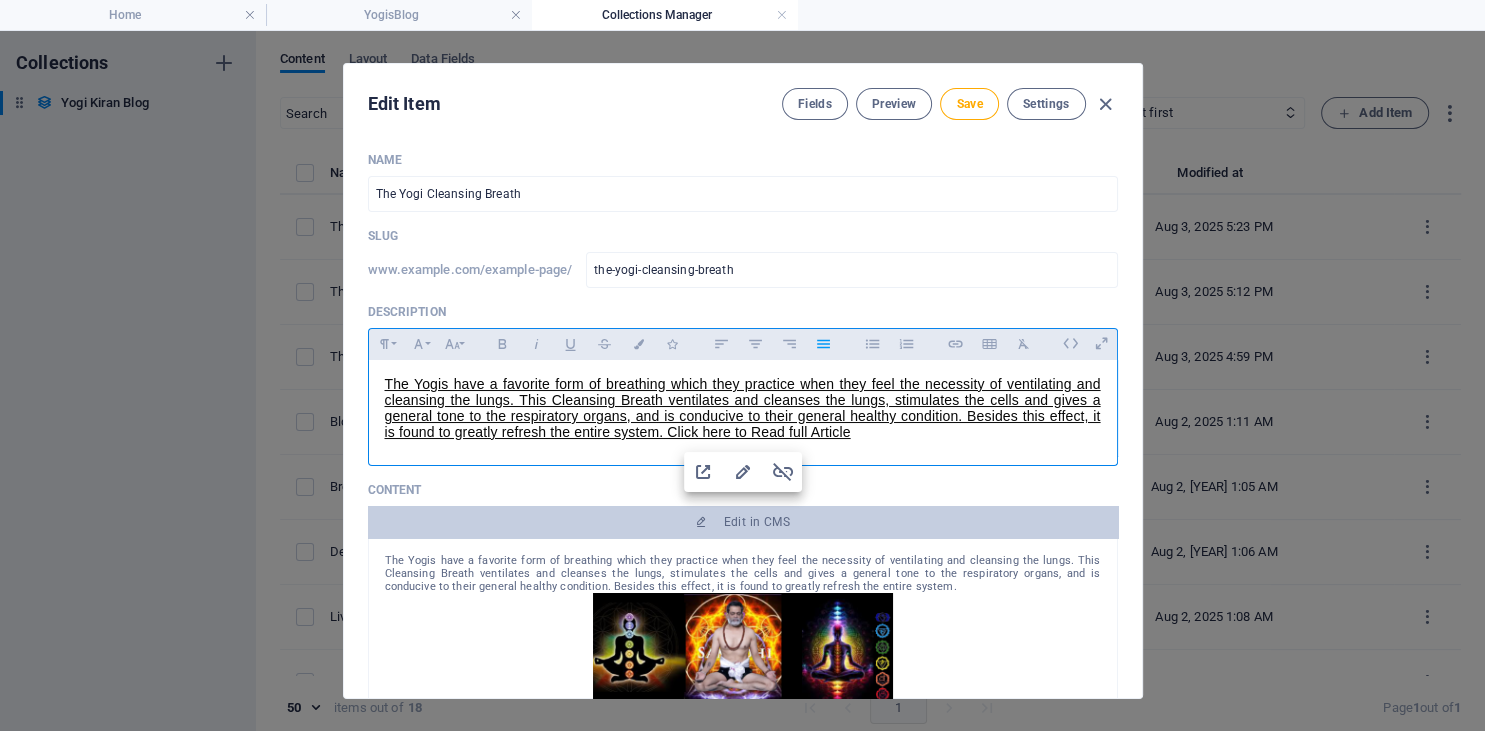 click on "​ The Yogis have a favorite form of breathing which they practice when they feel the necessity of ventilating and cleansing the lungs. This Cleansing Breath ventilates and cleanses the lungs, stimulates the cells and gives a general tone to the respiratory organs, and is conducive to their general healthy condition. Besides this effect, it is found to greatly refresh the entire system. Click here to Read full Article" at bounding box center (743, 408) 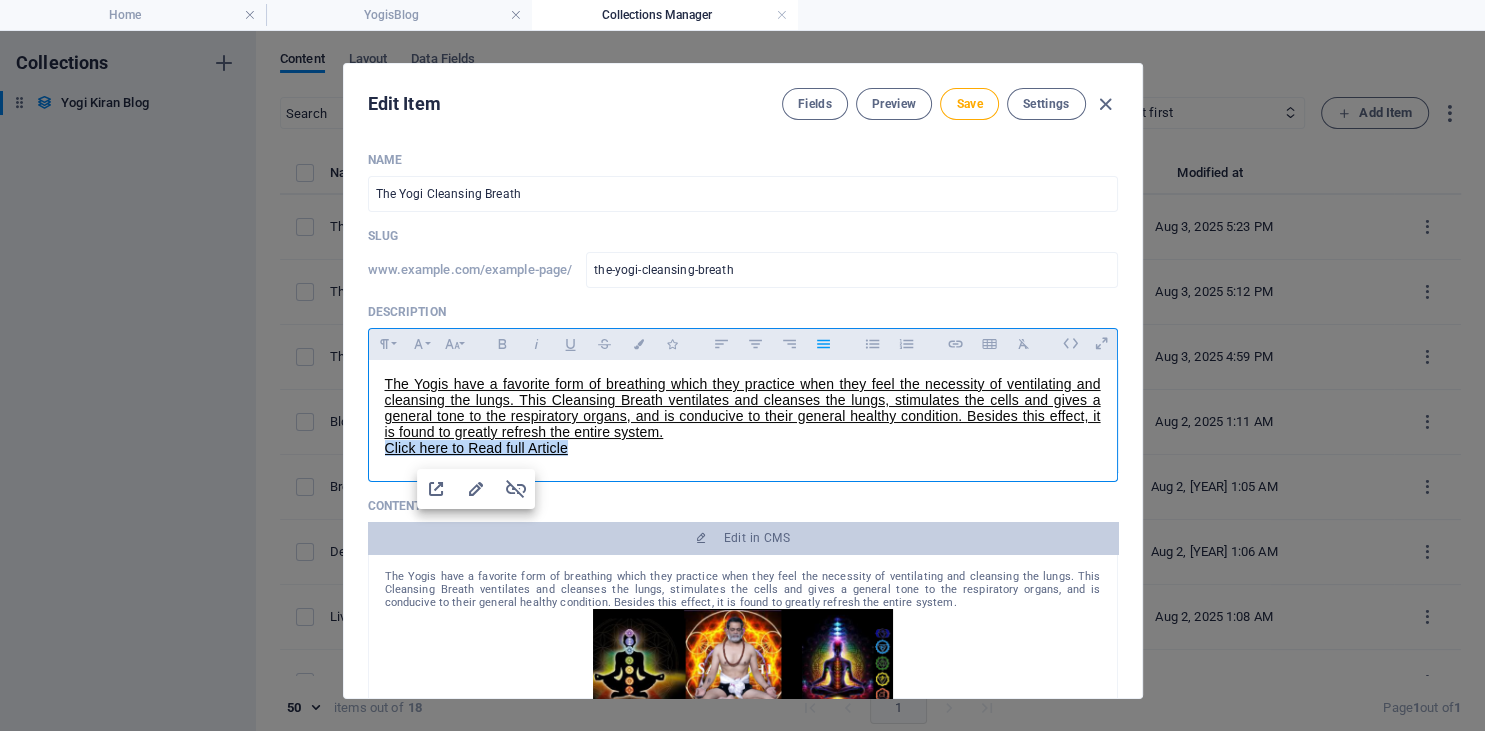 drag, startPoint x: 604, startPoint y: 458, endPoint x: 273, endPoint y: 462, distance: 331.02417 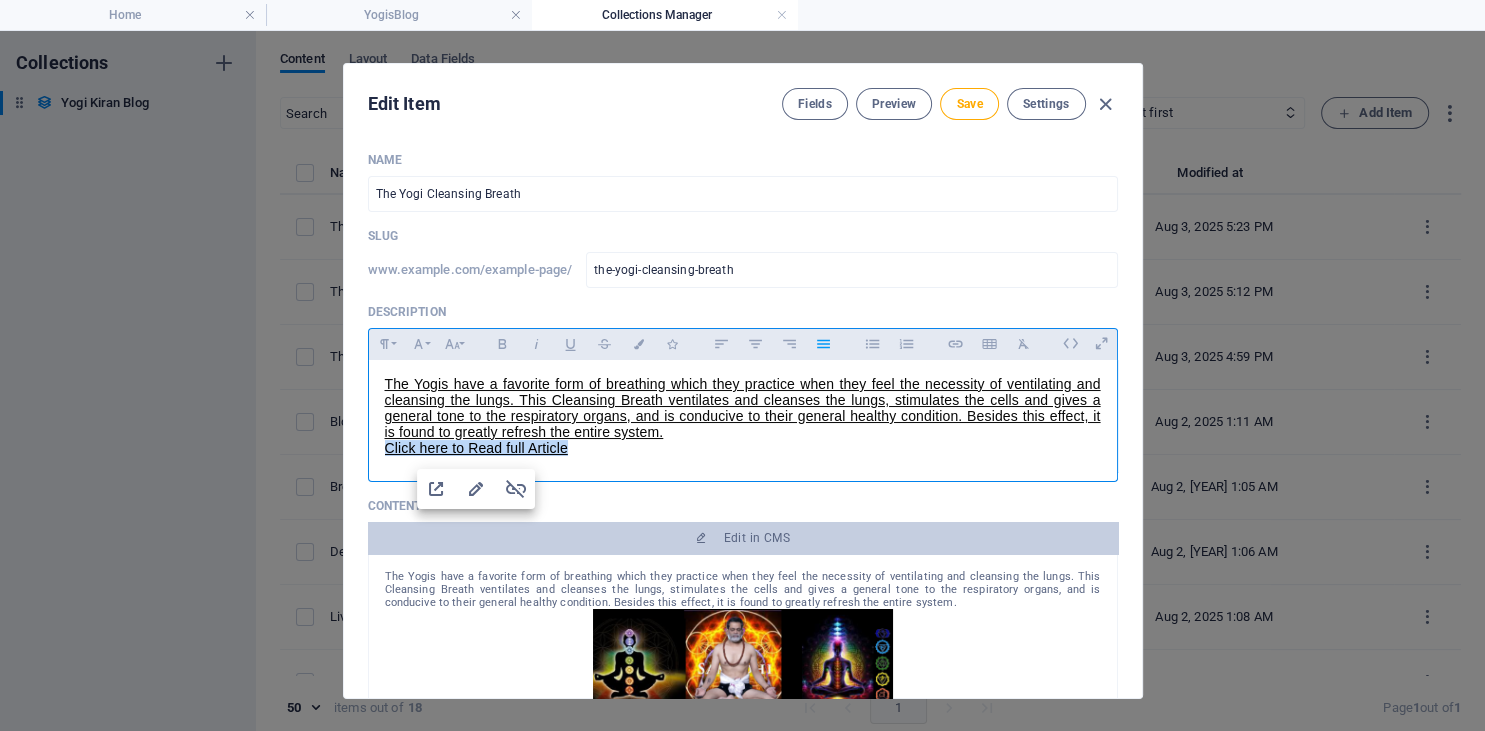click on "​ The Yogis have a favorite form of breathing which they practice when they feel the necessity of ventilating and cleansing the lungs. This Cleansing Breath ventilates and cleanses the lungs, stimulates the cells and gives a general tone to the respiratory organs, and is conducive to their general healthy condition. Besides this effect, it is found to greatly refresh the entire system.  Click here to Read full Article" at bounding box center [743, 416] 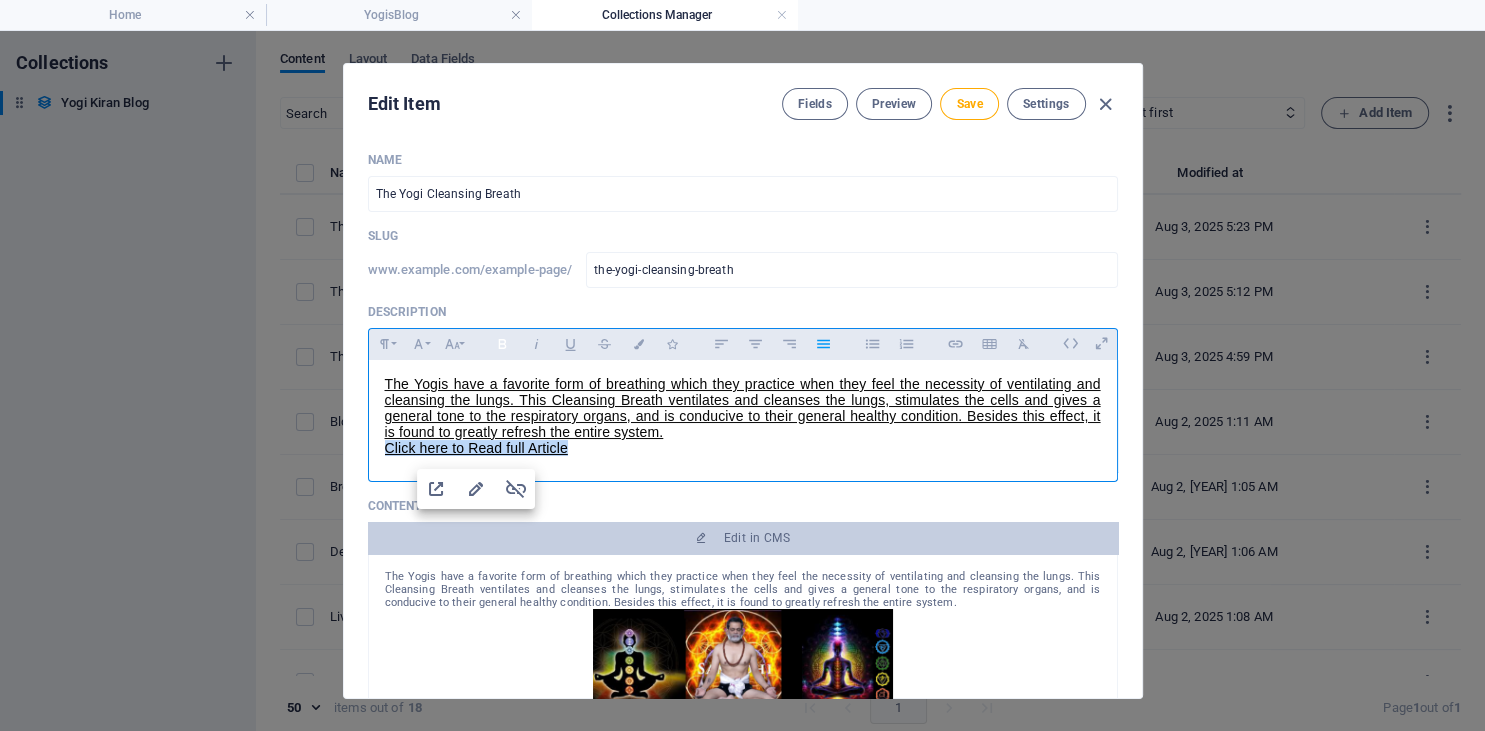 click 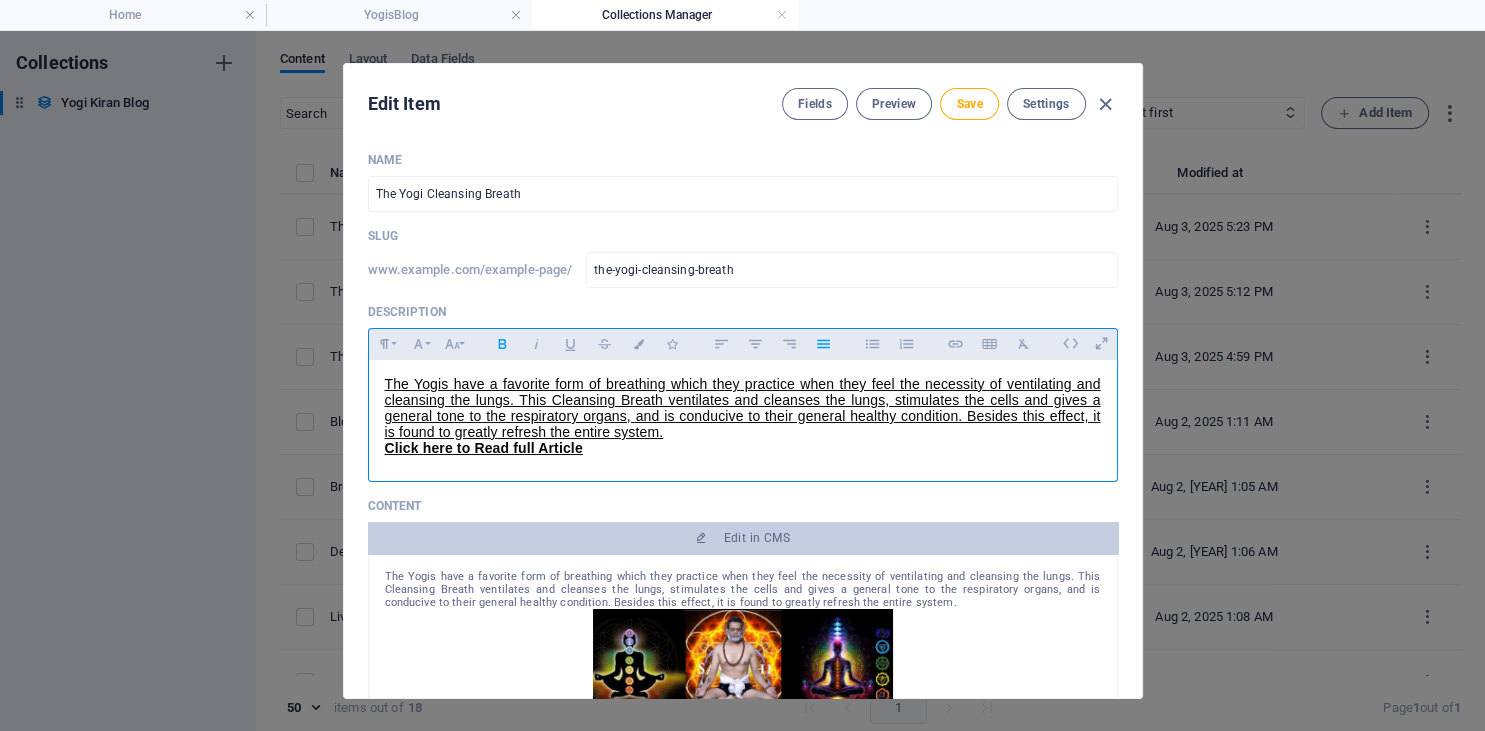 click on "Click here to Read full Article" at bounding box center (743, 448) 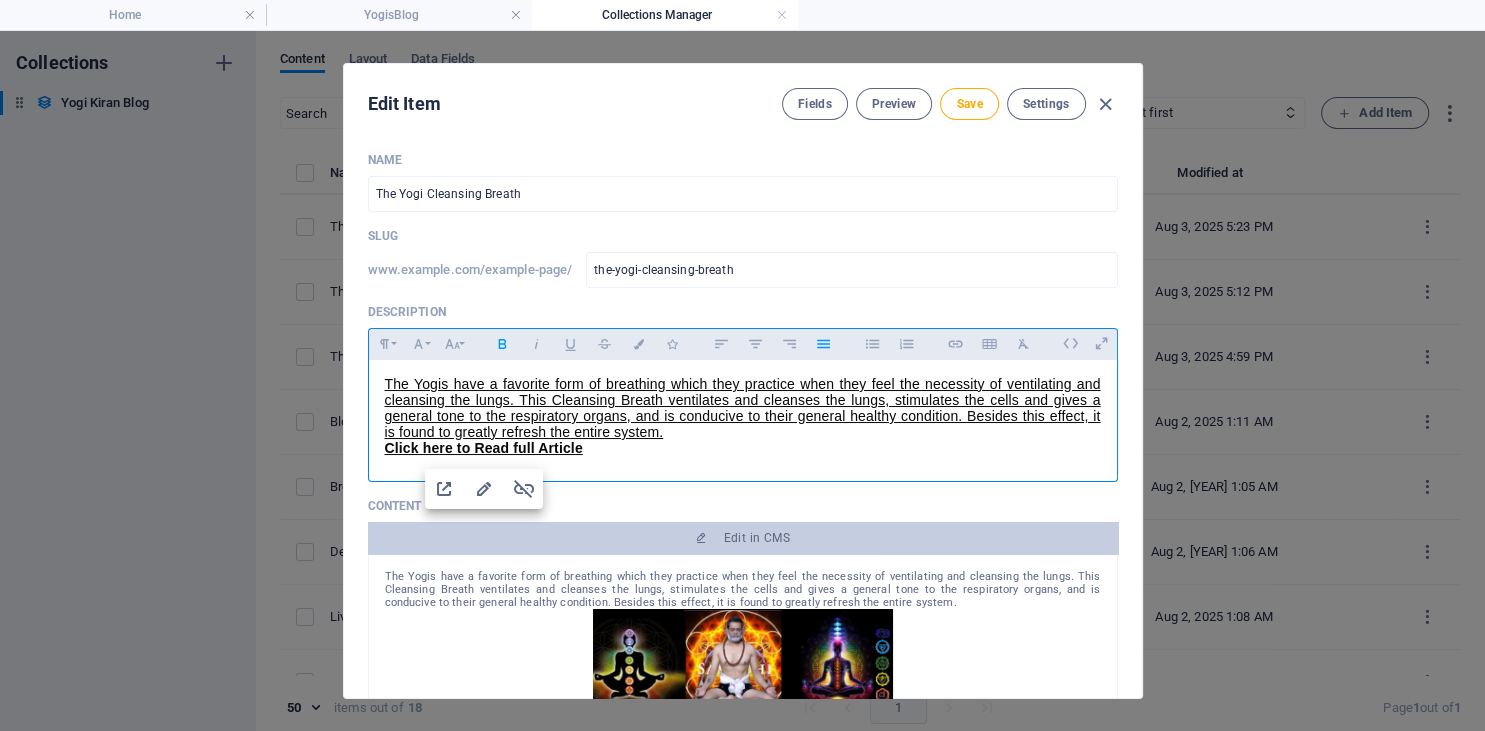 click on "Click here to Read full Article" at bounding box center [743, 448] 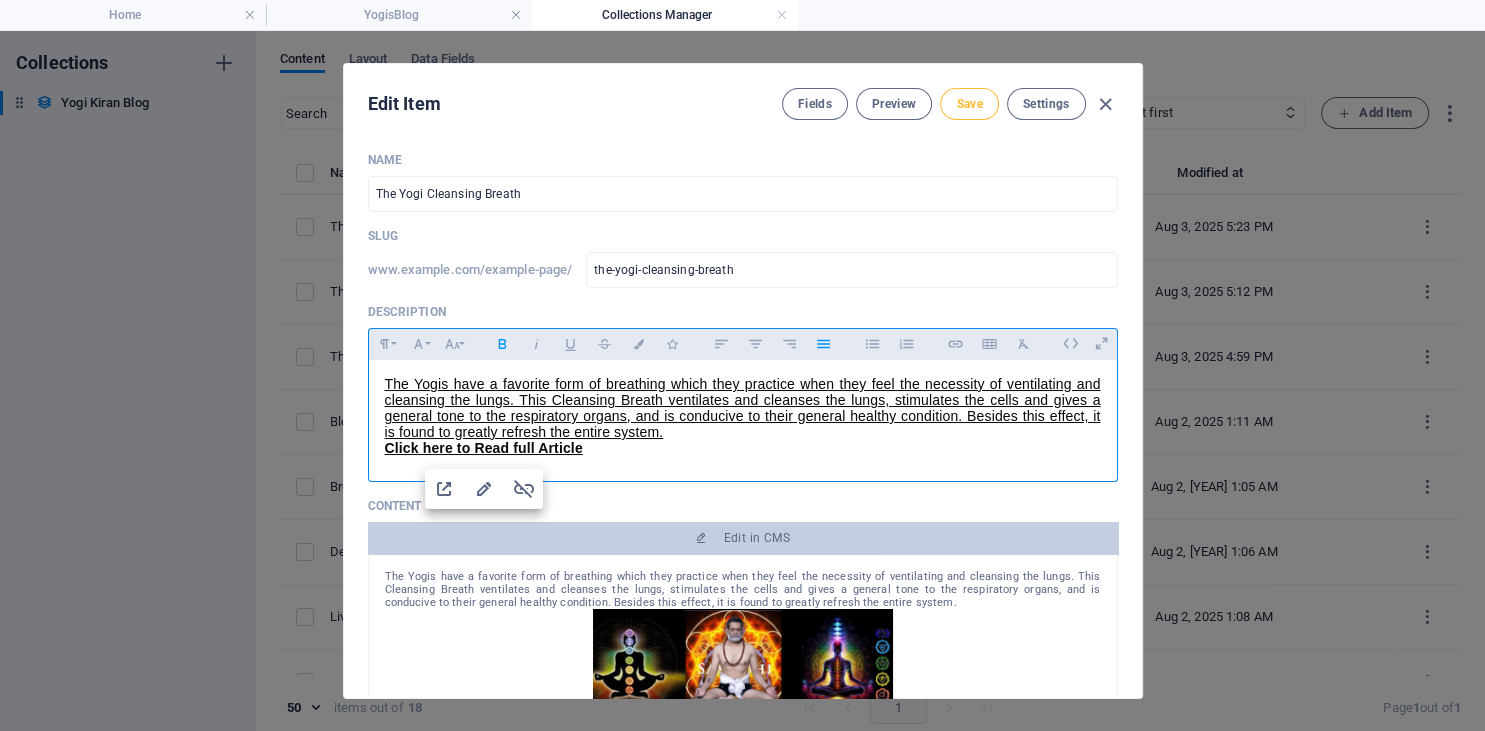 click on "Save" at bounding box center (969, 104) 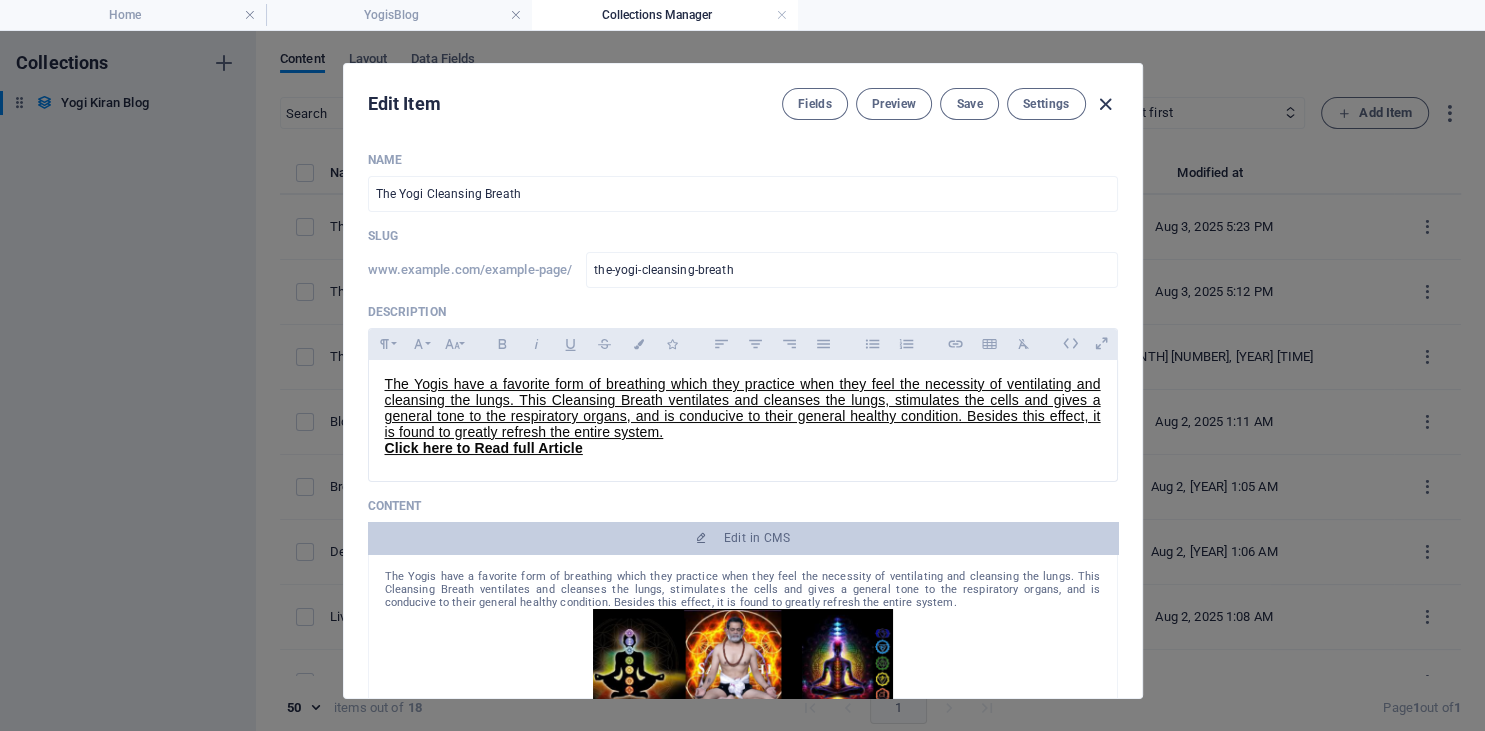 click at bounding box center (1105, 104) 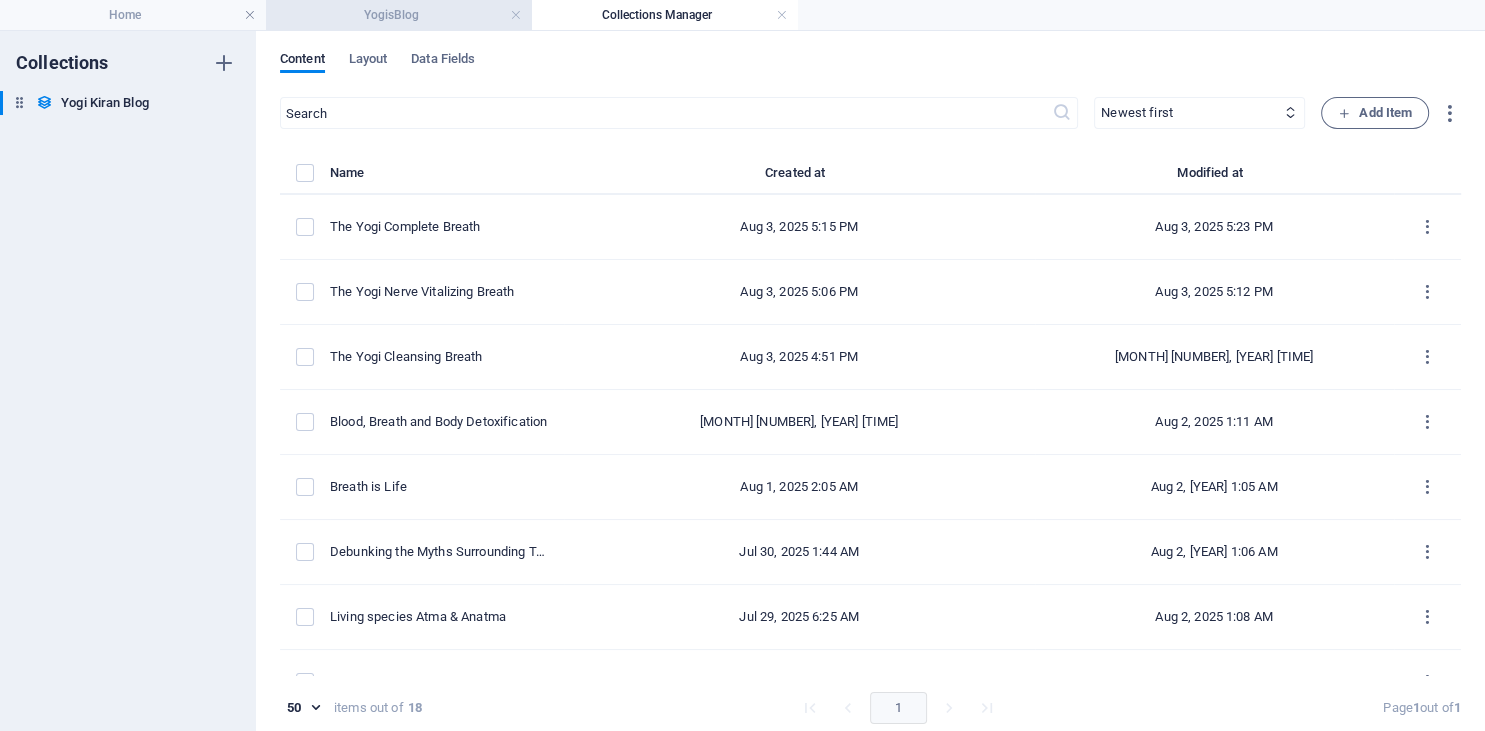 click on "YogisBlog" at bounding box center [399, 15] 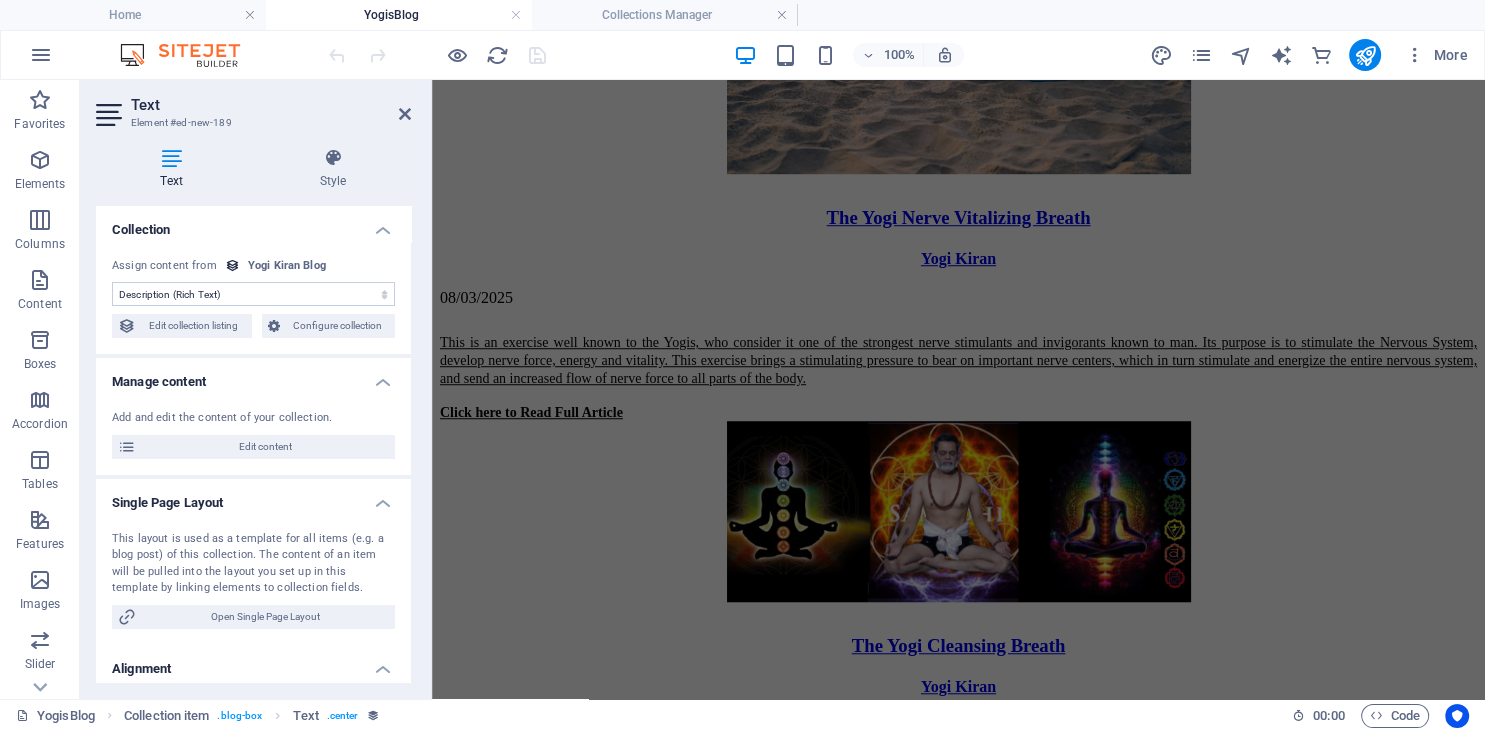 scroll, scrollTop: 1904, scrollLeft: 0, axis: vertical 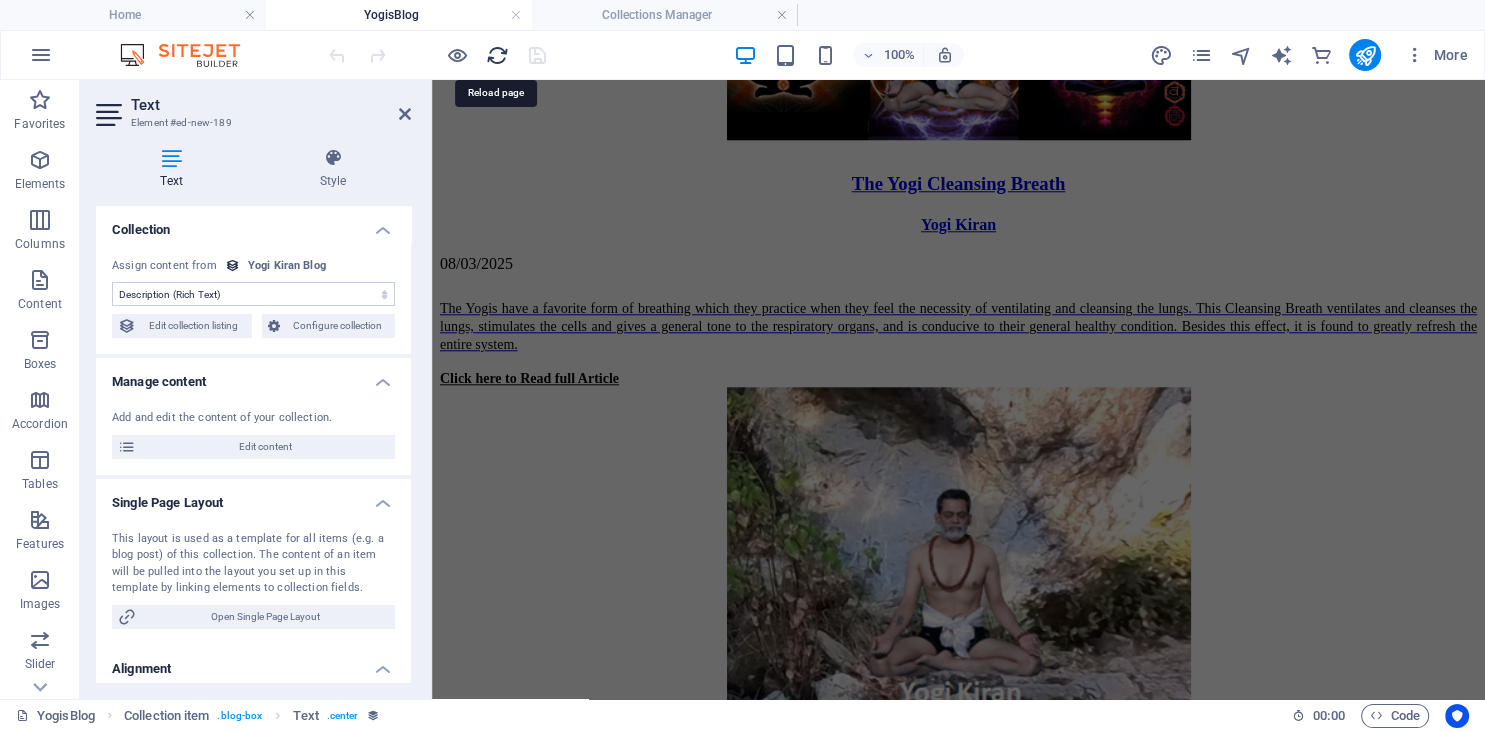 click at bounding box center [497, 55] 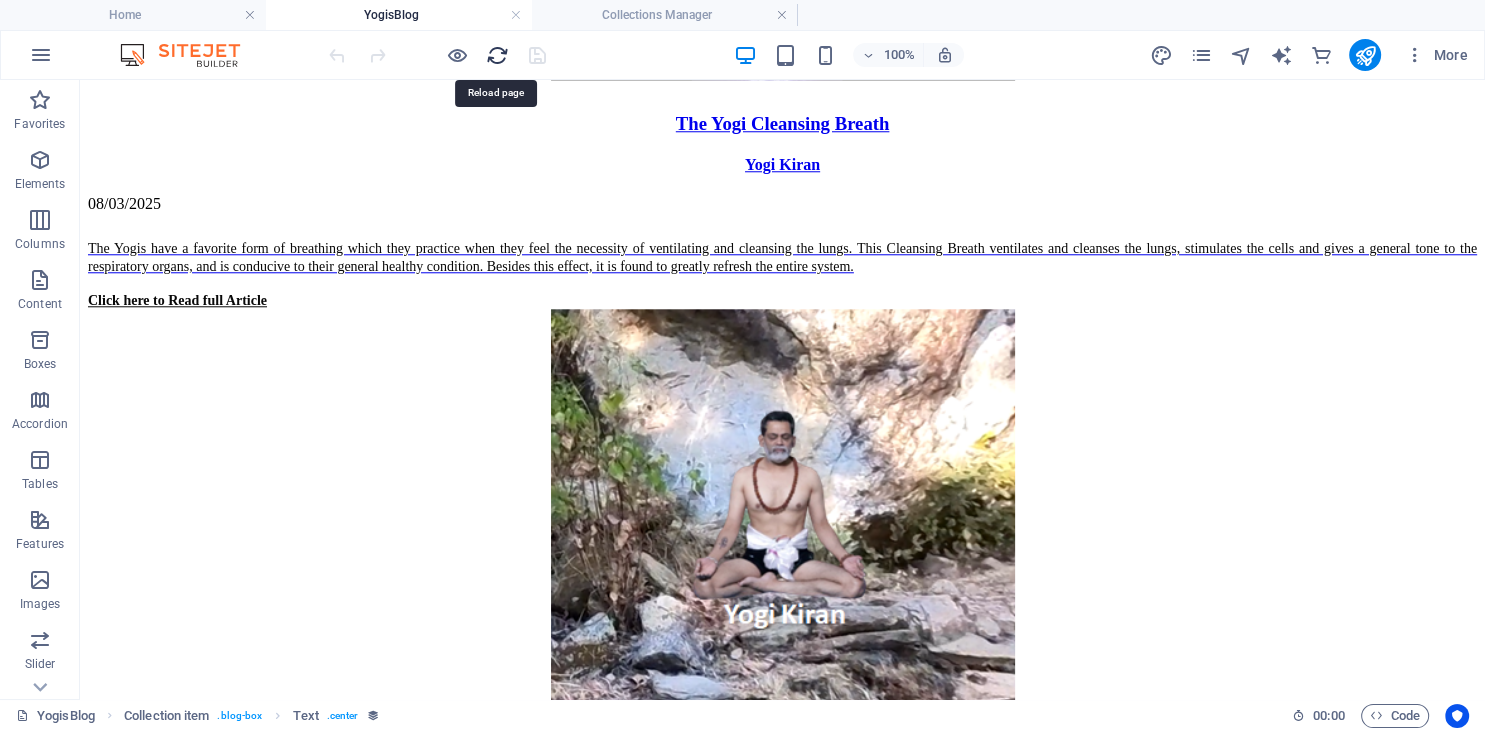 scroll, scrollTop: 1834, scrollLeft: 0, axis: vertical 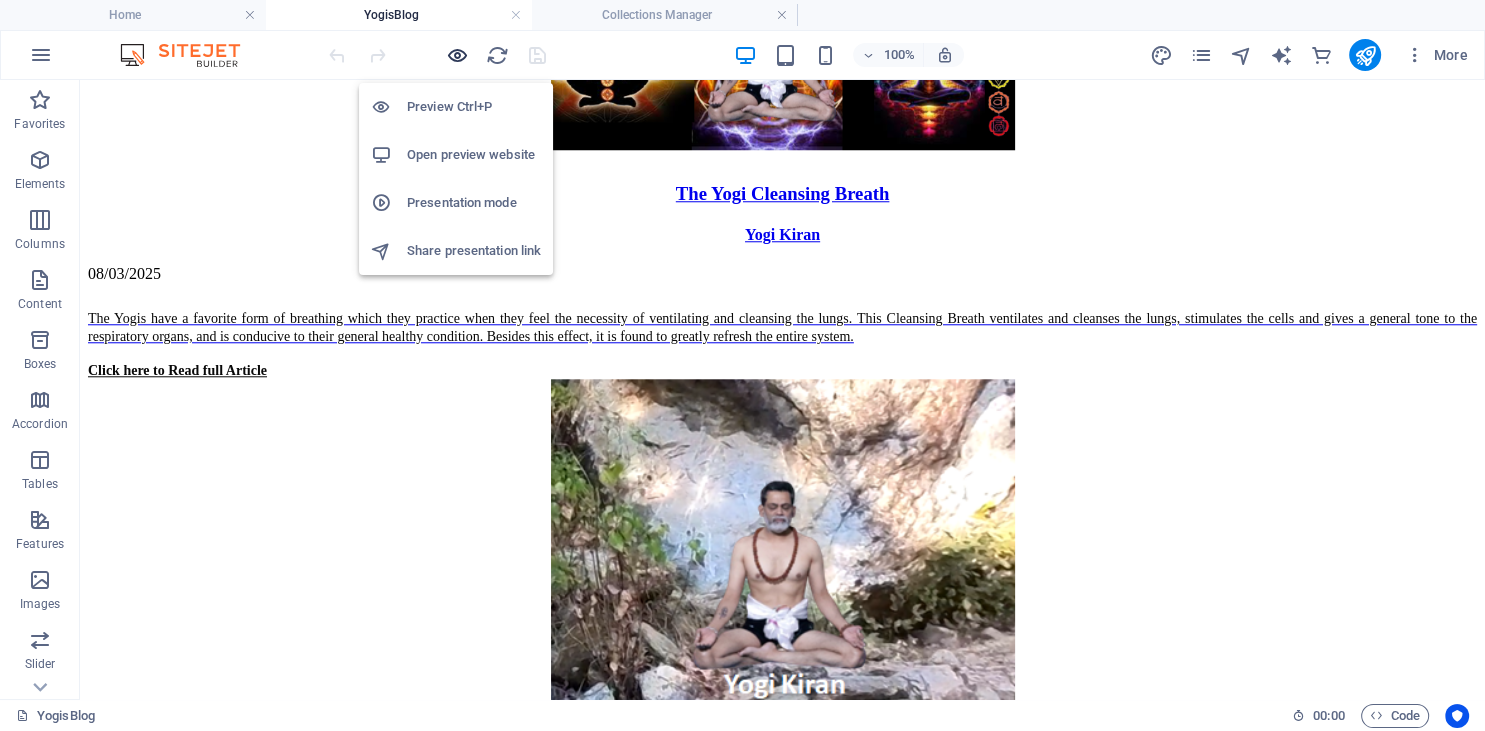 click at bounding box center [457, 55] 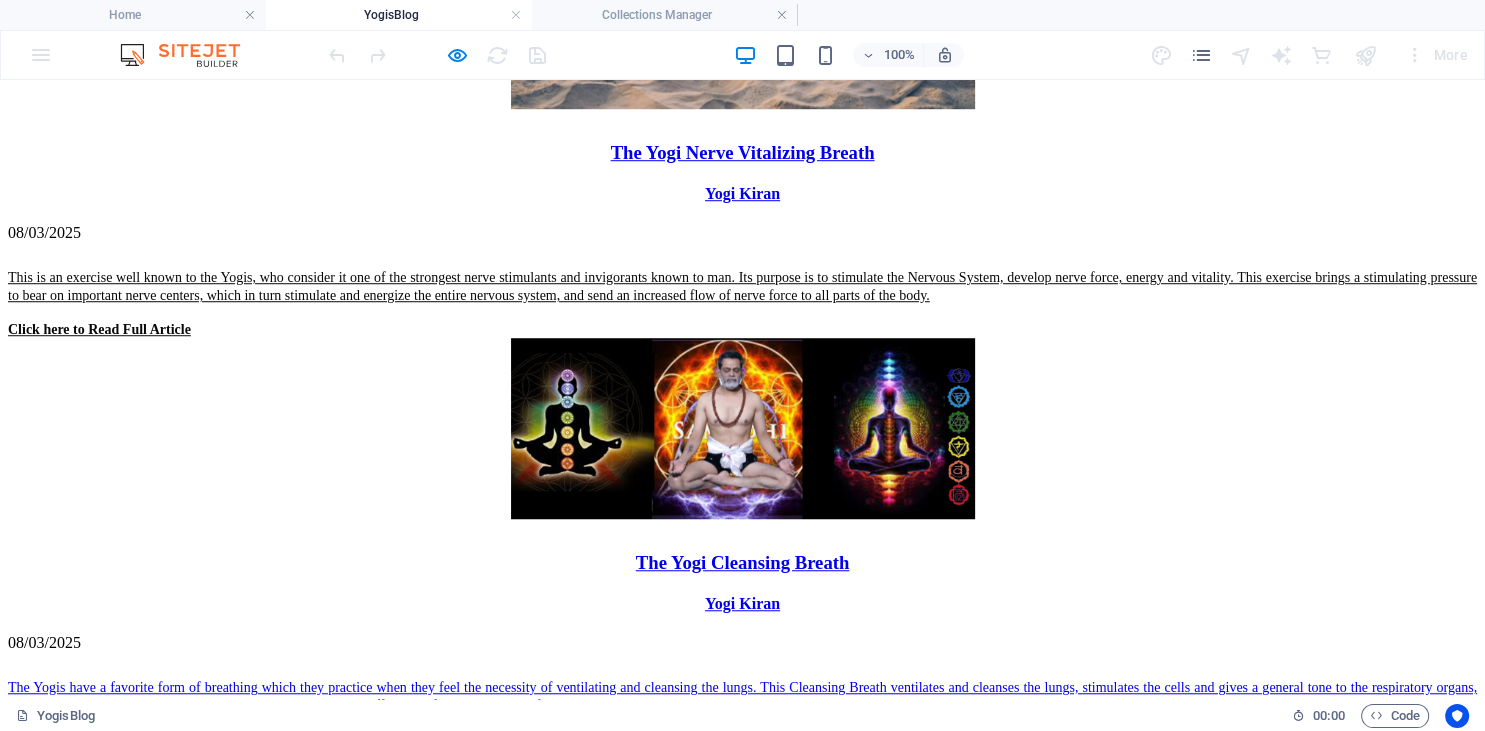 scroll, scrollTop: 1478, scrollLeft: 0, axis: vertical 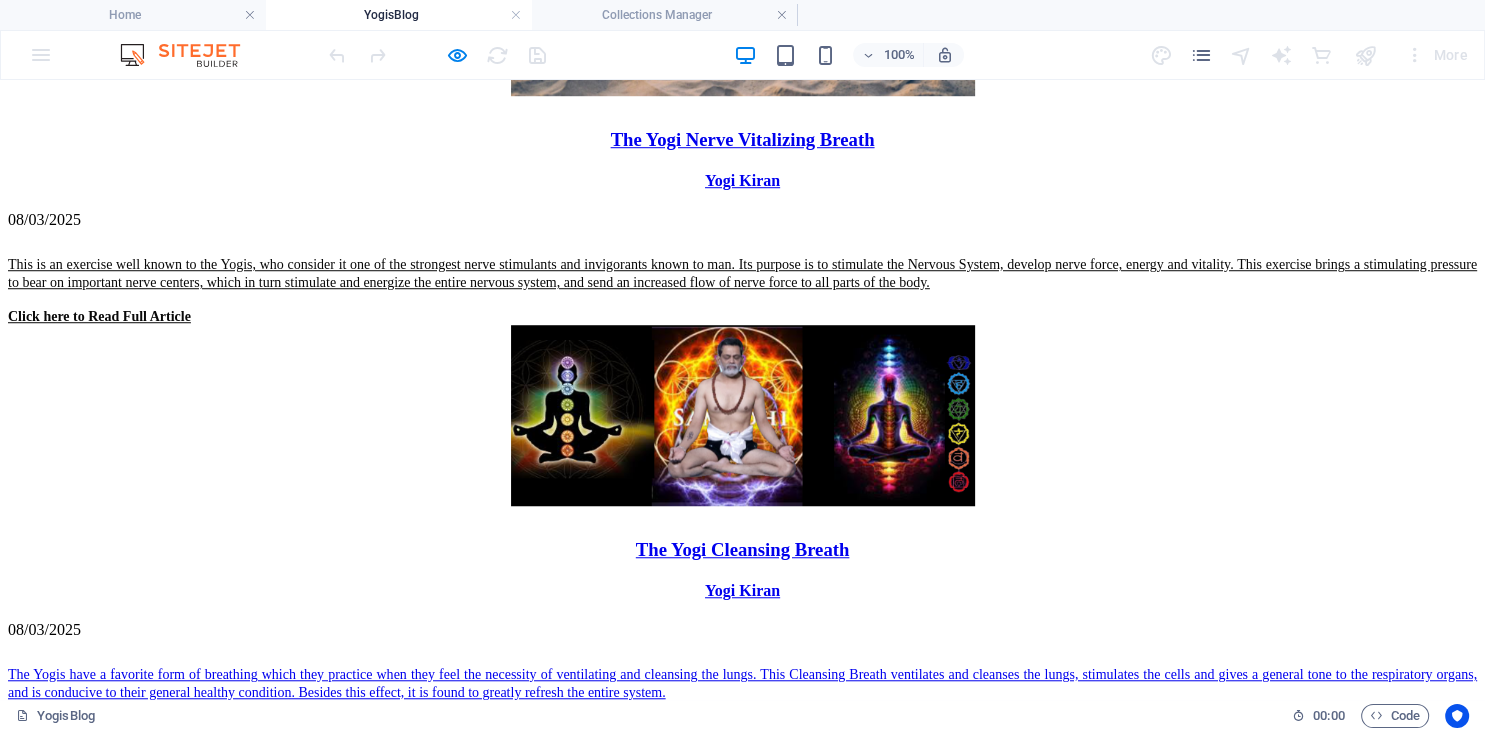 click on "The Yogi Cleansing Breath" at bounding box center [743, 549] 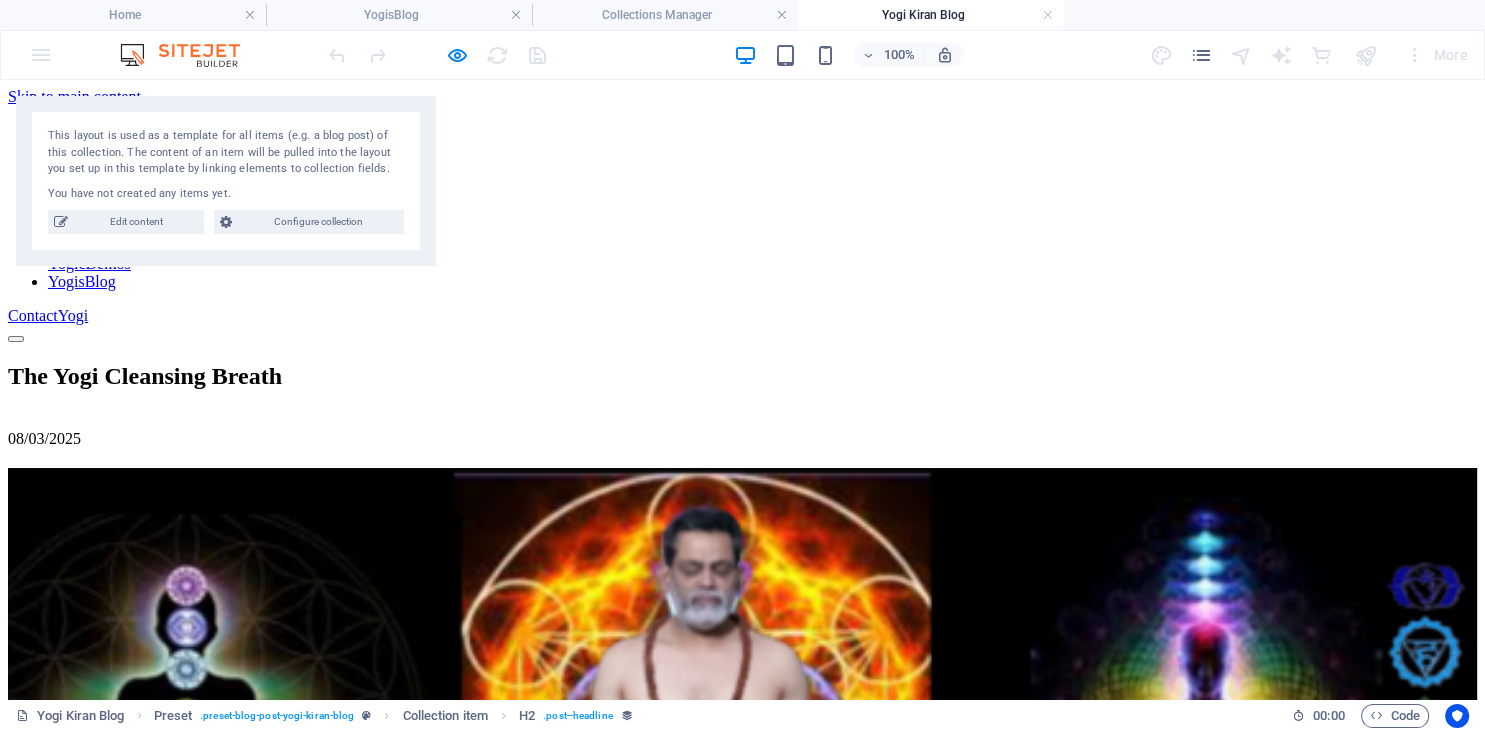 scroll, scrollTop: 0, scrollLeft: 0, axis: both 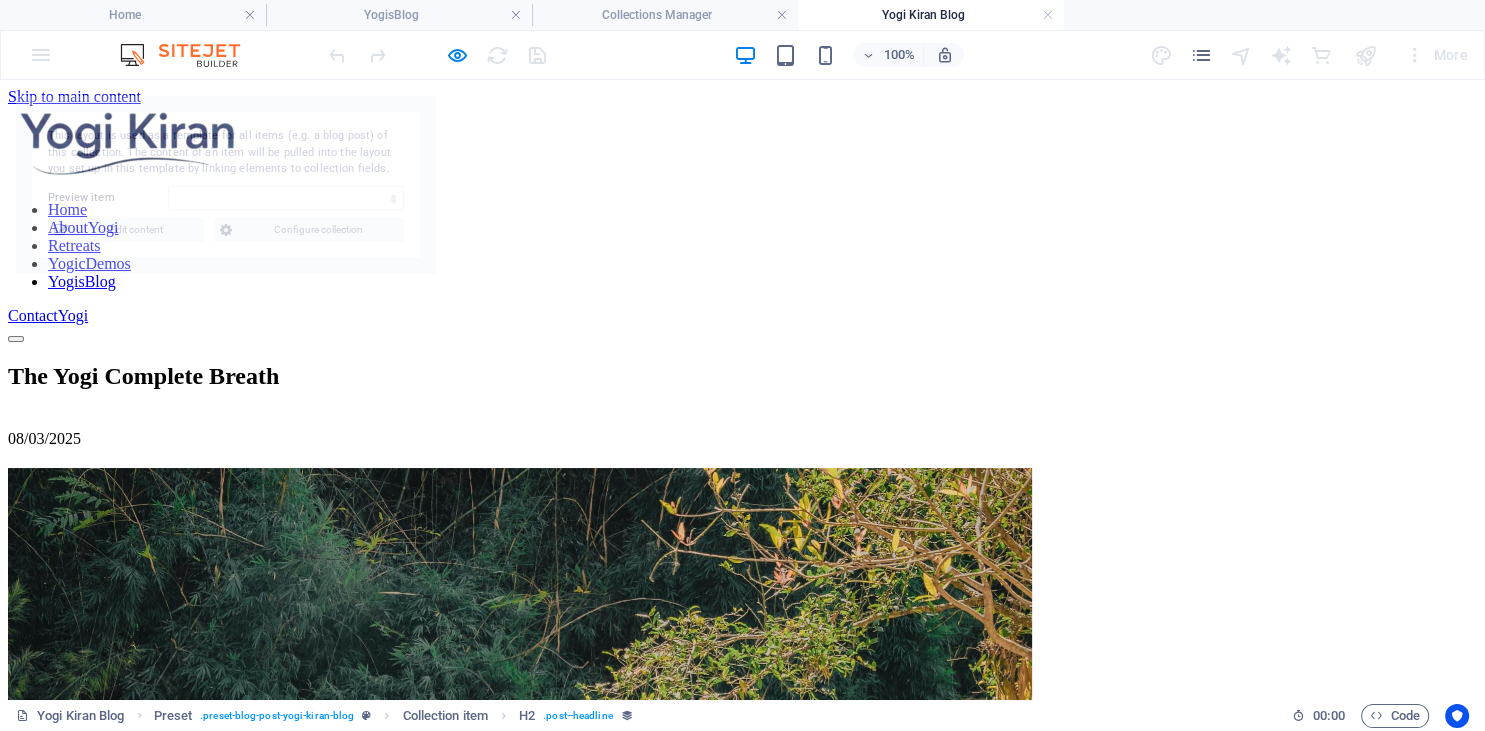 select on "688f463a901f4dfa17015738" 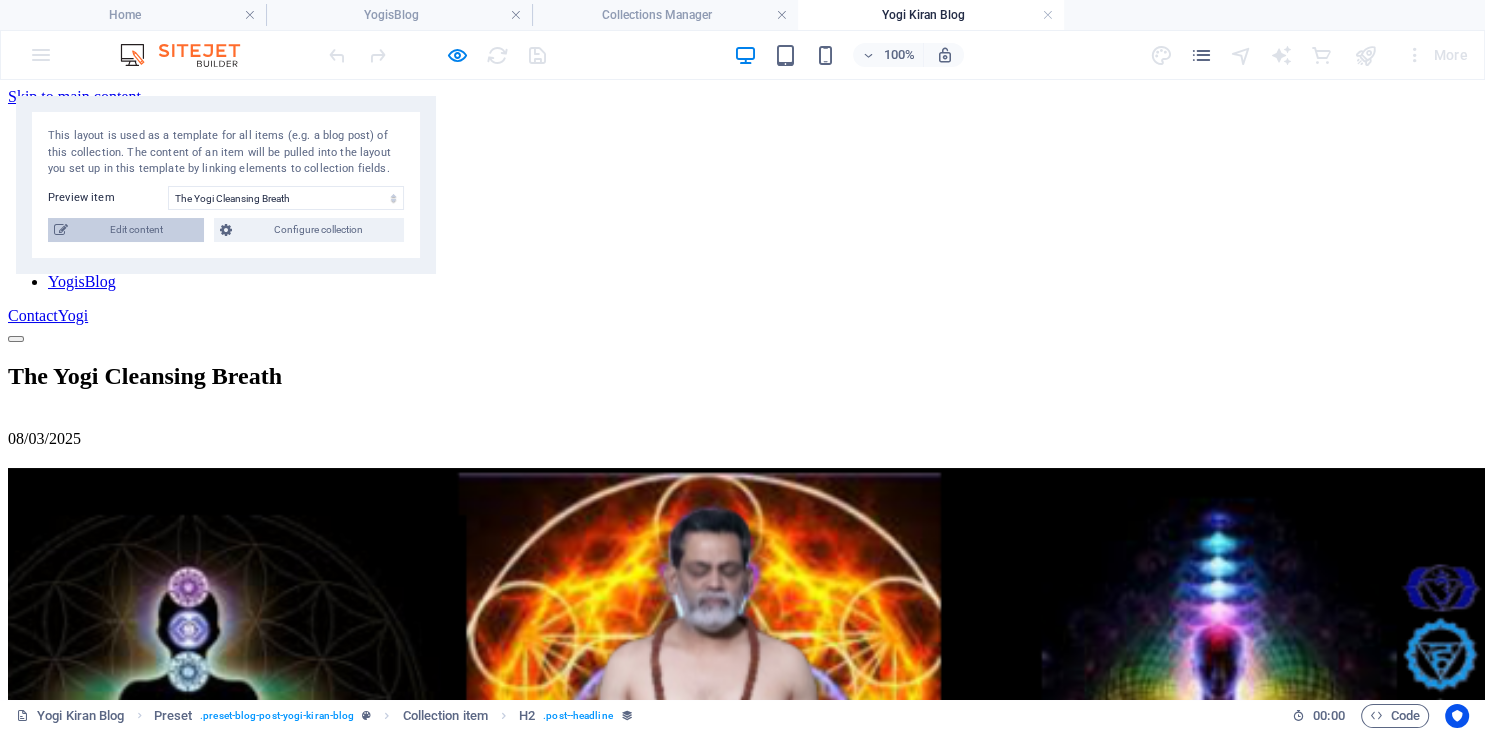 click at bounding box center (61, 230) 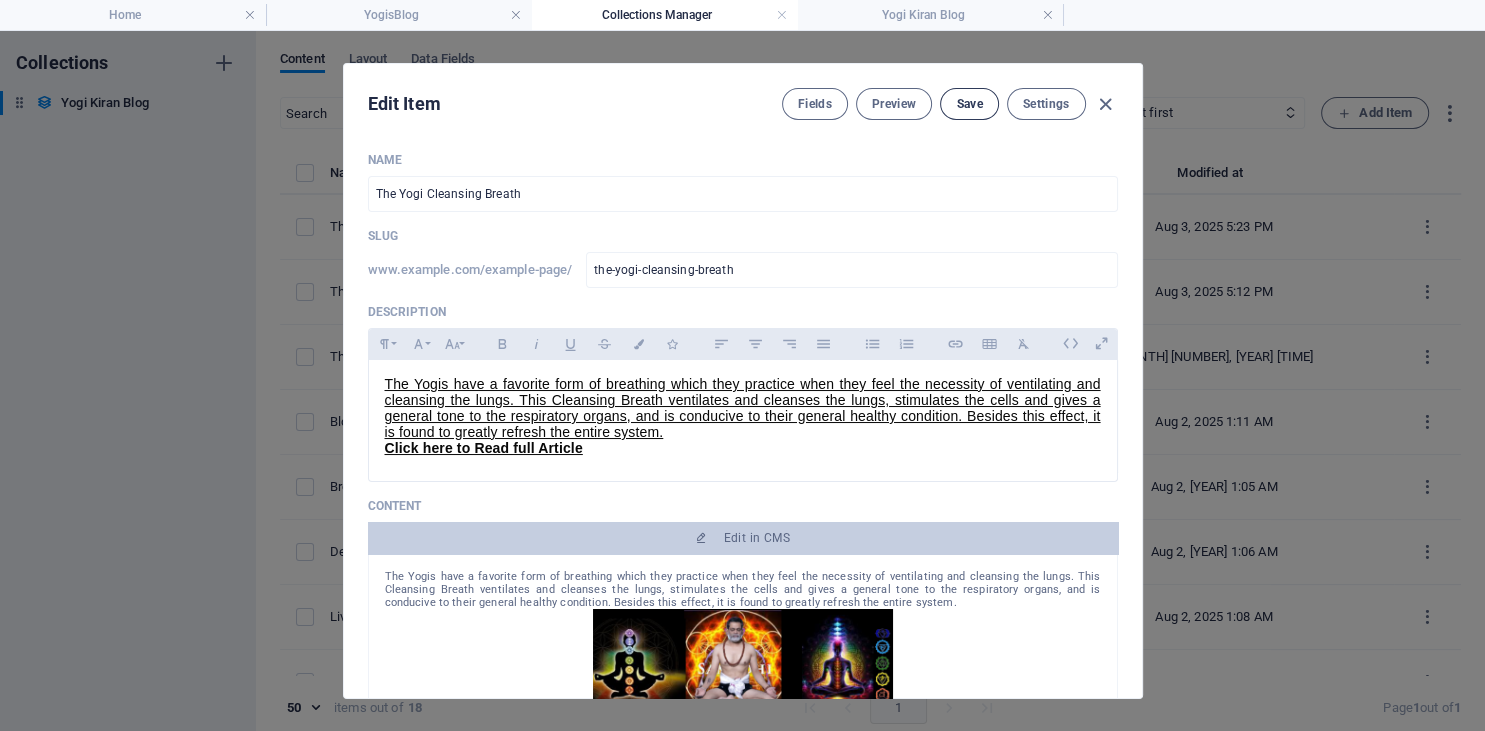 click on "Save" at bounding box center (969, 104) 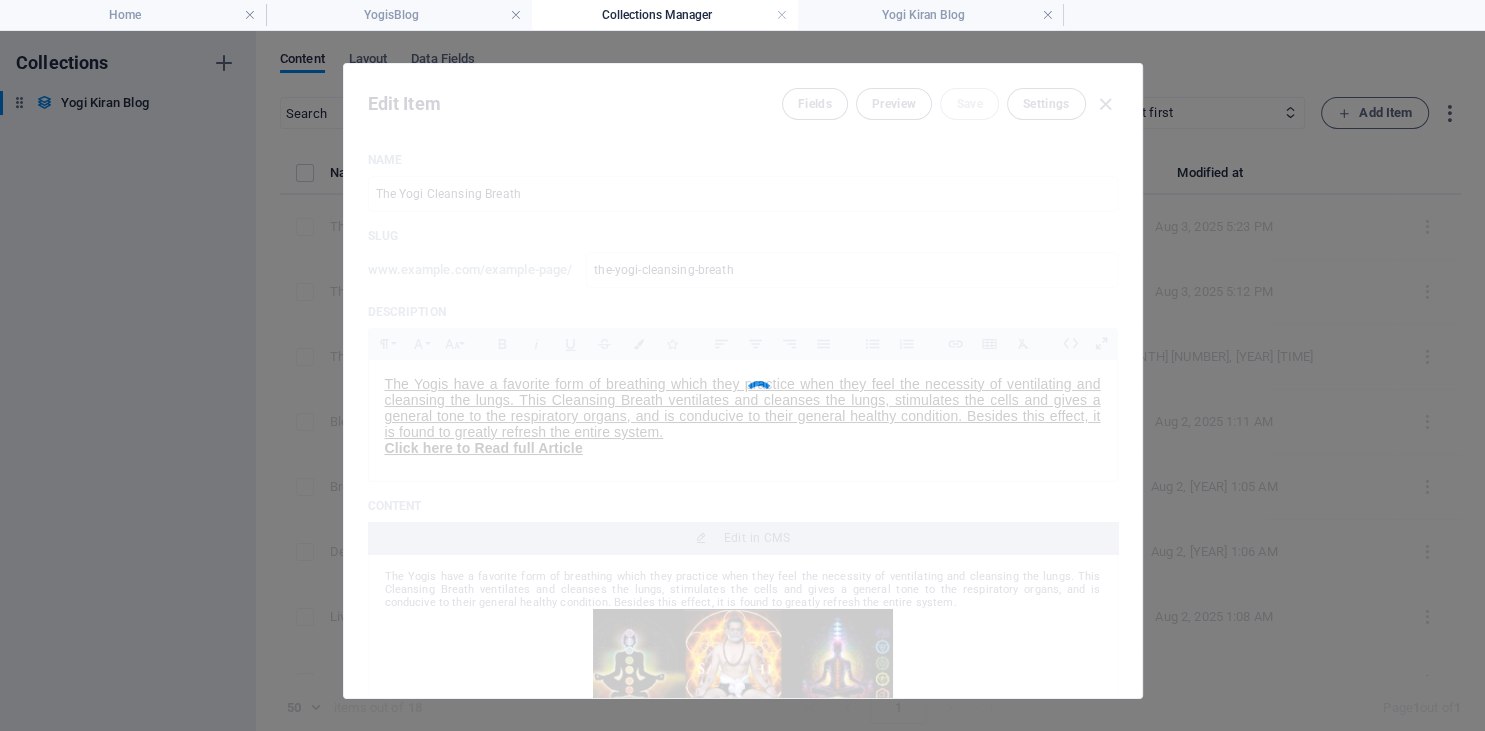 scroll, scrollTop: 273, scrollLeft: 0, axis: vertical 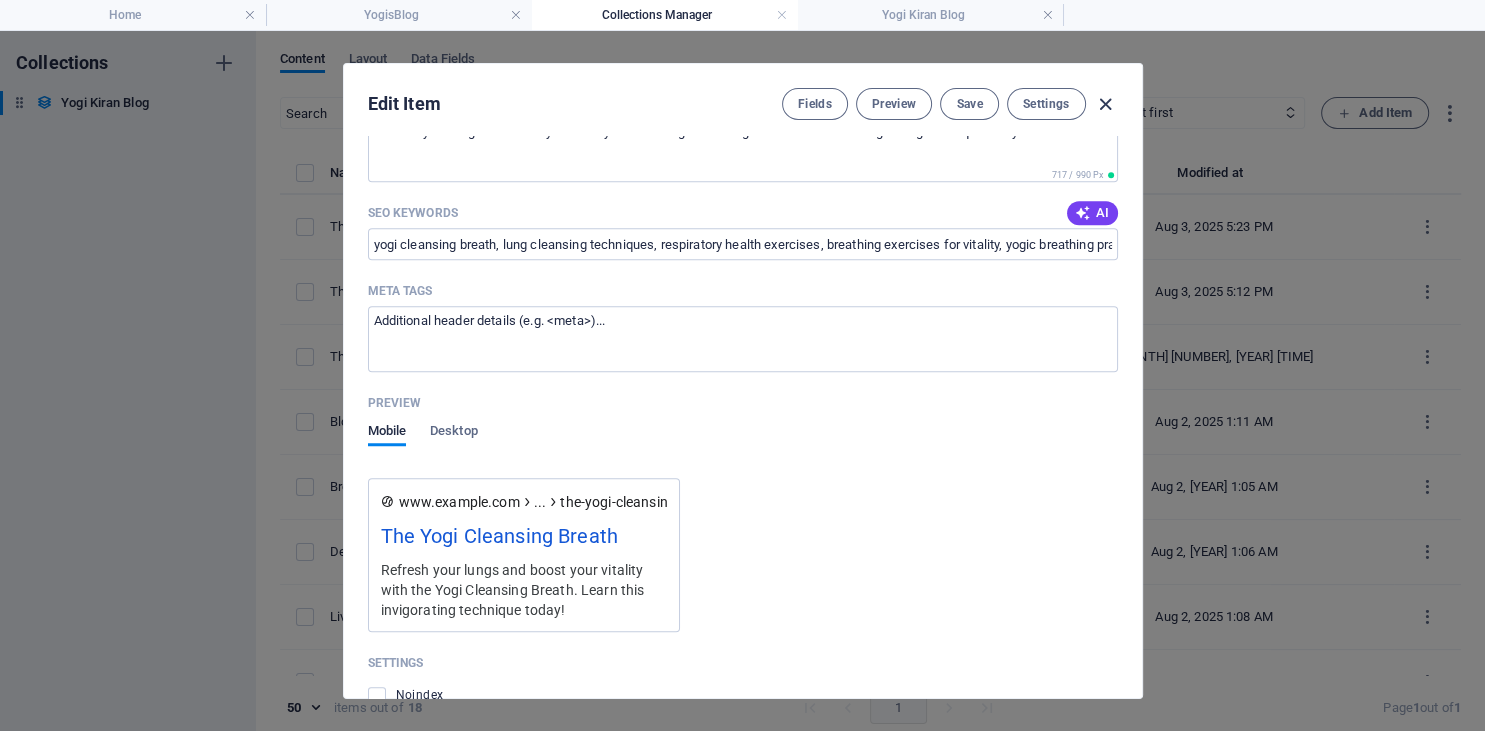 click at bounding box center (1105, 104) 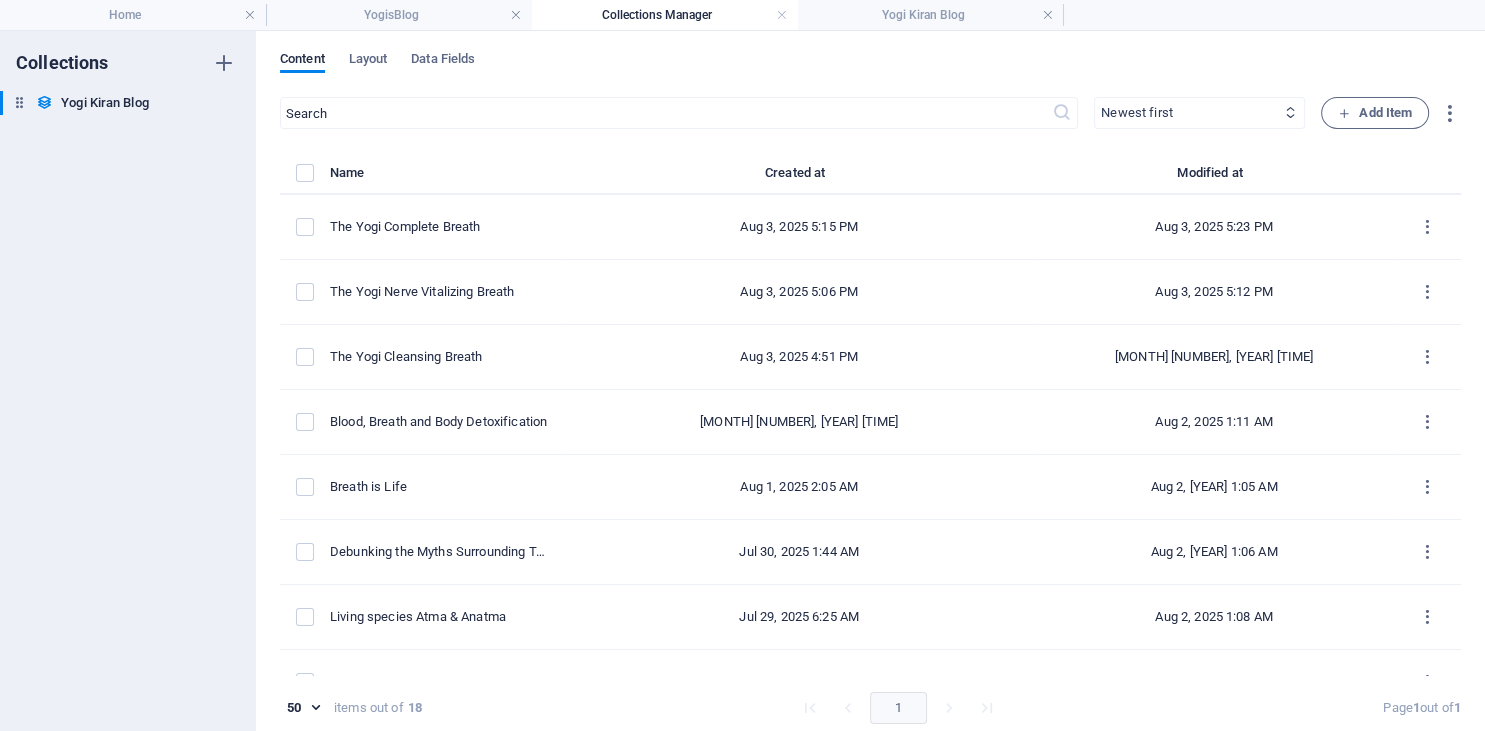scroll, scrollTop: 0, scrollLeft: 0, axis: both 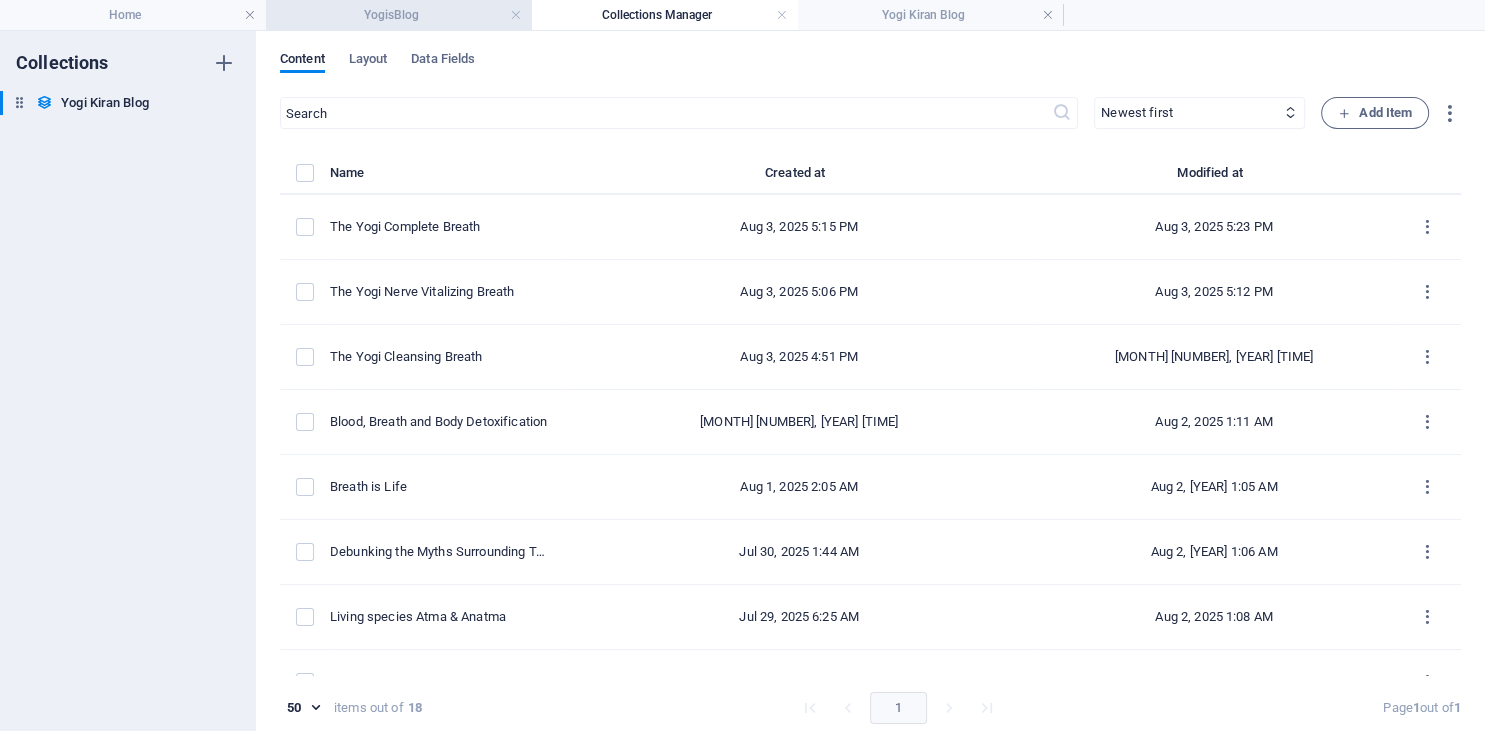 click on "YogisBlog" at bounding box center [399, 15] 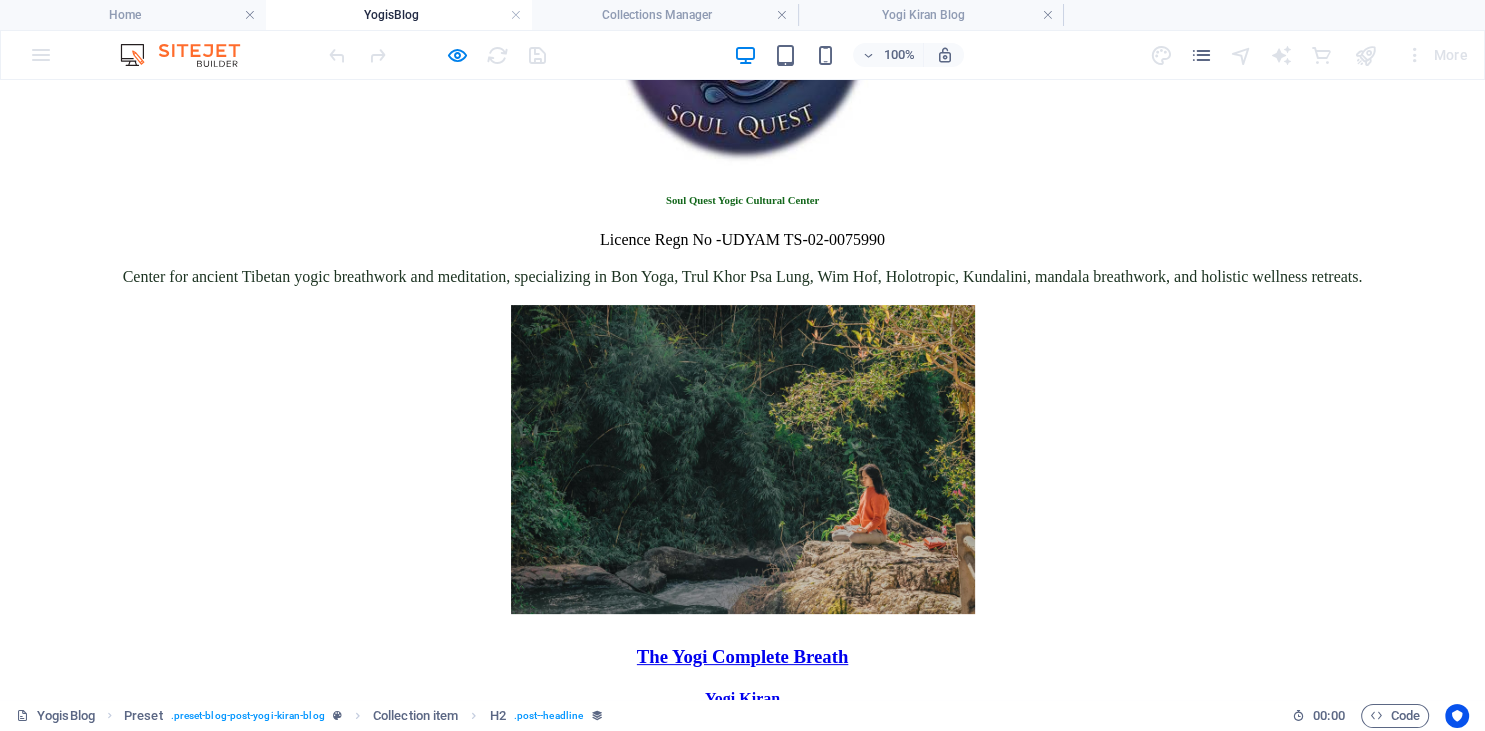 scroll, scrollTop: 316, scrollLeft: 0, axis: vertical 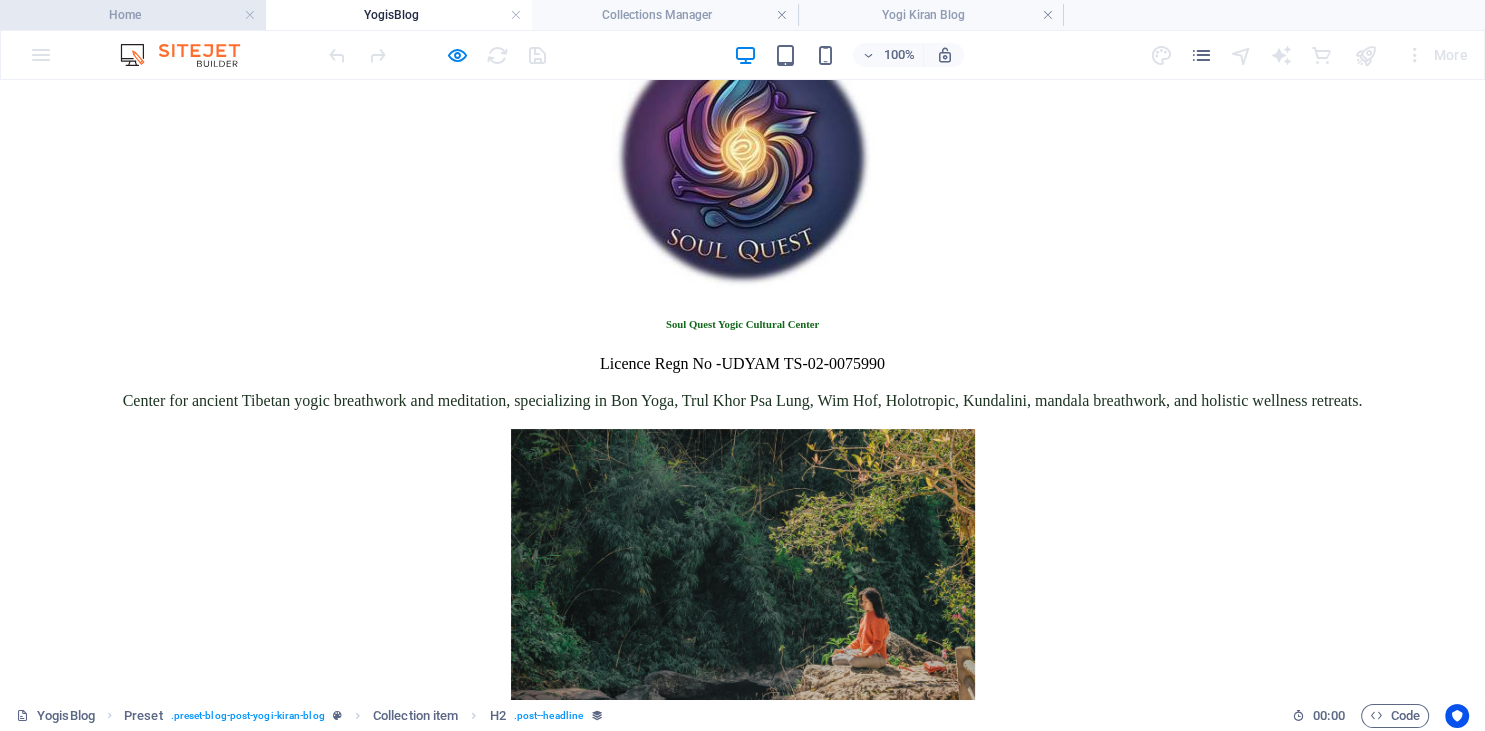 click on "Home" at bounding box center (133, 15) 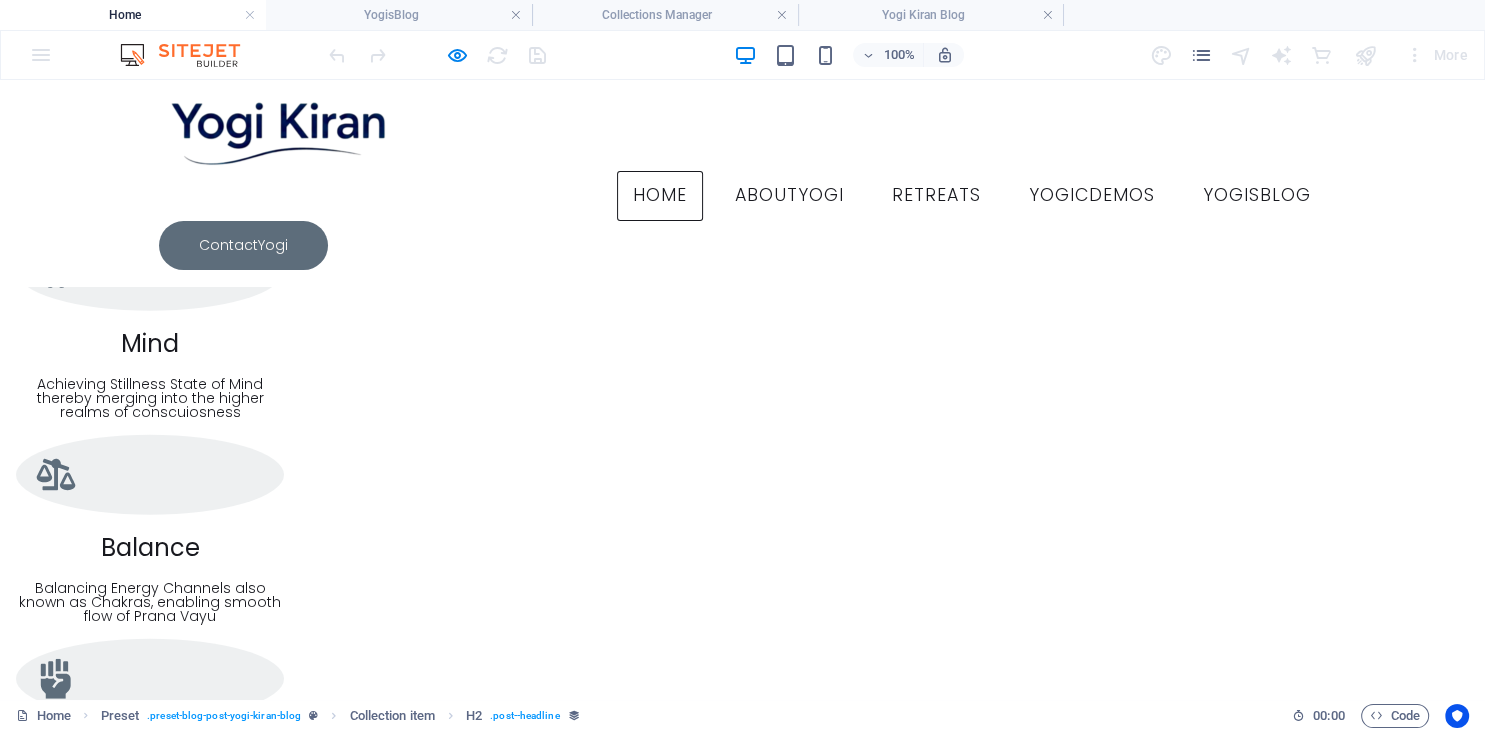 scroll, scrollTop: 4952, scrollLeft: 0, axis: vertical 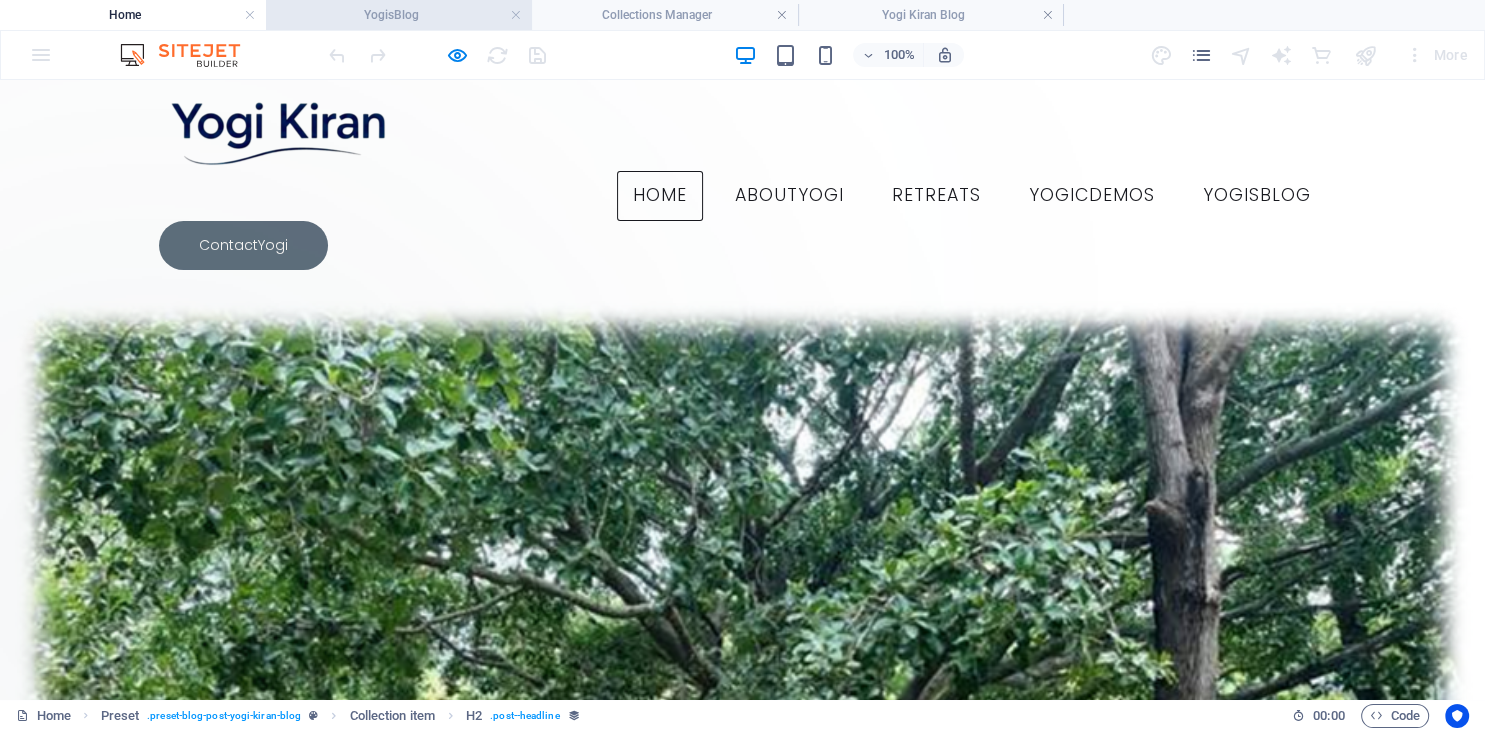 click on "YogisBlog" at bounding box center [399, 15] 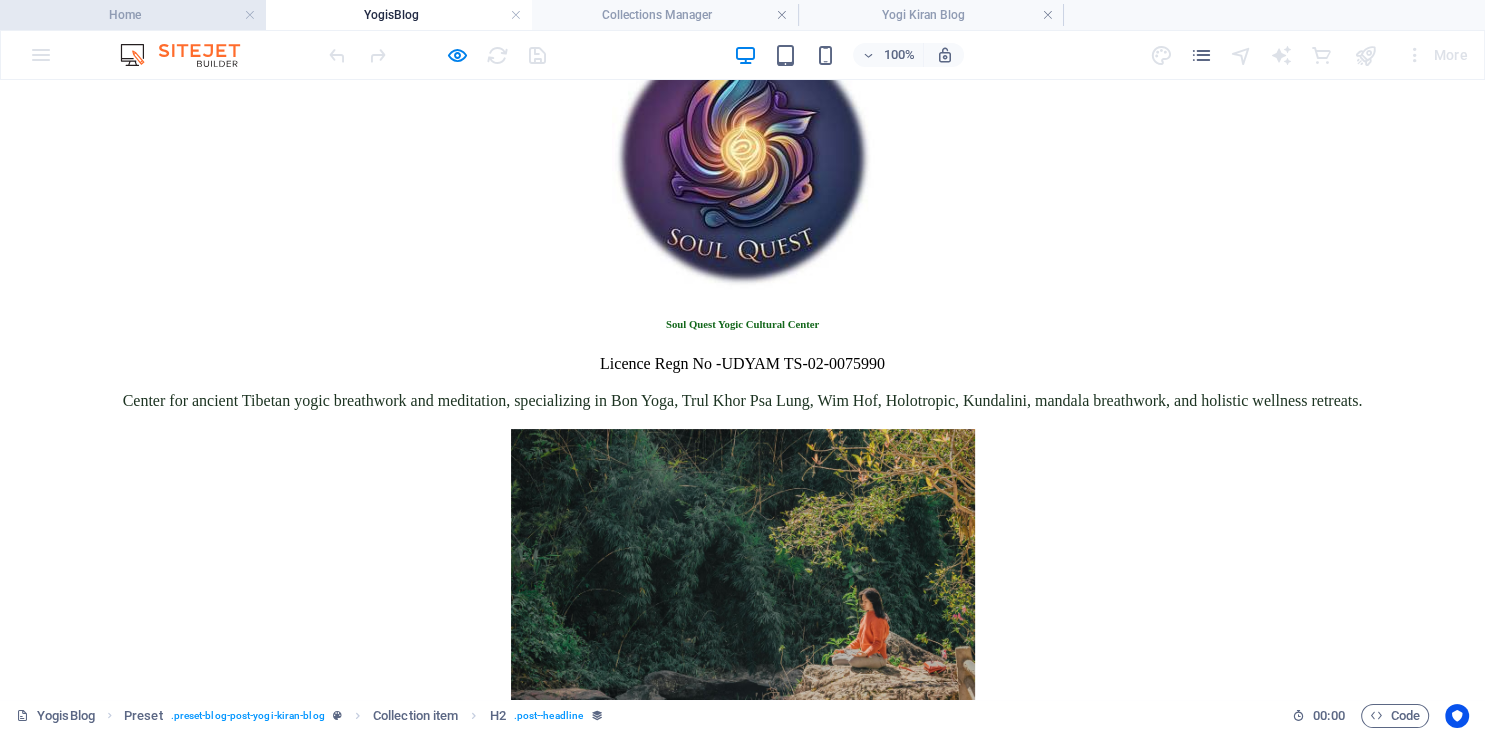 click on "Home" at bounding box center [133, 15] 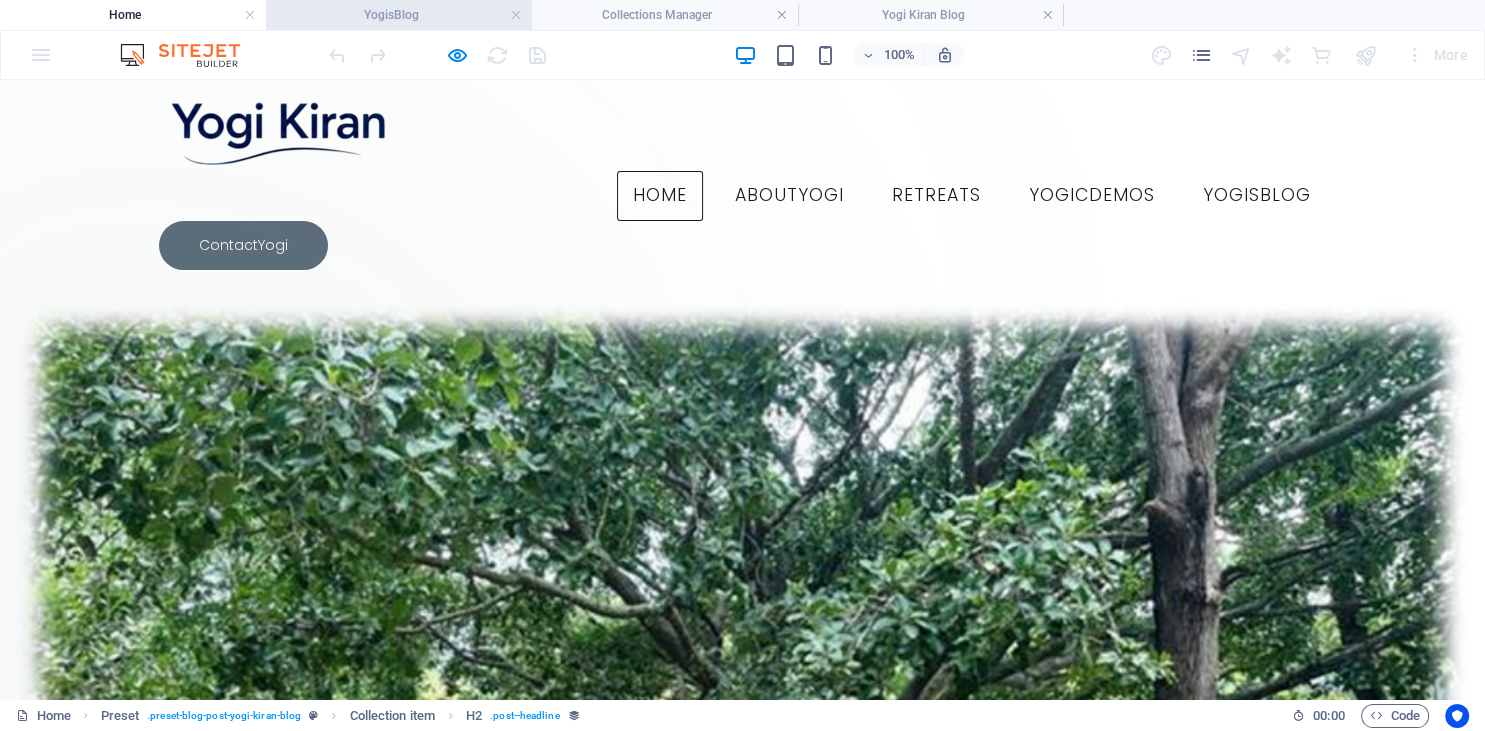 click on "YogisBlog" at bounding box center (399, 15) 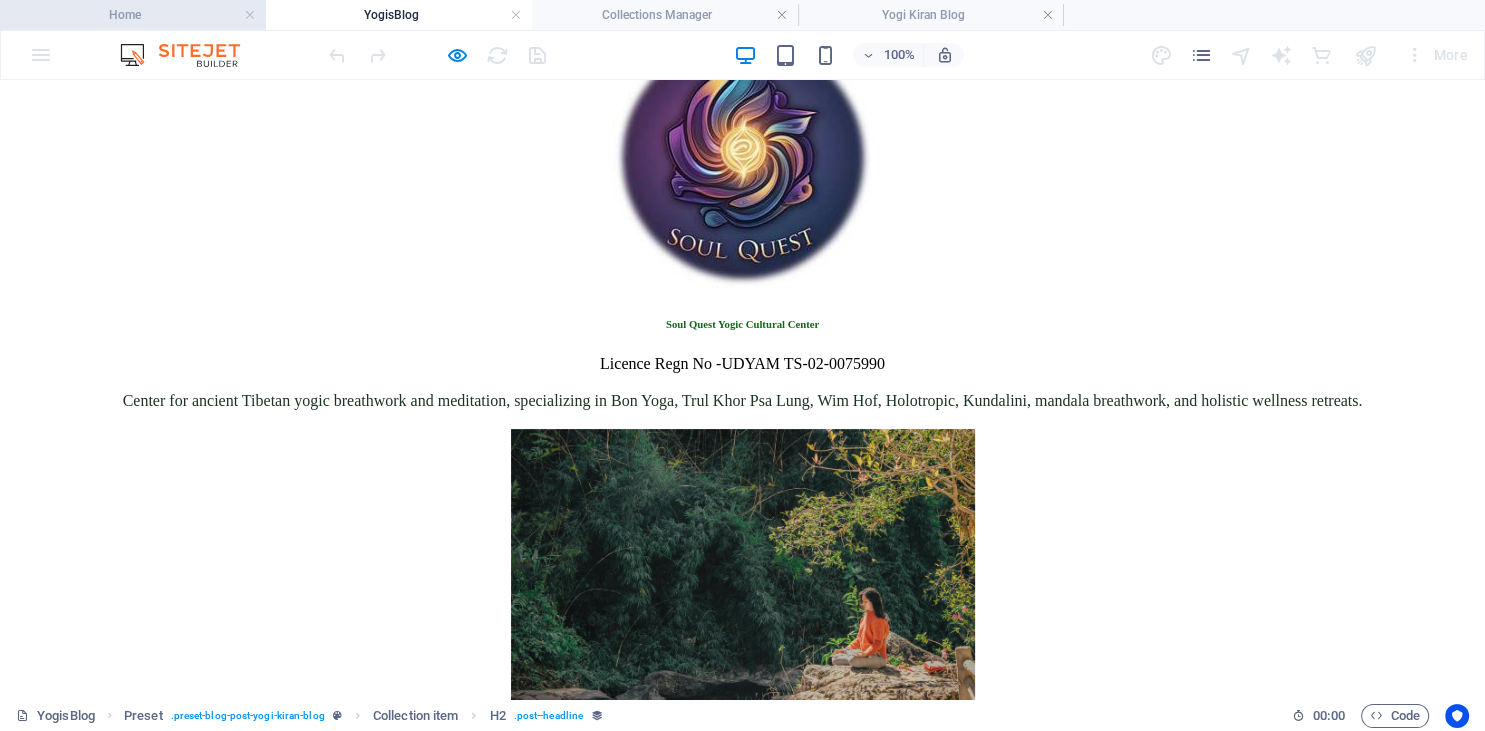 click on "Home" at bounding box center (133, 15) 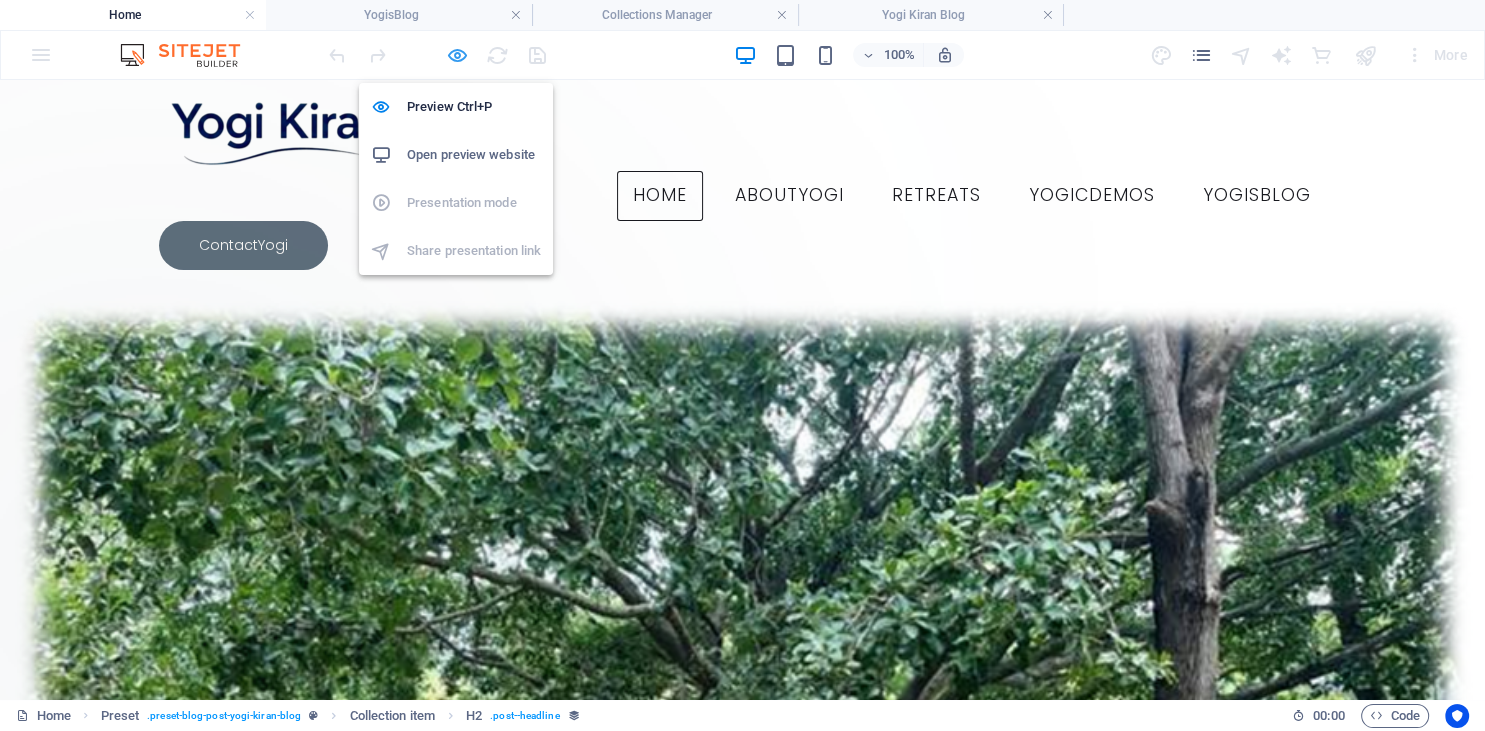 click at bounding box center (457, 55) 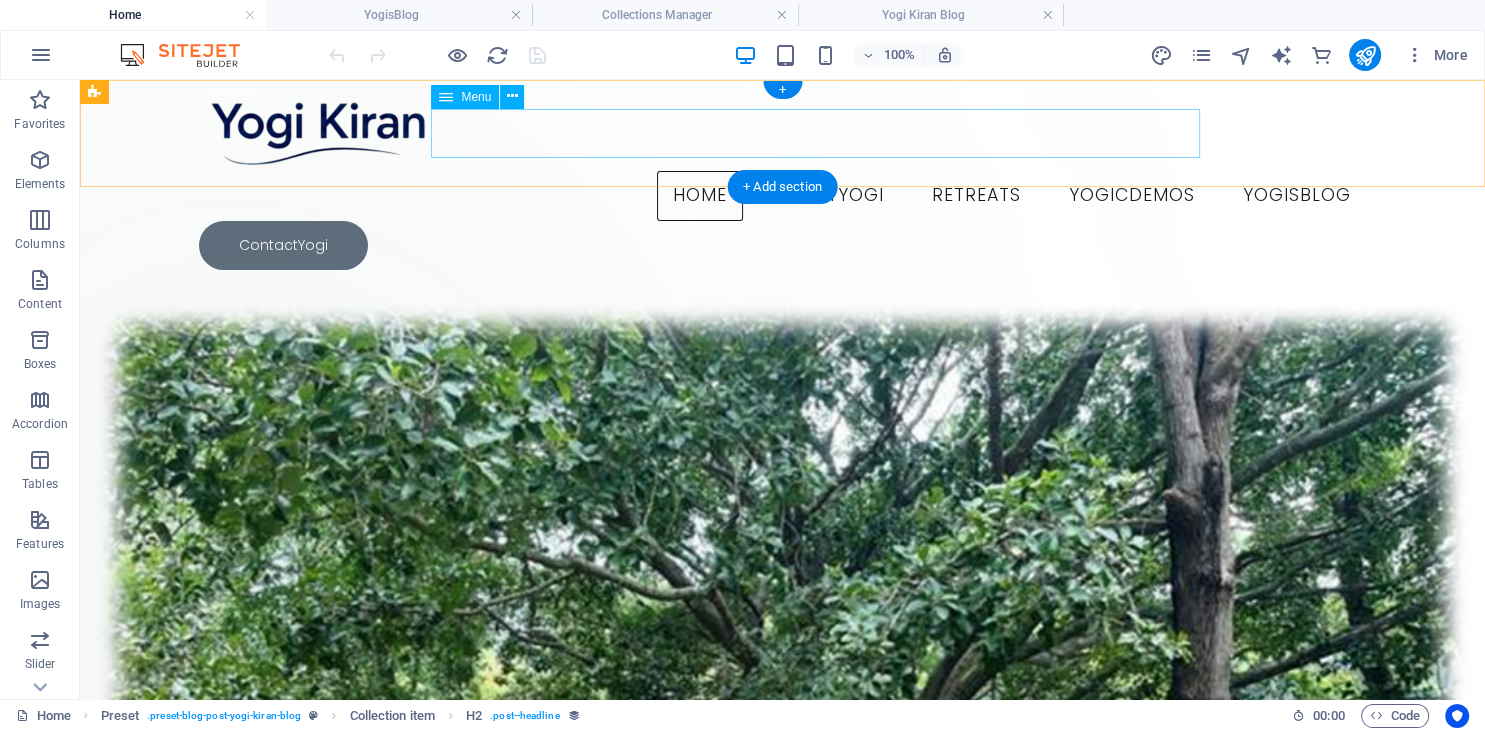 click on "Home AboutYogi Retreats YogicDemos YogisBlog" at bounding box center [783, 196] 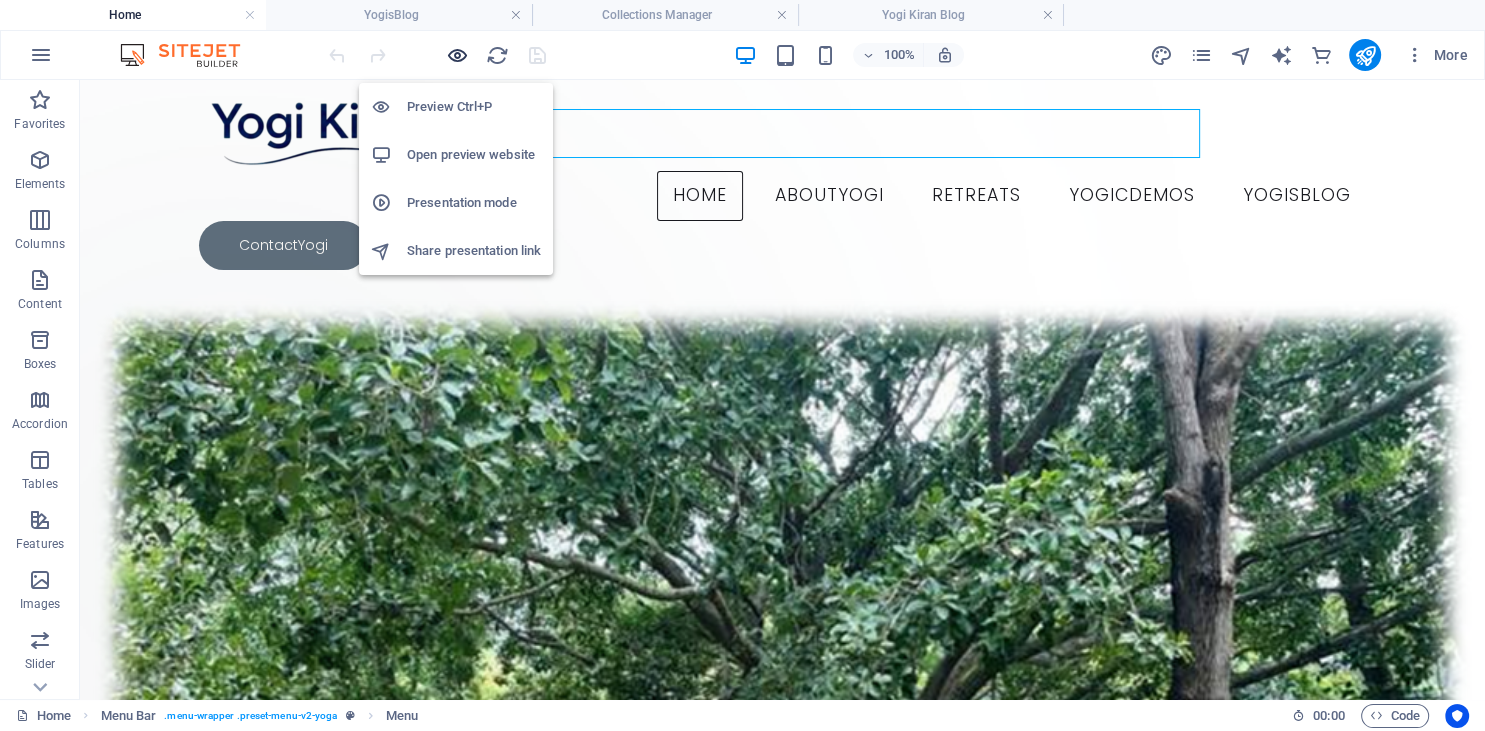 click at bounding box center (457, 55) 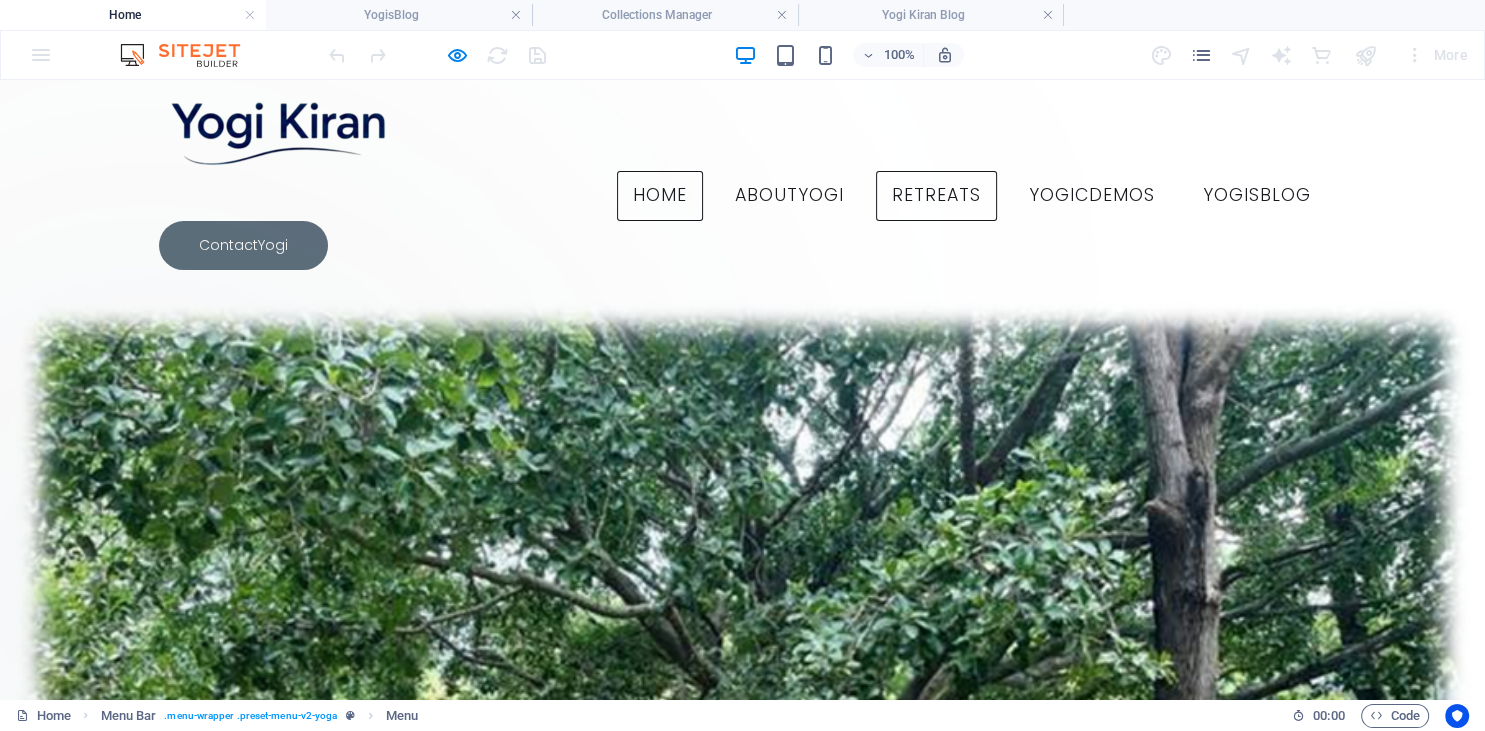 click on "Retreats" at bounding box center [936, 196] 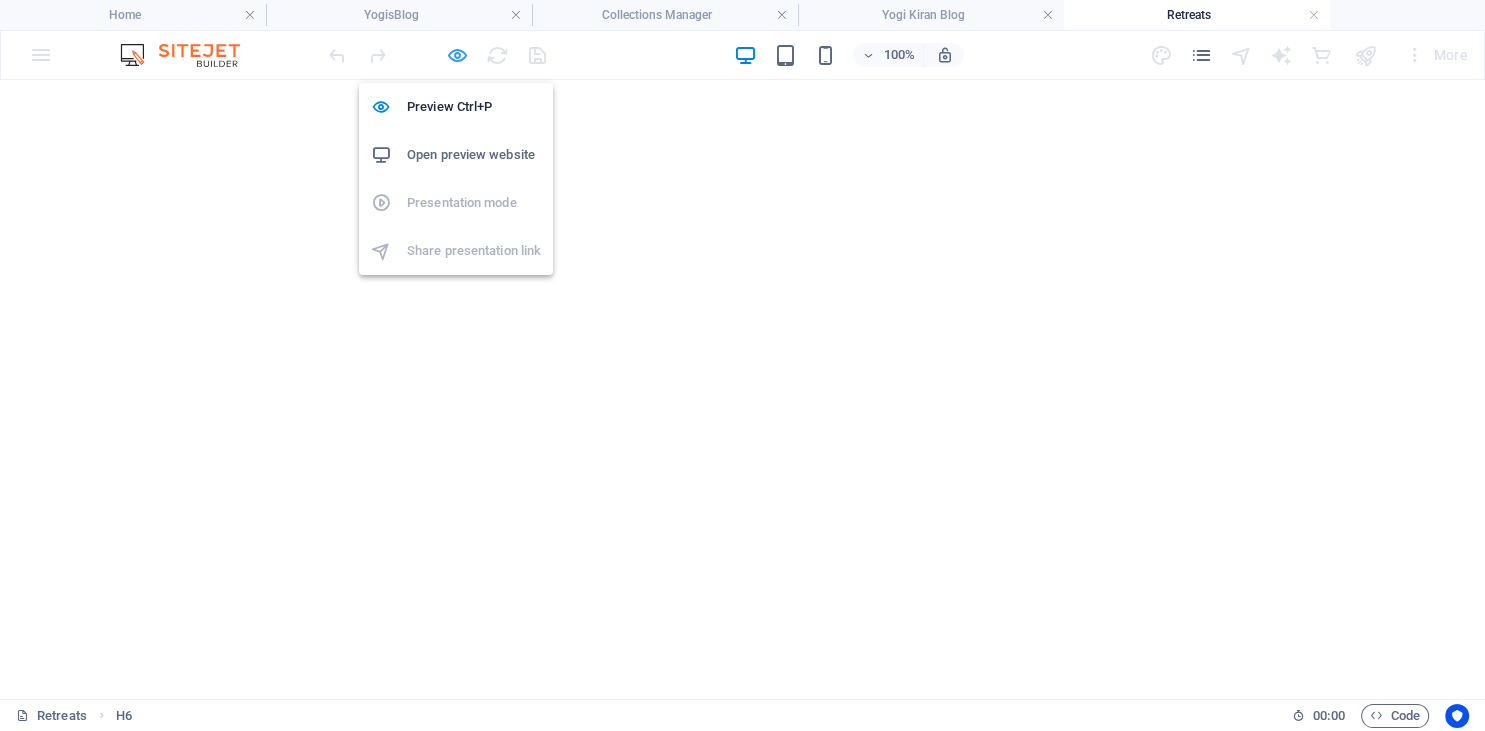 click at bounding box center [457, 55] 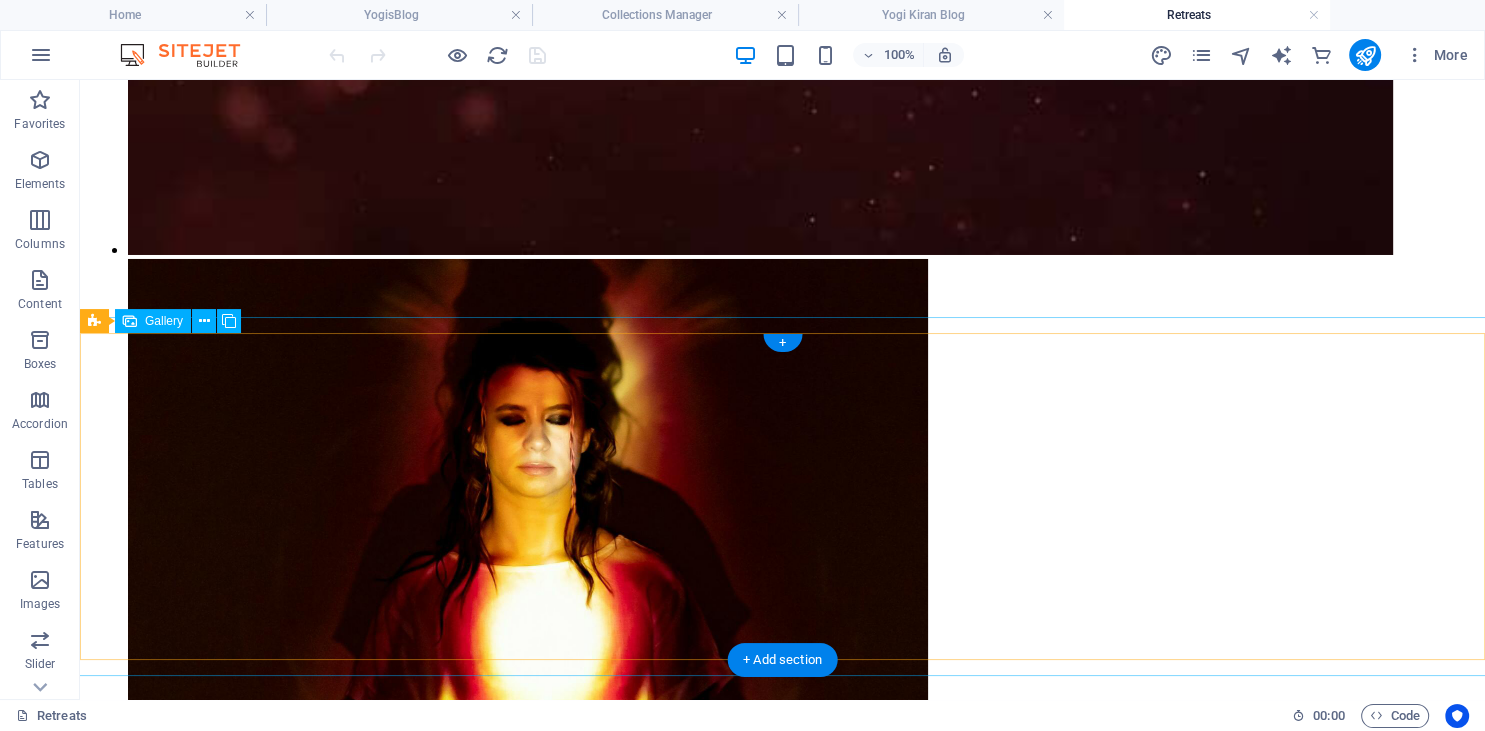 scroll, scrollTop: 7031, scrollLeft: 0, axis: vertical 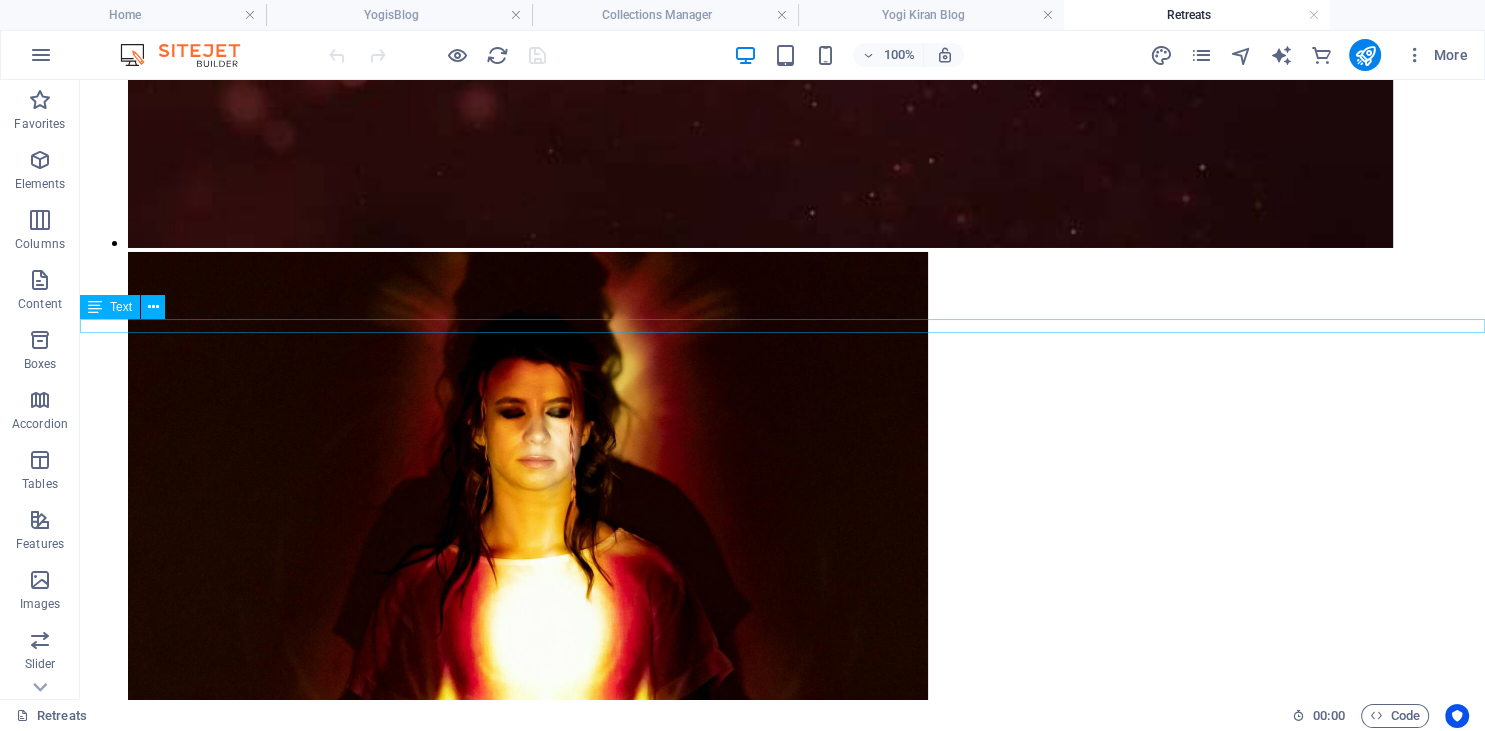 click on "Thiruvanmalai,Tamilnadu, India - Retreat Location" at bounding box center (782, 18666) 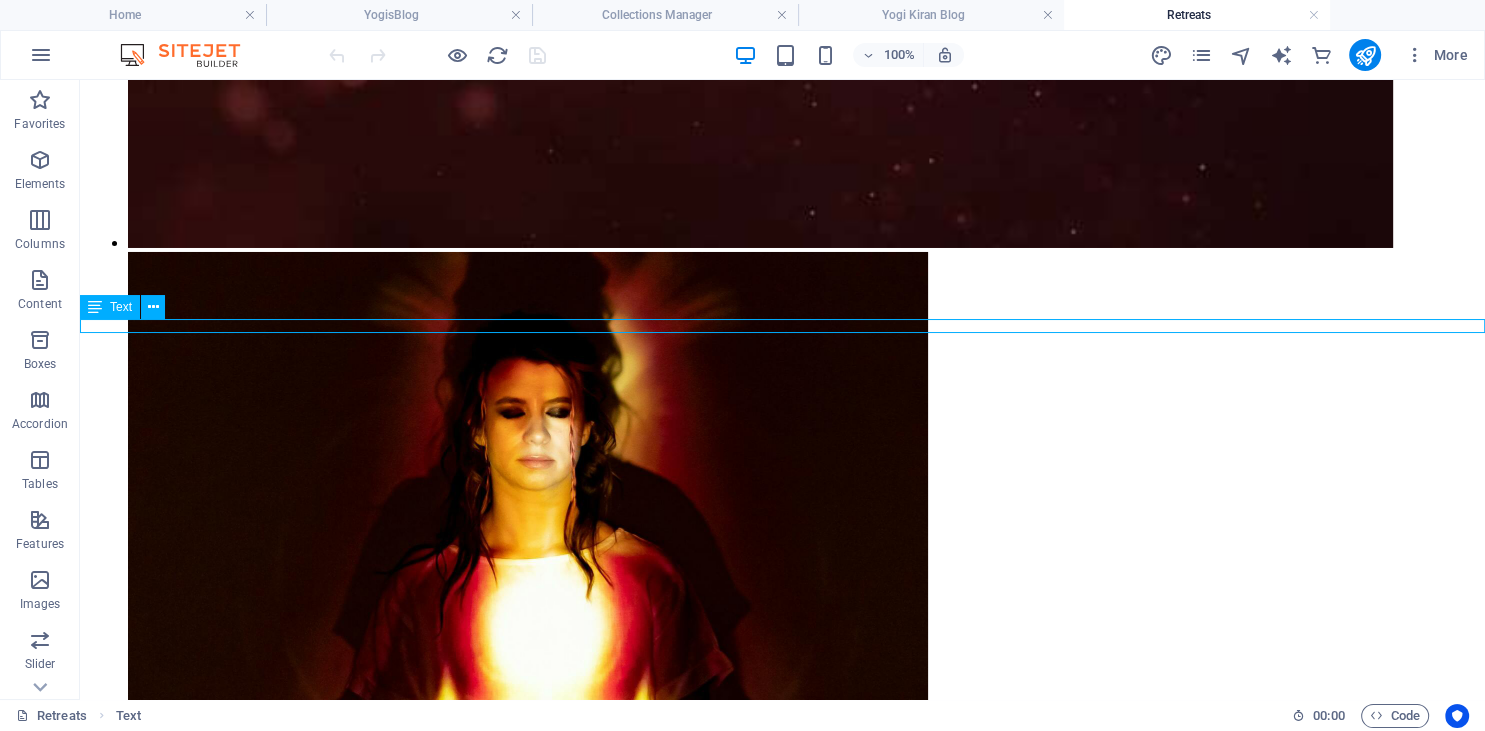 click on "Thiruvanmalai,Tamilnadu, India - Retreat Location" at bounding box center [782, 18666] 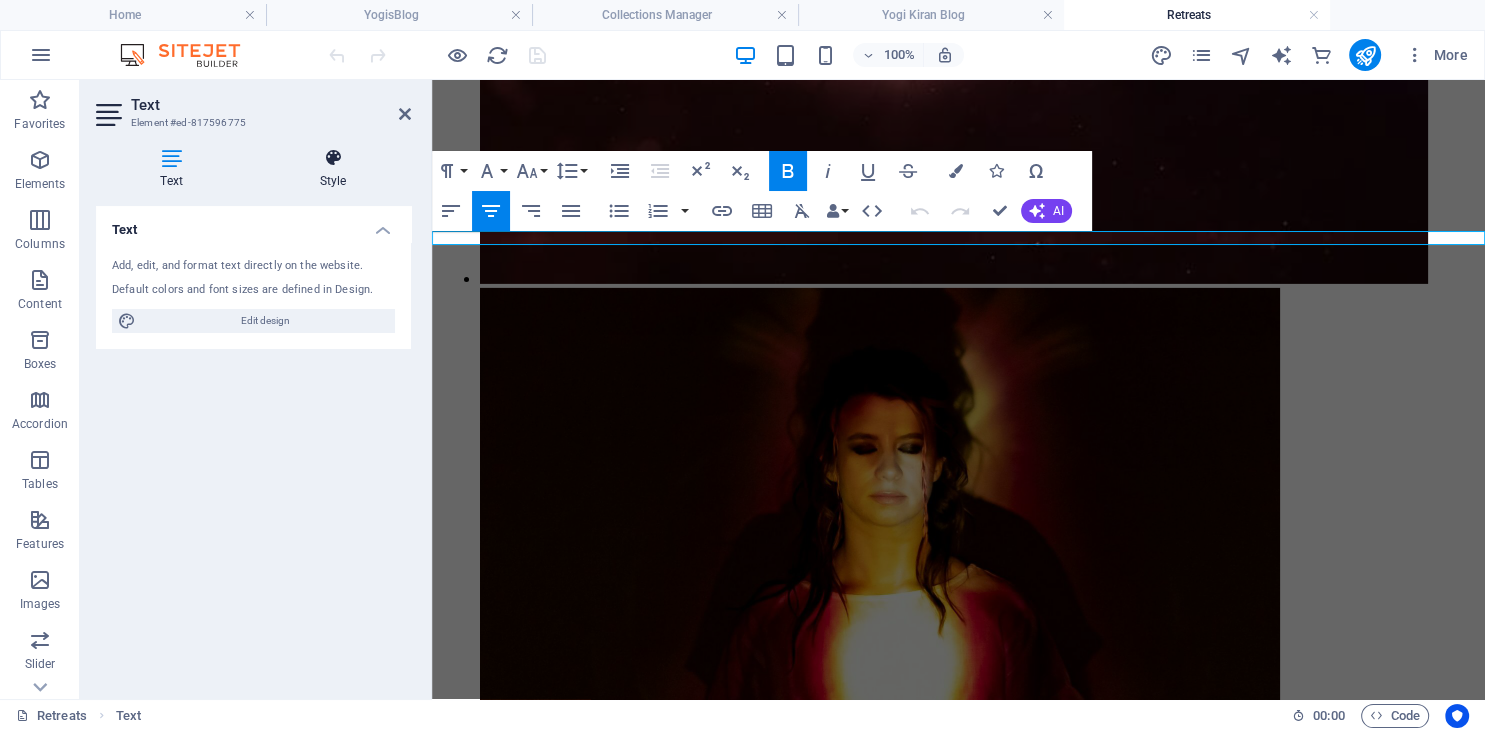click on "Style" at bounding box center [333, 169] 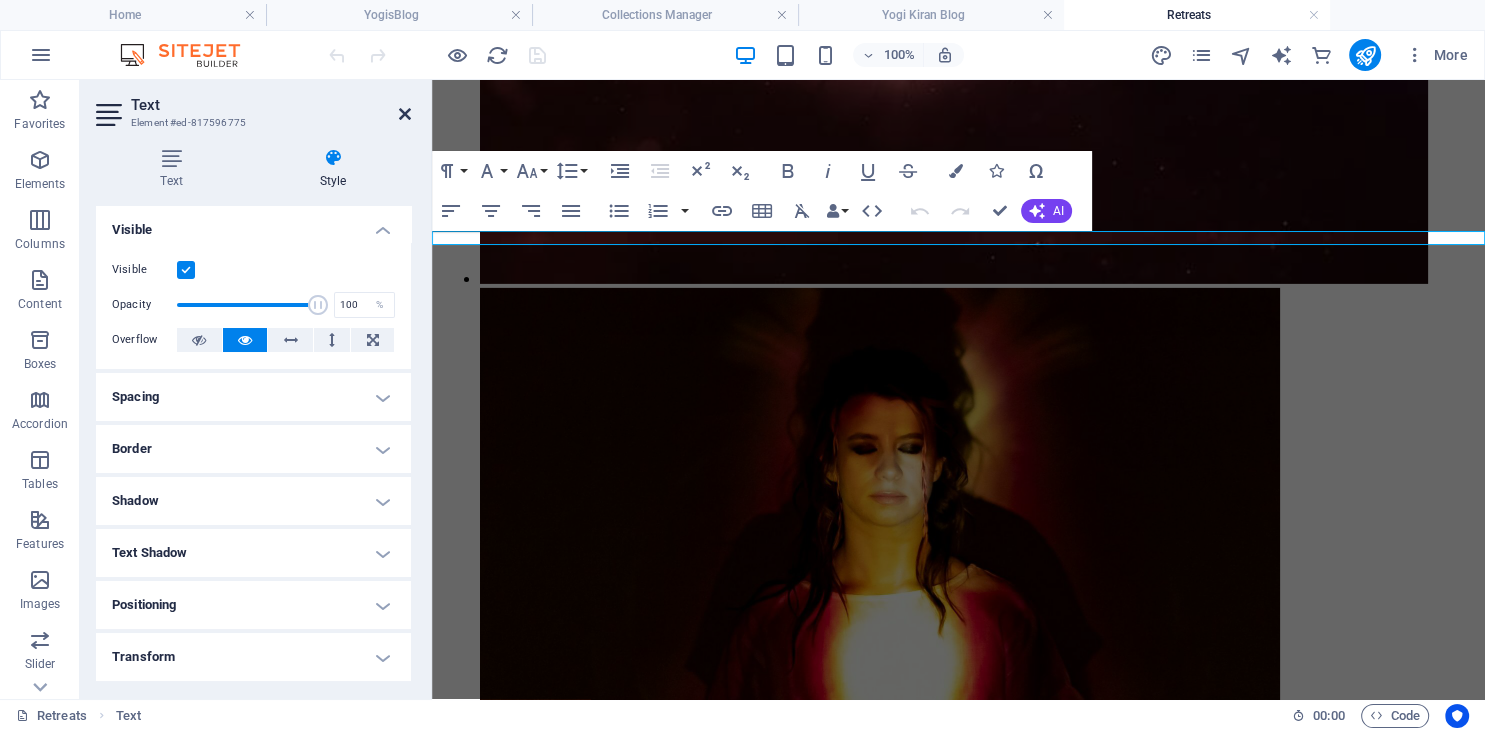 click at bounding box center [405, 114] 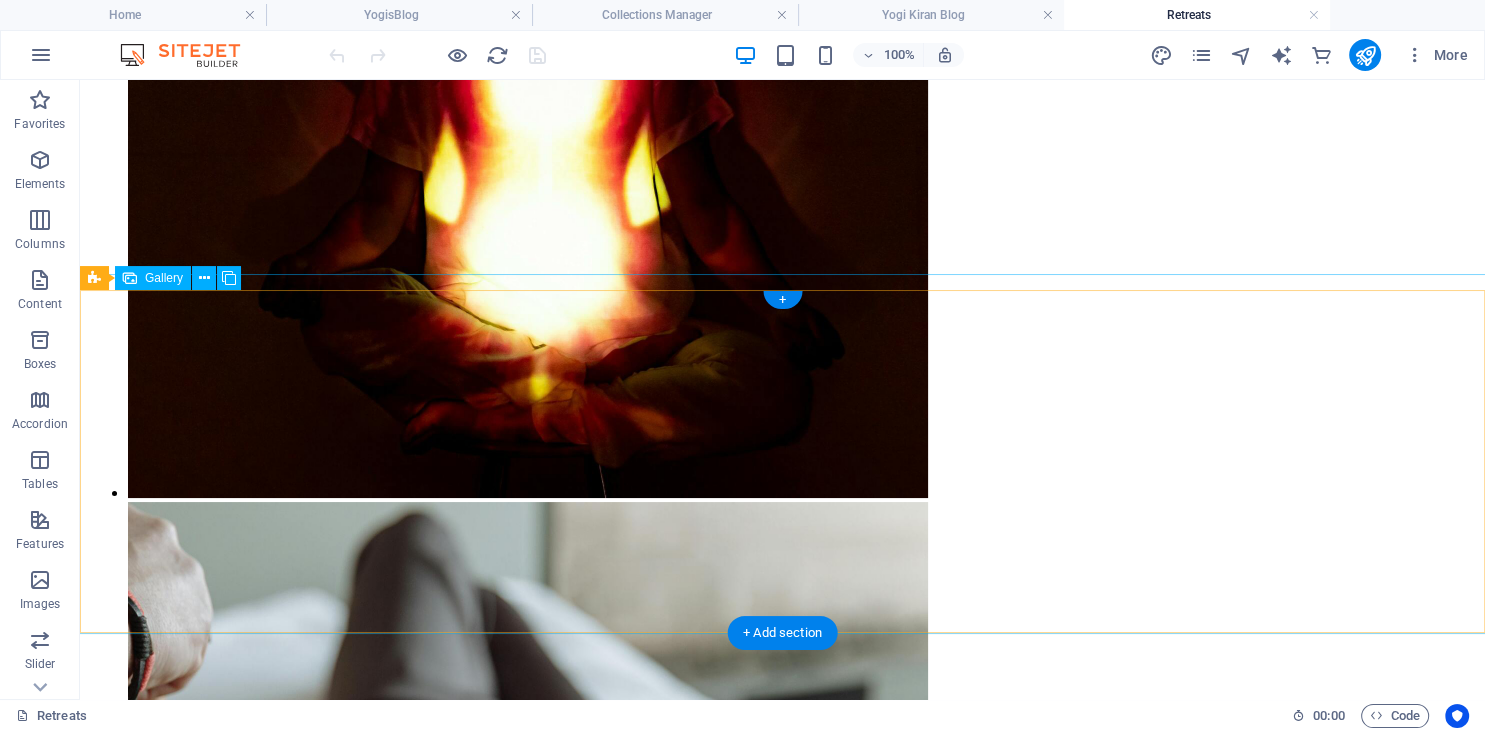scroll, scrollTop: 7453, scrollLeft: 0, axis: vertical 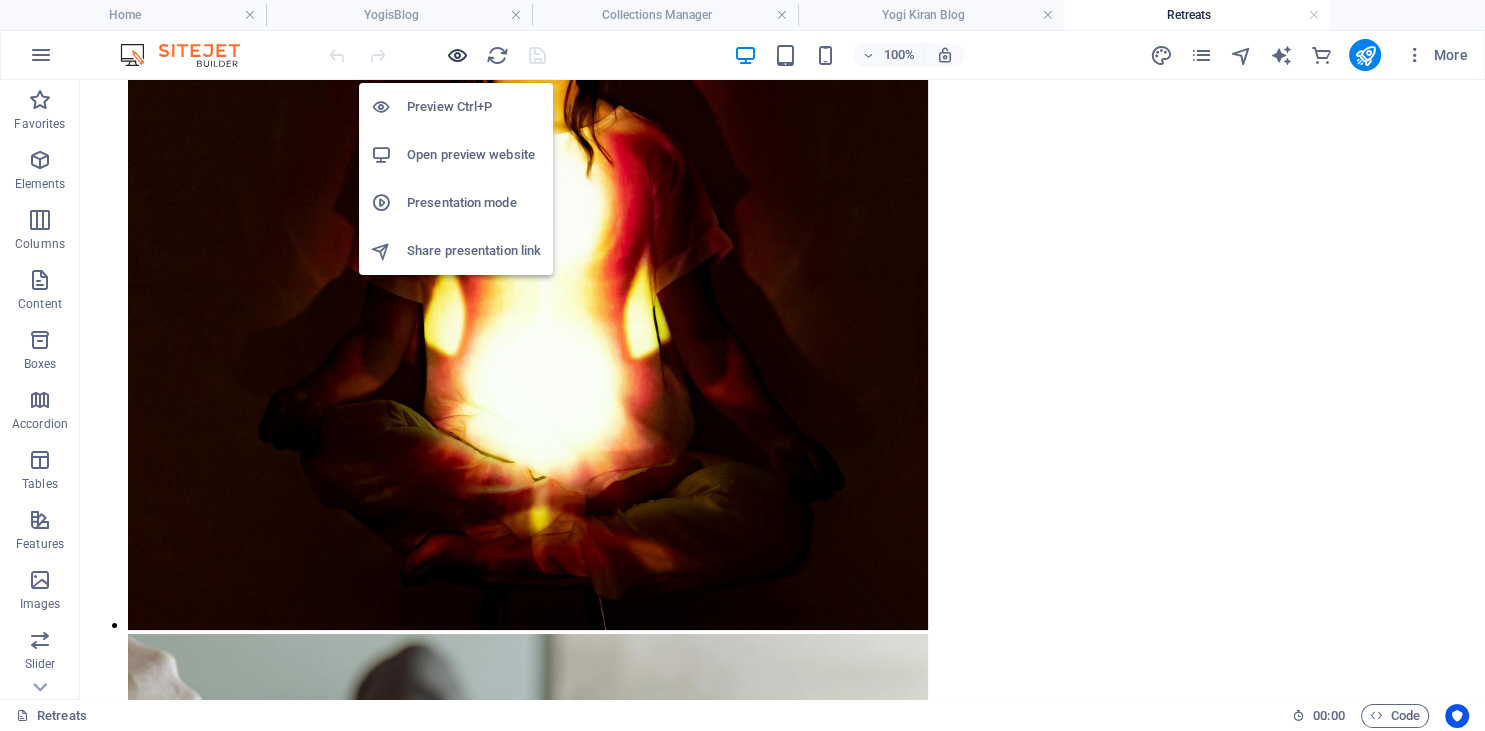 click at bounding box center [457, 55] 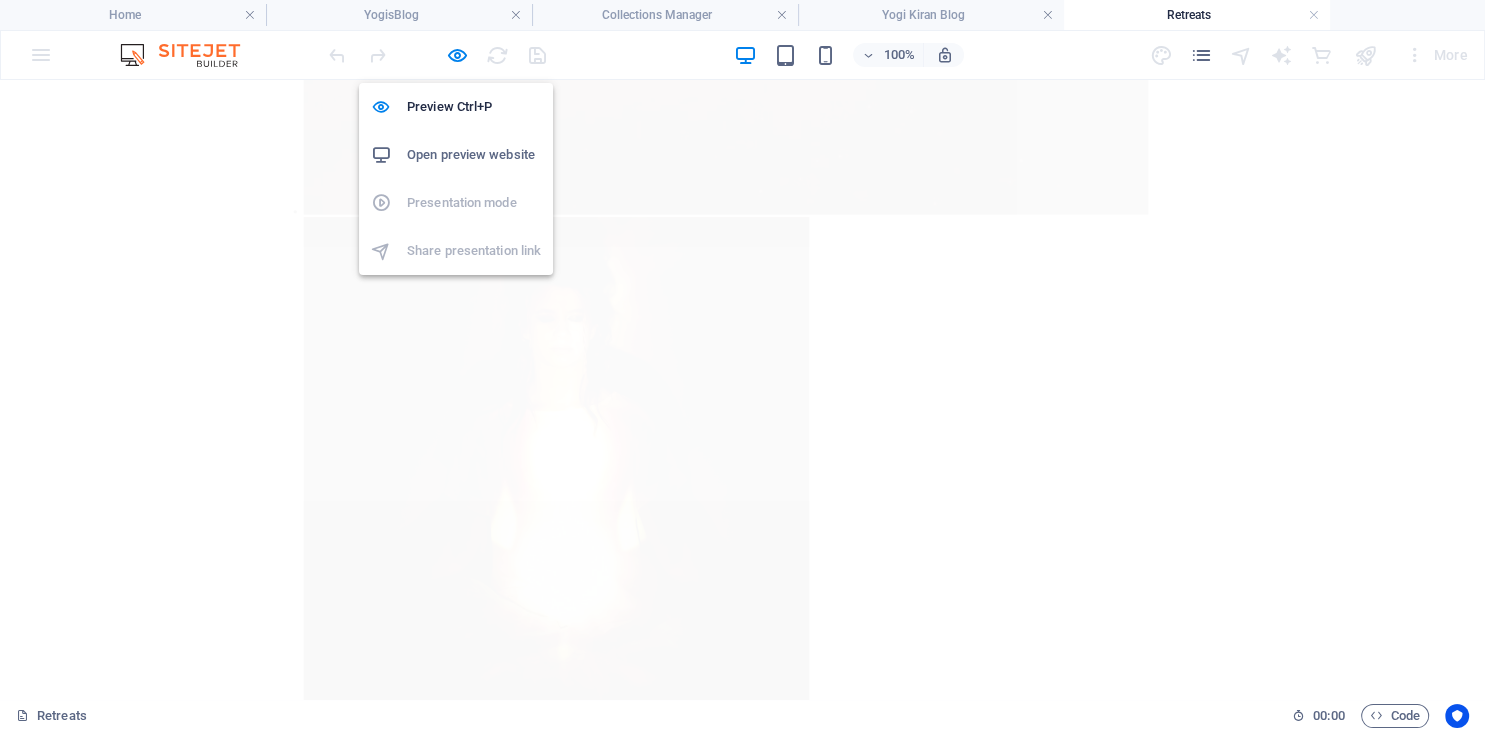 scroll, scrollTop: 7632, scrollLeft: 0, axis: vertical 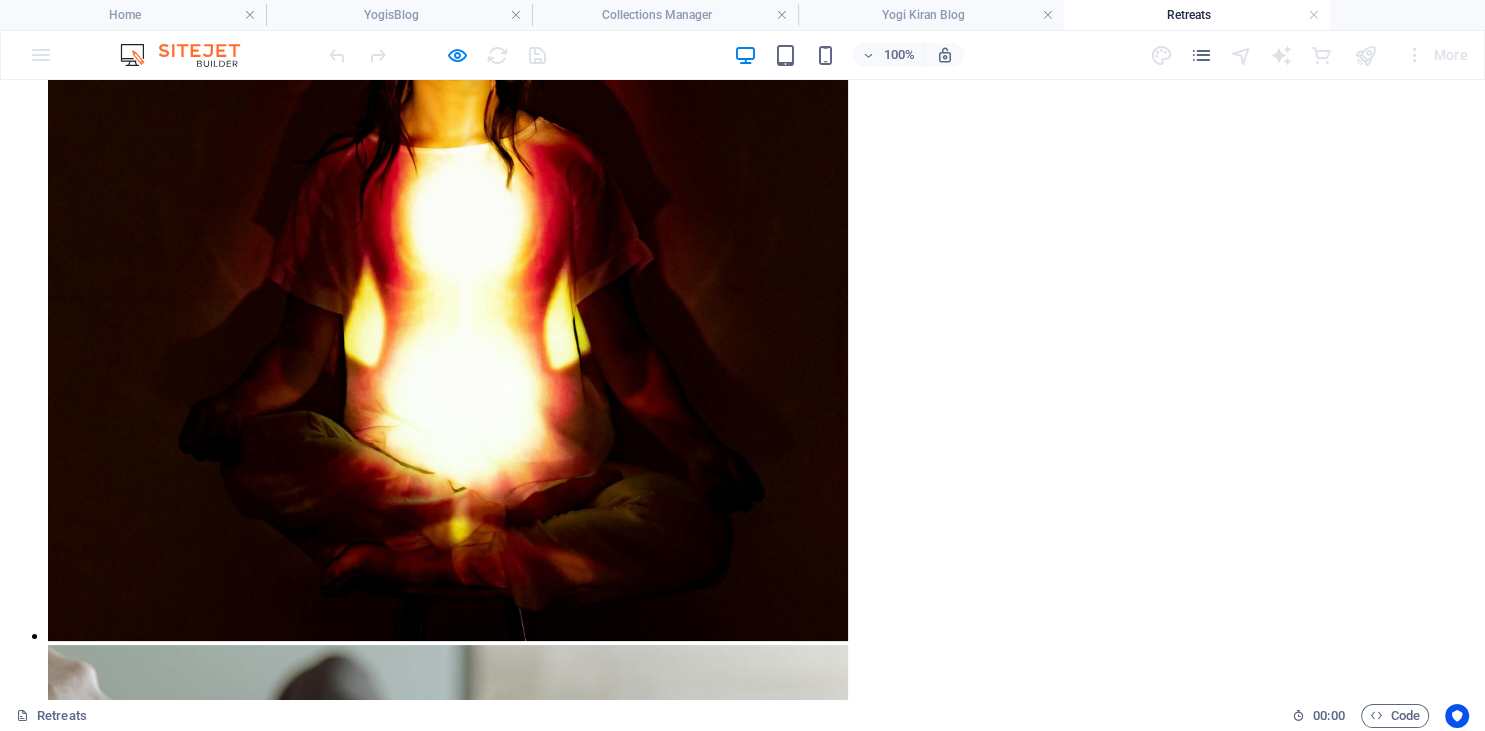 click at bounding box center (113, 19787) 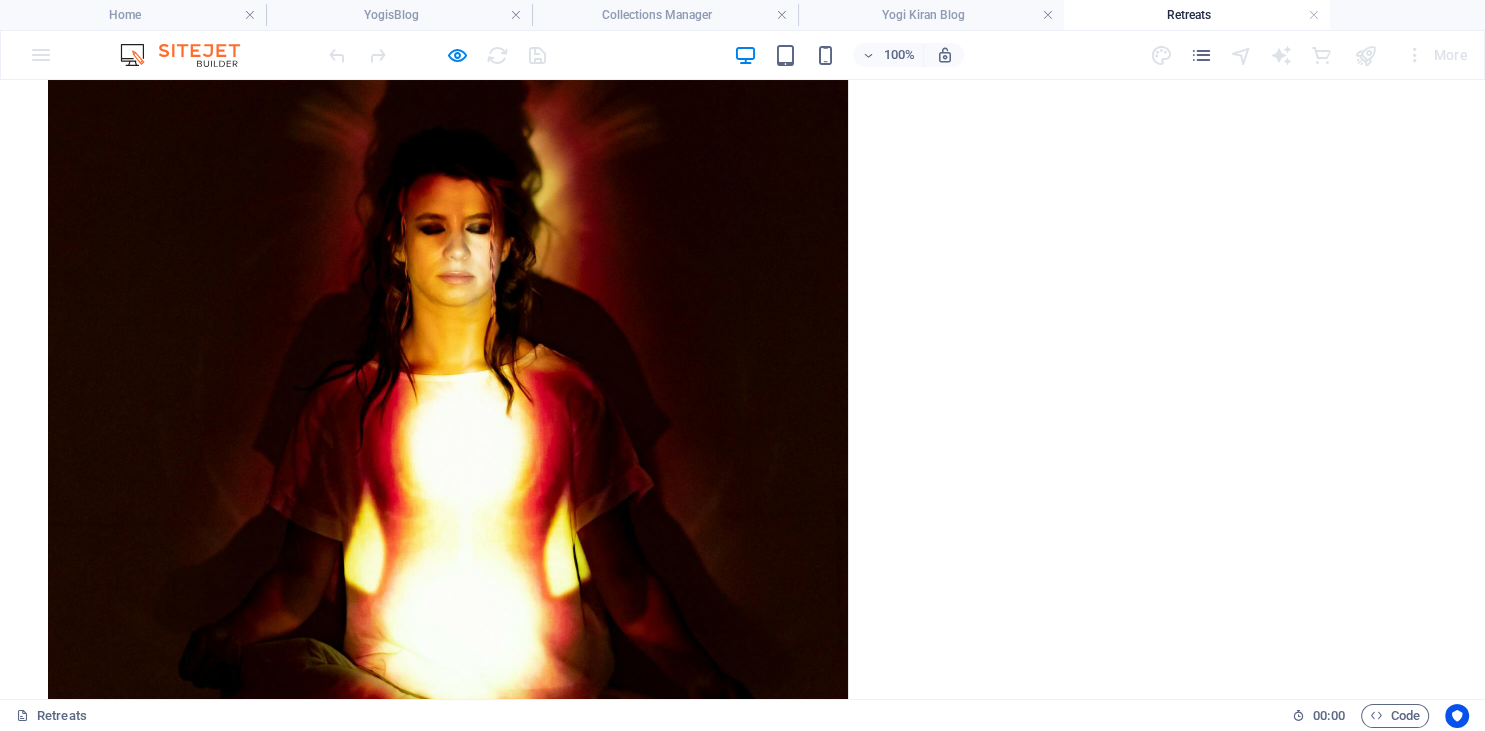 click on "×" at bounding box center (20, -7534) 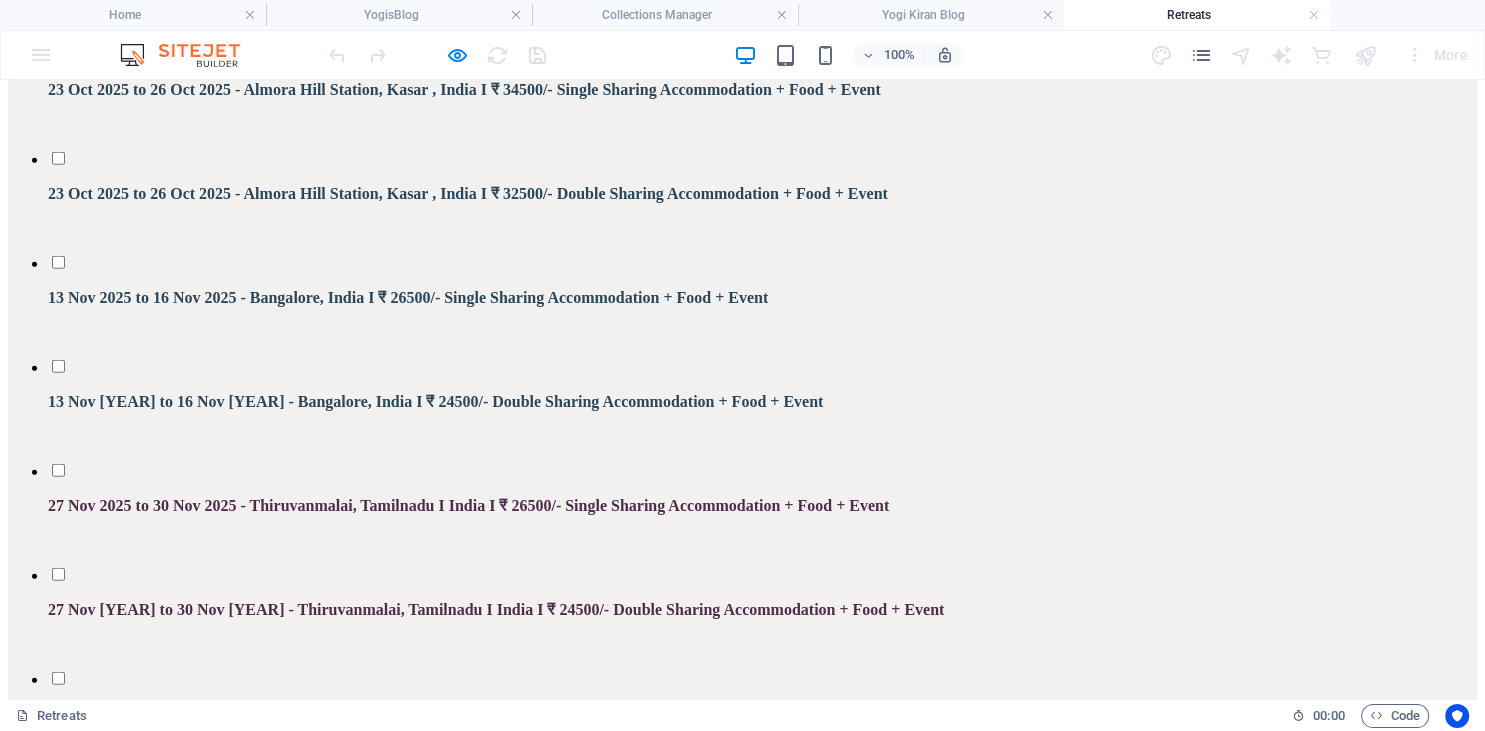 scroll, scrollTop: 4329, scrollLeft: 0, axis: vertical 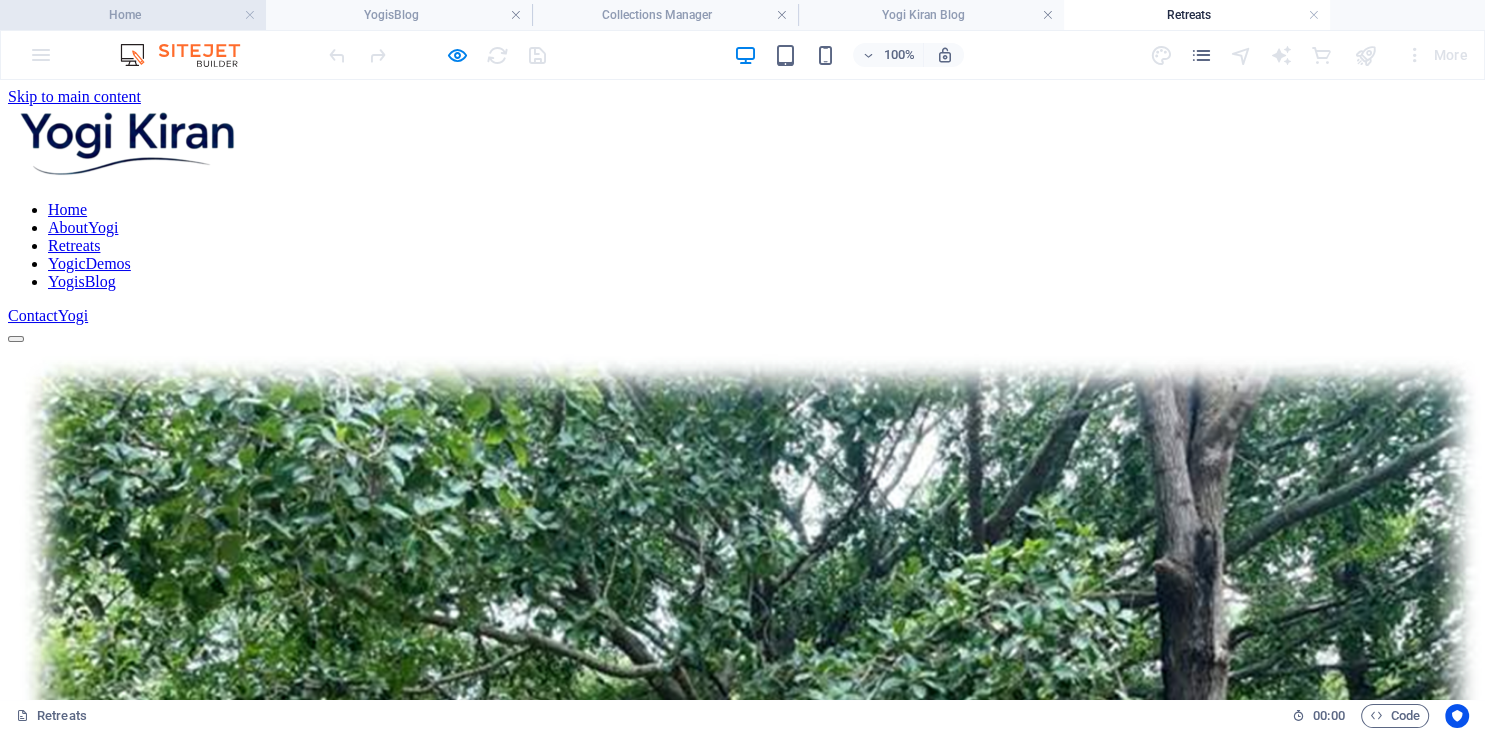 click on "Home" at bounding box center (133, 15) 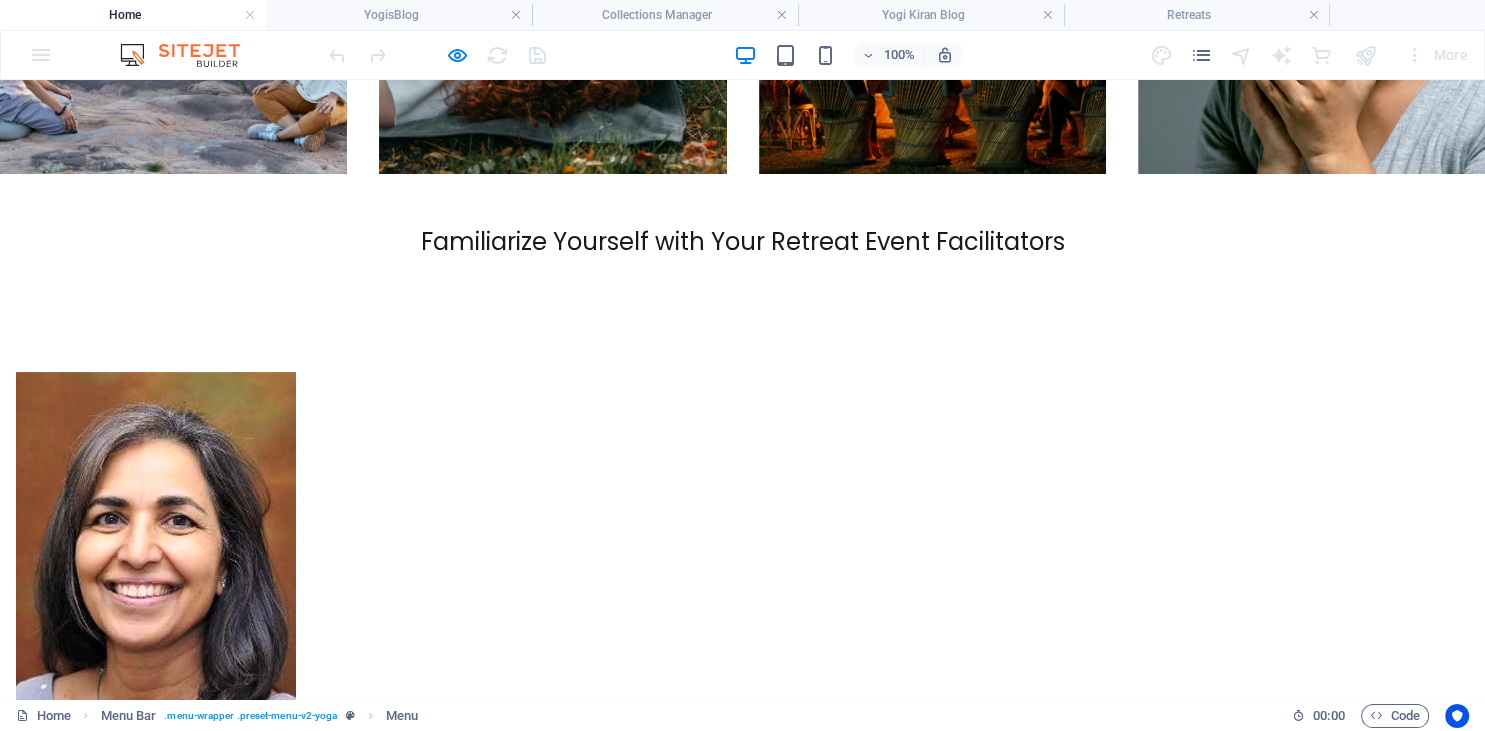 scroll, scrollTop: 7700, scrollLeft: 0, axis: vertical 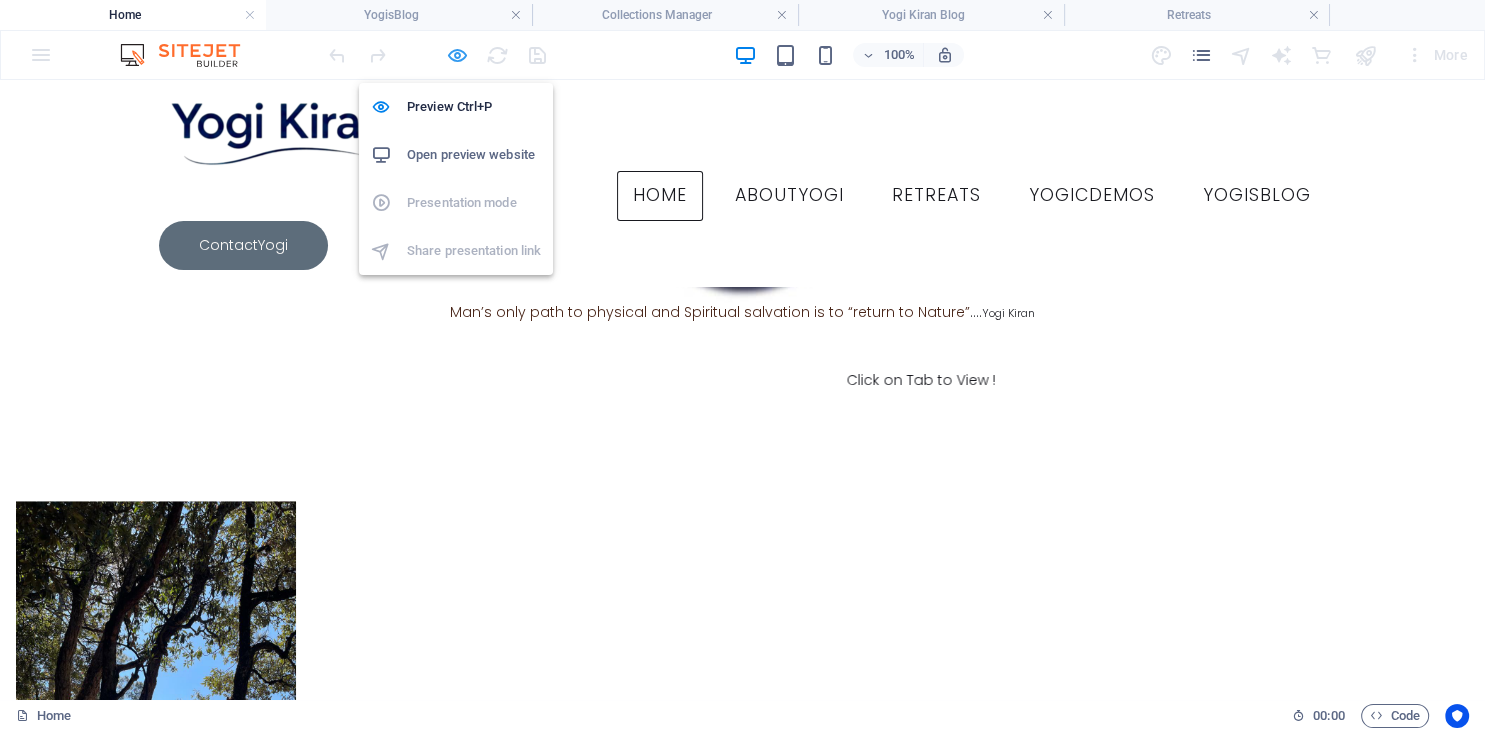 drag, startPoint x: 454, startPoint y: 58, endPoint x: 603, endPoint y: 26, distance: 152.3975 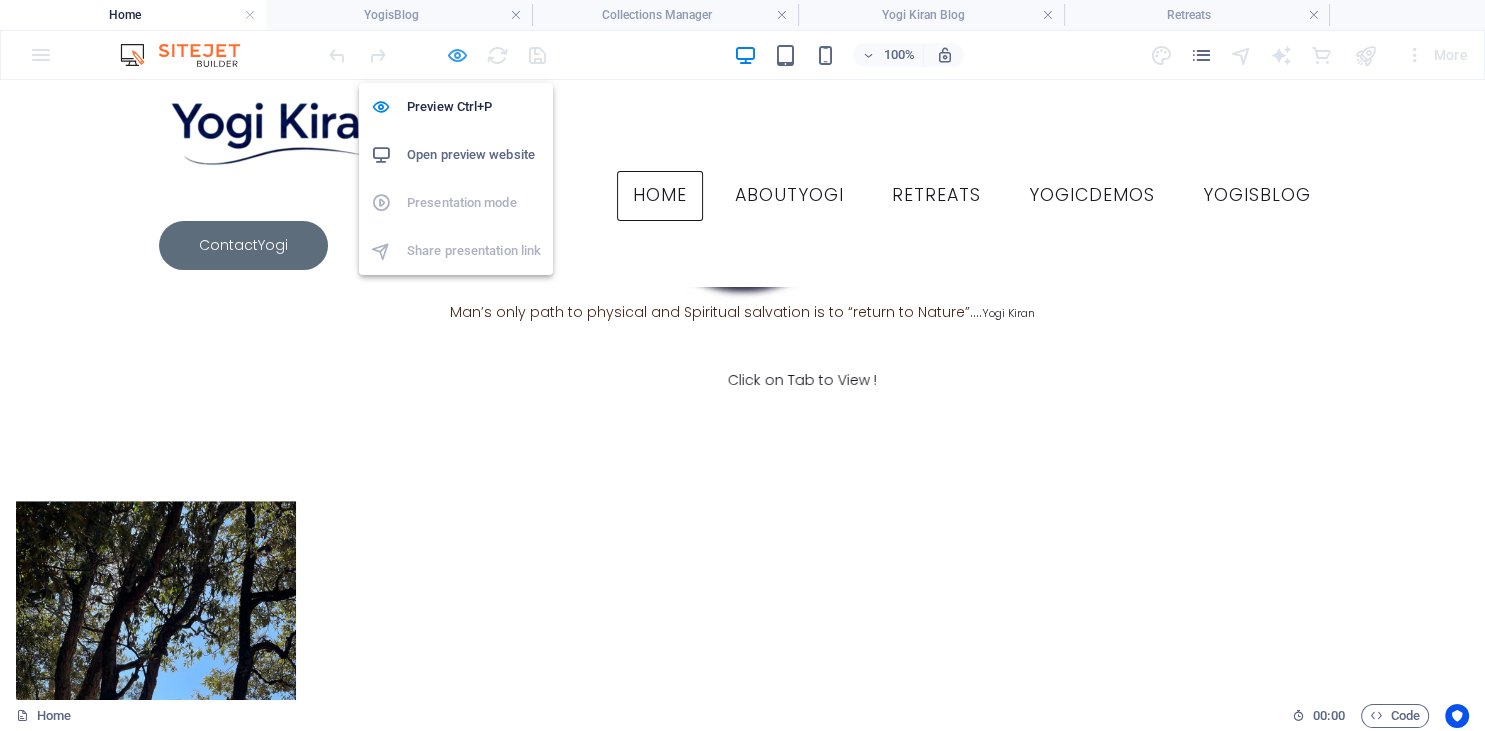 click at bounding box center (457, 55) 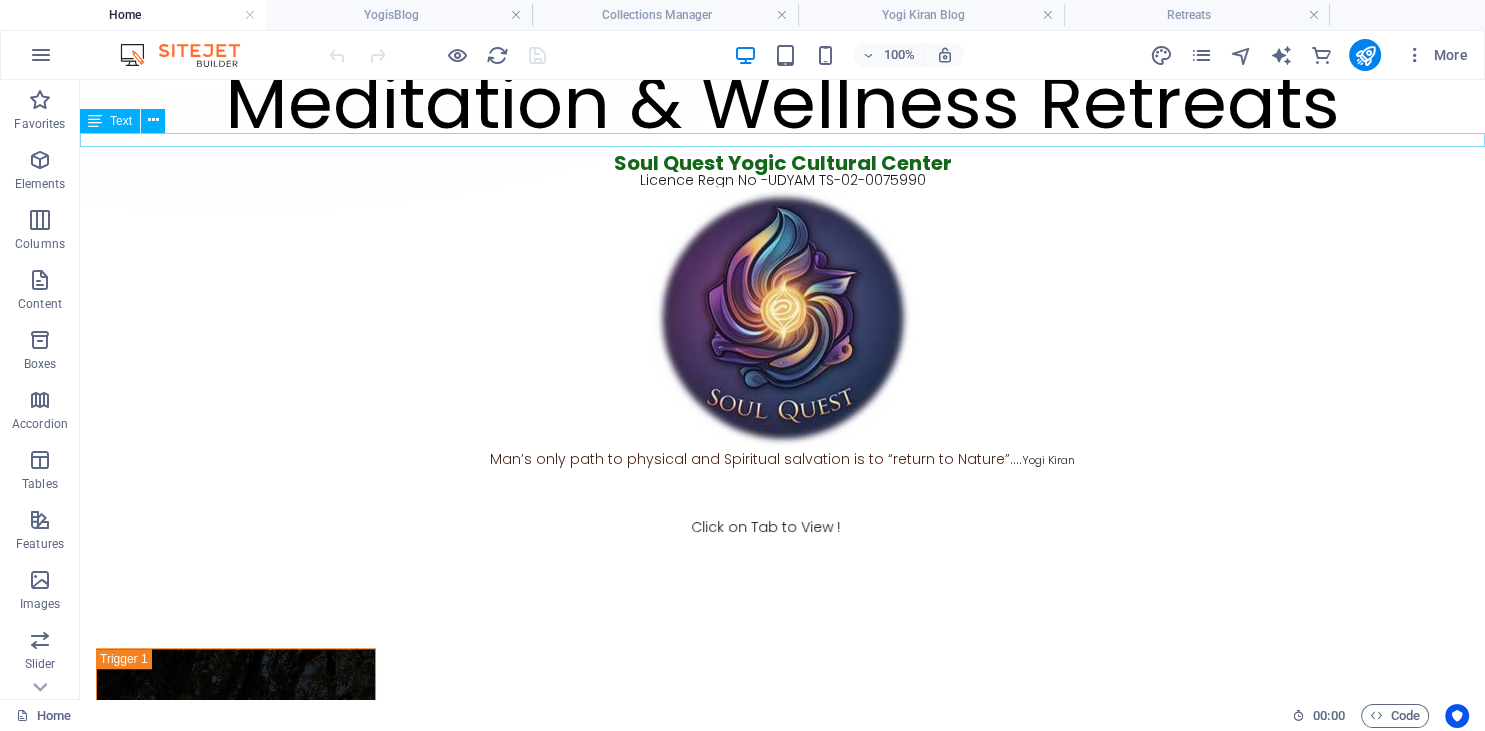 scroll, scrollTop: 1303, scrollLeft: 0, axis: vertical 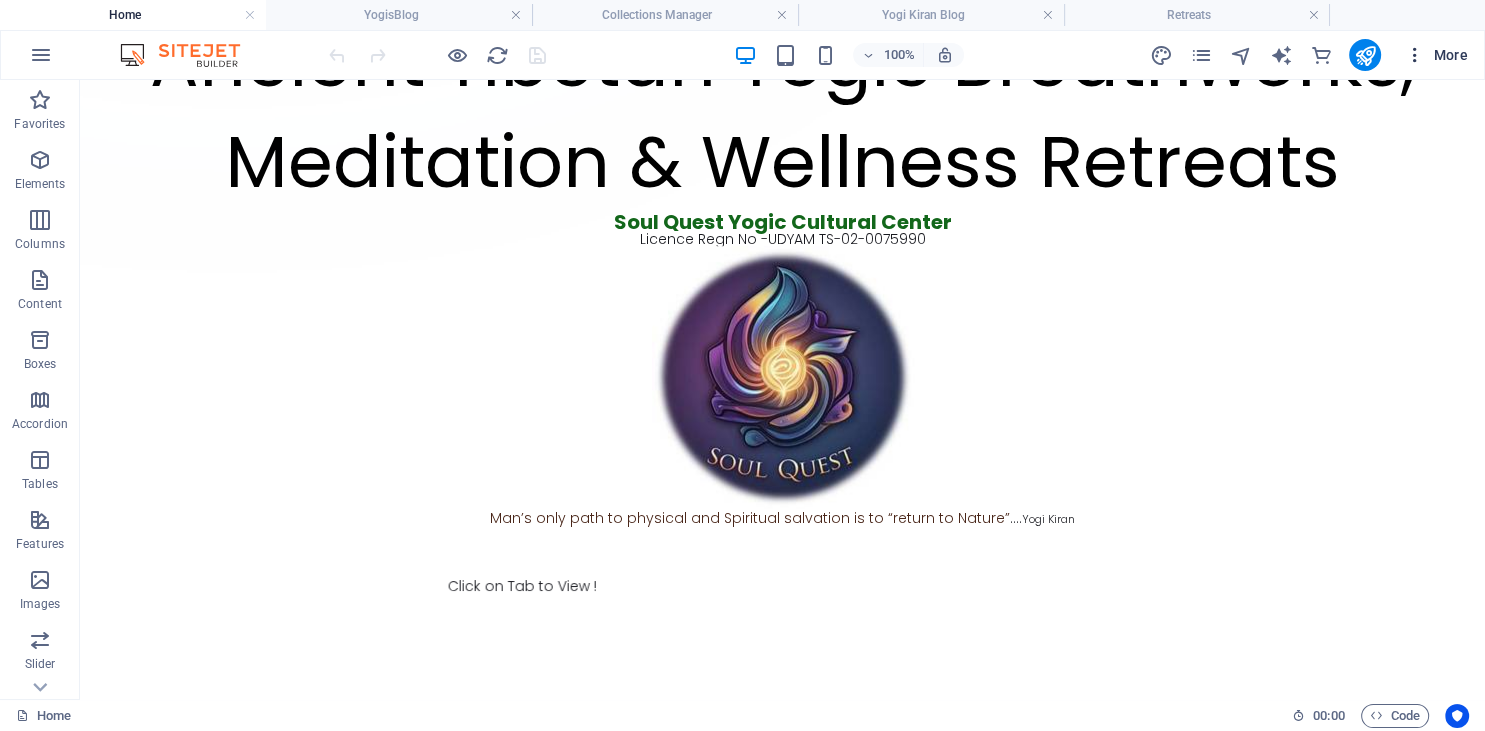 click at bounding box center (1415, 55) 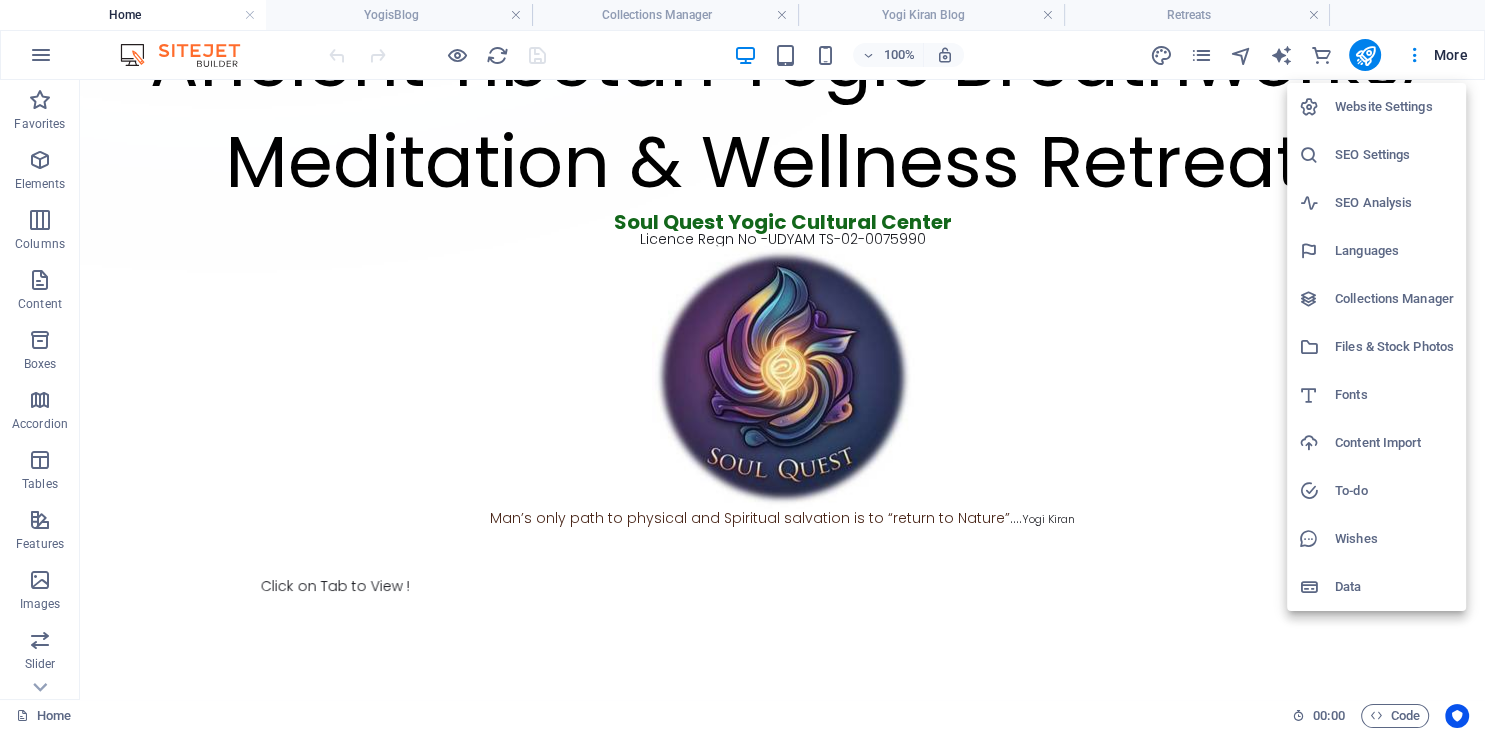 click on "Website Settings" at bounding box center [1394, 107] 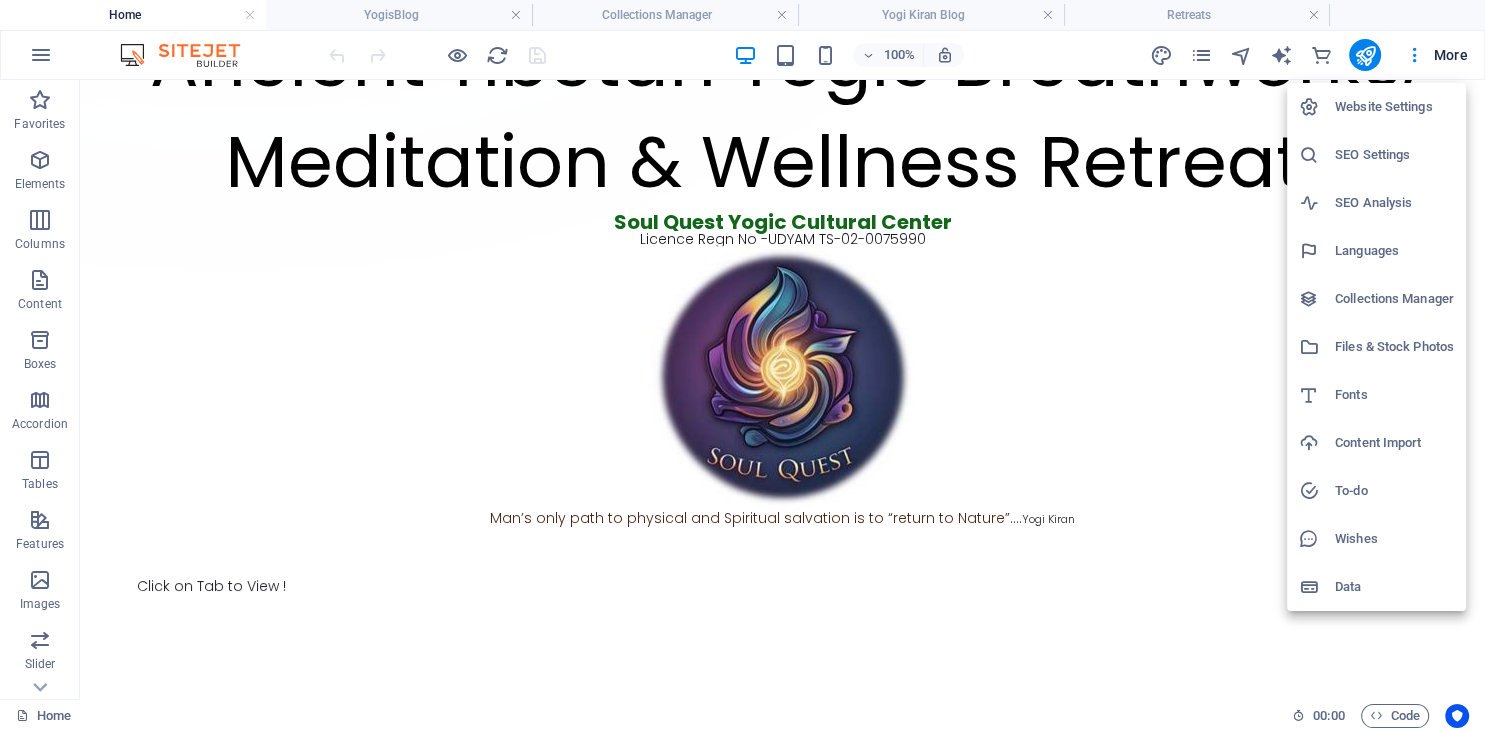 scroll, scrollTop: 1068, scrollLeft: 0, axis: vertical 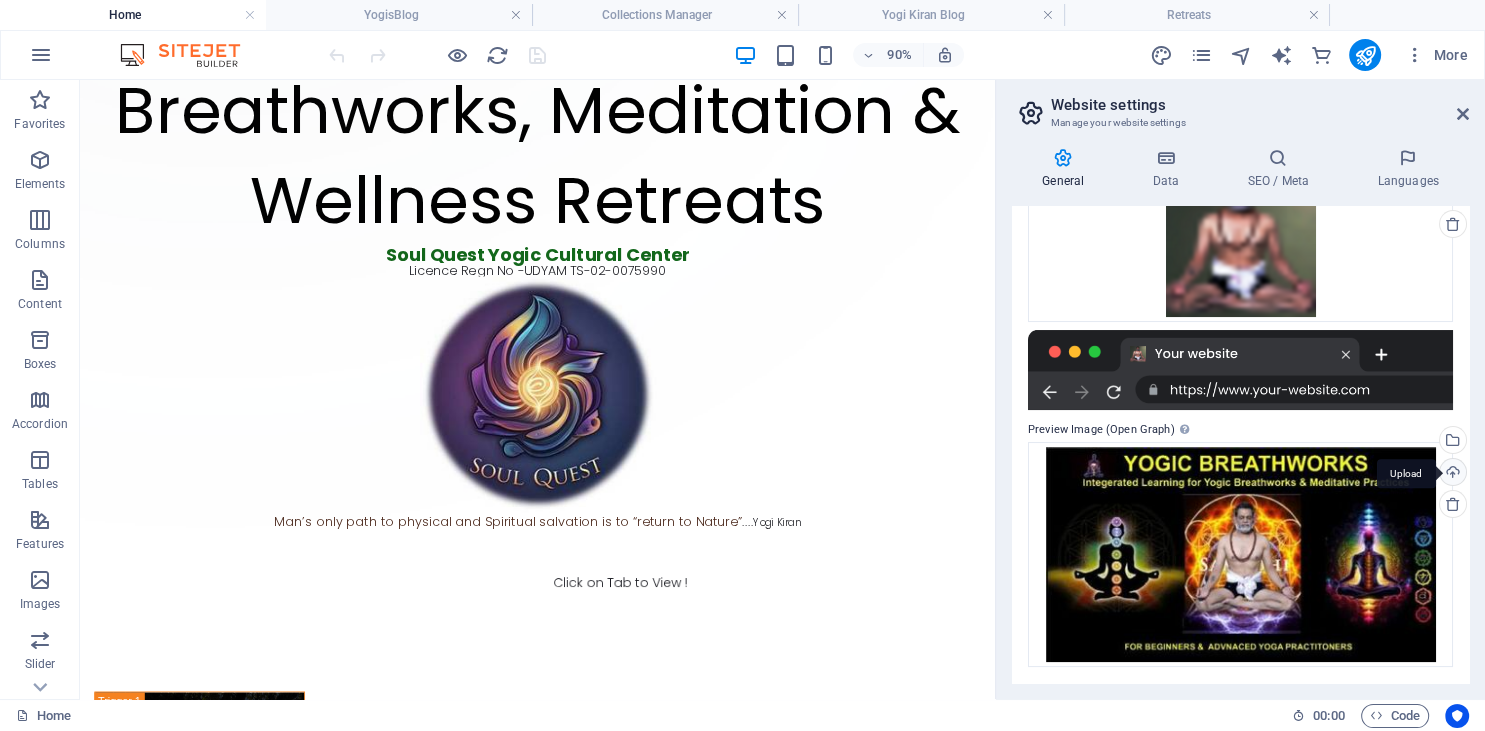 click on "Upload" at bounding box center (1451, 474) 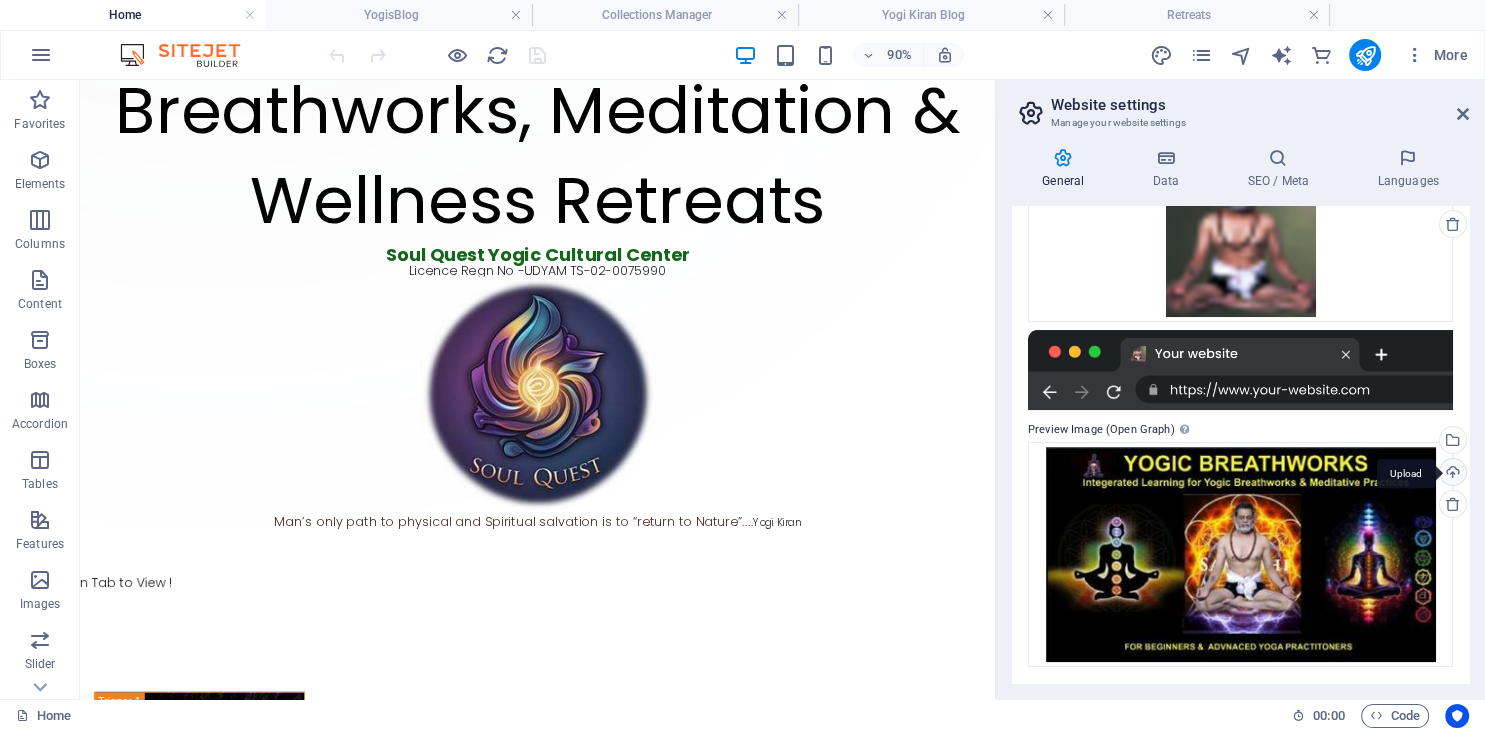 click on "Upload" at bounding box center (1451, 474) 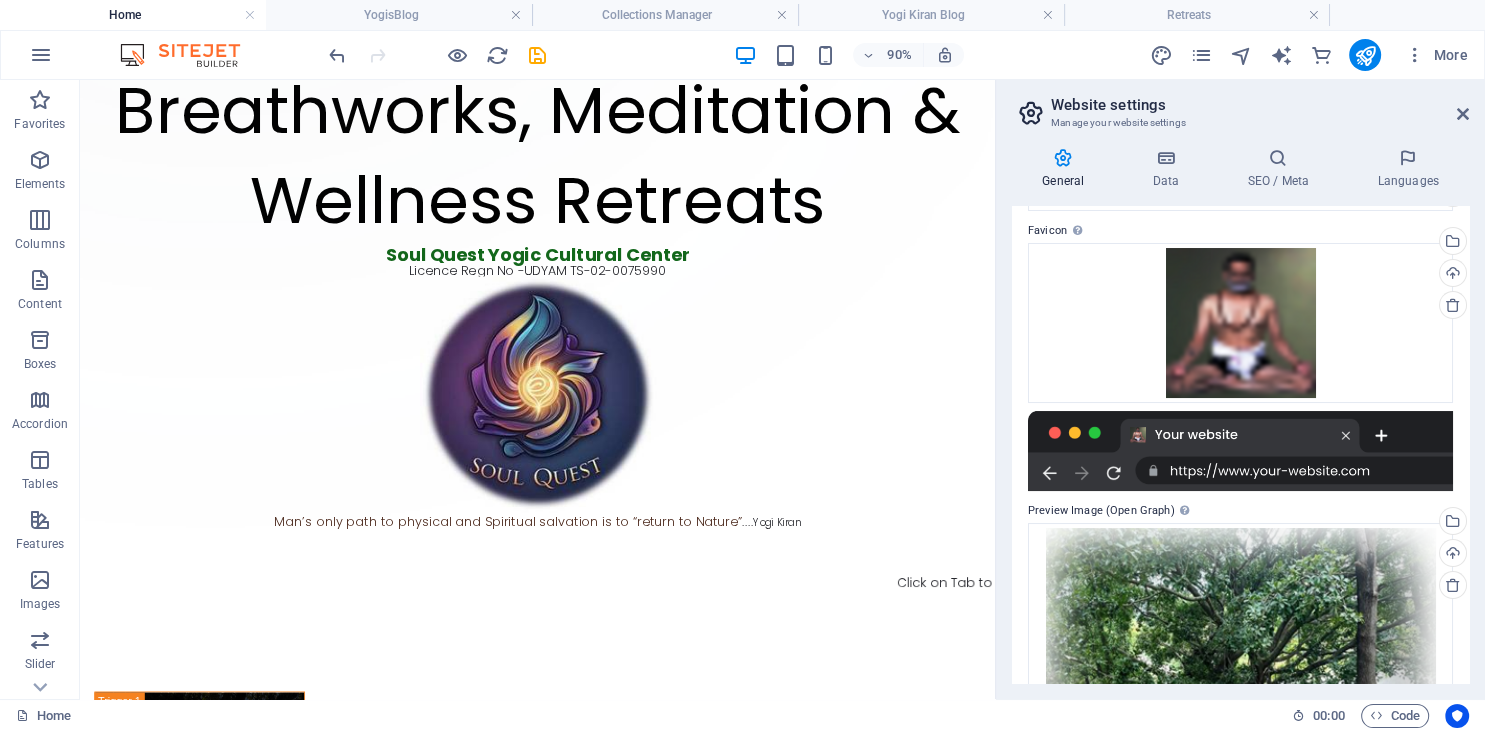 scroll, scrollTop: 0, scrollLeft: 0, axis: both 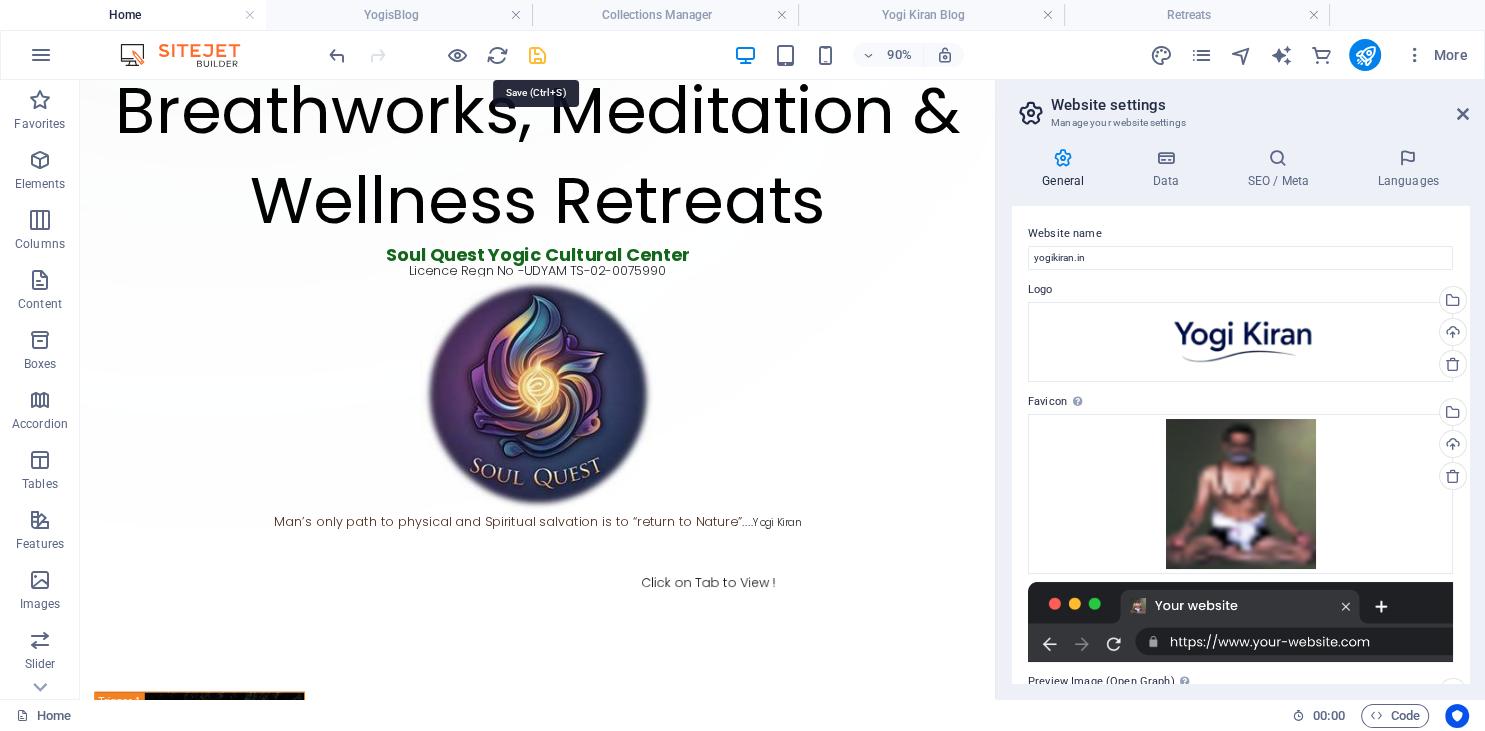click at bounding box center (537, 55) 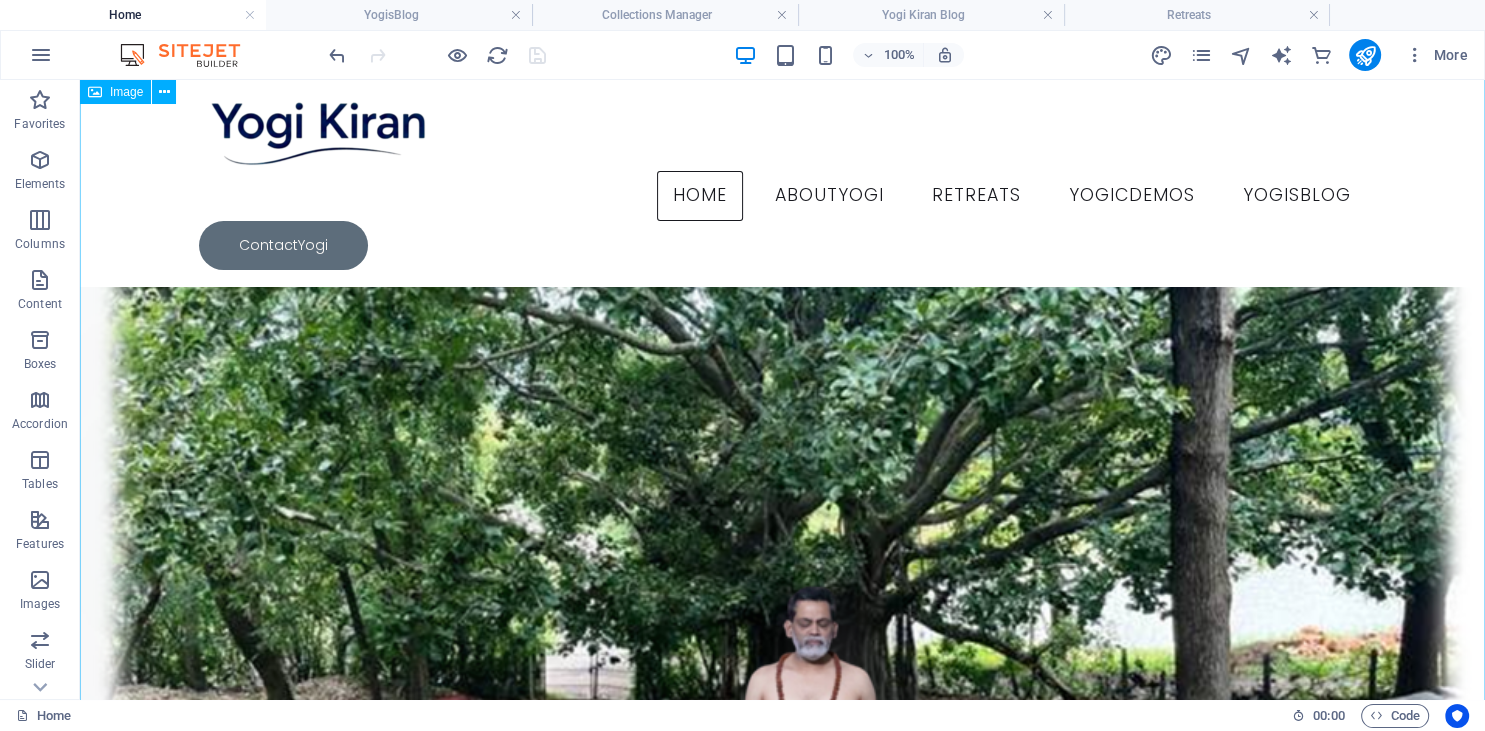 scroll, scrollTop: 36, scrollLeft: 0, axis: vertical 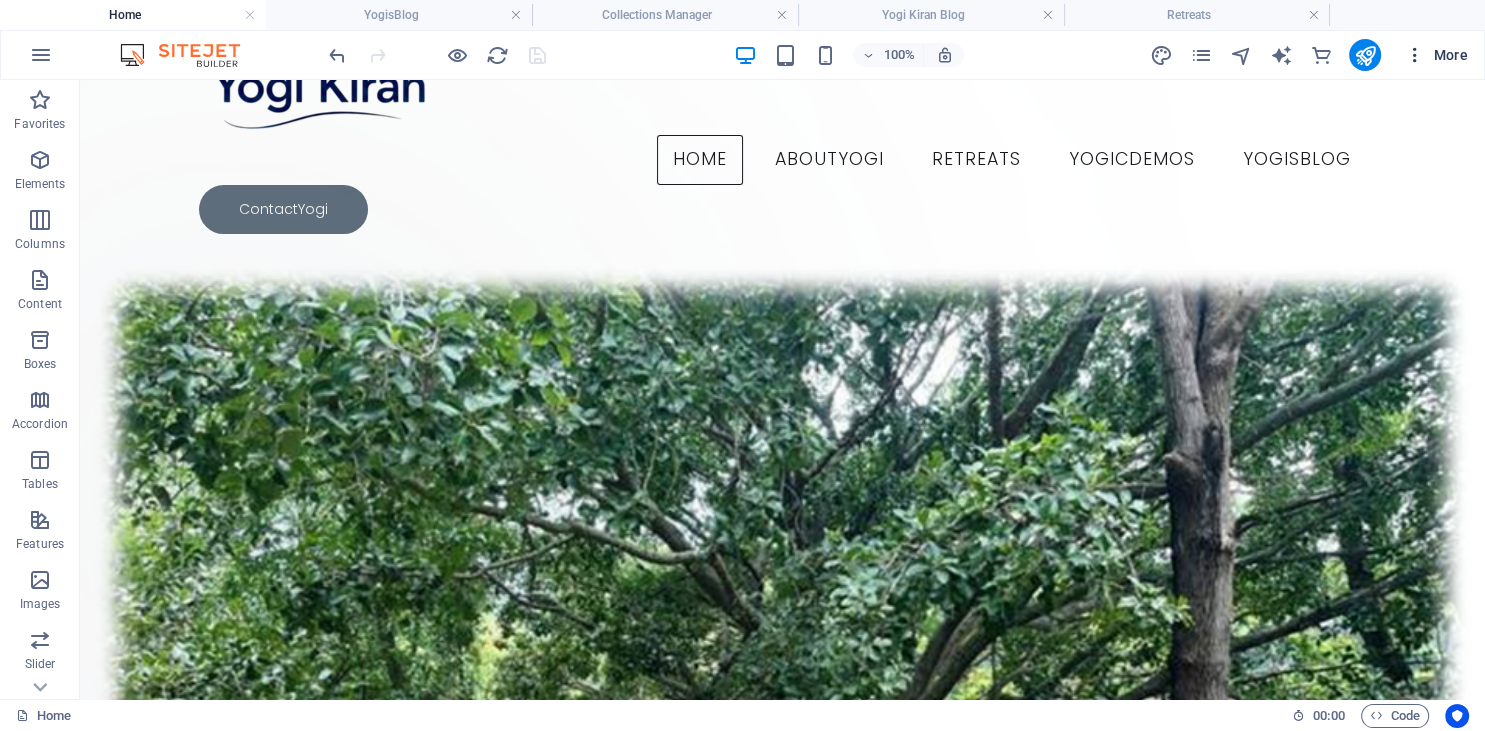 click at bounding box center (1415, 55) 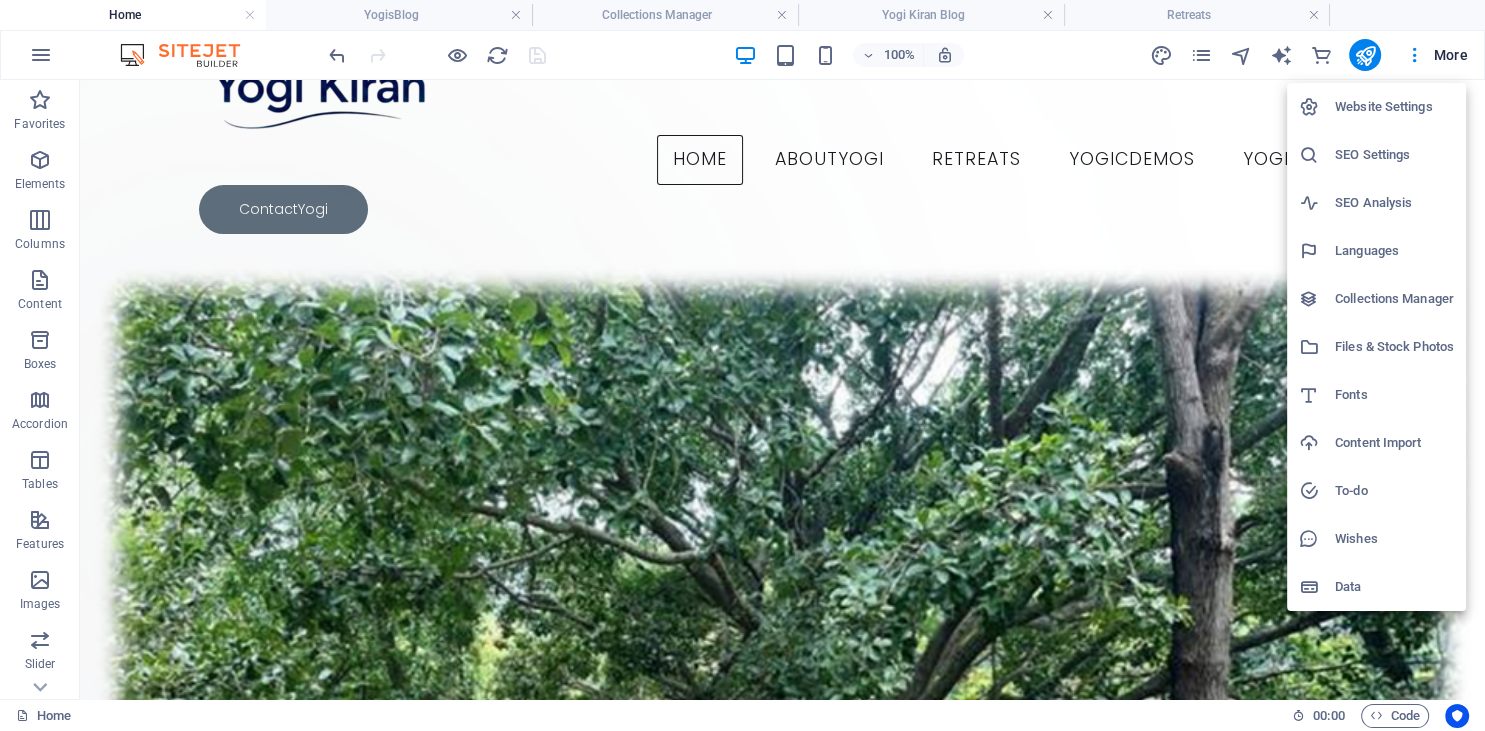 click on "Website Settings" at bounding box center (1394, 107) 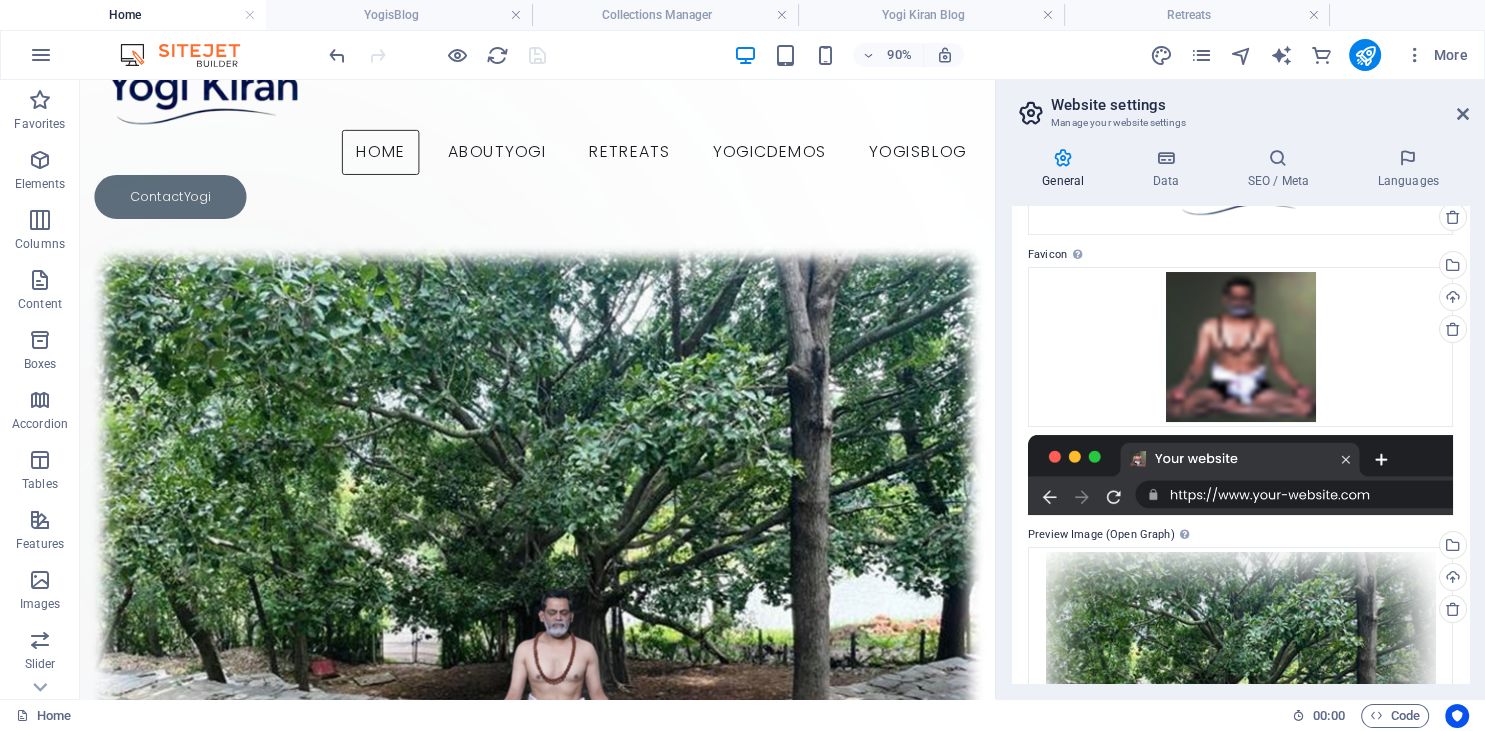scroll, scrollTop: 146, scrollLeft: 0, axis: vertical 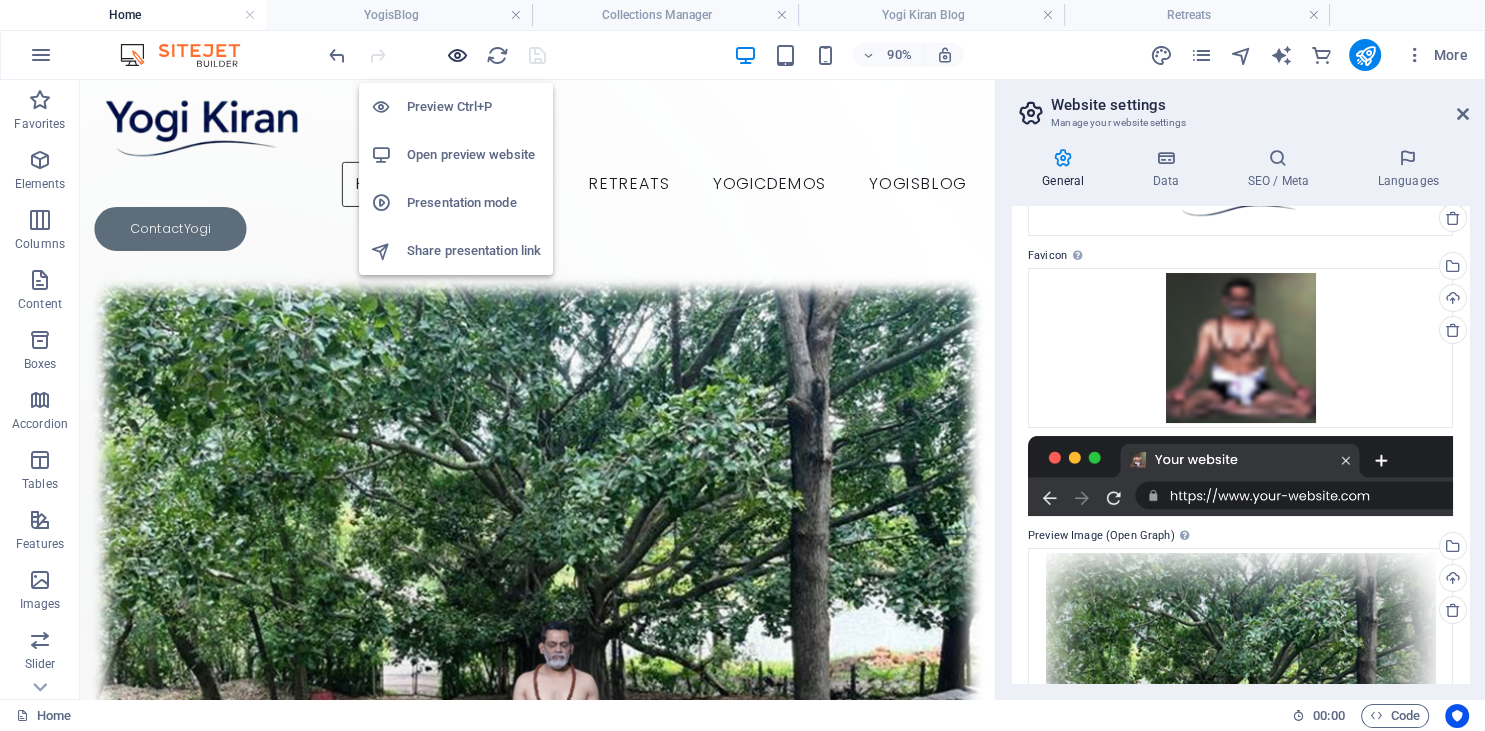click at bounding box center [457, 55] 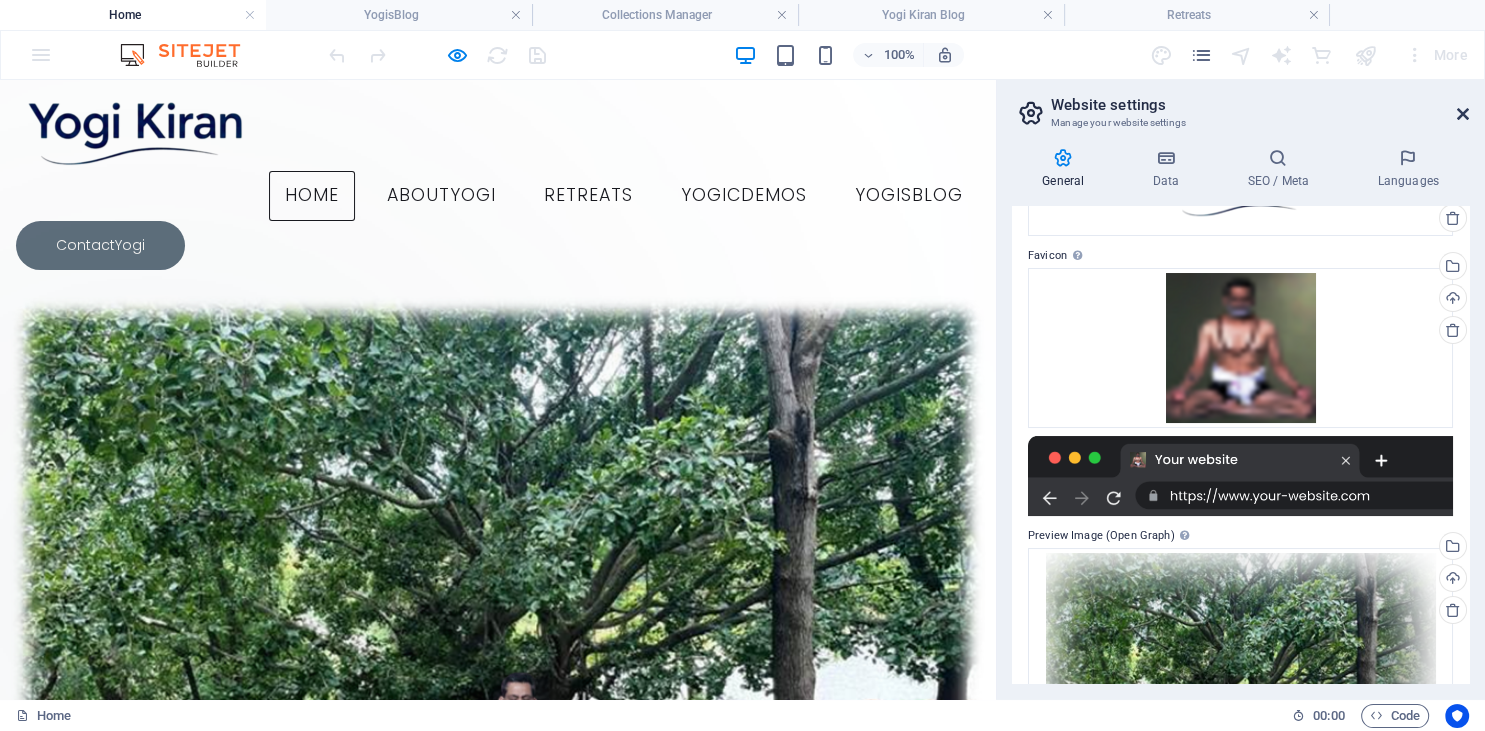 click at bounding box center [1463, 114] 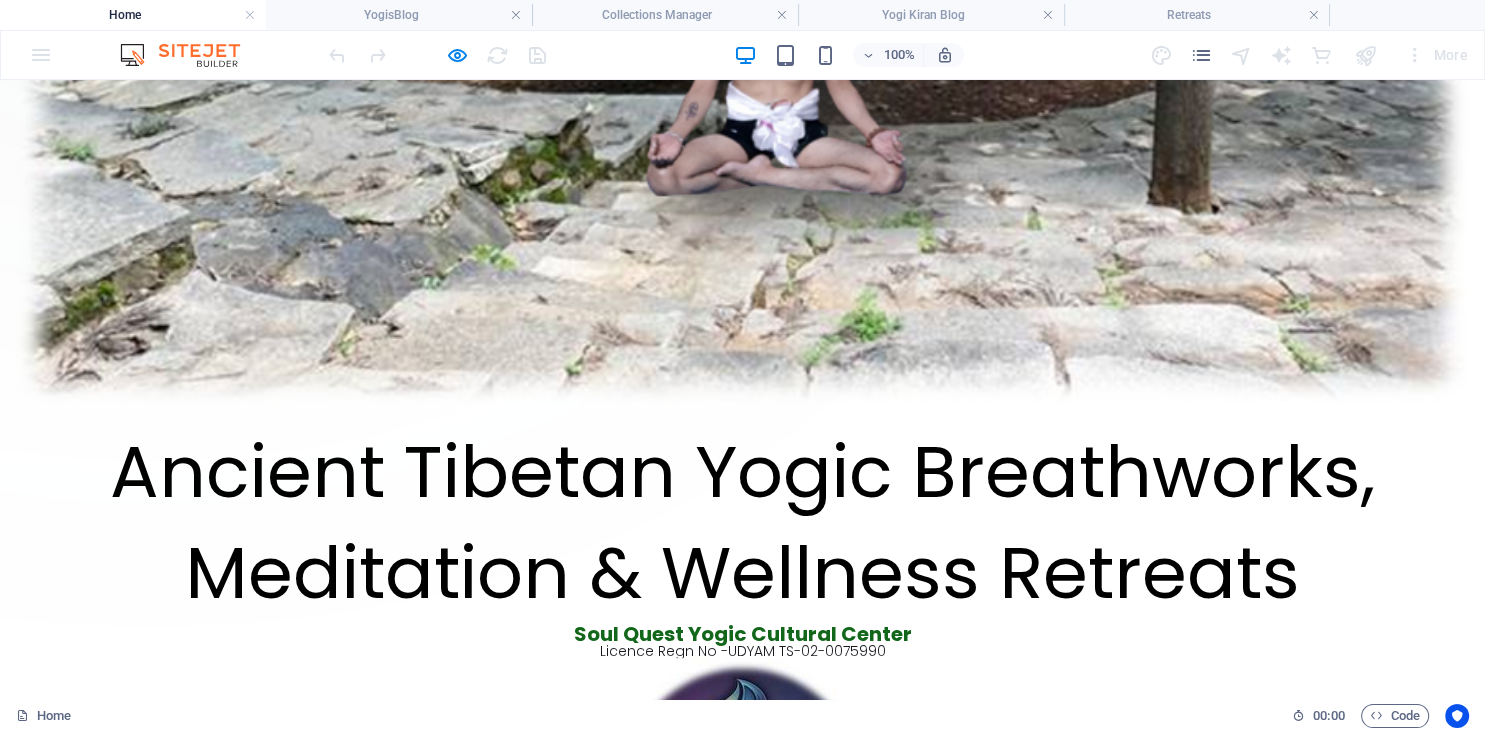 scroll, scrollTop: 1161, scrollLeft: 0, axis: vertical 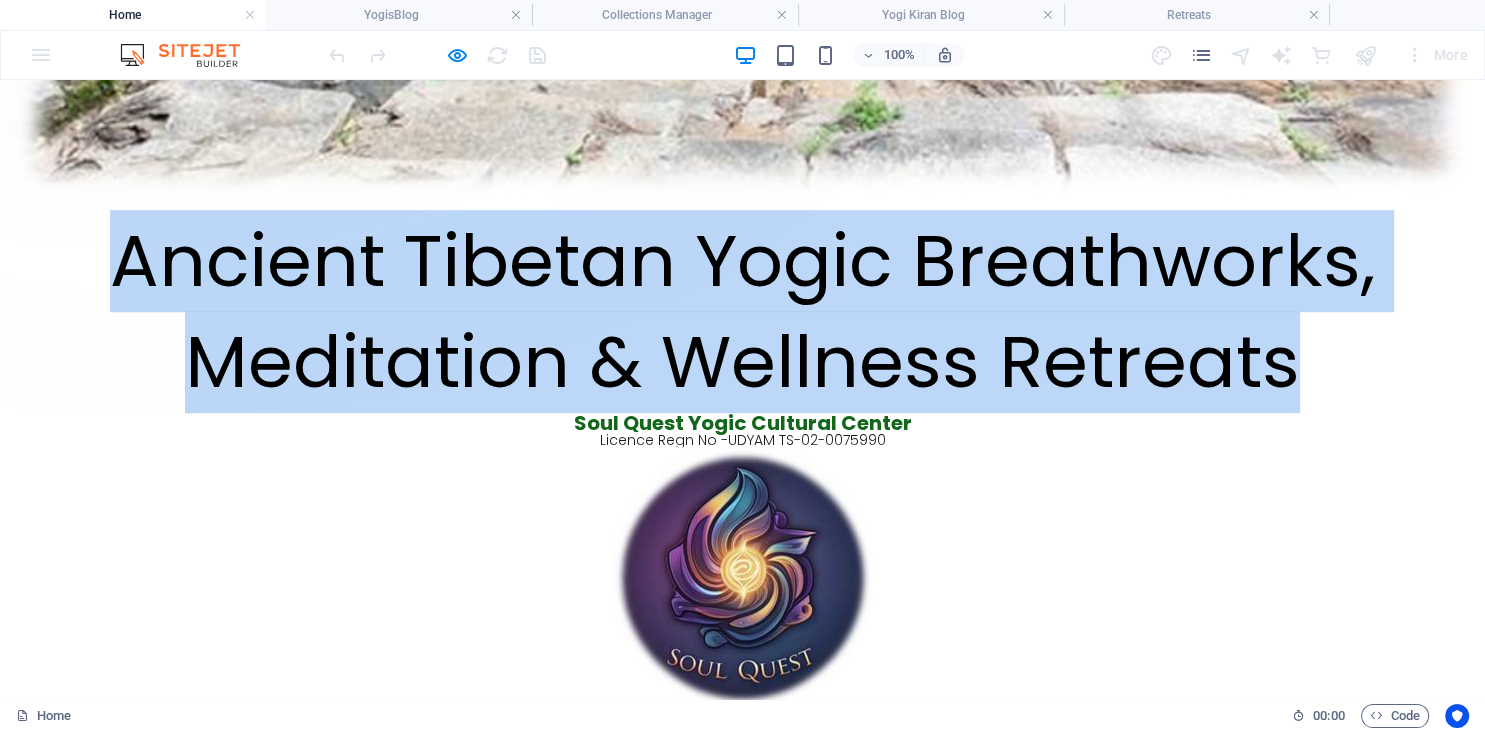 drag, startPoint x: 133, startPoint y: 157, endPoint x: 1318, endPoint y: 268, distance: 1190.1874 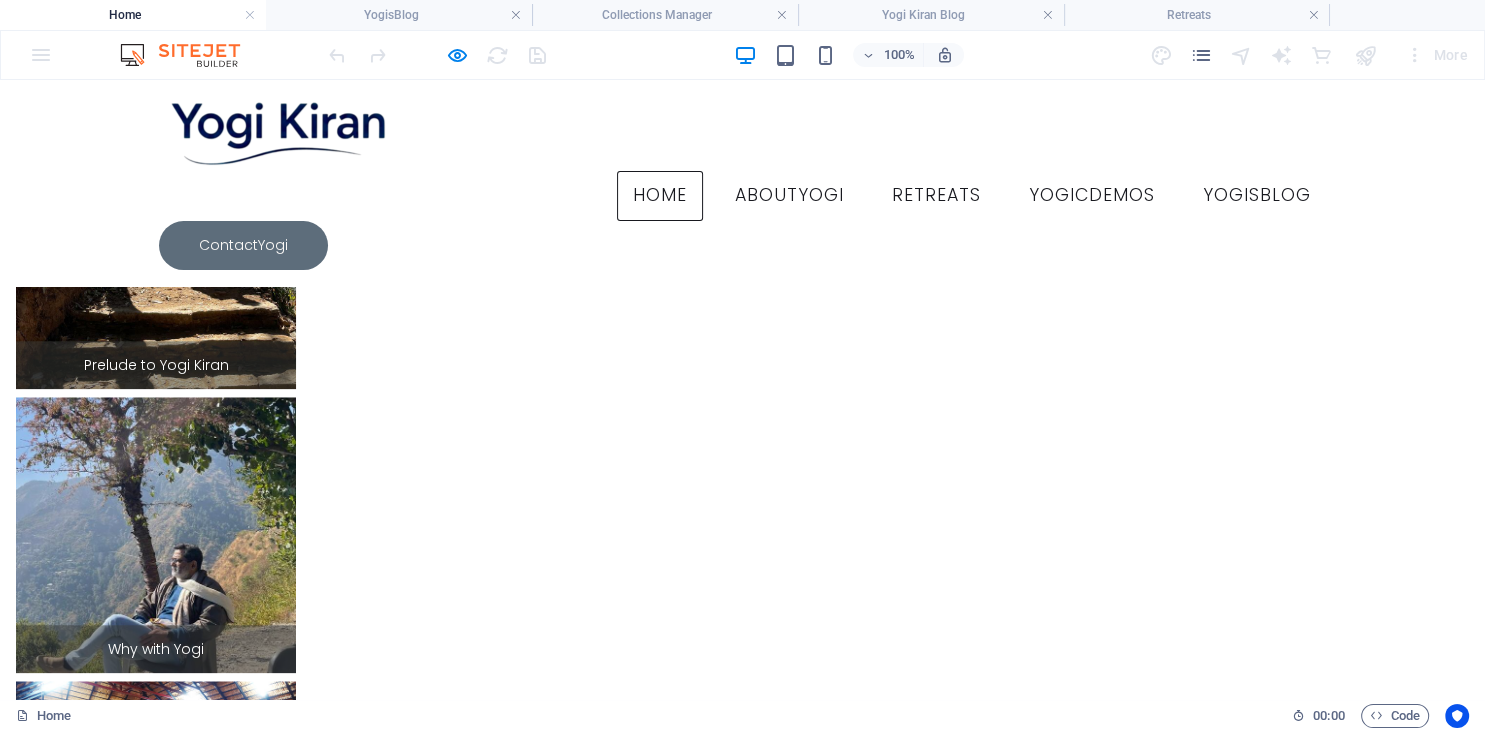 scroll, scrollTop: 1900, scrollLeft: 0, axis: vertical 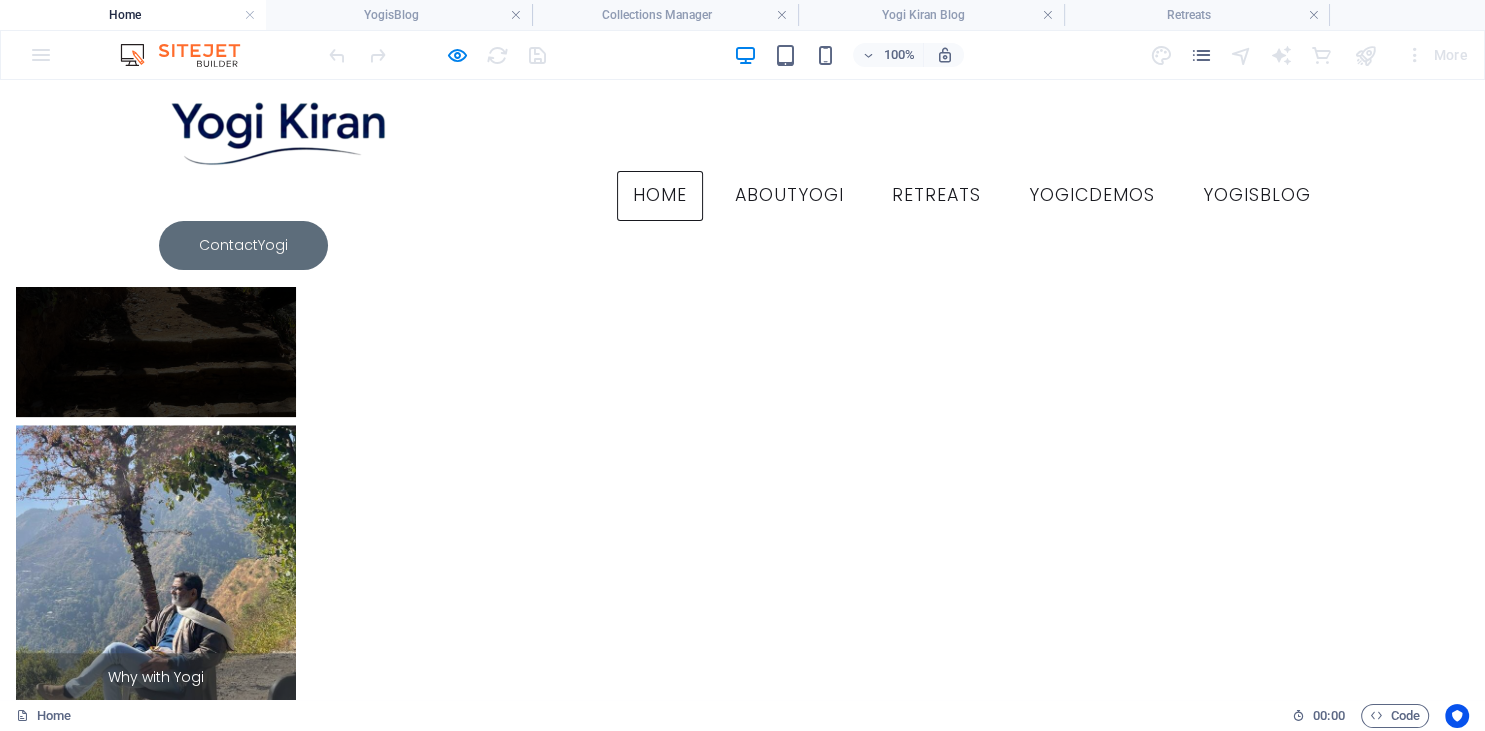 click on "Prelude to Yogi Kiran" at bounding box center [156, 189] 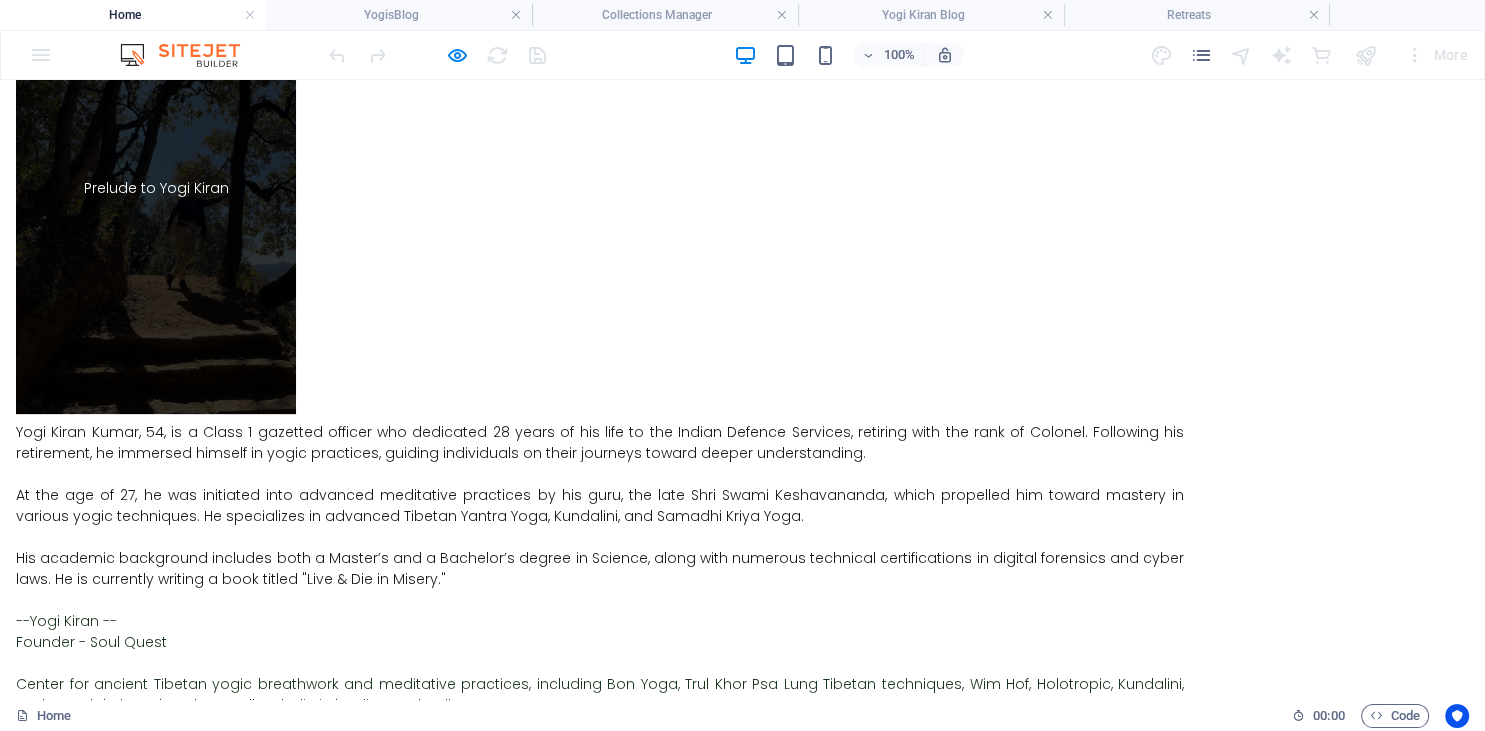 scroll, scrollTop: 2112, scrollLeft: 0, axis: vertical 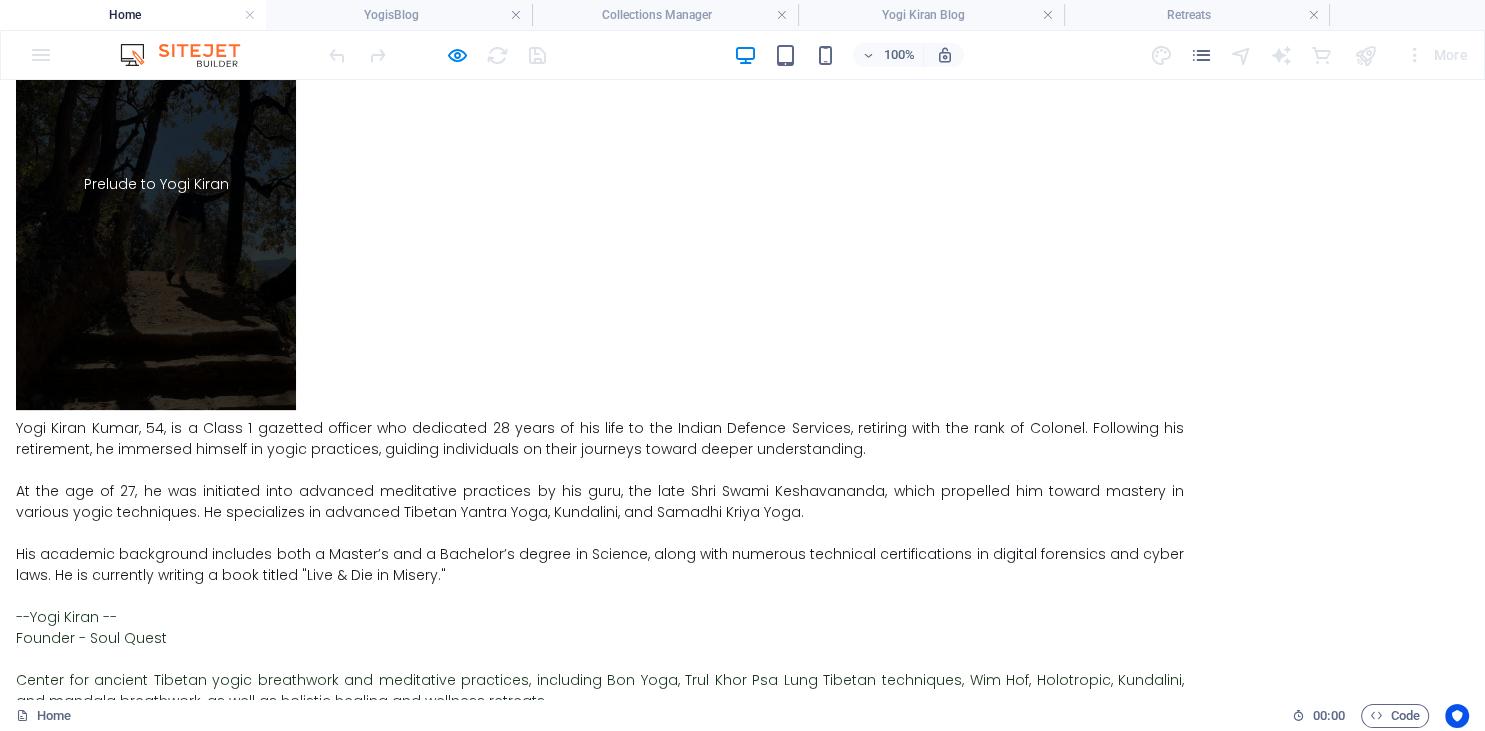 drag, startPoint x: 160, startPoint y: 510, endPoint x: 690, endPoint y: 543, distance: 531.02637 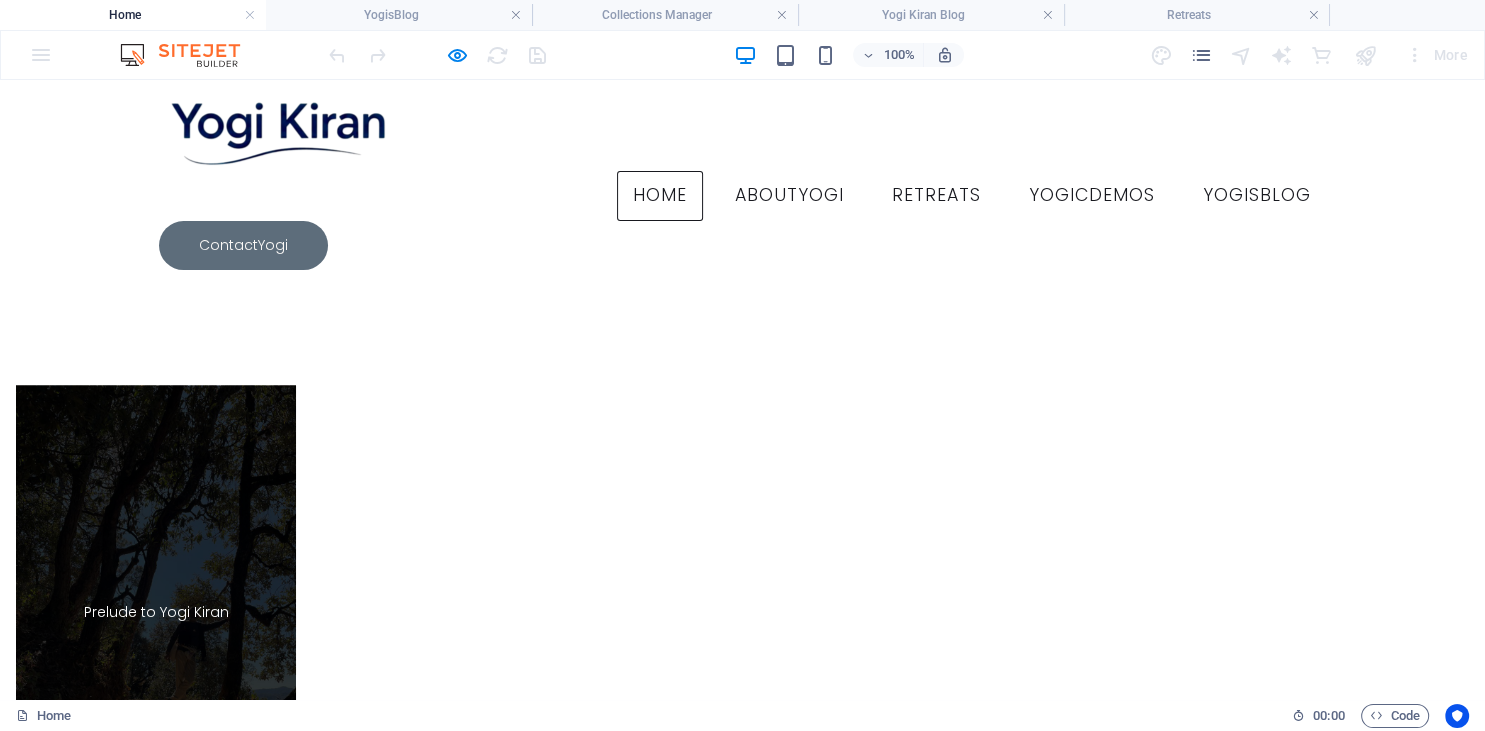 scroll, scrollTop: 1267, scrollLeft: 0, axis: vertical 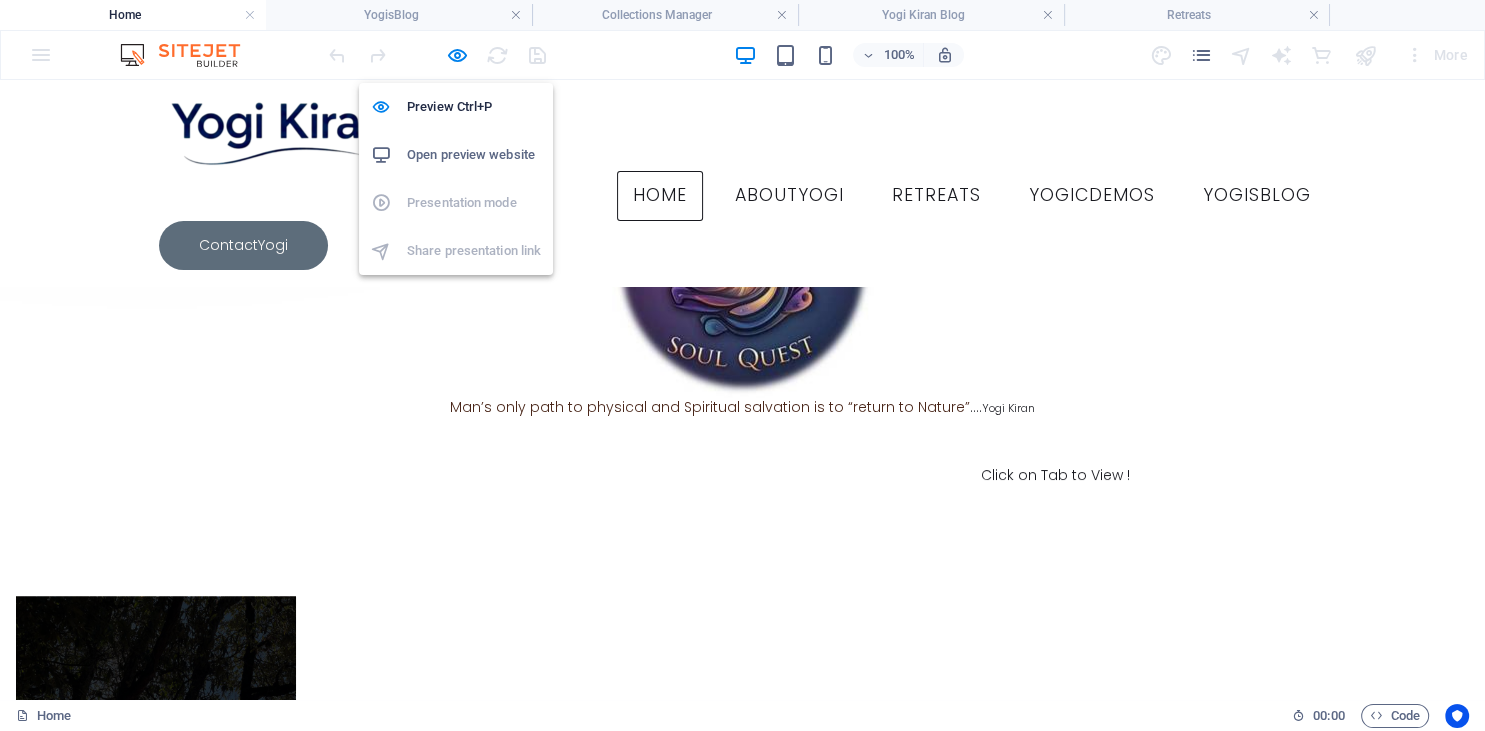 click at bounding box center [457, 55] 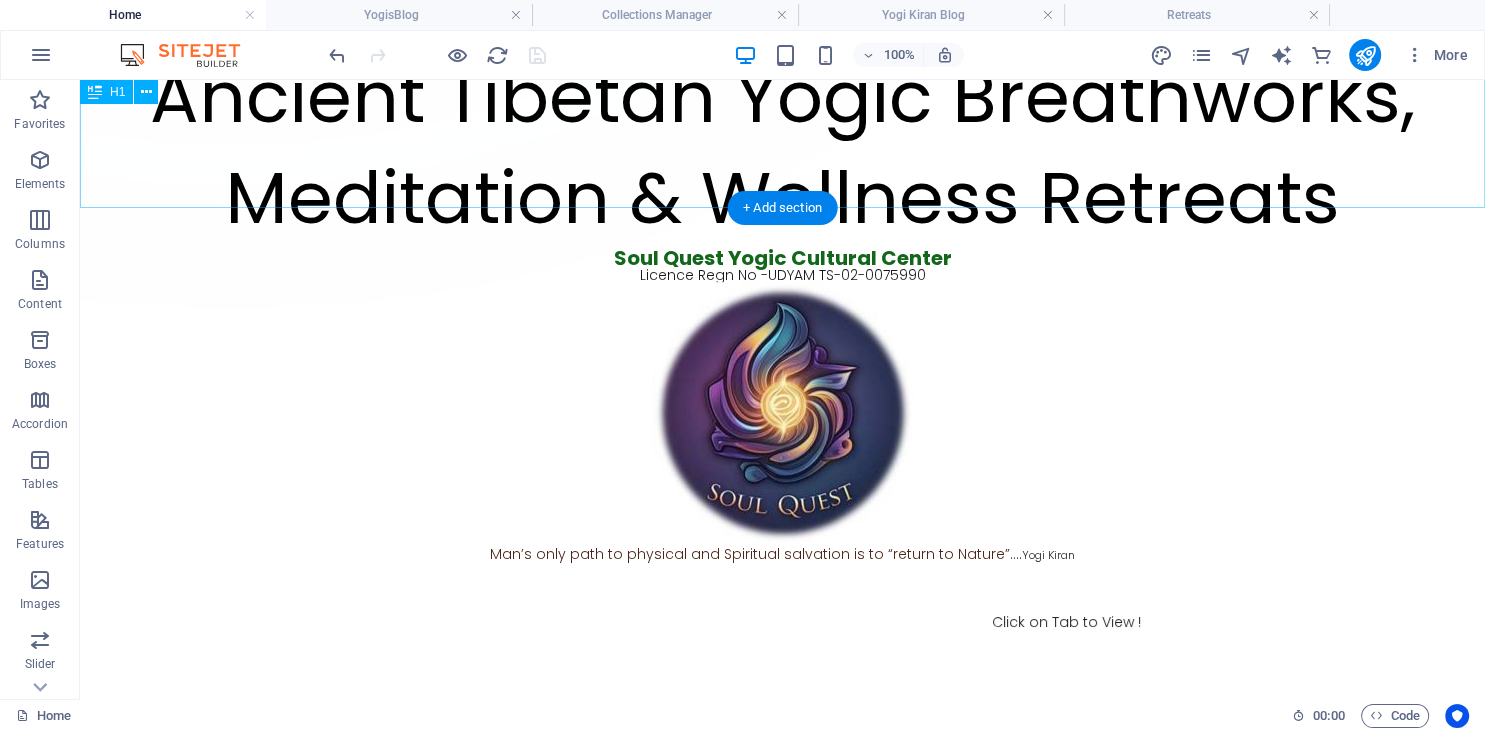 scroll, scrollTop: 1208, scrollLeft: 0, axis: vertical 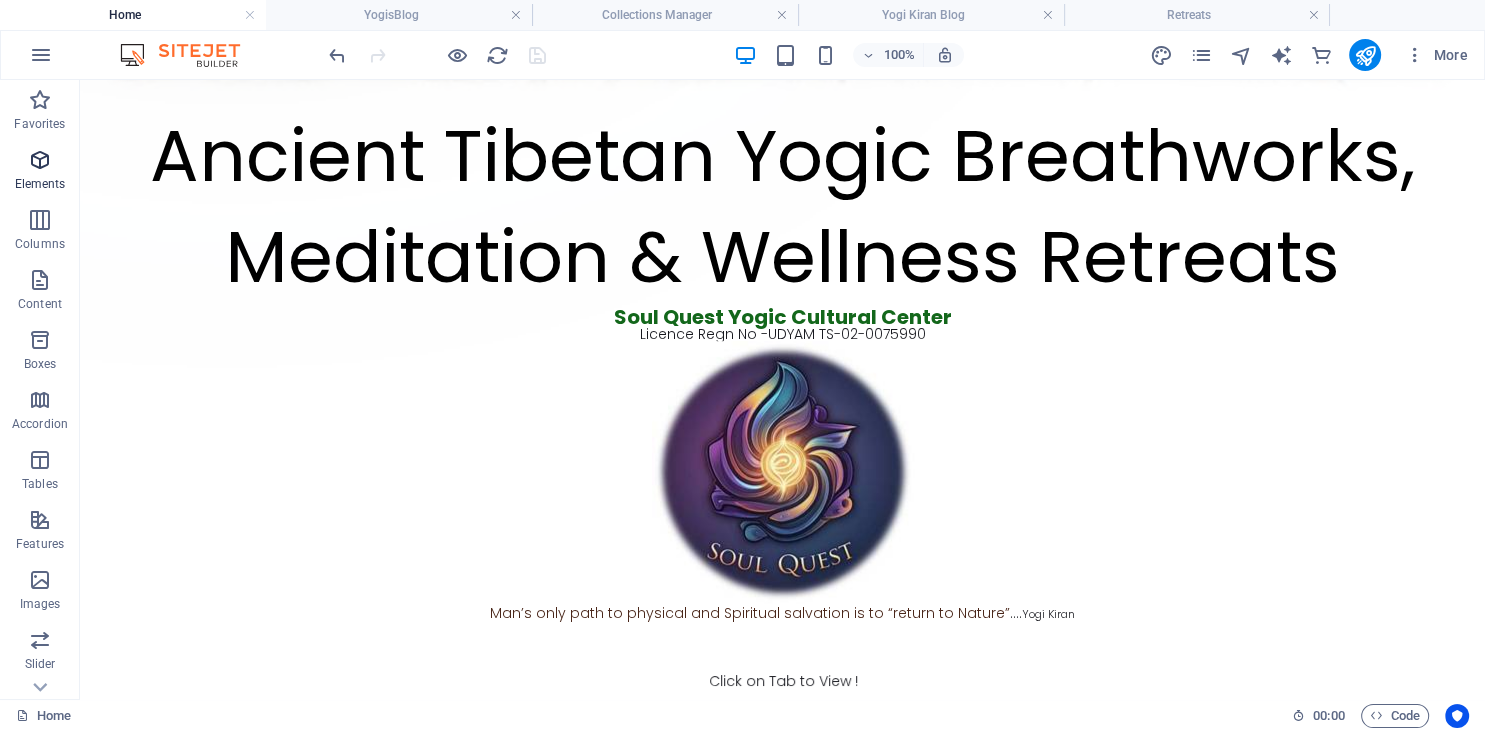 click at bounding box center (40, 160) 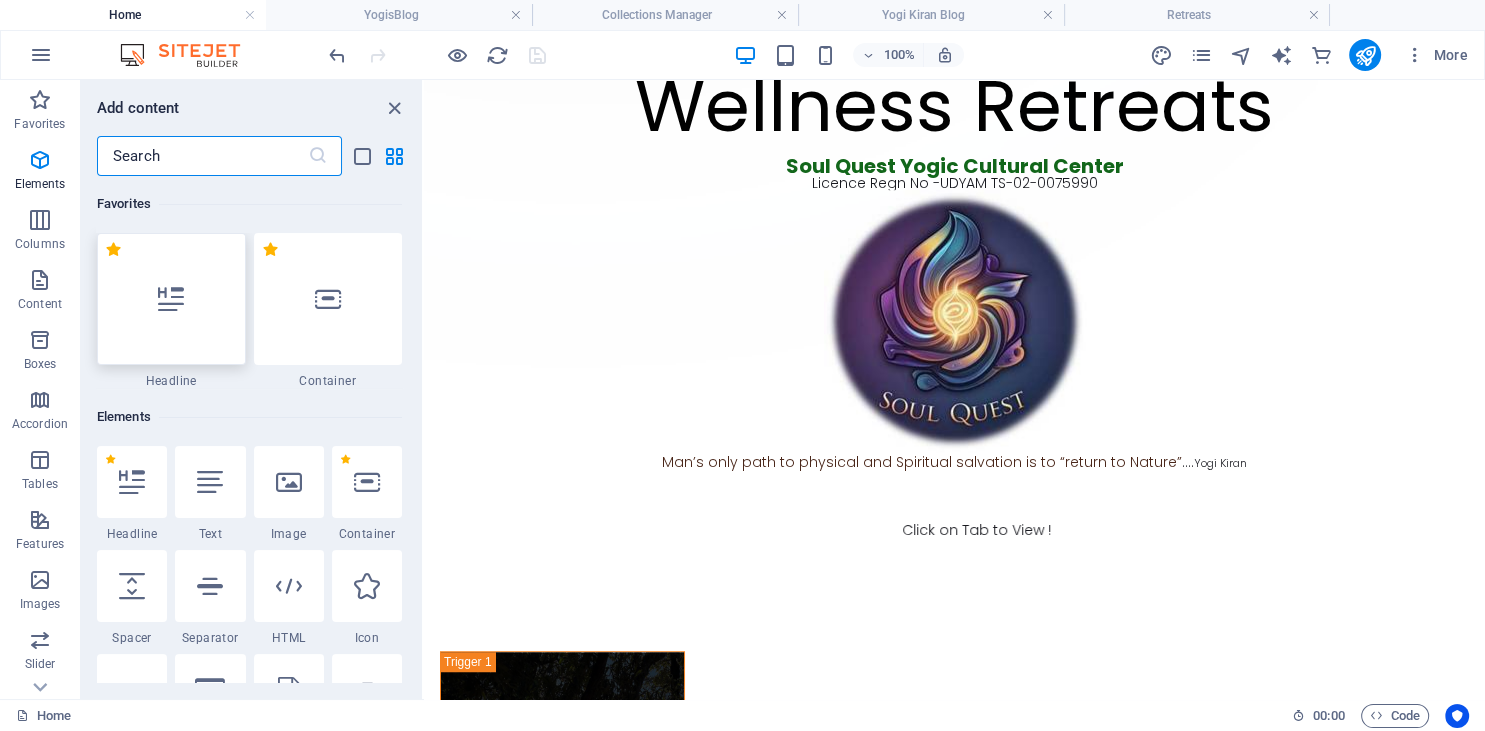 scroll, scrollTop: 1005, scrollLeft: 0, axis: vertical 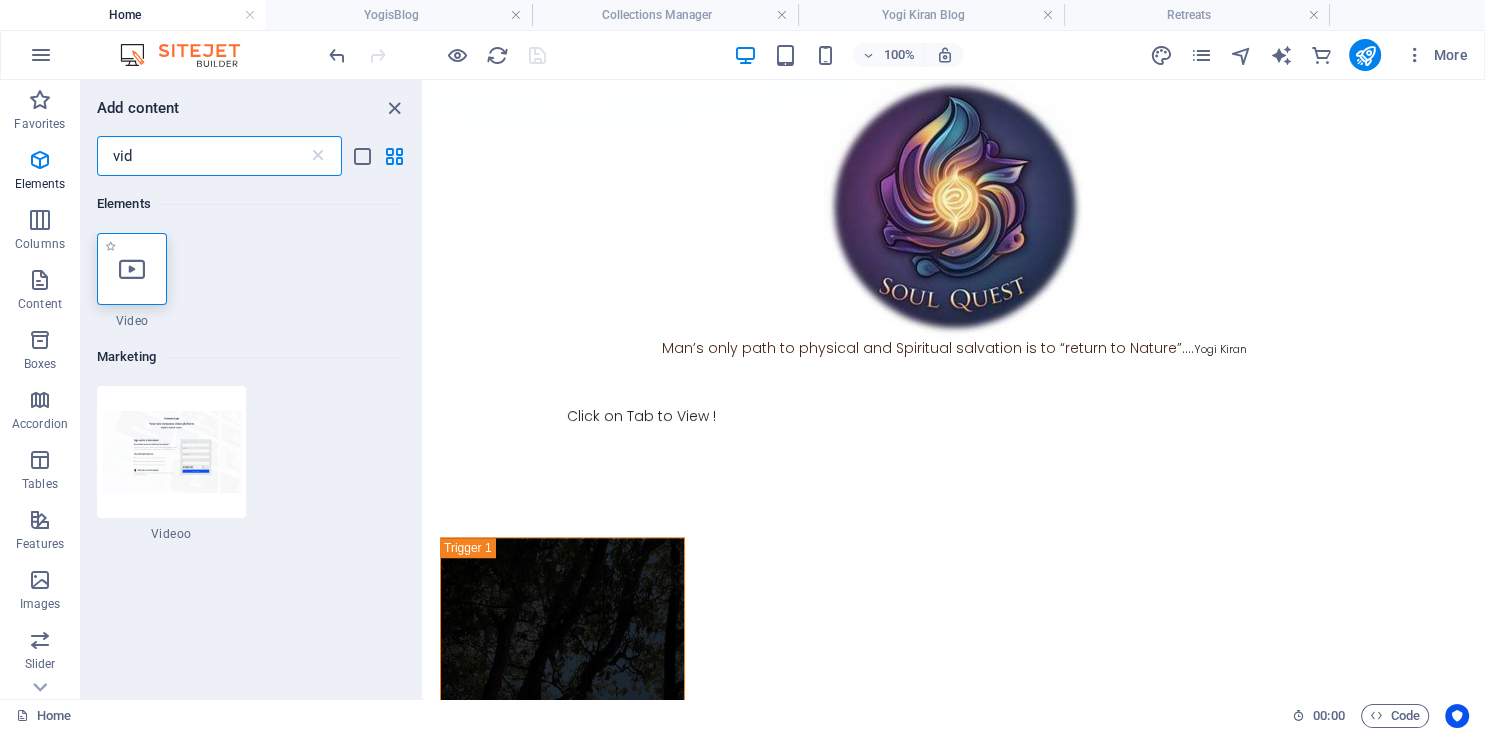 type on "vid" 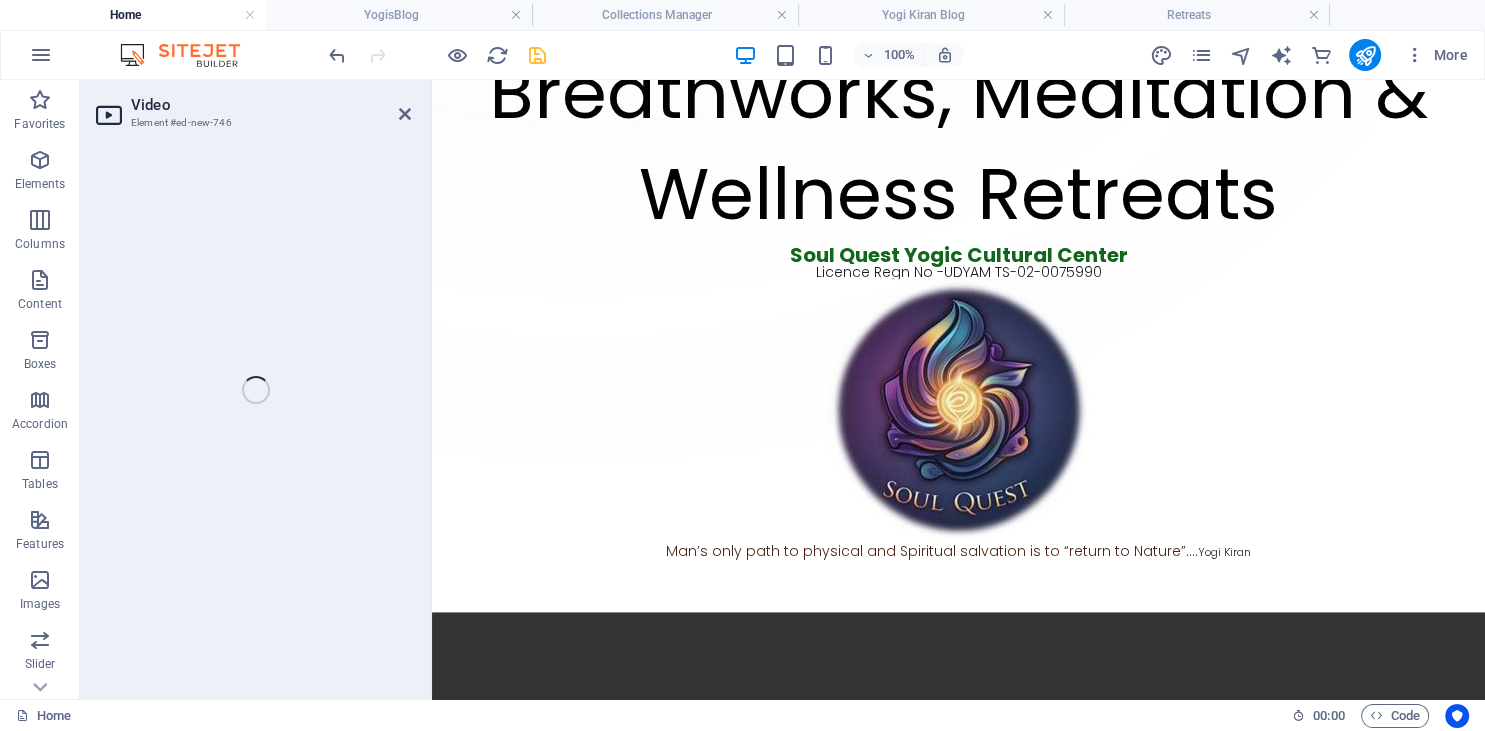select on "%" 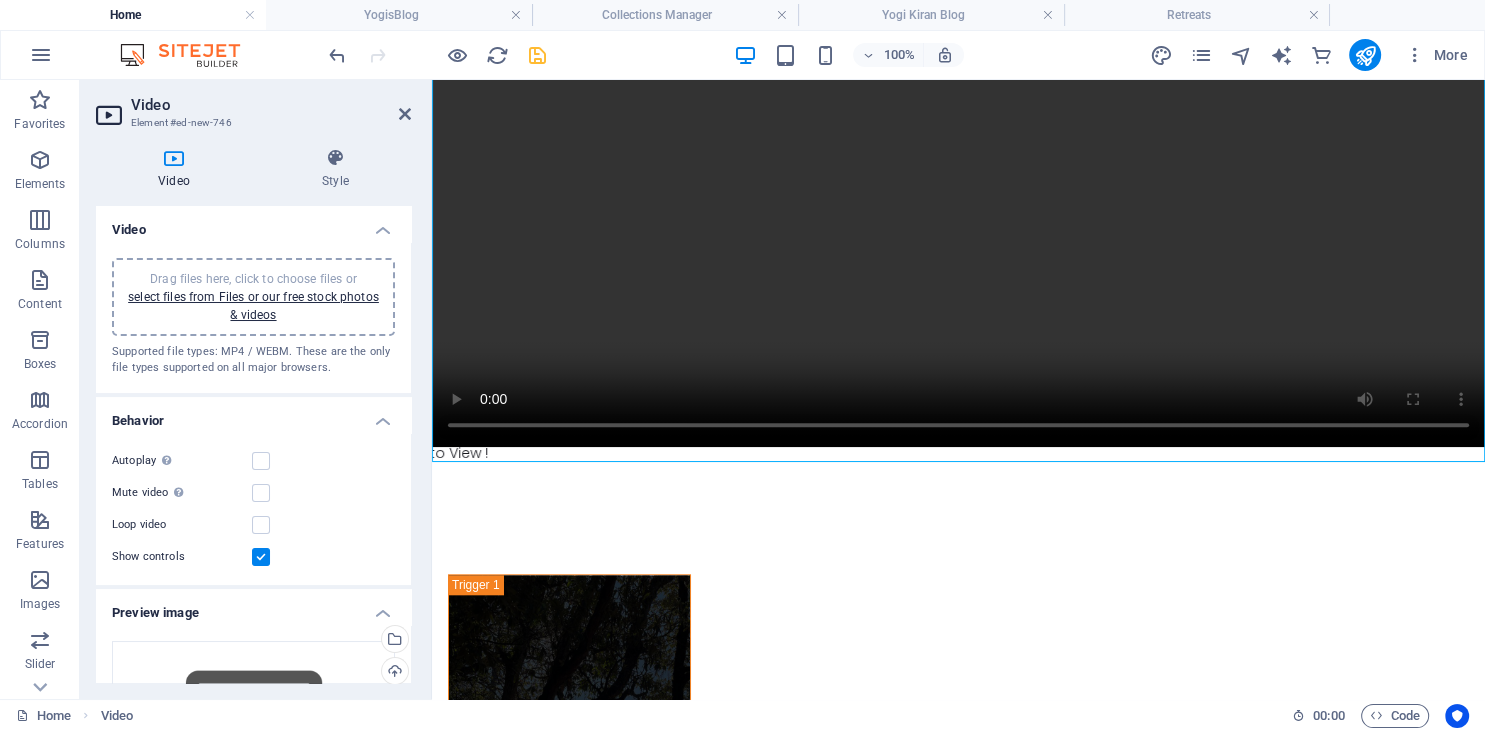 scroll, scrollTop: 1853, scrollLeft: 0, axis: vertical 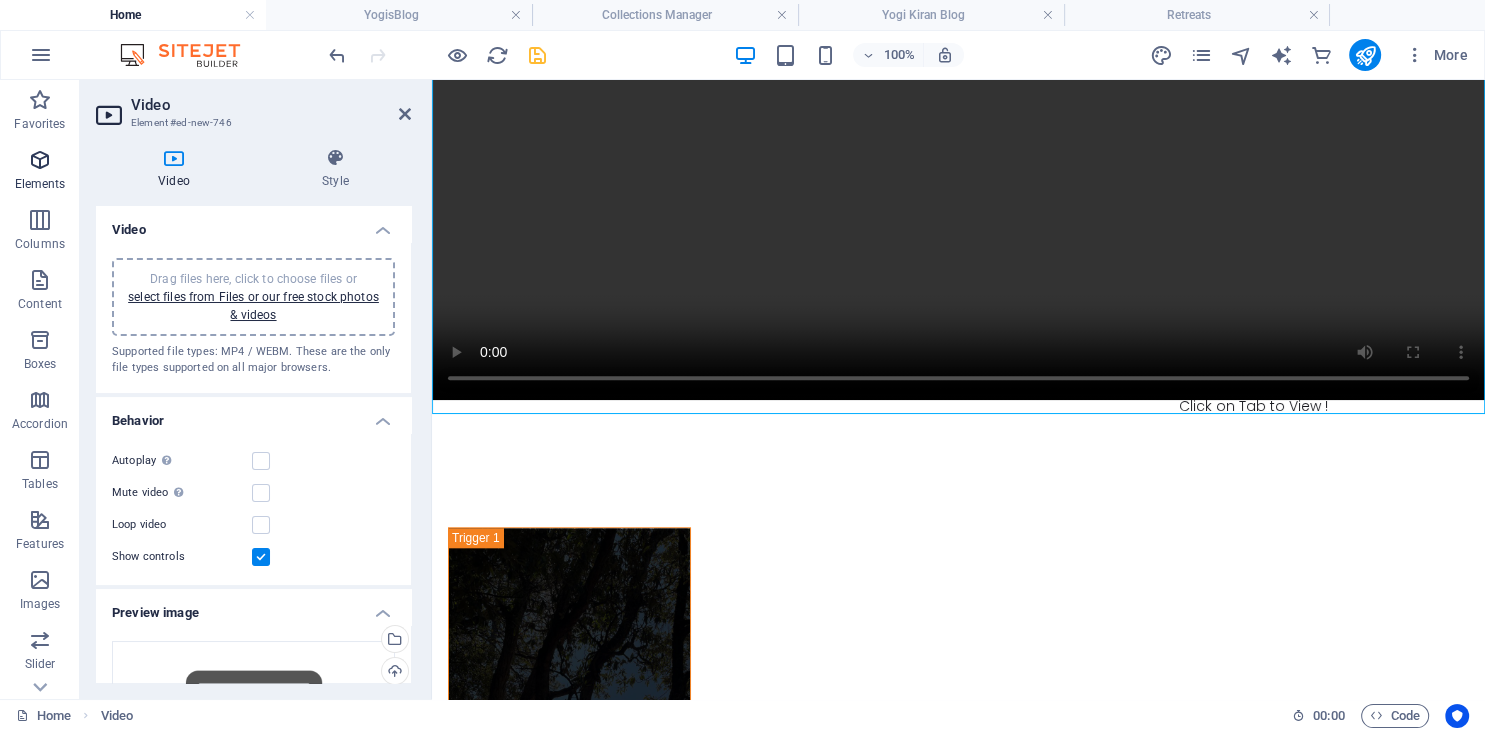 click at bounding box center [40, 160] 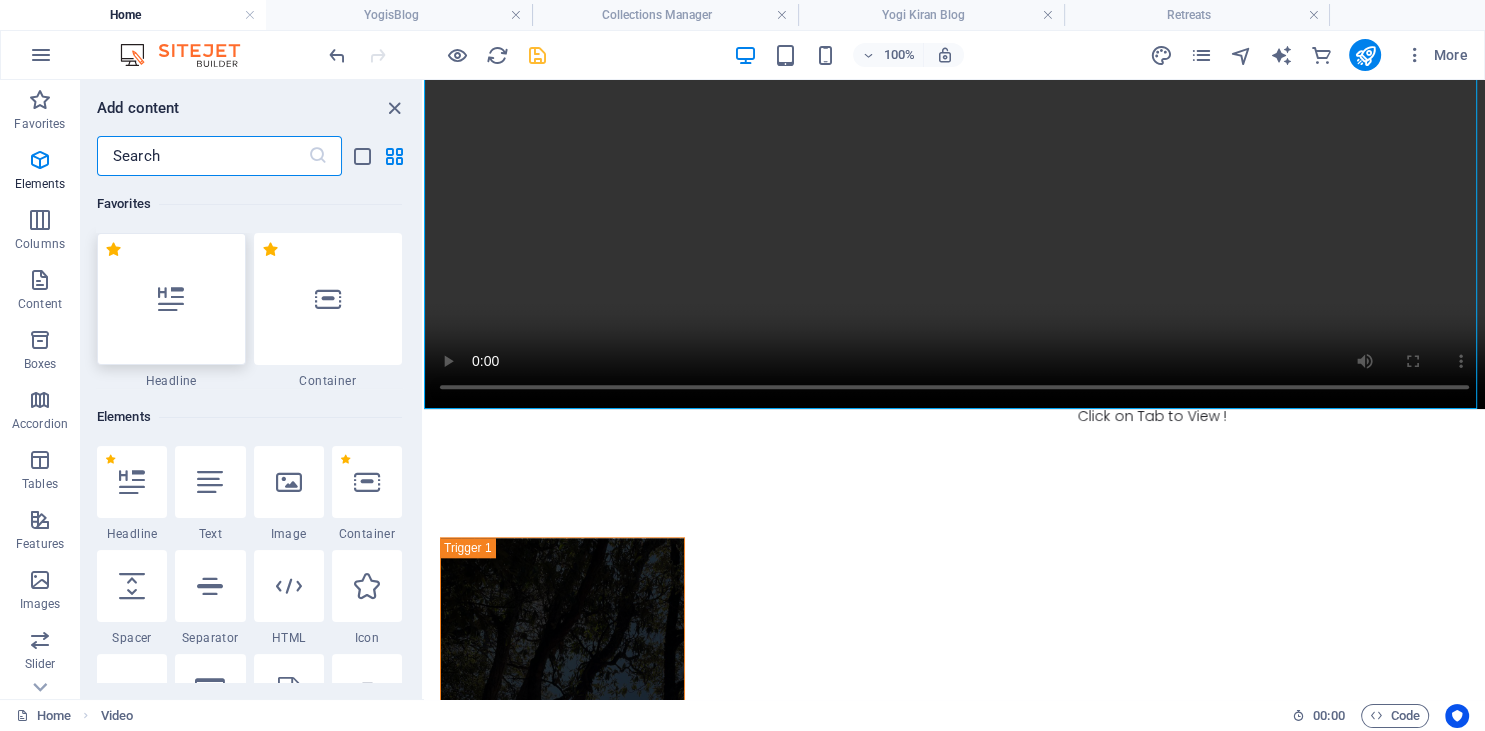 scroll, scrollTop: 1859, scrollLeft: 0, axis: vertical 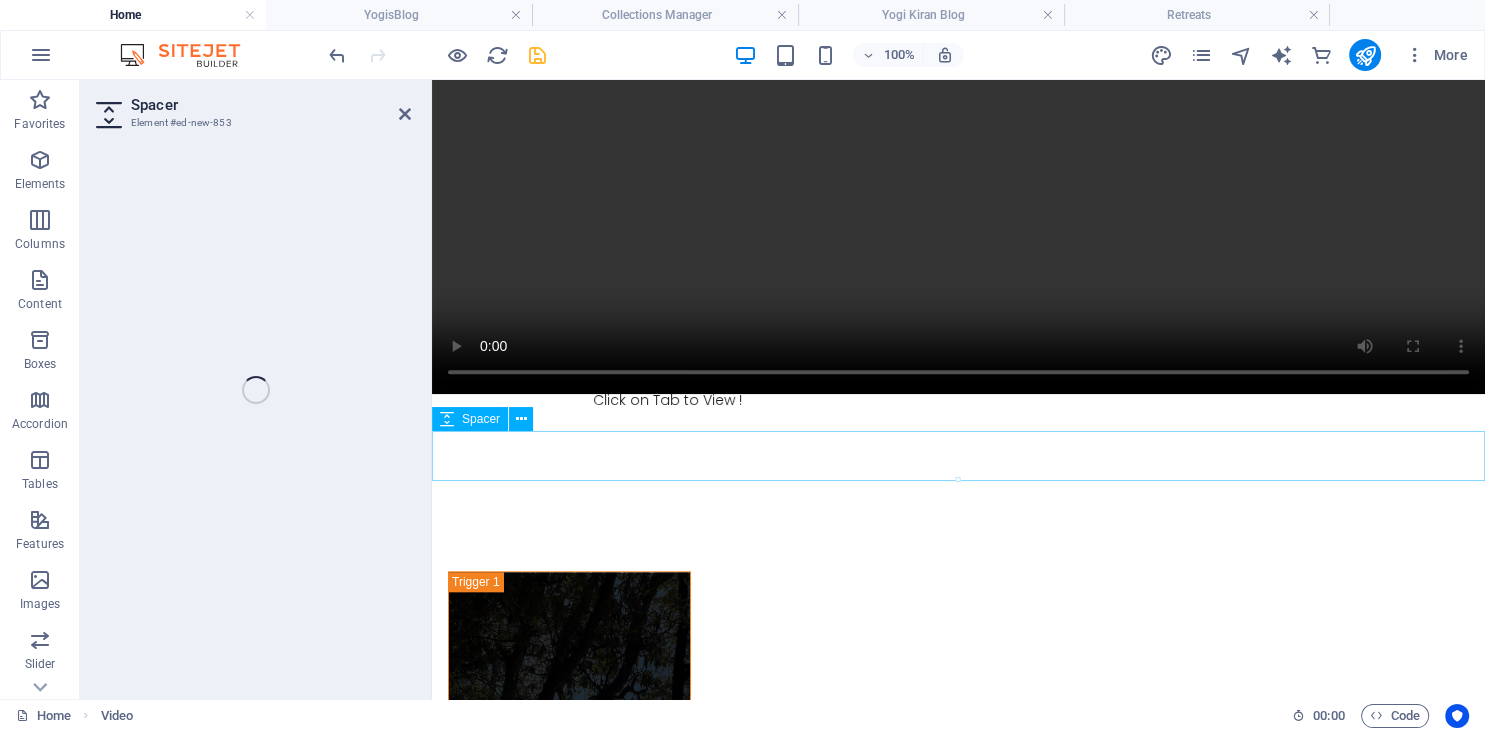 select on "px" 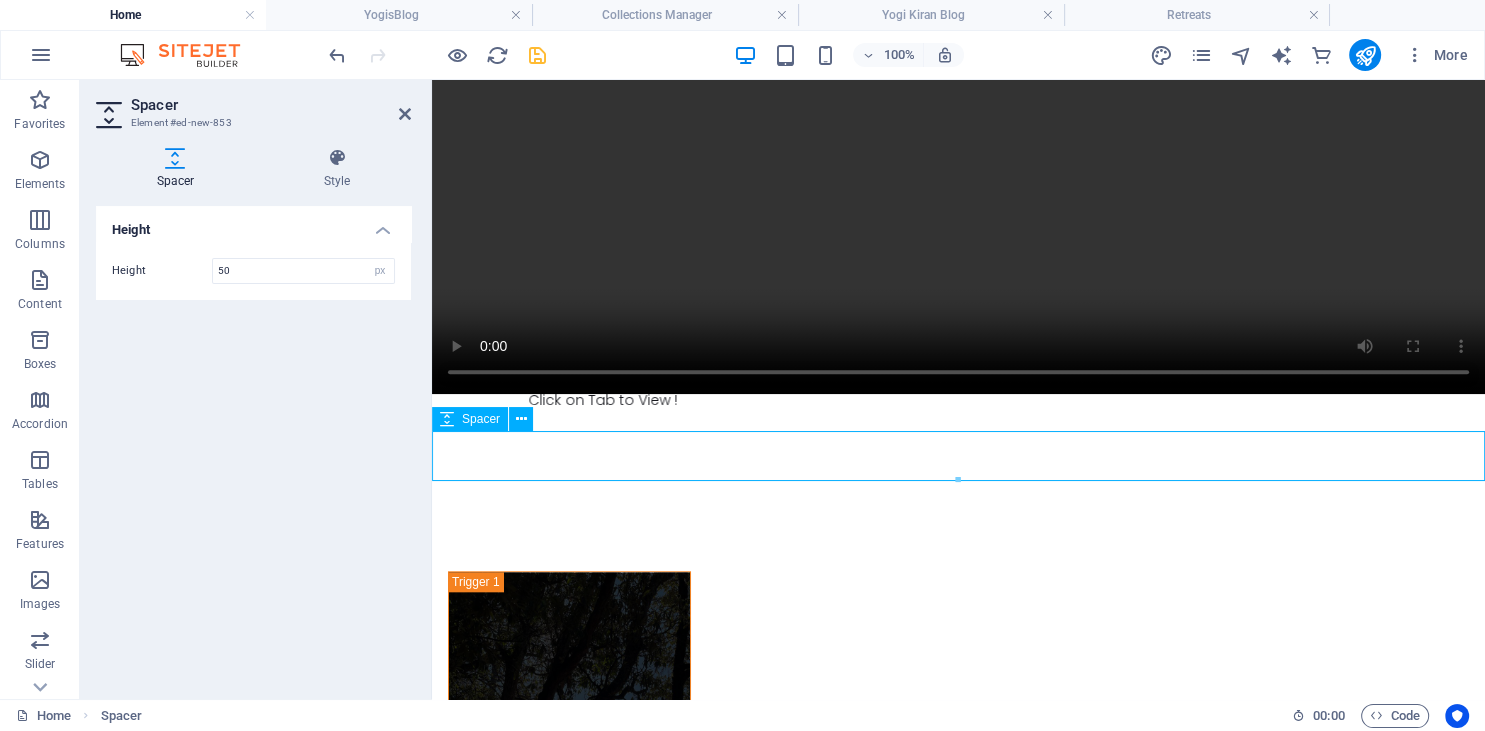 scroll, scrollTop: 1853, scrollLeft: 0, axis: vertical 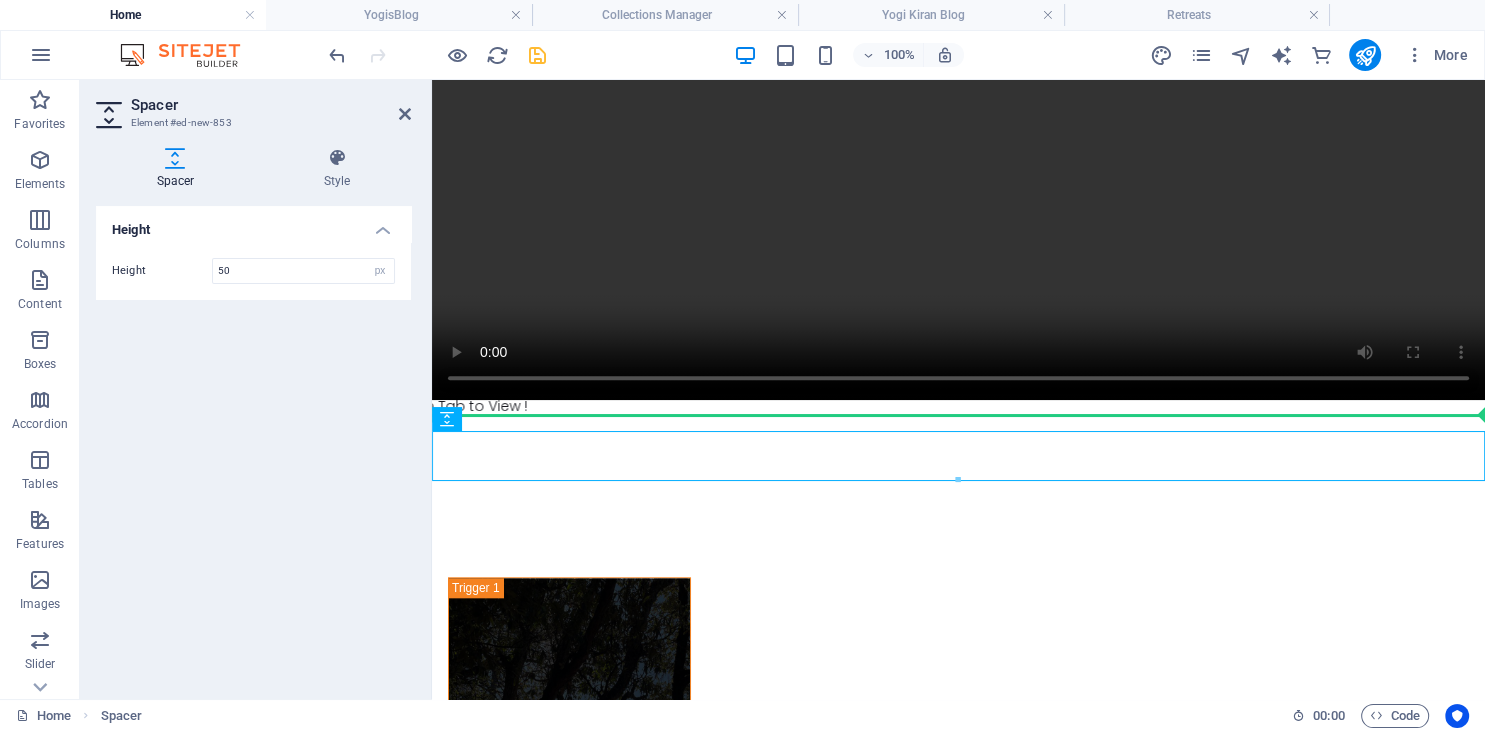 drag, startPoint x: 570, startPoint y: 453, endPoint x: 568, endPoint y: 416, distance: 37.054016 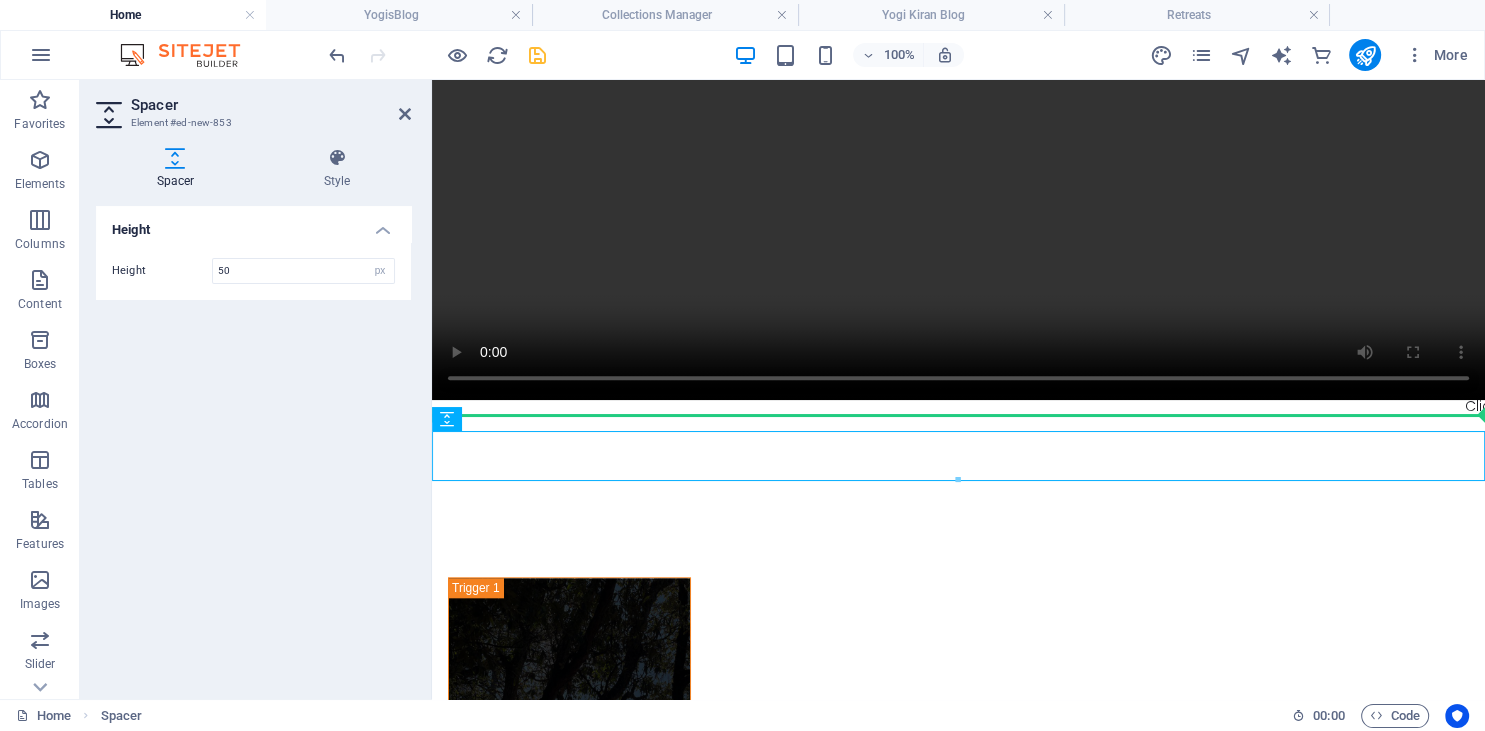 click on "Home AboutYogi Retreats YogicDemos YogisBlog ContactYogi Drop content here or  Add elements  Paste clipboard Ancient Tibetan Yogic Breathworks, Meditation & Wellness Retreats Soul Quest Yogic Cultural Center Licence Regn No -UDYAM TS-02-0075990 Man’s only path to physical and Spiritual salvation is to “return to Nature”     Yogi [LAST]
Click on Tab to View !
Prelude to Yogi [LAST] Yogi [LAST], [AGE], is a Class 1 gazetted officer who dedicated [YEARS] of his life to the Indian Defence Services, retiring with the rank of Colonel. Following his retirement, he immersed himself in yogic practices, guiding individuals on their journeys toward deeper understanding. At the age of [AGE], he was initiated into advanced meditative practices by his guru, the late Shri Swami Keshavananda, which propelled him toward mastery in various yogic techniques. He specializes in advanced Tibetan Yantra Yoga, Kundalini, and Samadhi Kriya Yoga. --Yogi [LAST] -- Founder - Soul Quest Why with Yogi [AGE] [AGE]" at bounding box center (958, 5788) 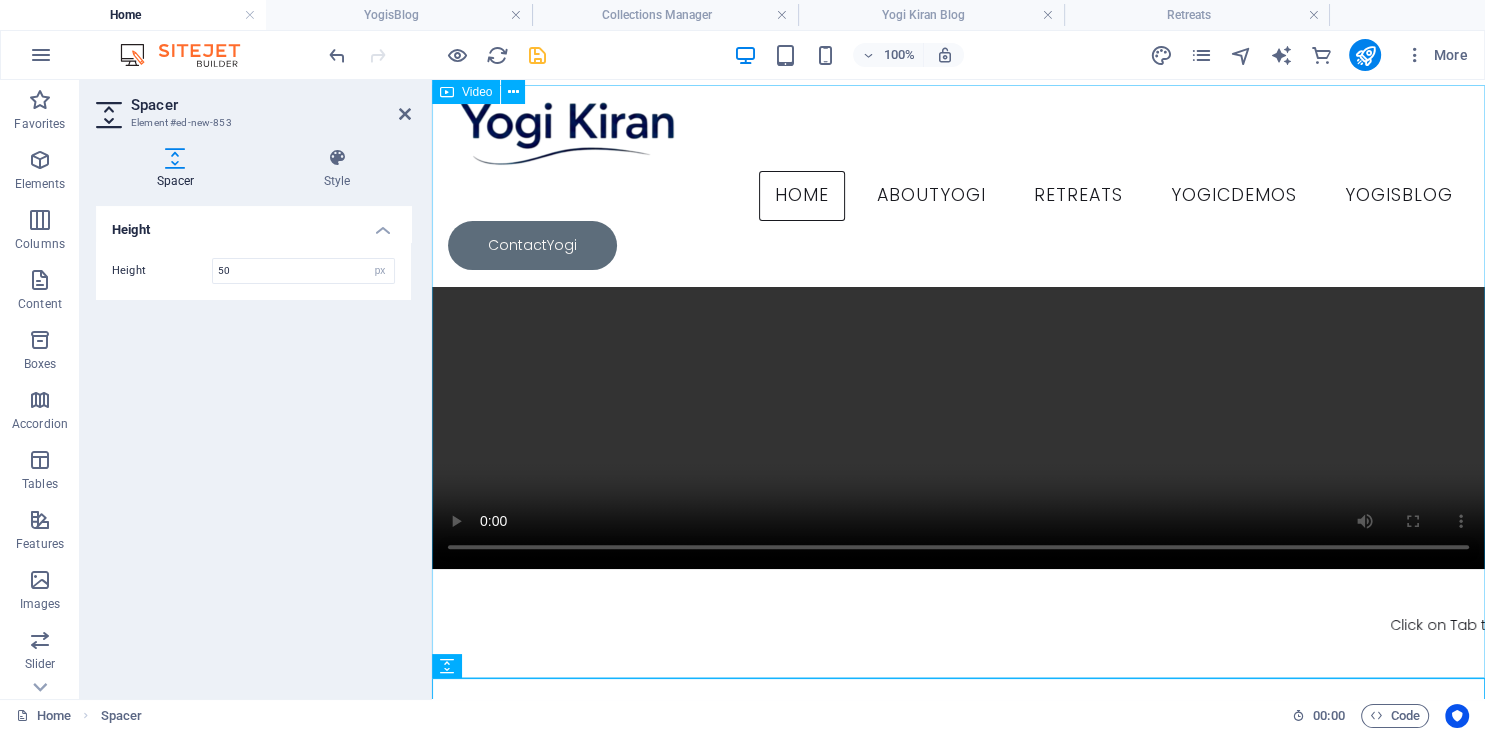 scroll, scrollTop: 1430, scrollLeft: 0, axis: vertical 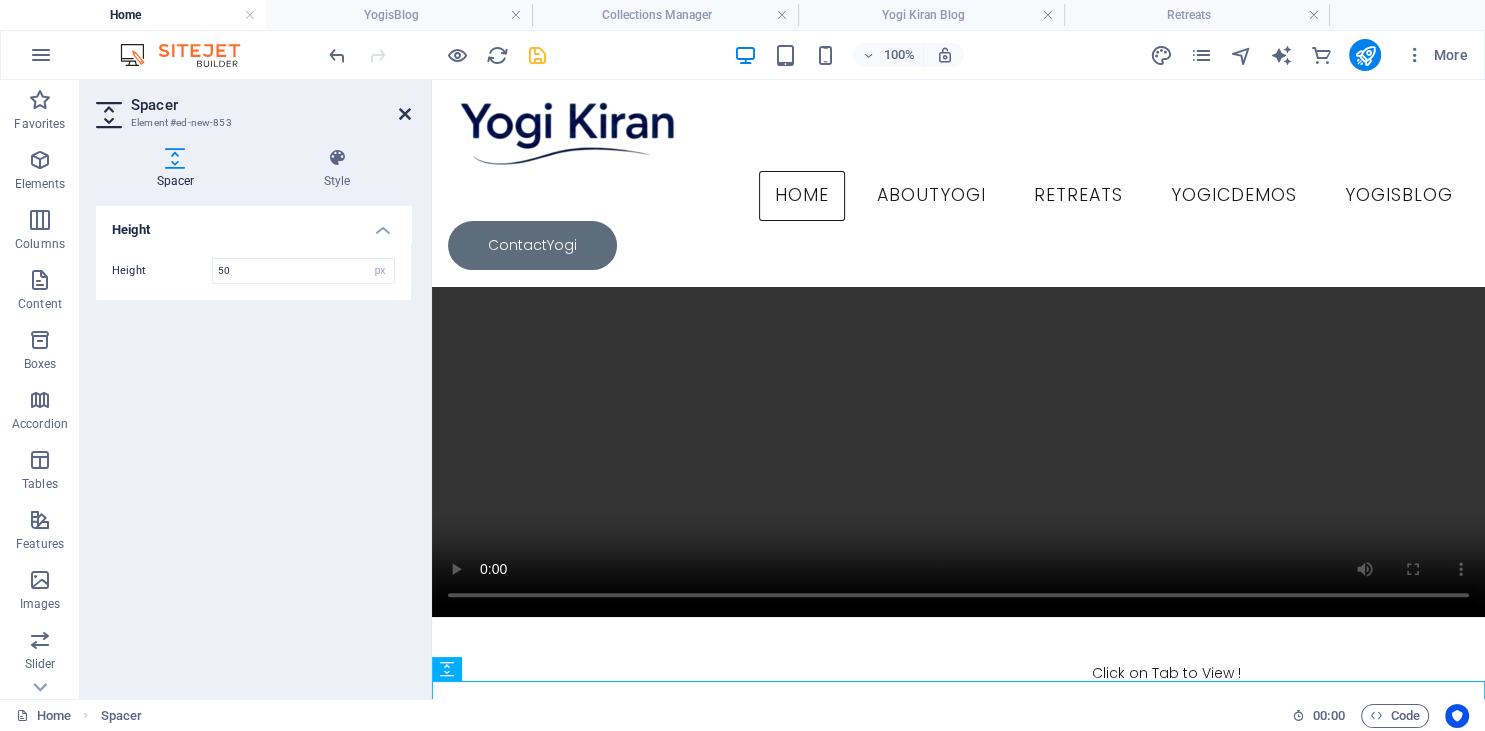 click at bounding box center (405, 114) 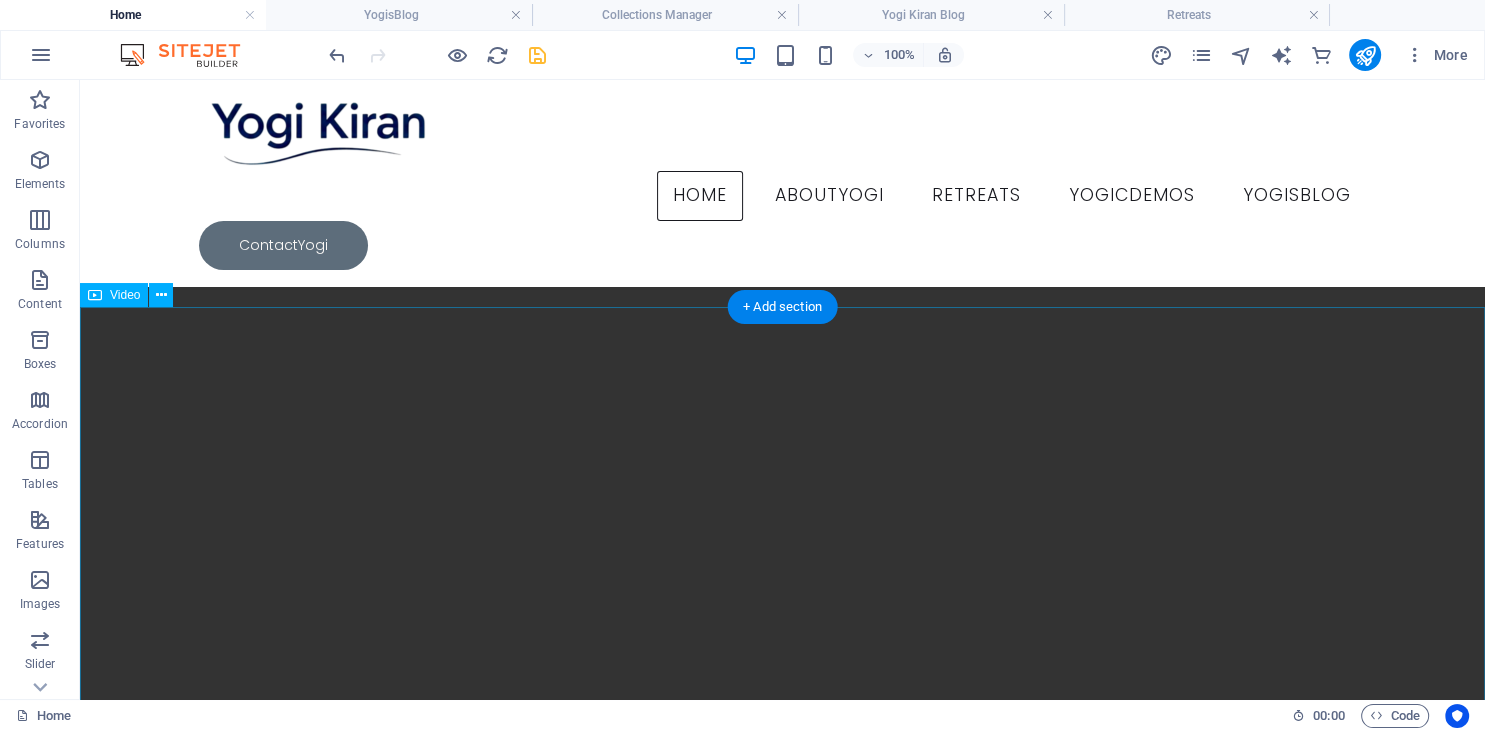scroll, scrollTop: 1362, scrollLeft: 0, axis: vertical 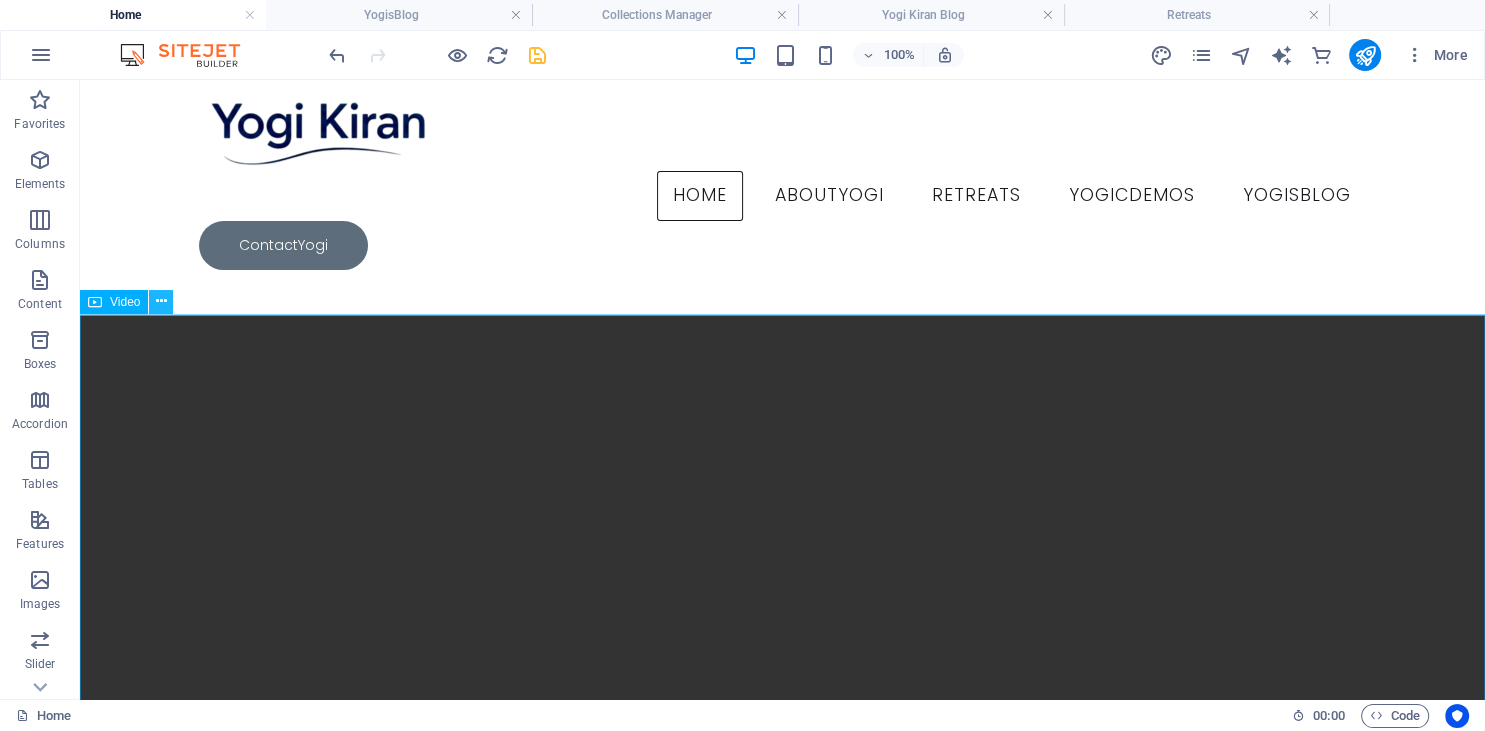click at bounding box center (161, 301) 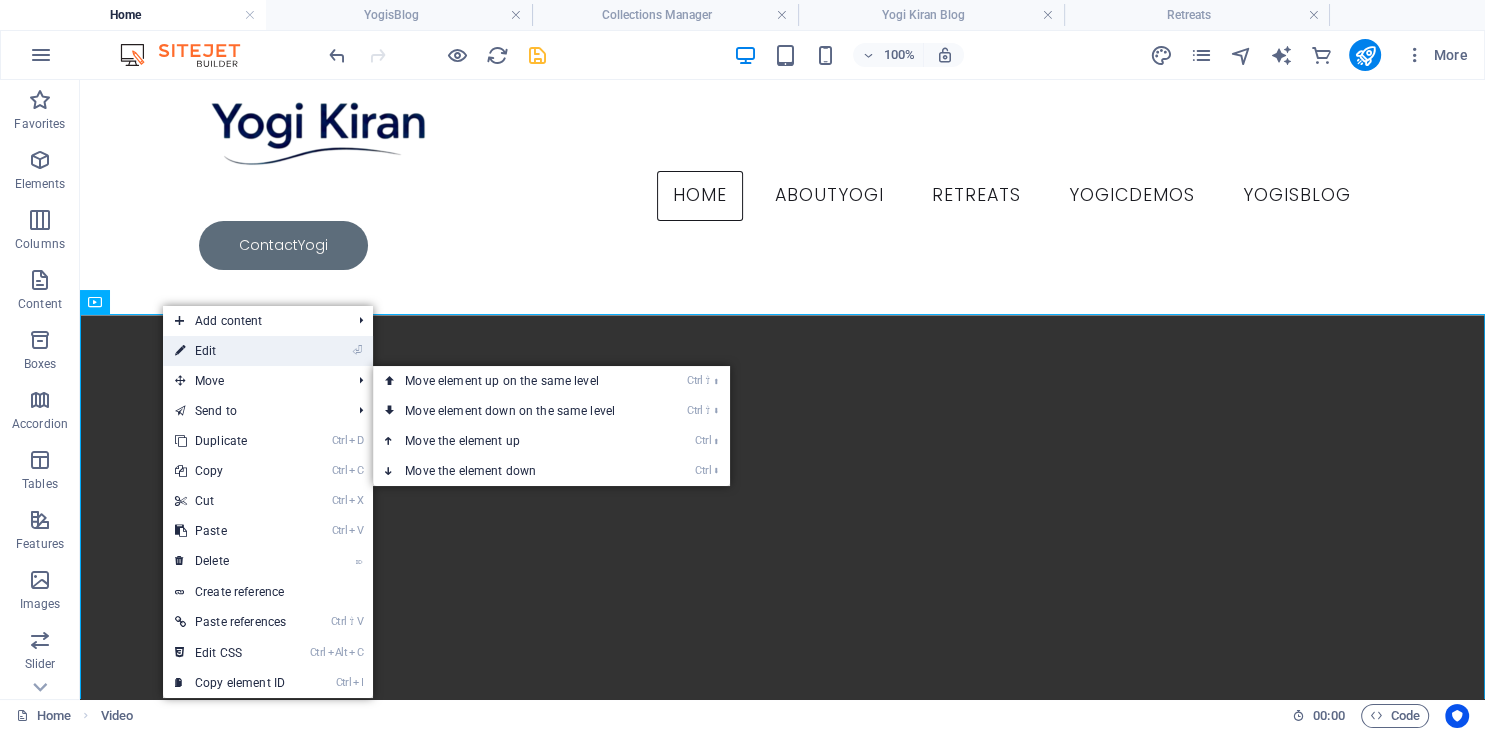 click on "⏎  Edit" at bounding box center (230, 351) 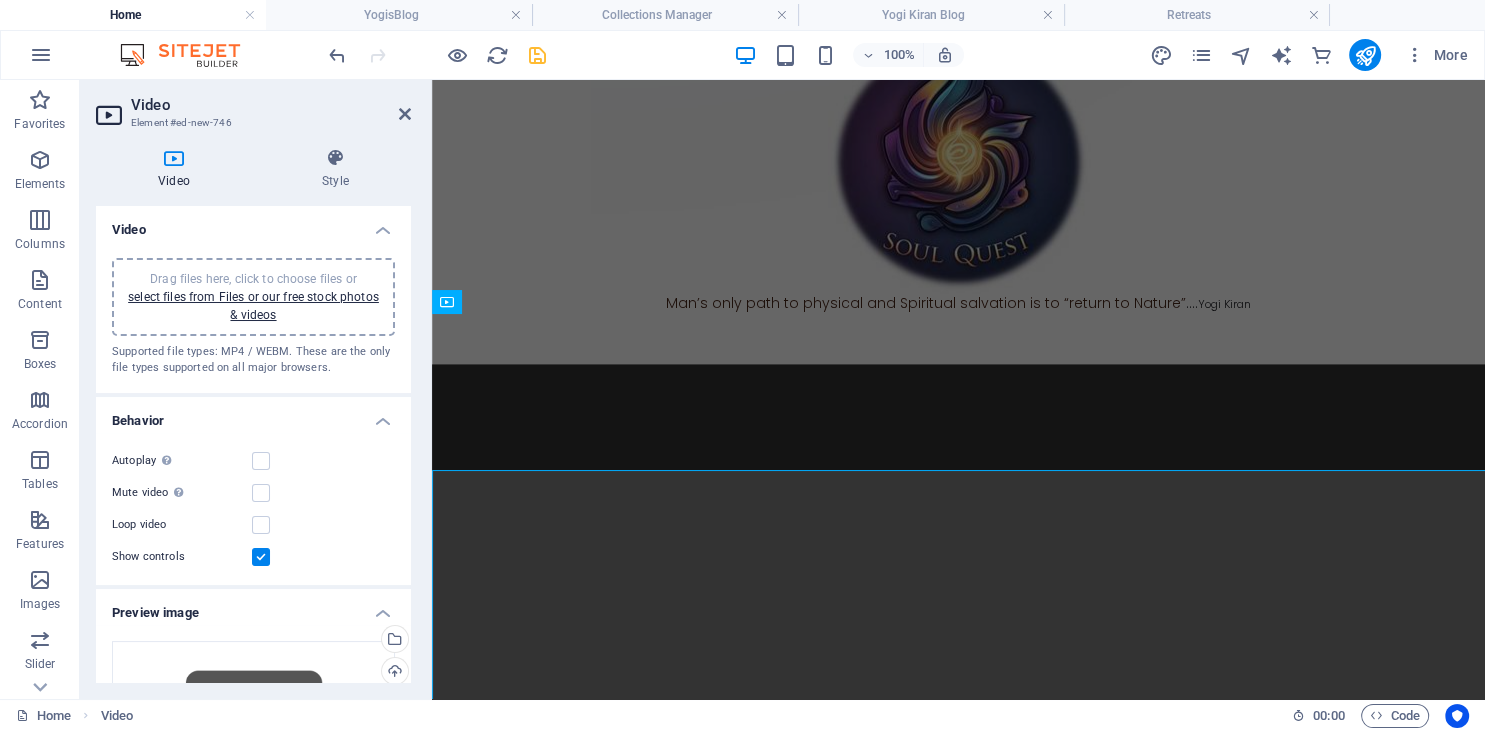 scroll, scrollTop: 1206, scrollLeft: 0, axis: vertical 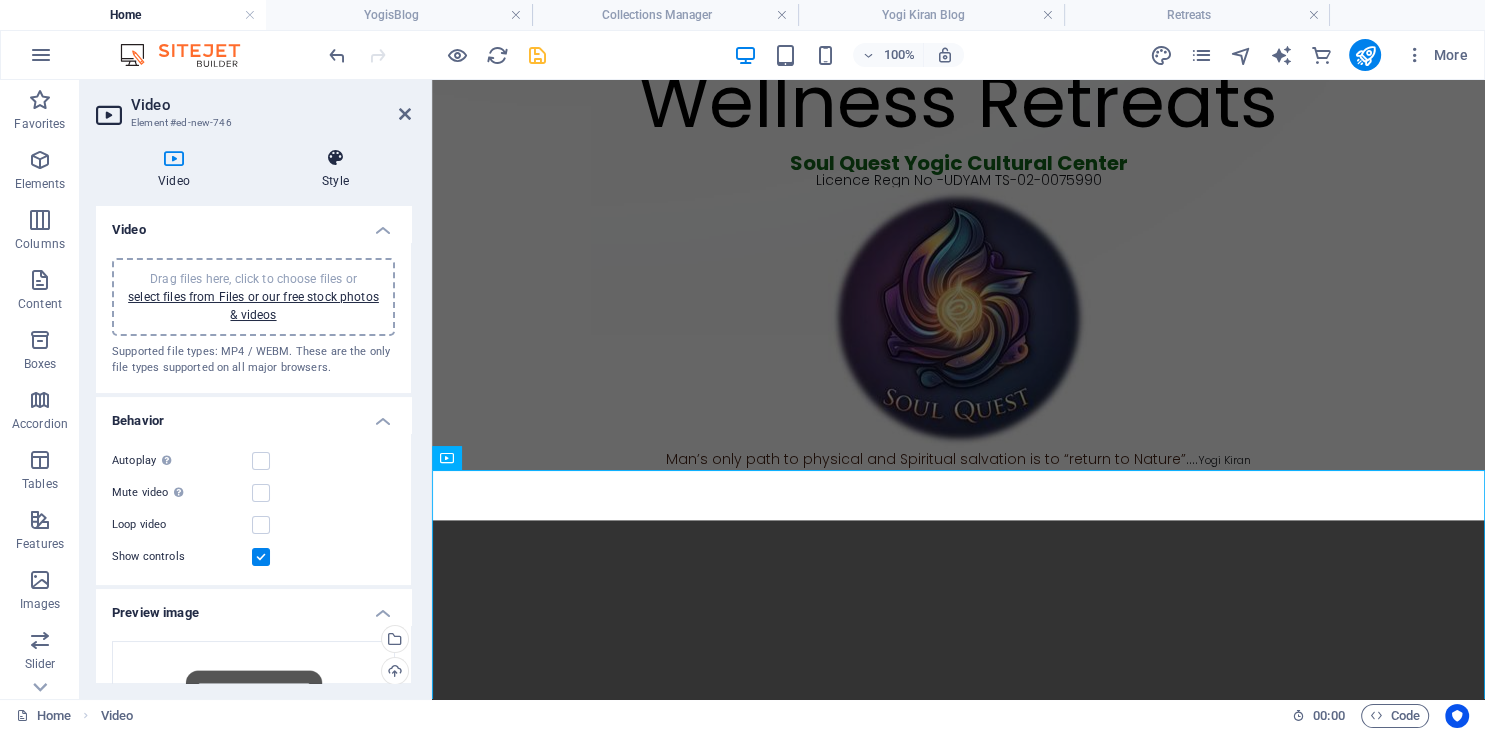 click on "Style" at bounding box center [335, 169] 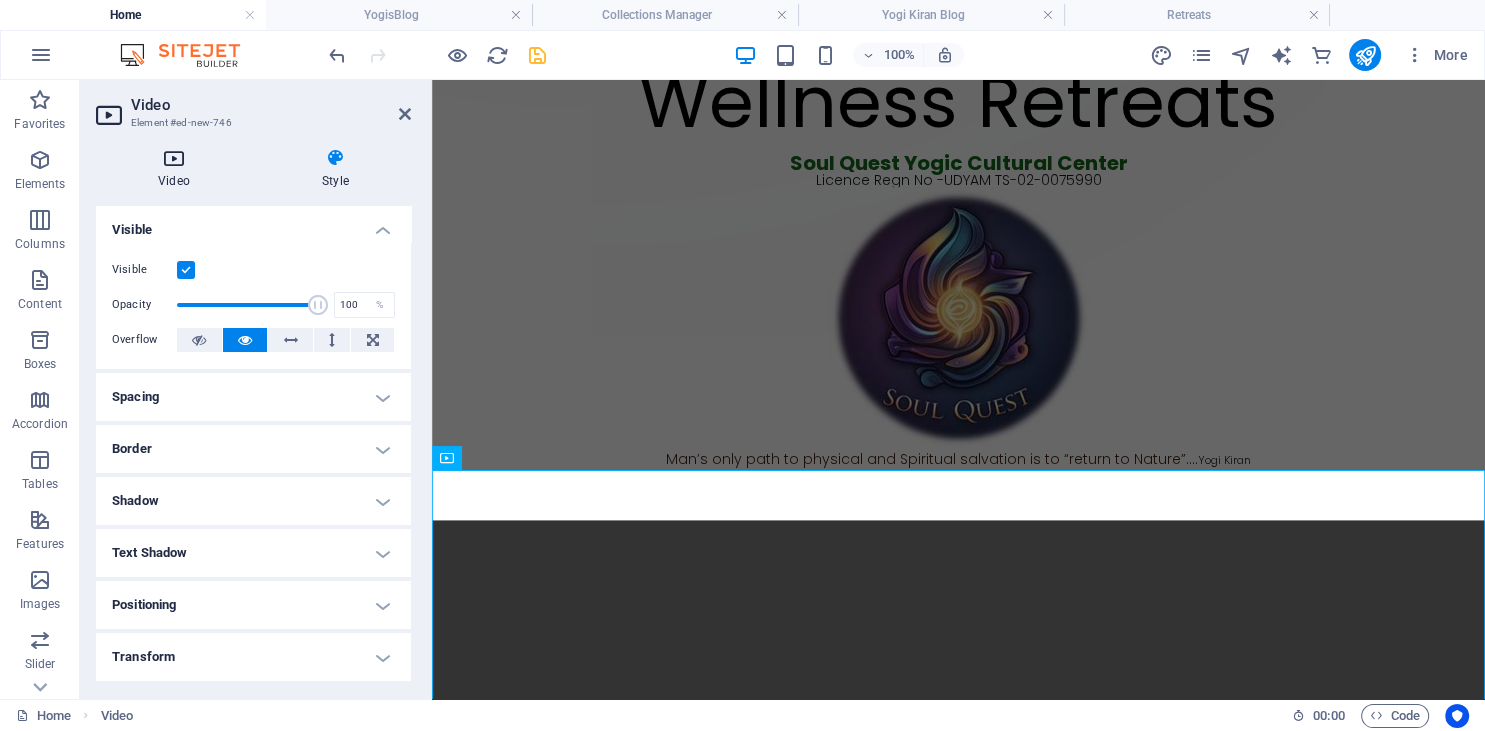 click on "Video" at bounding box center (178, 169) 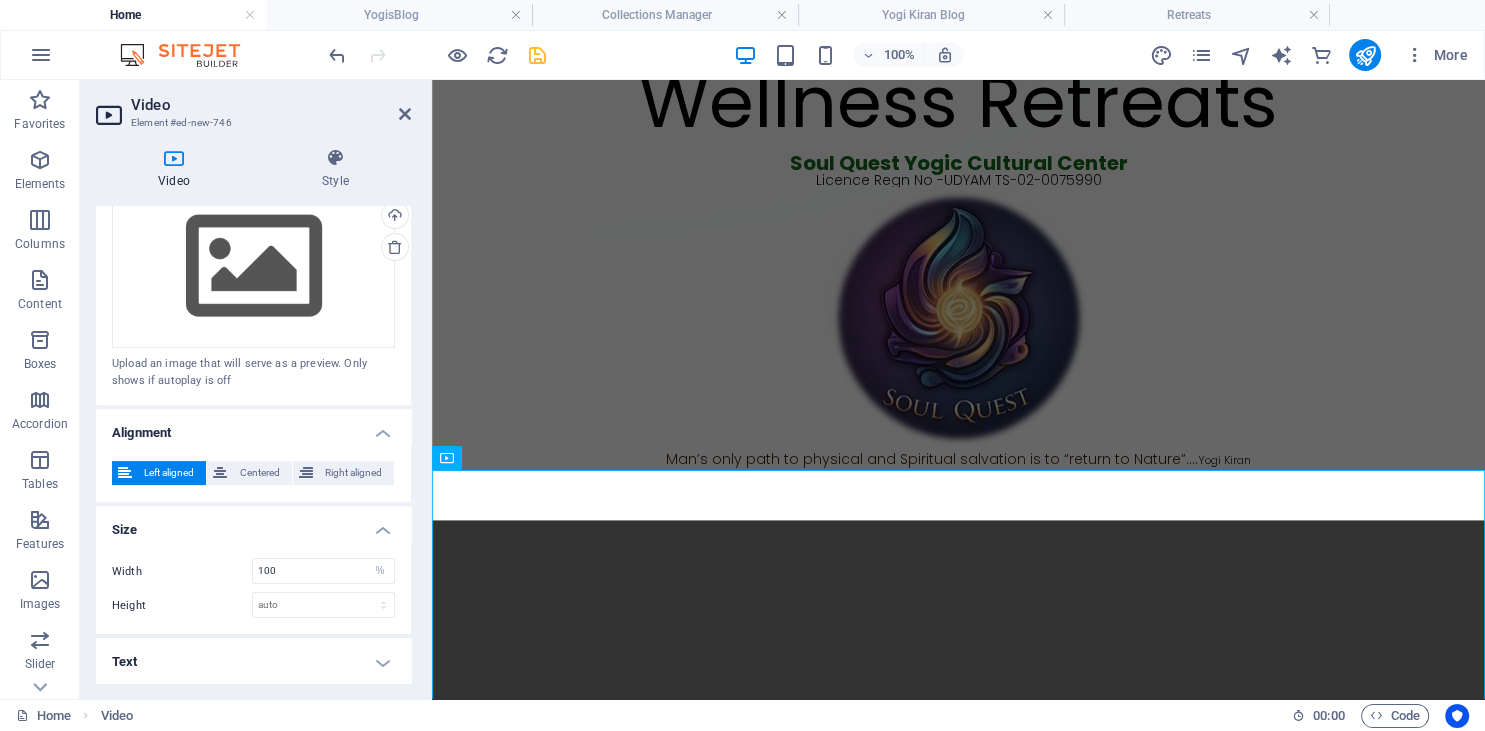 scroll, scrollTop: 457, scrollLeft: 0, axis: vertical 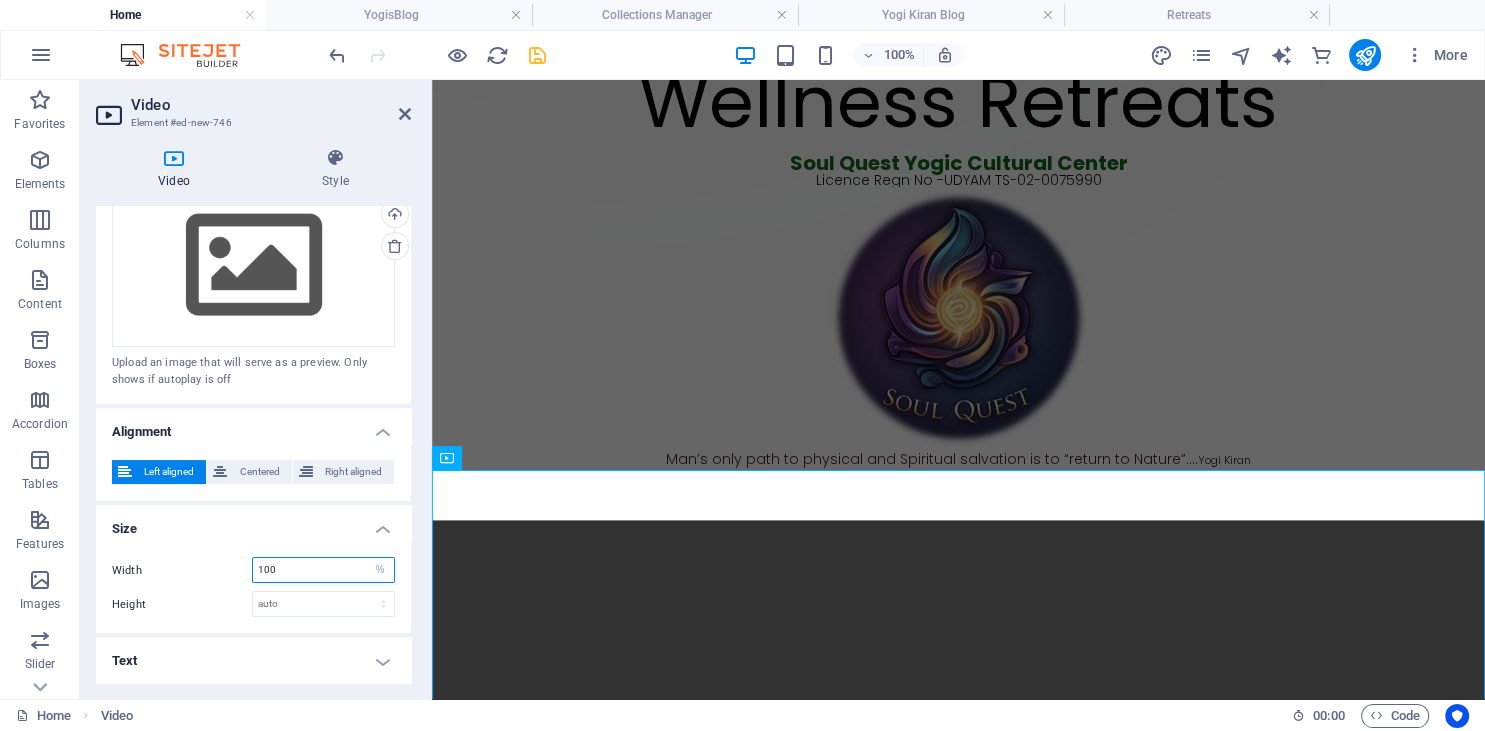 drag, startPoint x: 275, startPoint y: 564, endPoint x: 222, endPoint y: 557, distance: 53.460266 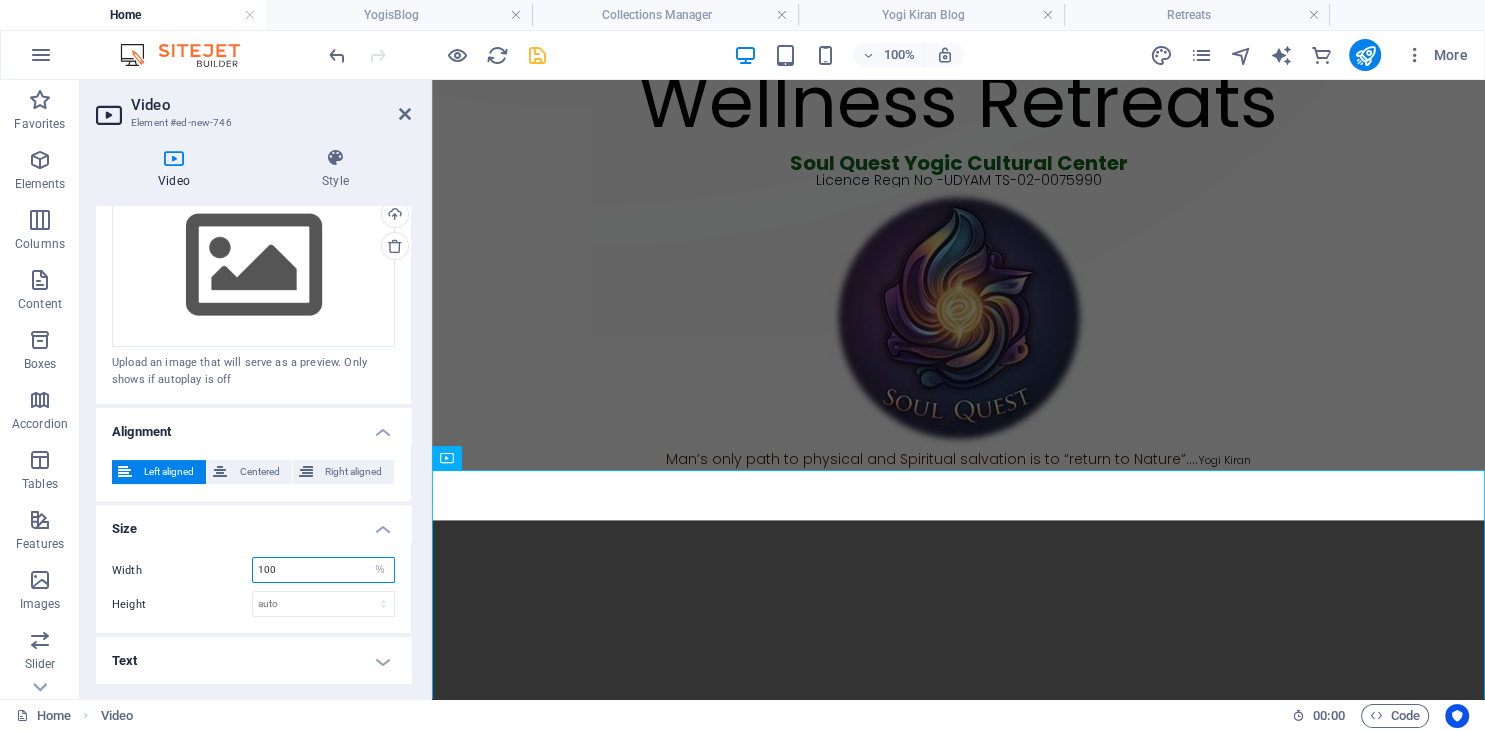 click on "100" at bounding box center (323, 570) 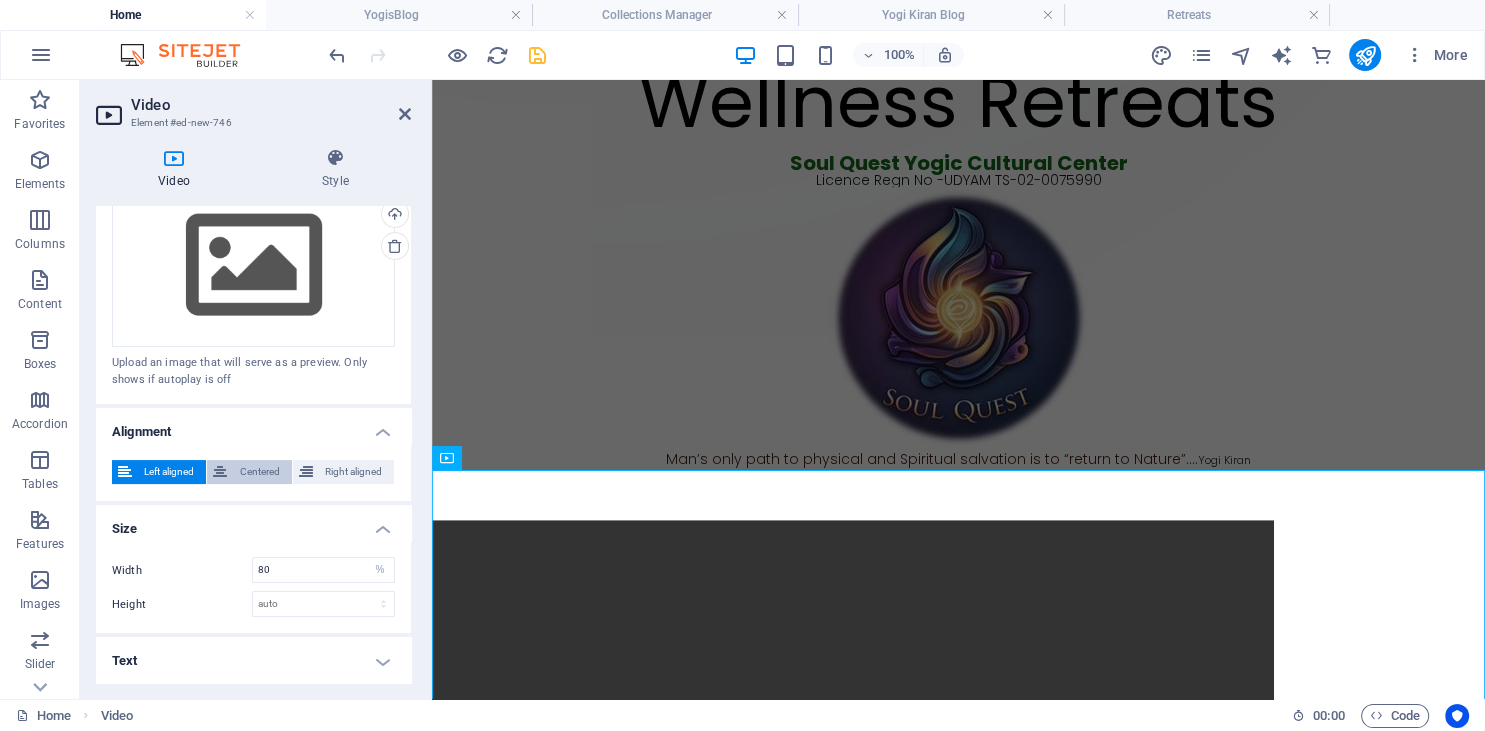 click on "Centered" at bounding box center [259, 472] 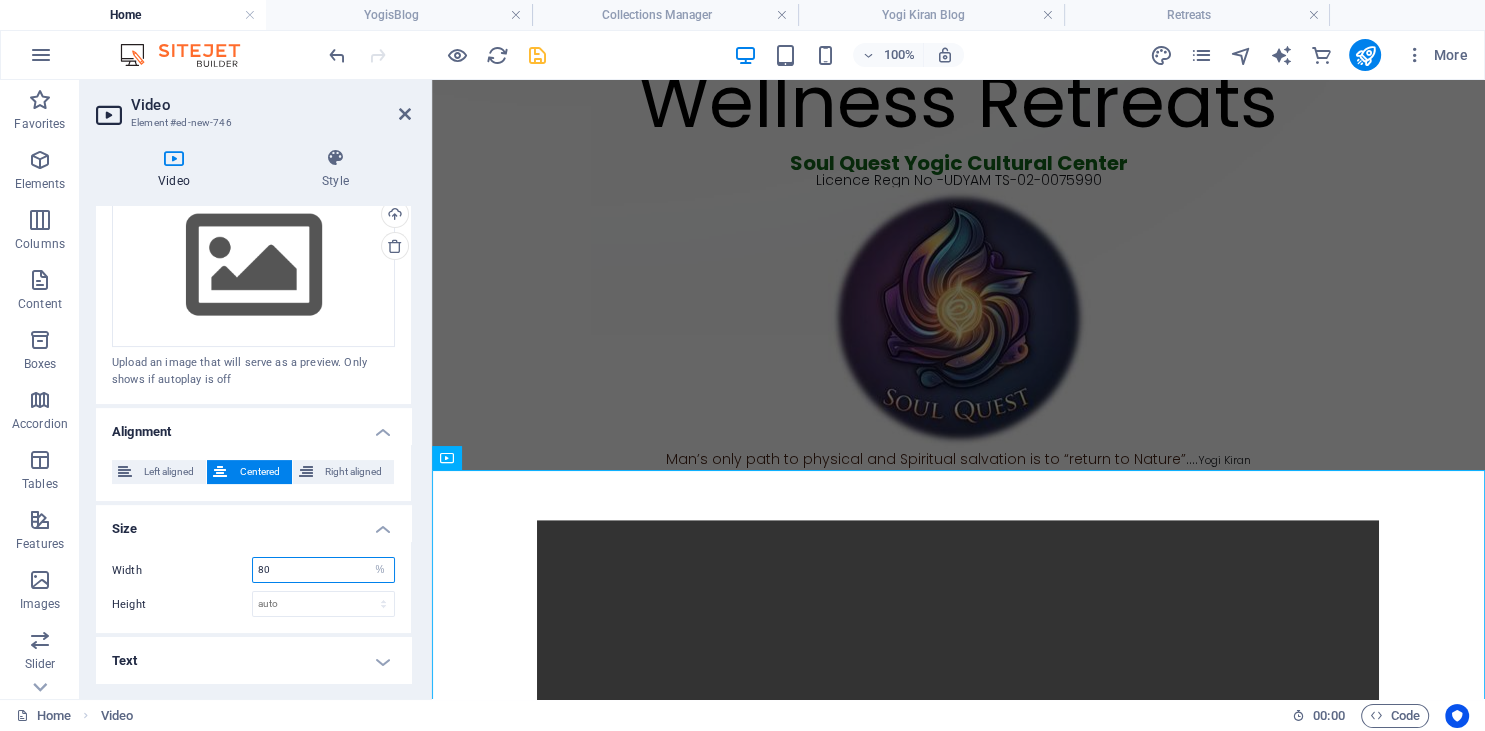 drag, startPoint x: 278, startPoint y: 571, endPoint x: 208, endPoint y: 558, distance: 71.19691 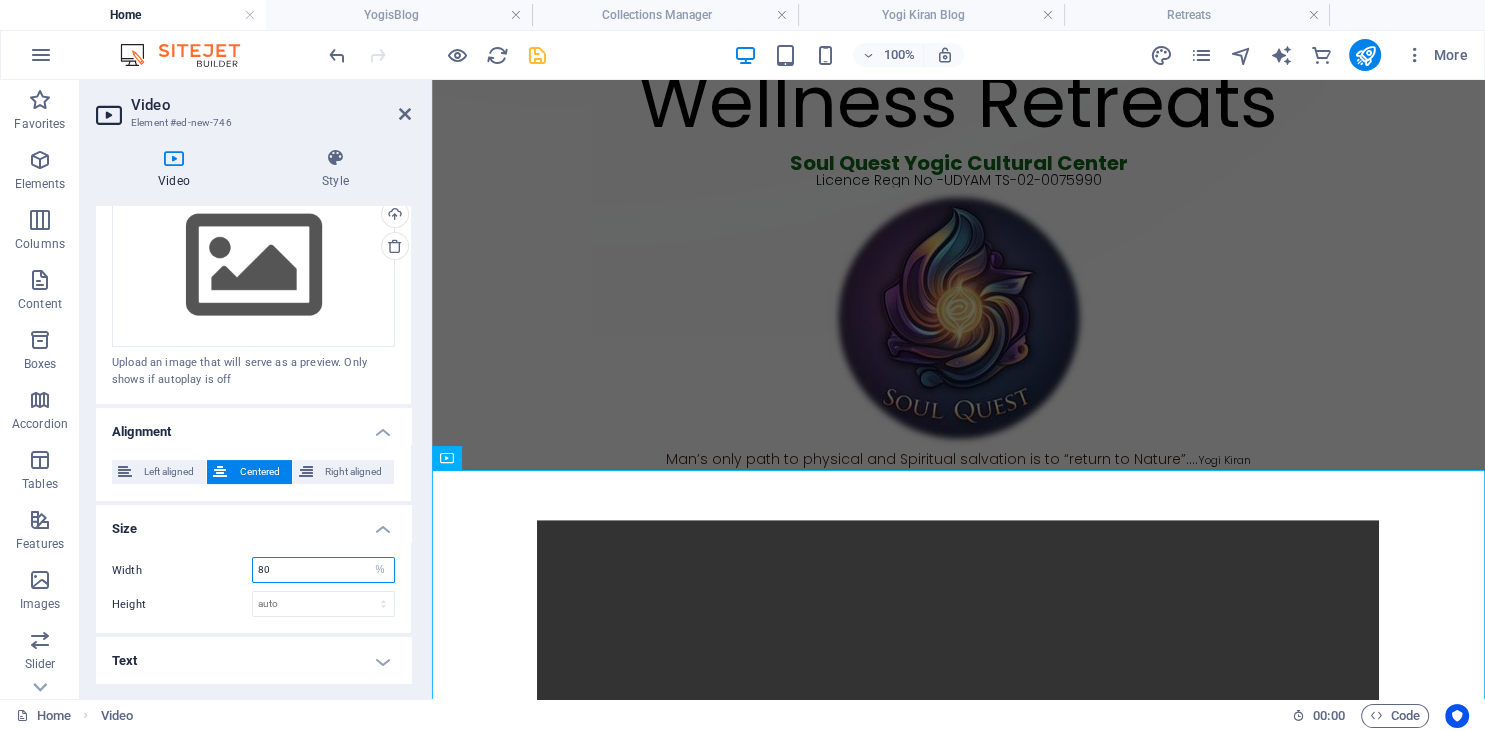 click on "80" at bounding box center (323, 570) 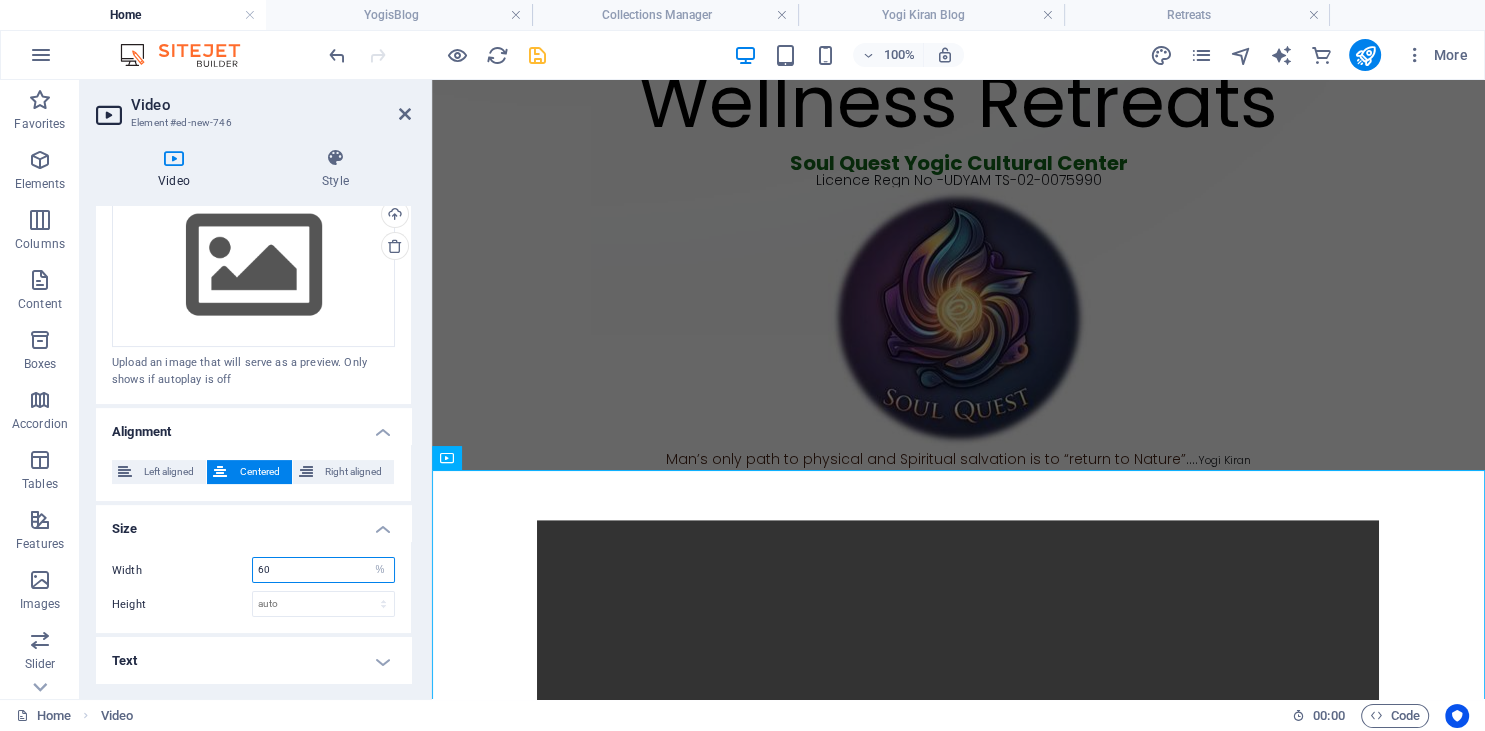 type on "60" 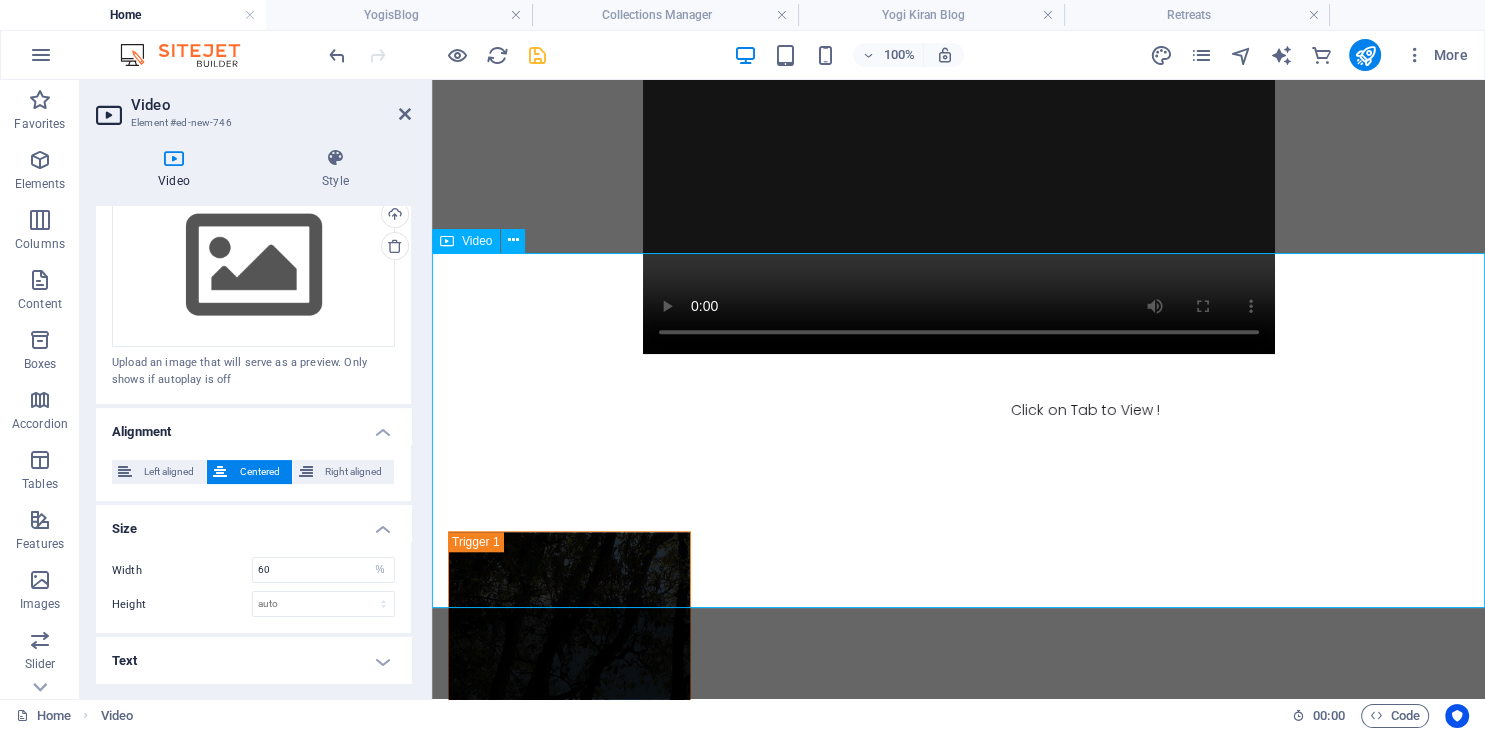 scroll, scrollTop: 1734, scrollLeft: 0, axis: vertical 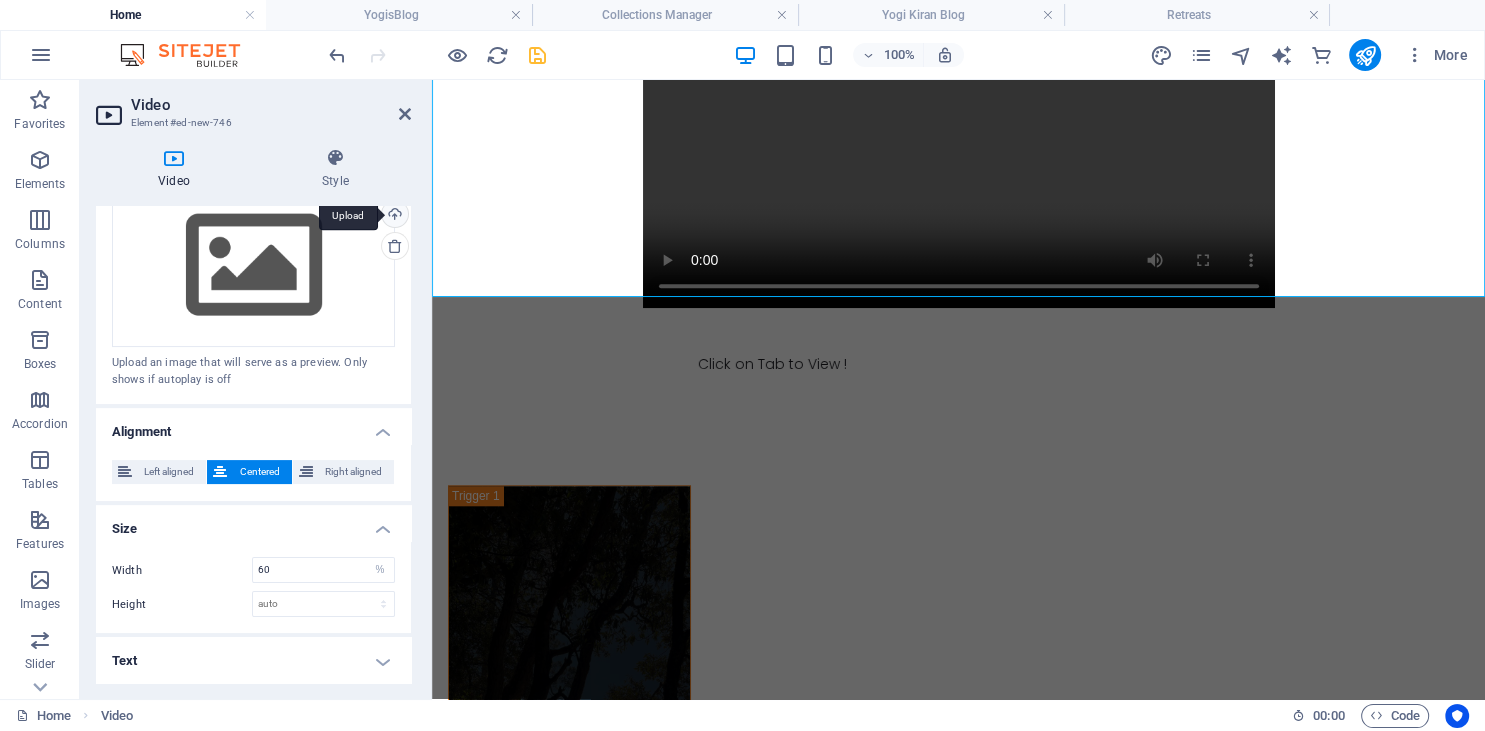 click on "Upload" at bounding box center (393, 216) 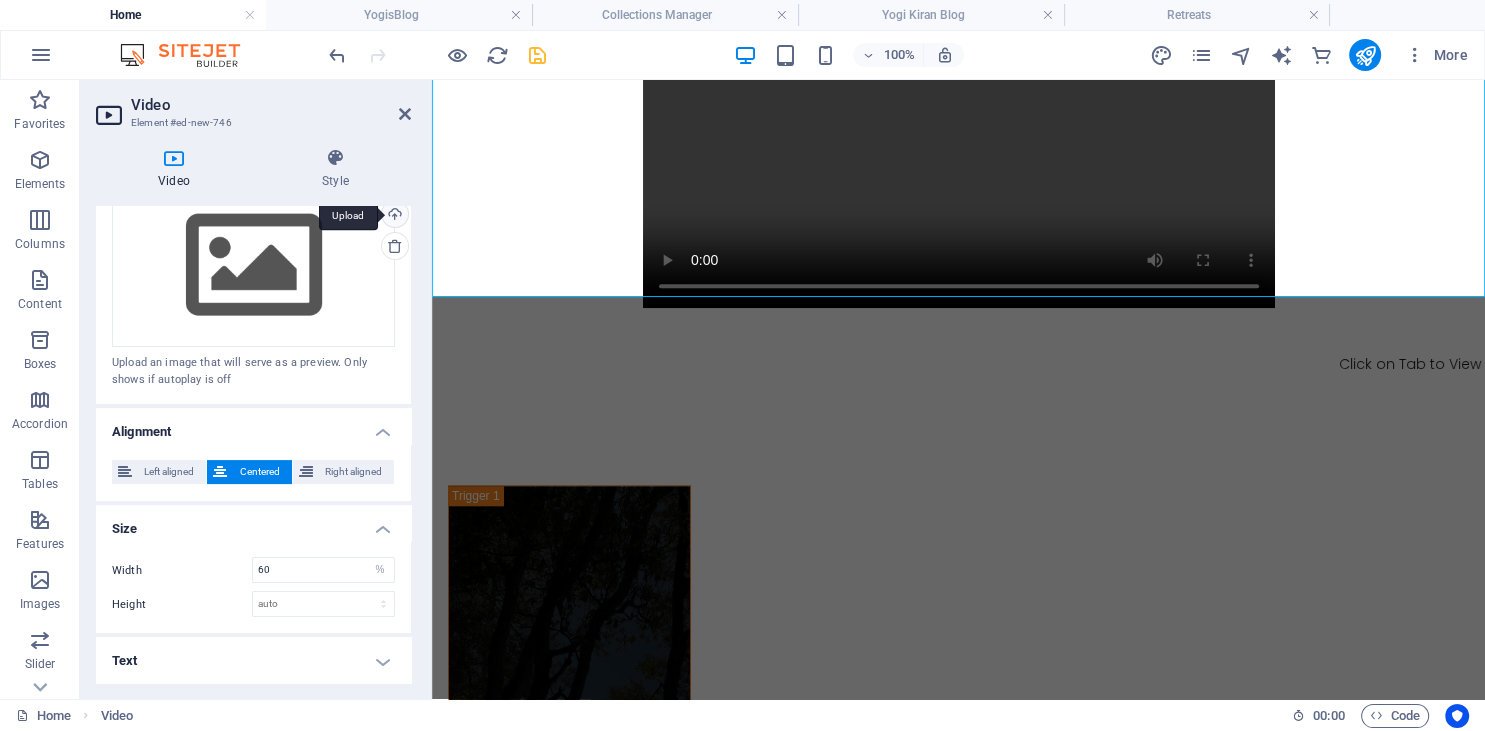 click on "Upload" at bounding box center [393, 216] 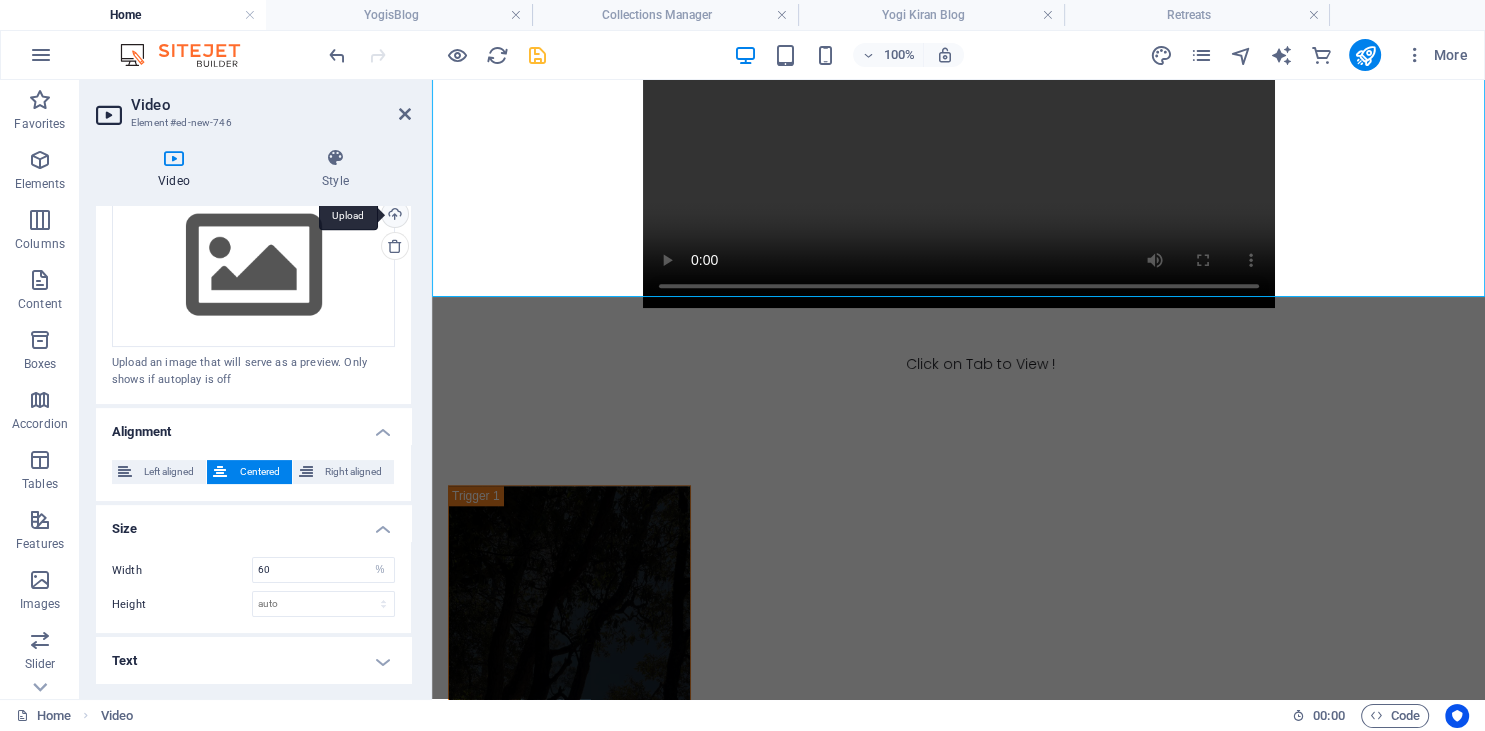 click on "Upload" at bounding box center [393, 216] 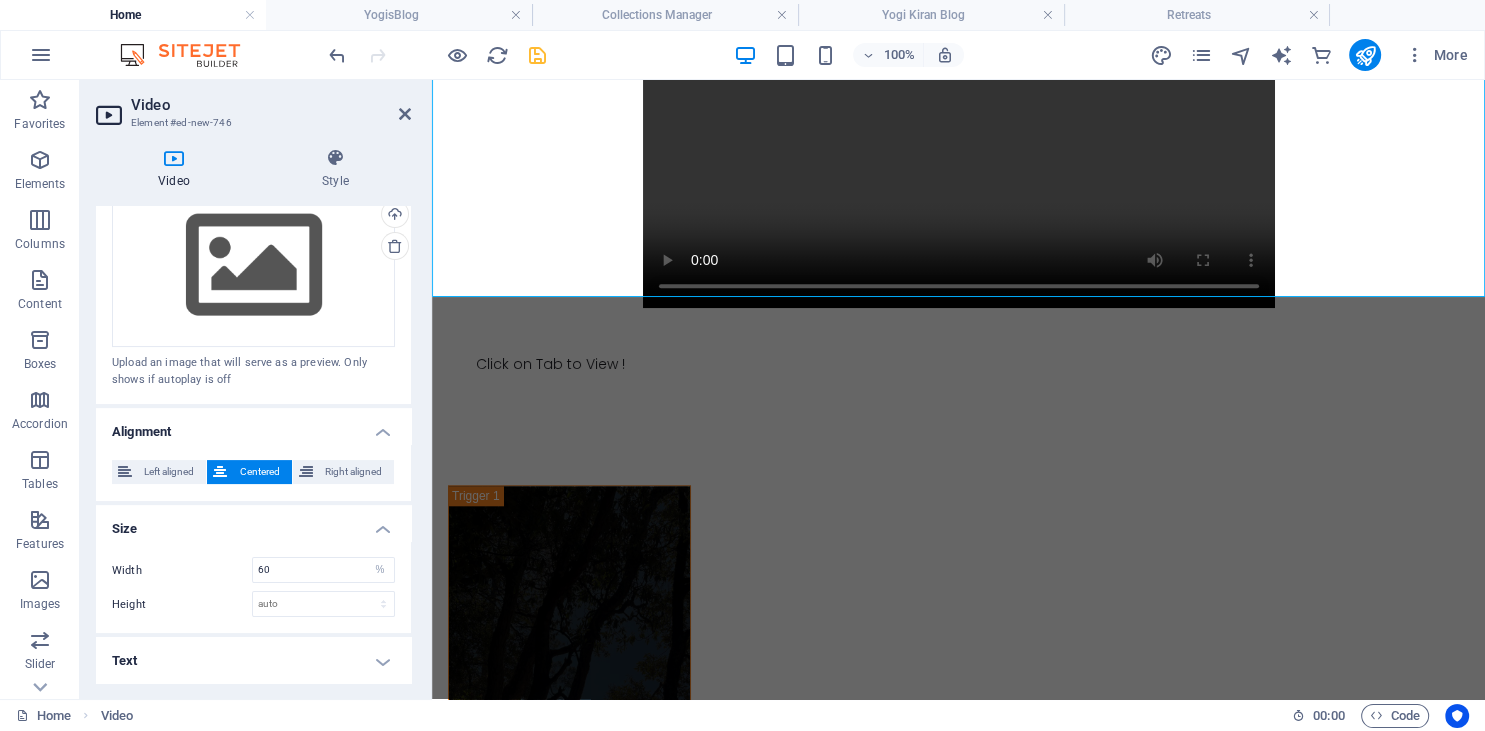 click on "Video" at bounding box center [178, 169] 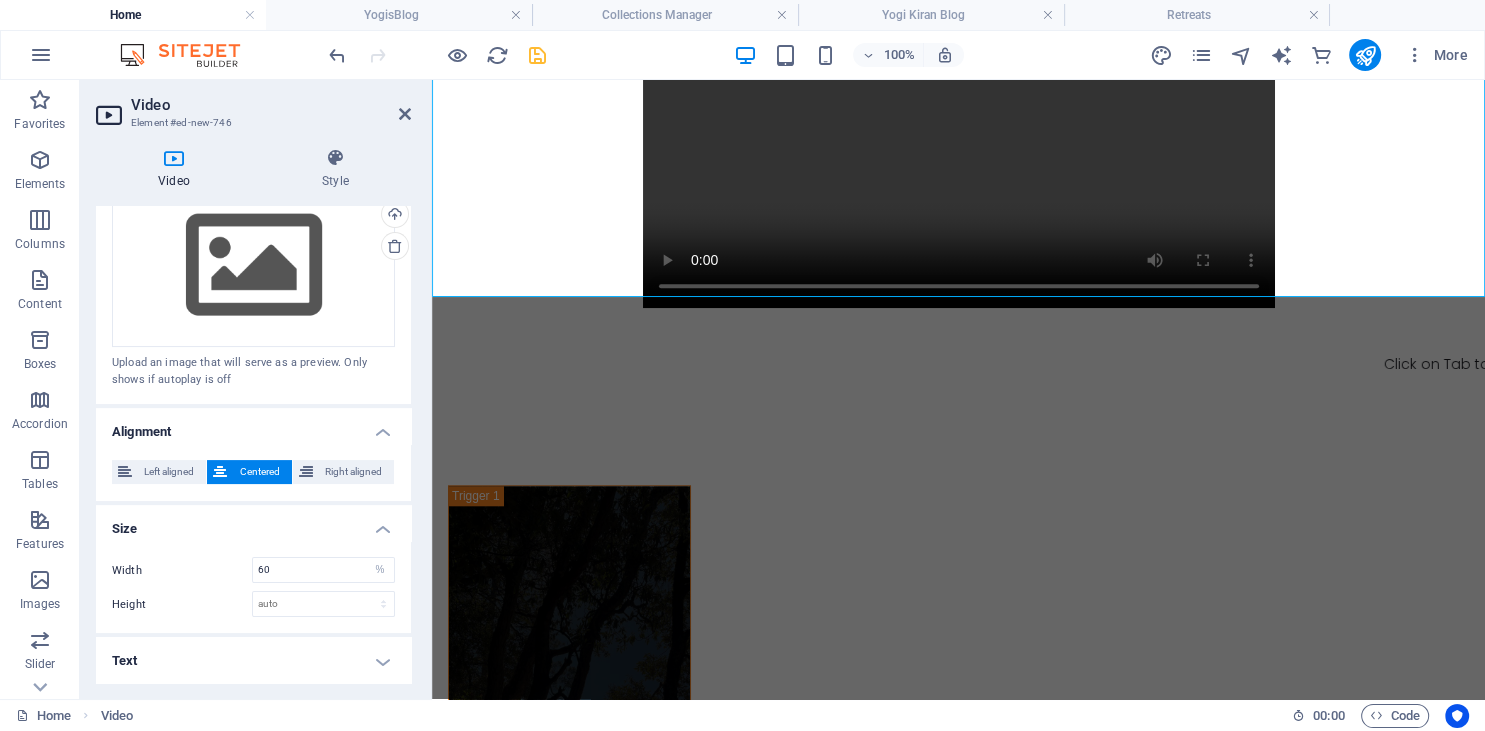 click on "Upload an image that will serve as a preview. Only shows if autoplay is off" at bounding box center [253, 371] 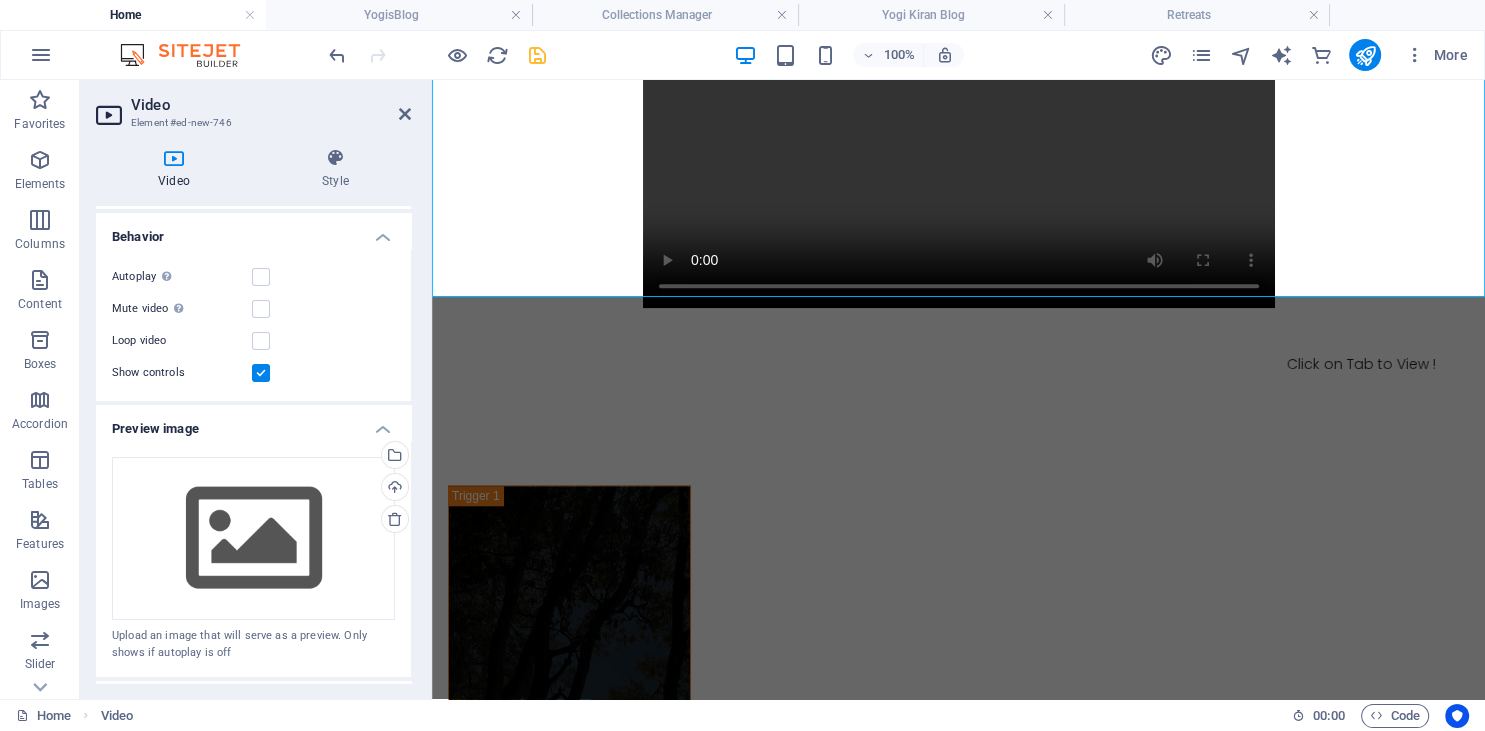 scroll, scrollTop: 0, scrollLeft: 0, axis: both 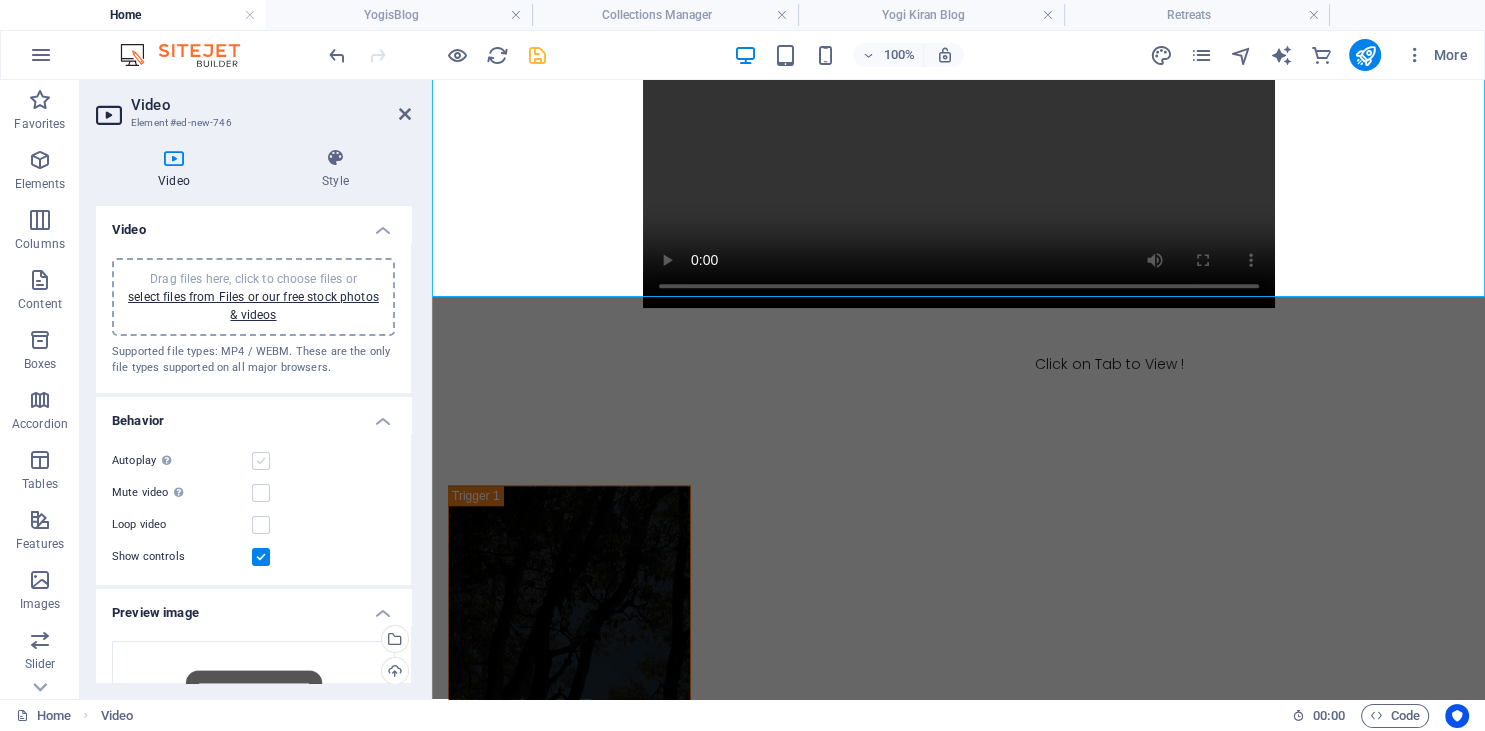 click at bounding box center (261, 461) 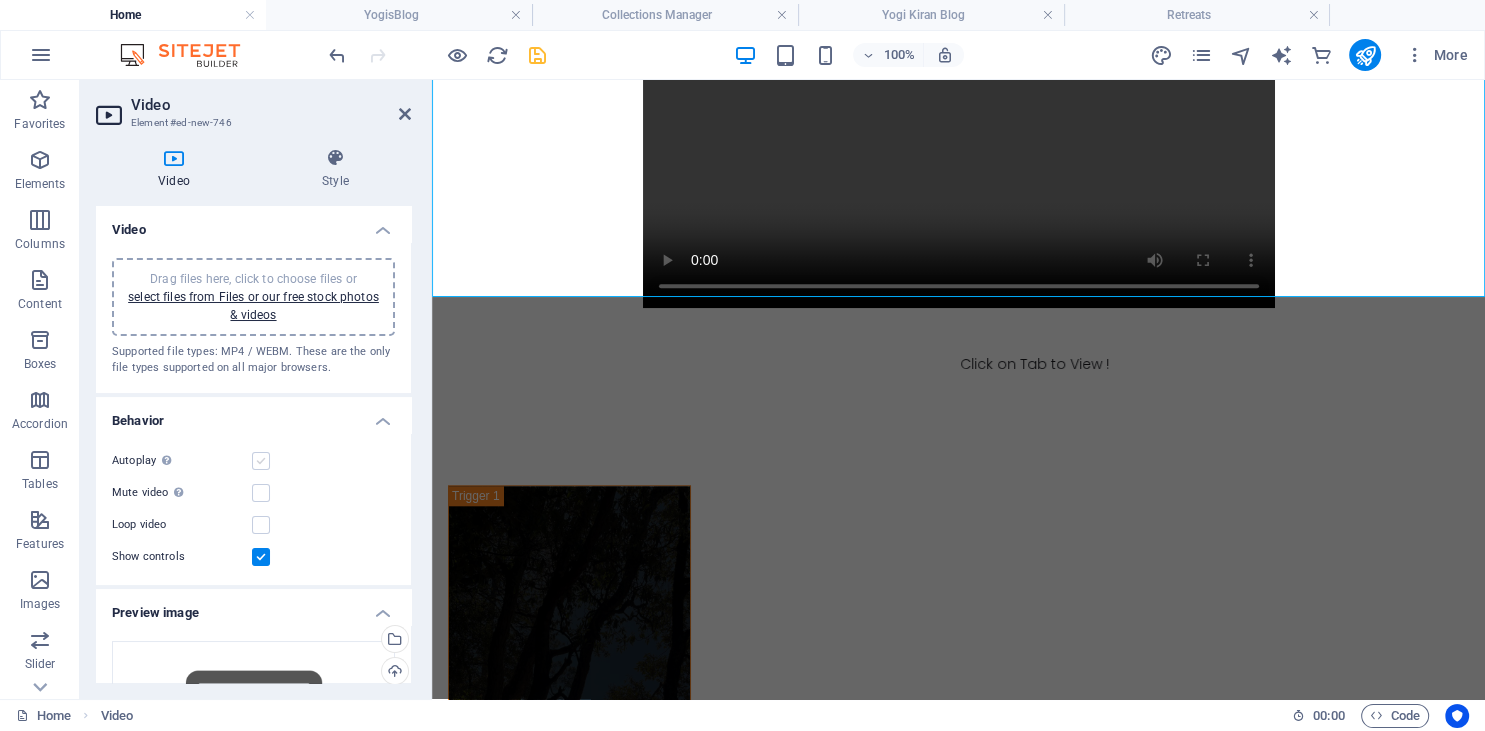 click on "Autoplay Autoplay is only available if muted is checked" at bounding box center (0, 0) 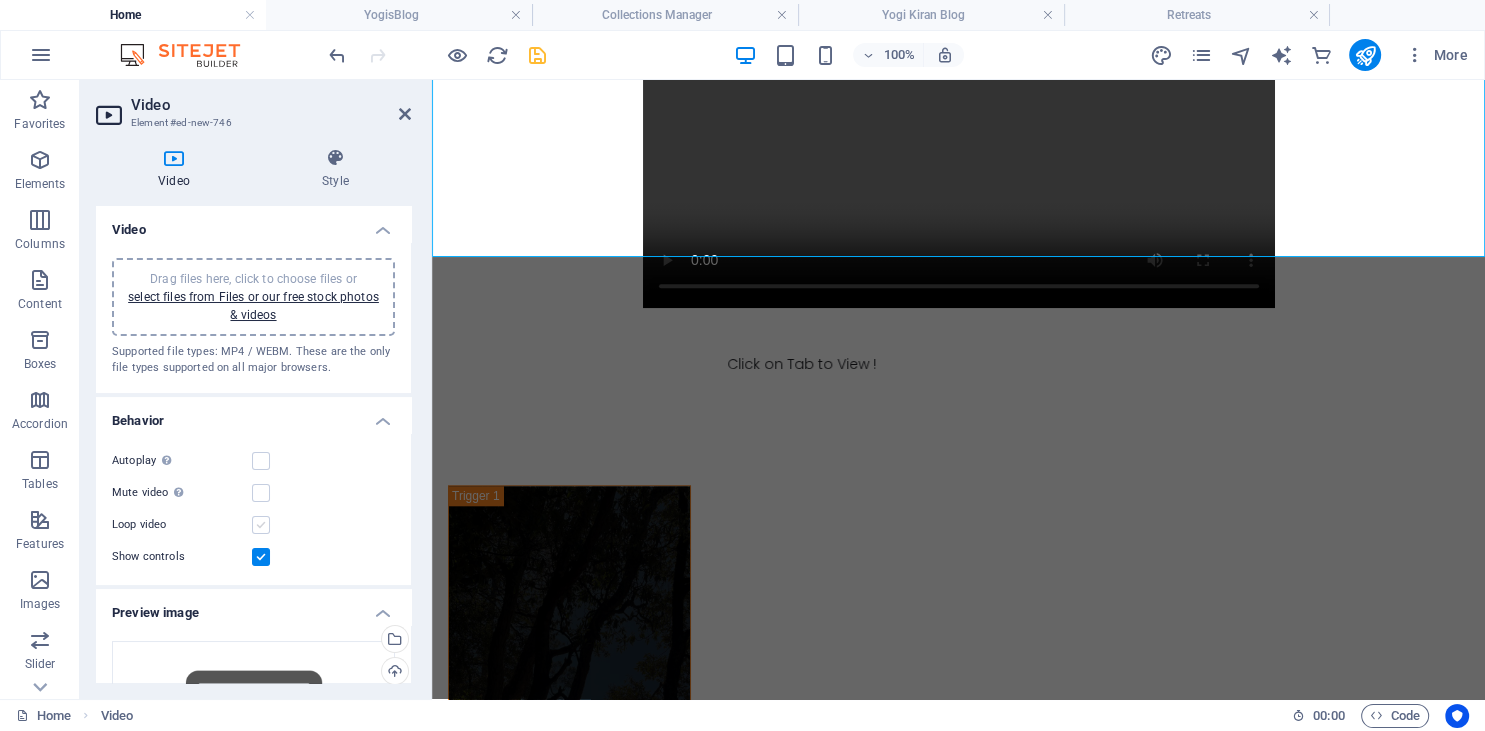 click at bounding box center [261, 525] 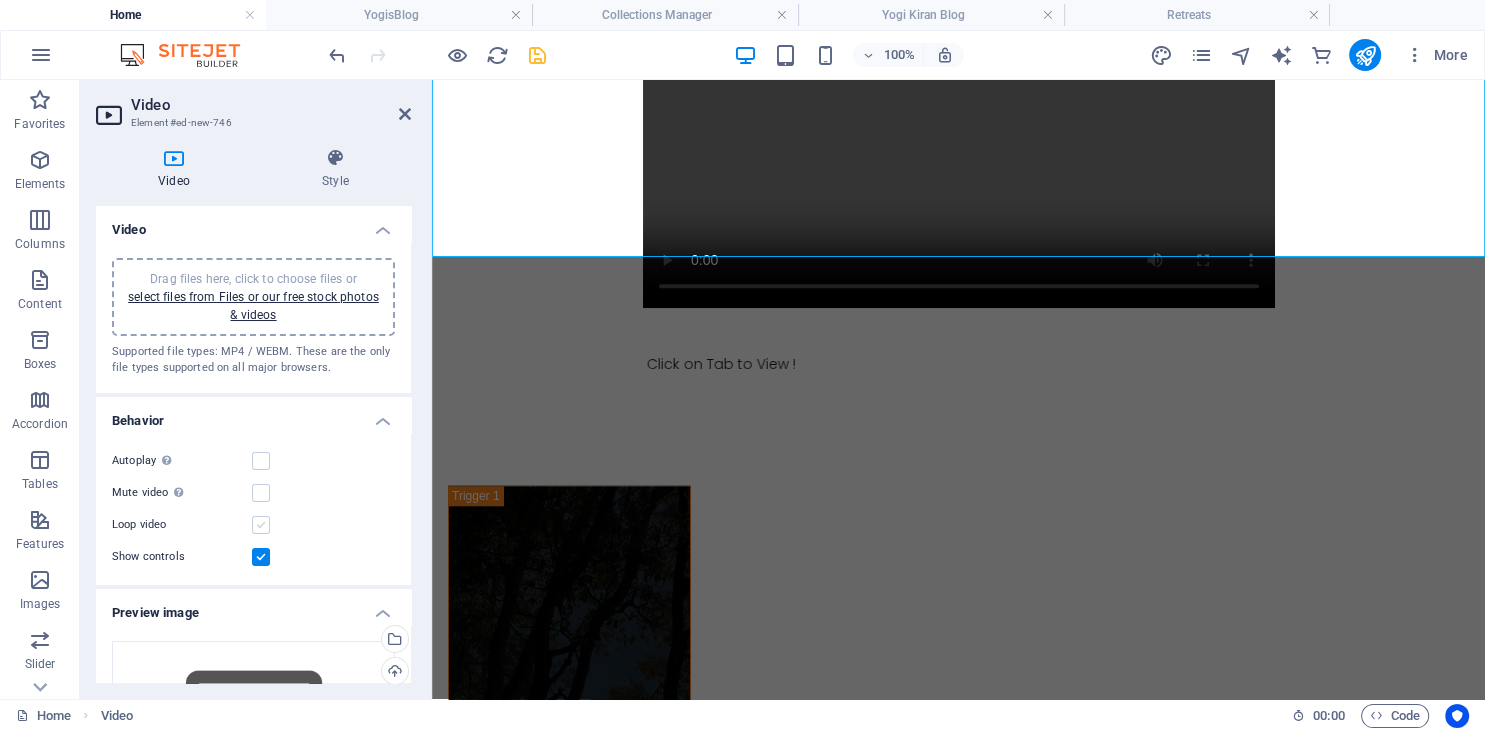 click on "Loop video" at bounding box center [0, 0] 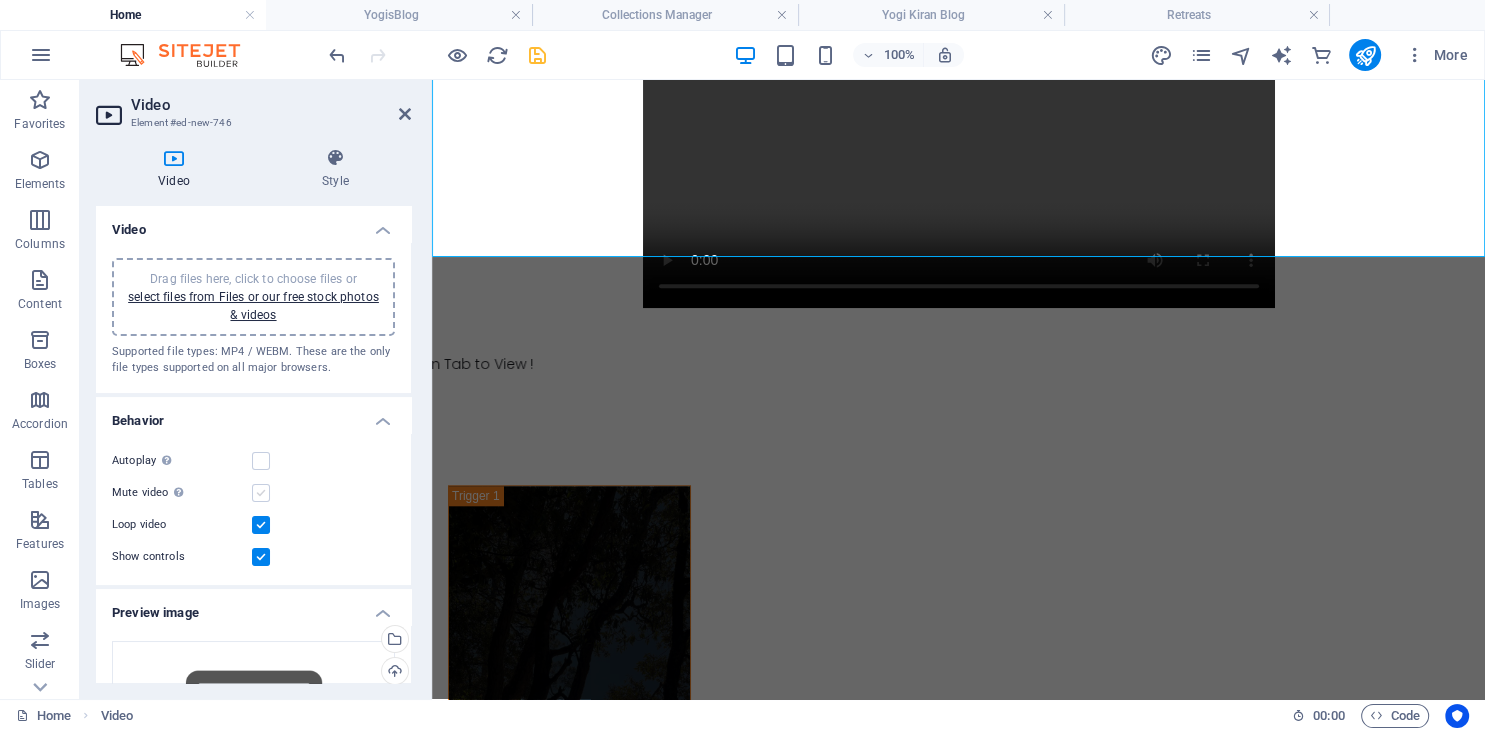 click at bounding box center [261, 493] 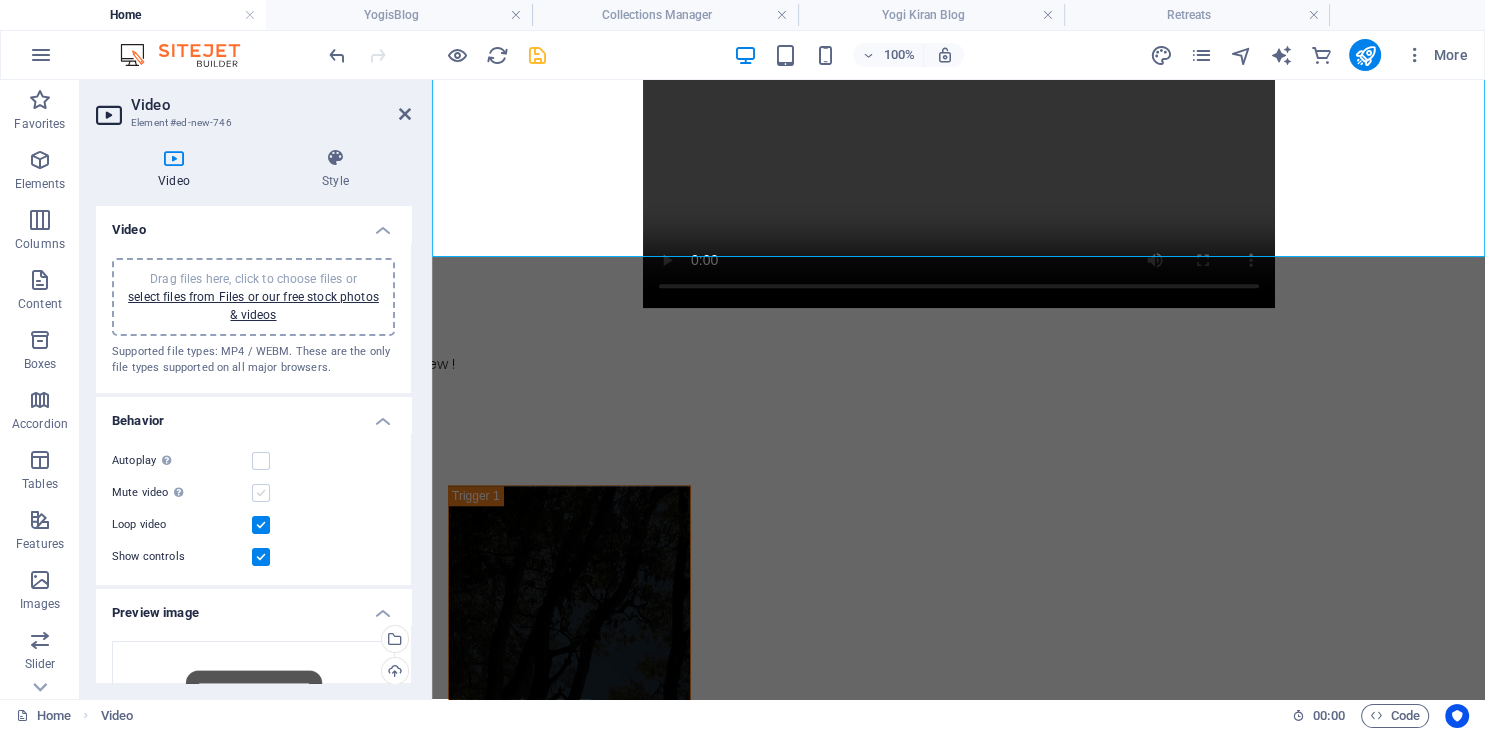 click on "Mute video Autoplay will be available if muted is checked" at bounding box center [0, 0] 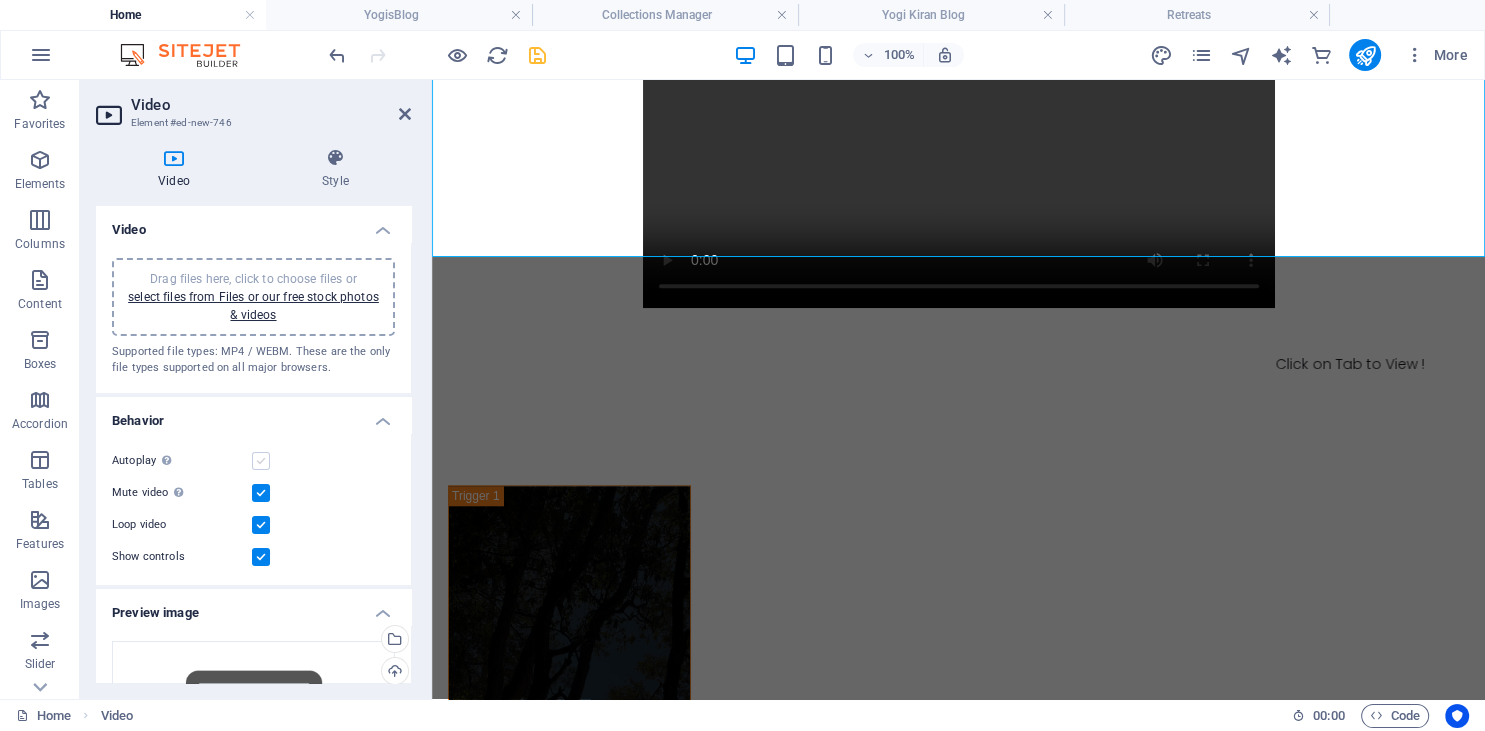 click at bounding box center [261, 461] 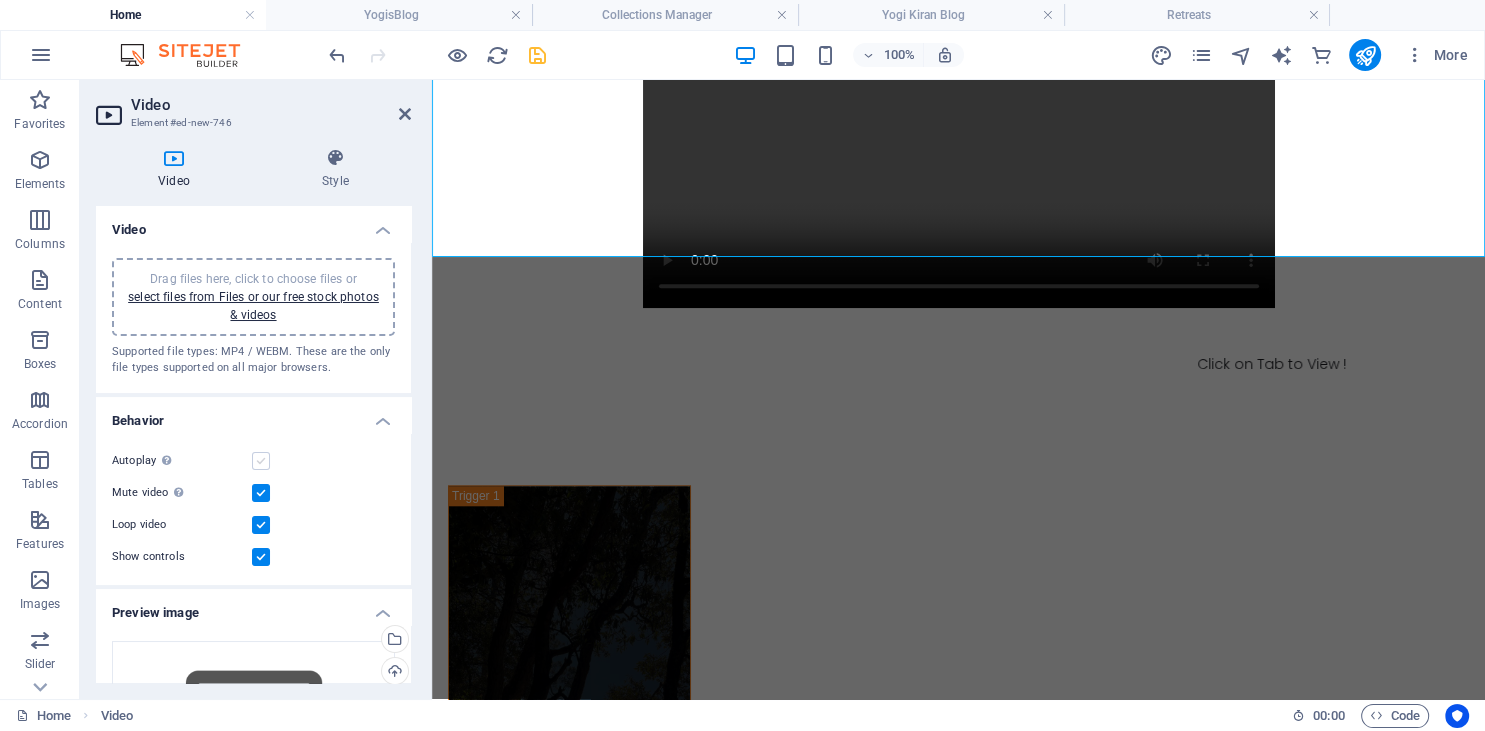 click on "Autoplay Autoplay is only available if muted is checked" at bounding box center [0, 0] 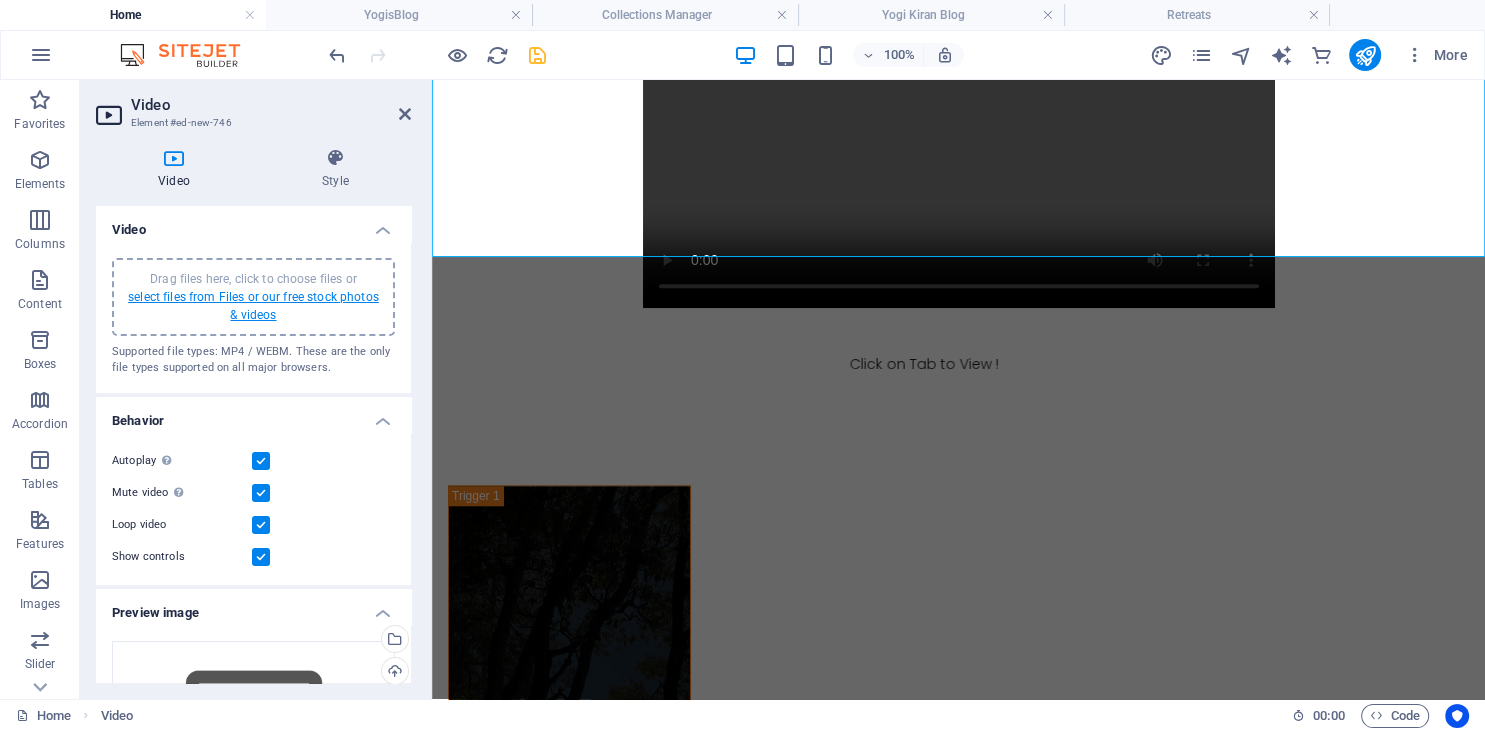 click on "select files from Files or our free stock photos & videos" at bounding box center [253, 306] 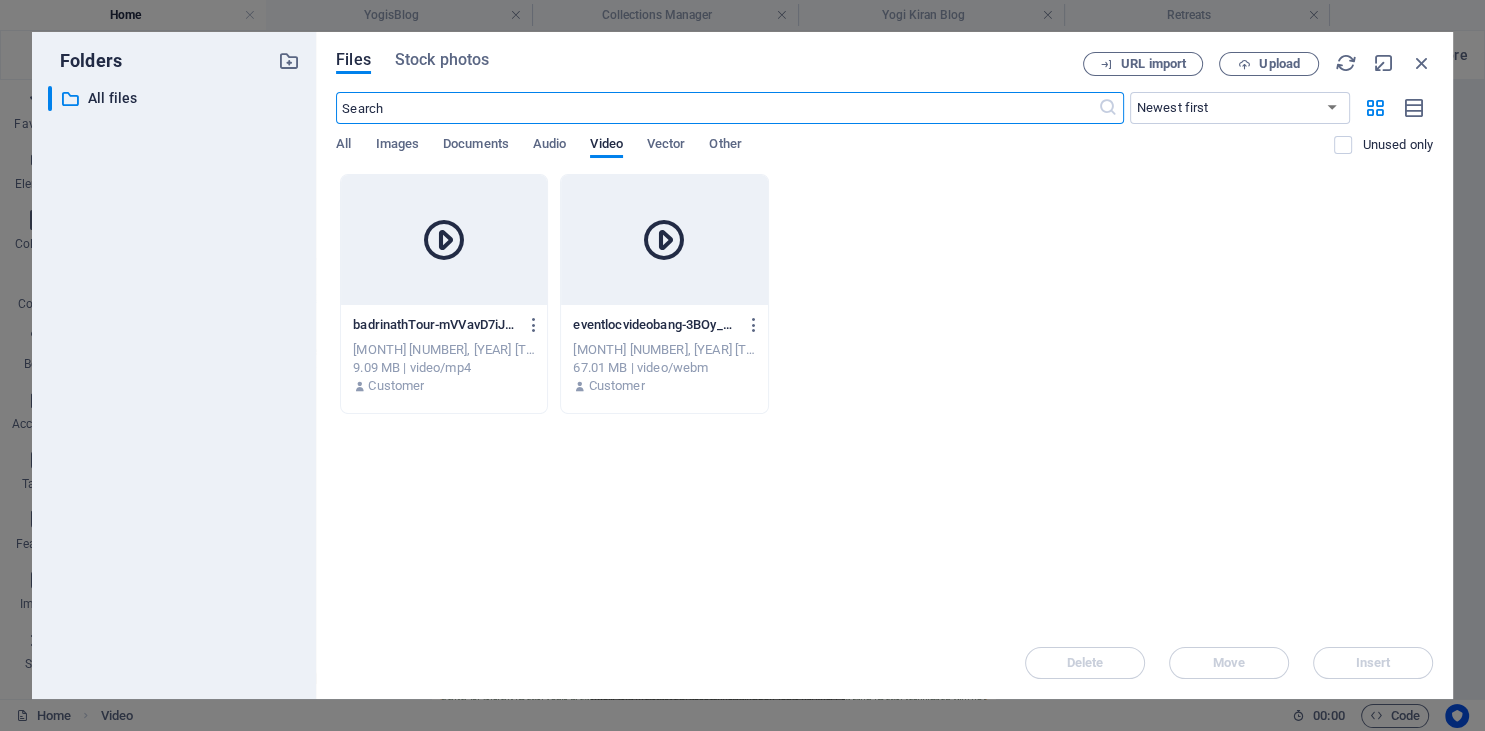 scroll, scrollTop: 1712, scrollLeft: 0, axis: vertical 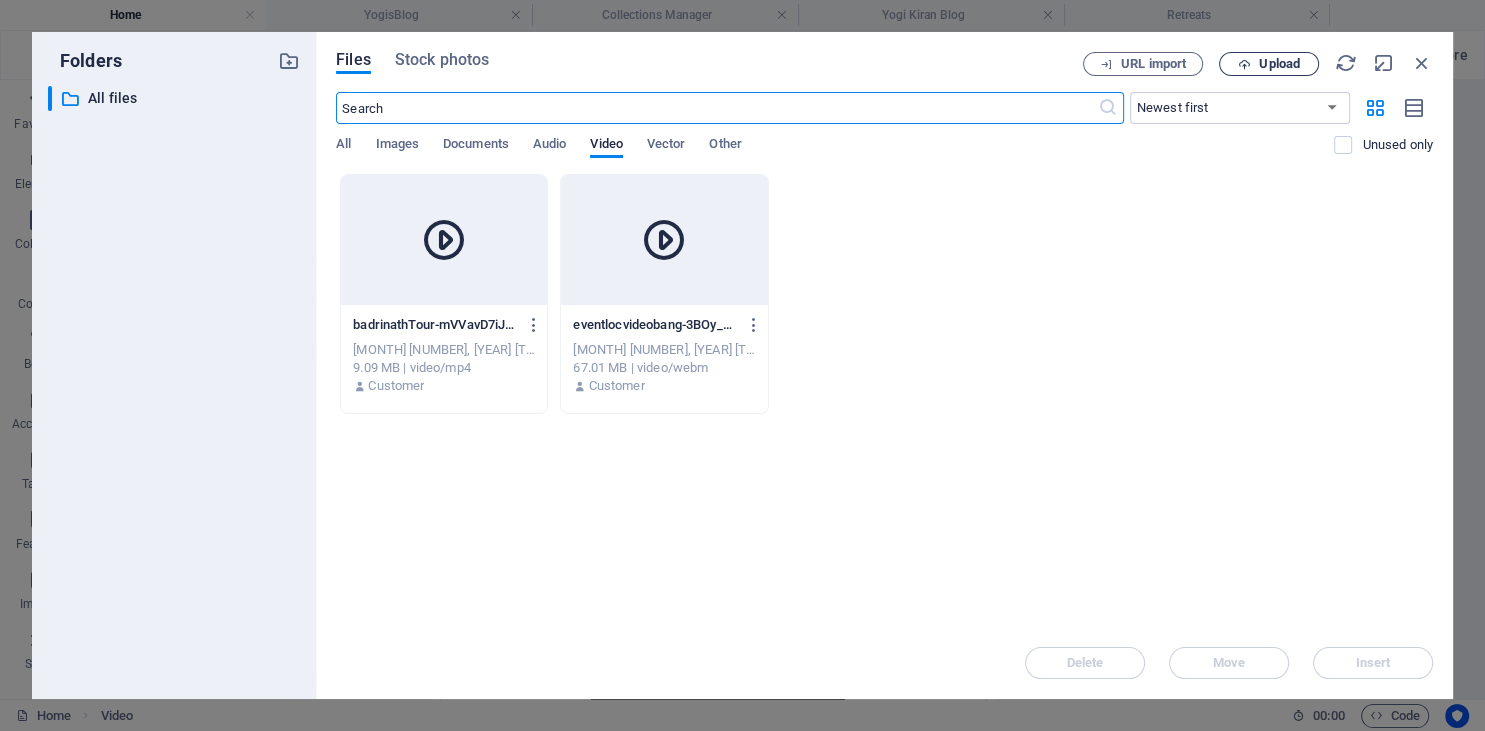 click on "Upload" at bounding box center [1269, 64] 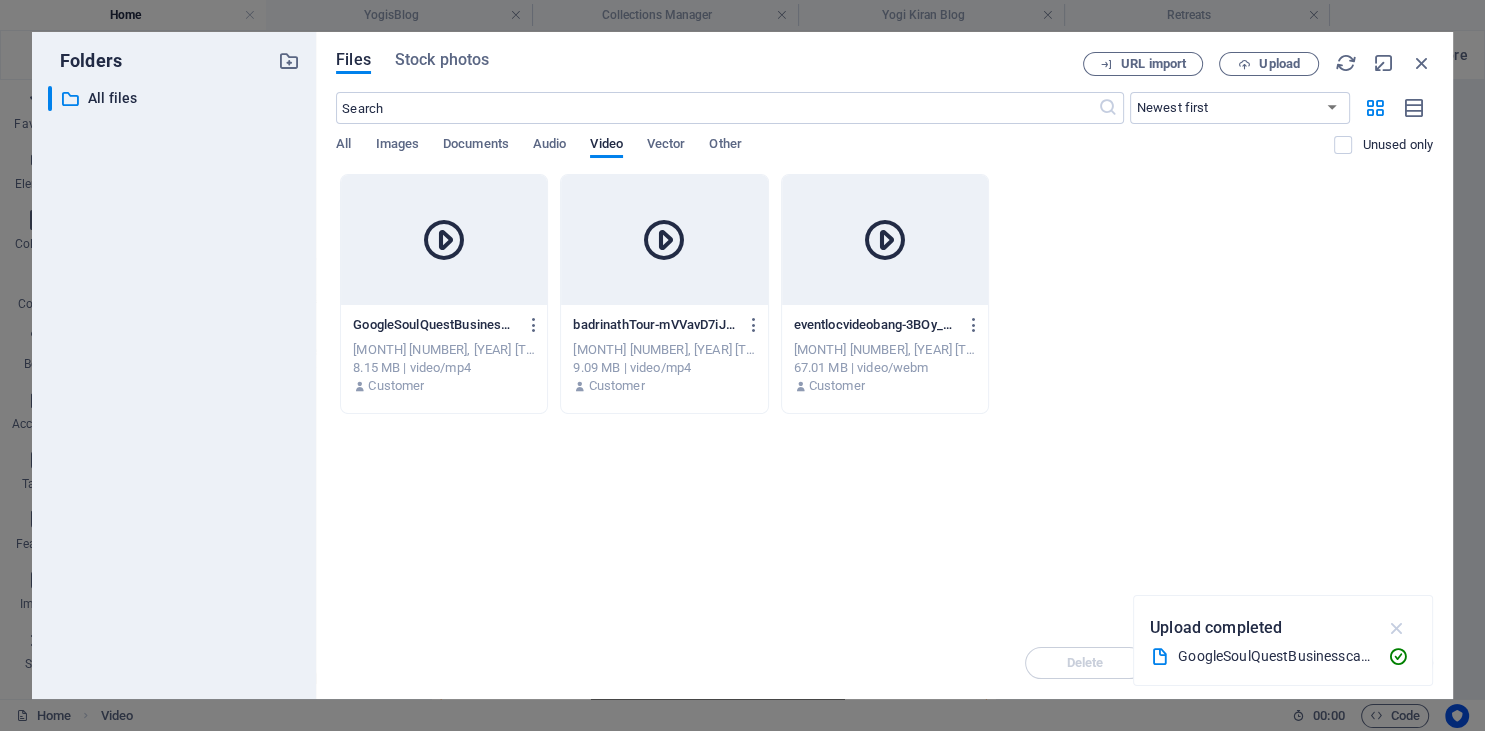 click at bounding box center [1396, 628] 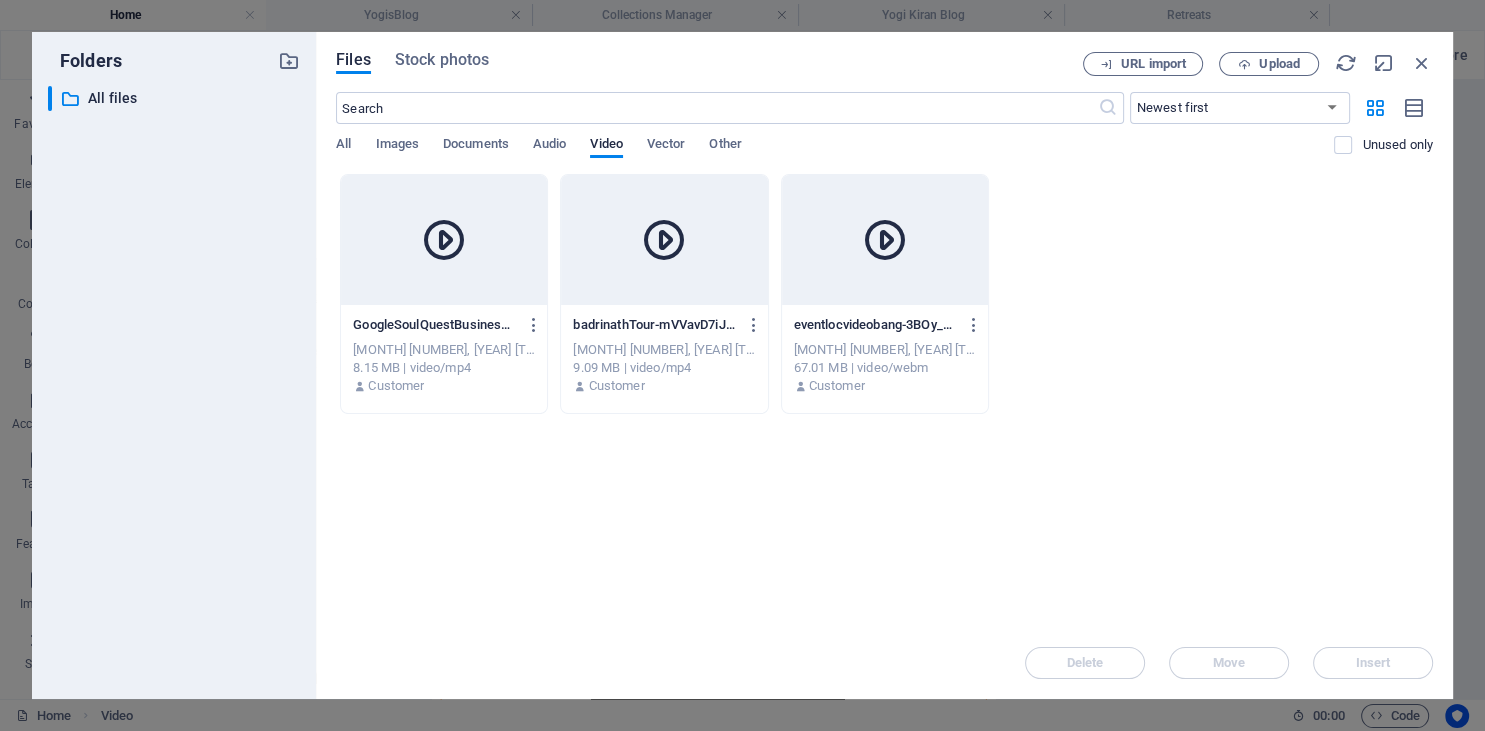 click at bounding box center [444, 240] 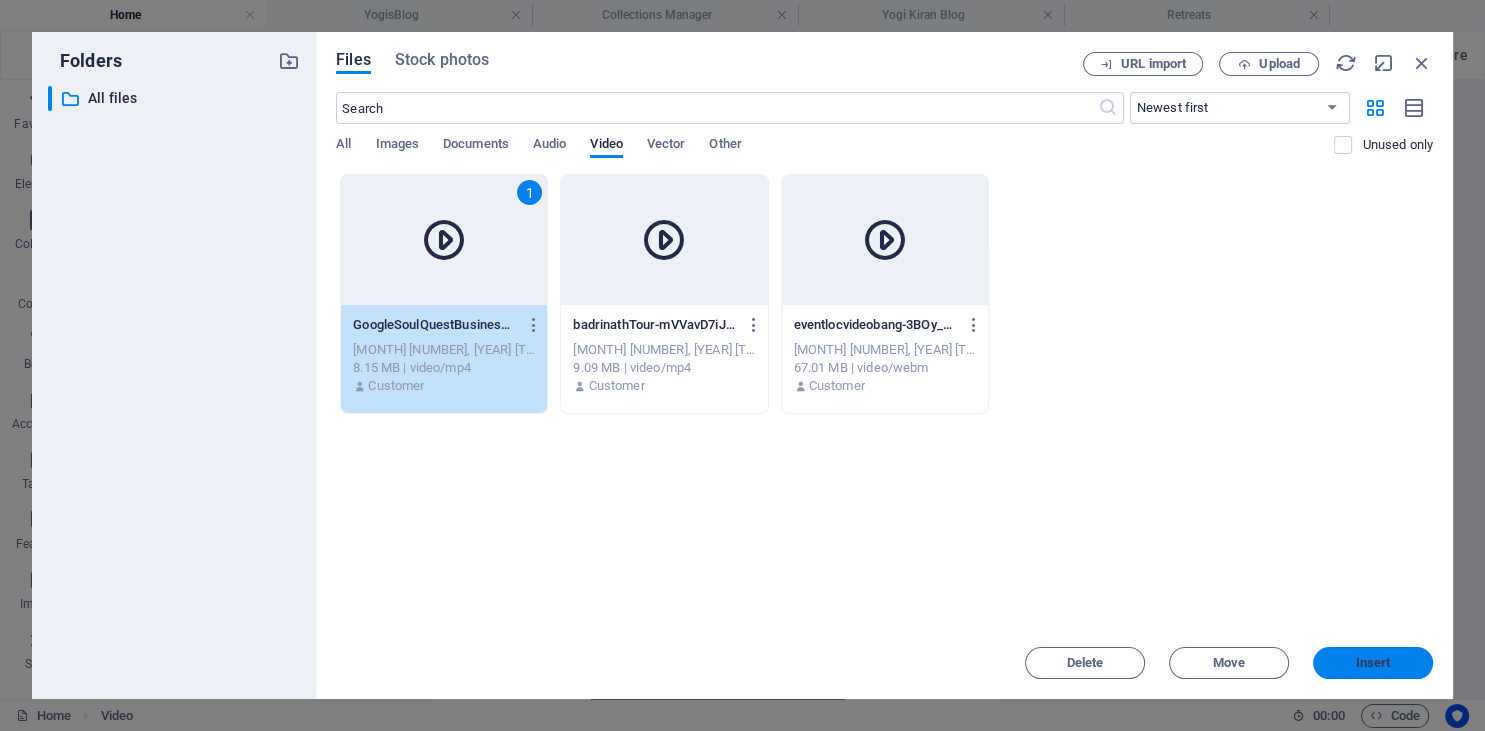 drag, startPoint x: 1353, startPoint y: 660, endPoint x: 777, endPoint y: 508, distance: 595.7181 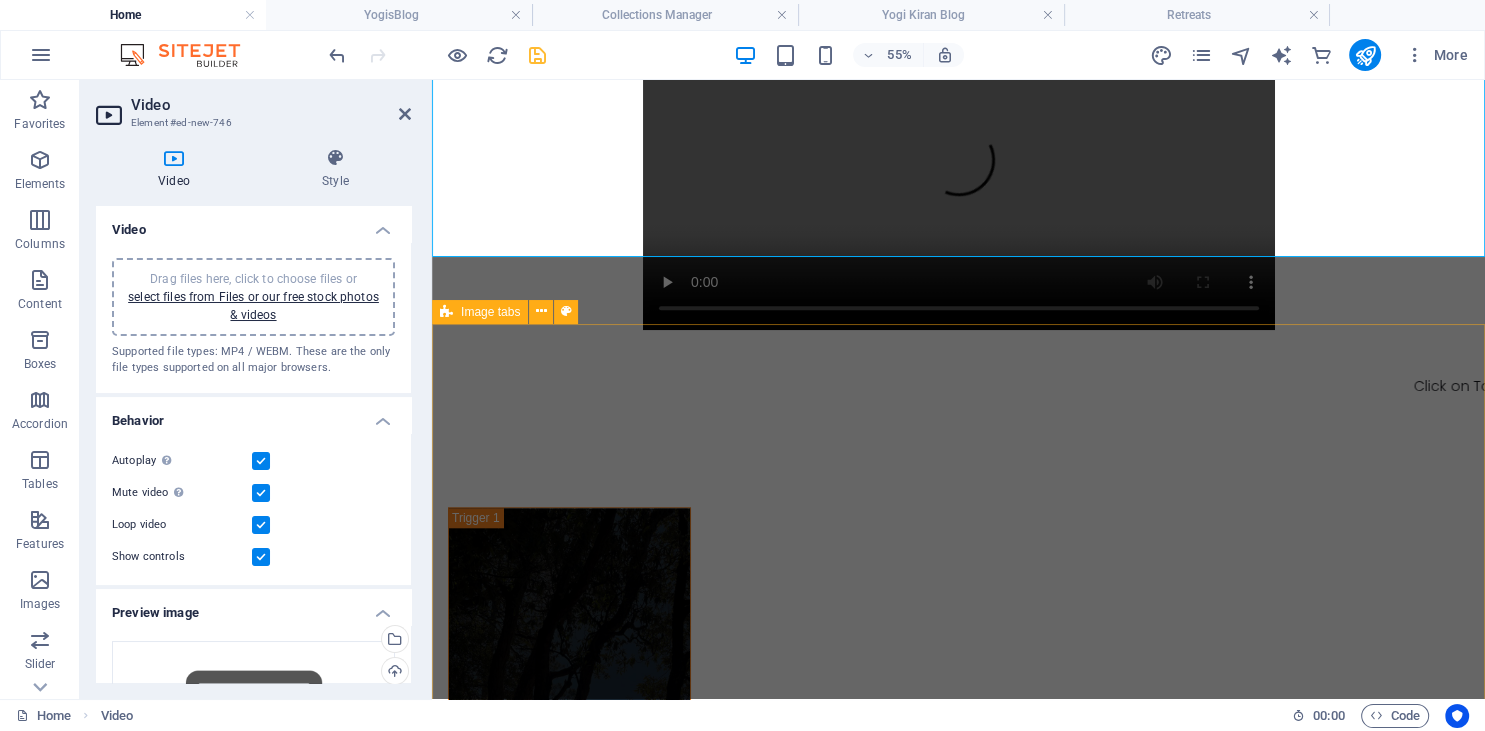 scroll, scrollTop: 1734, scrollLeft: 0, axis: vertical 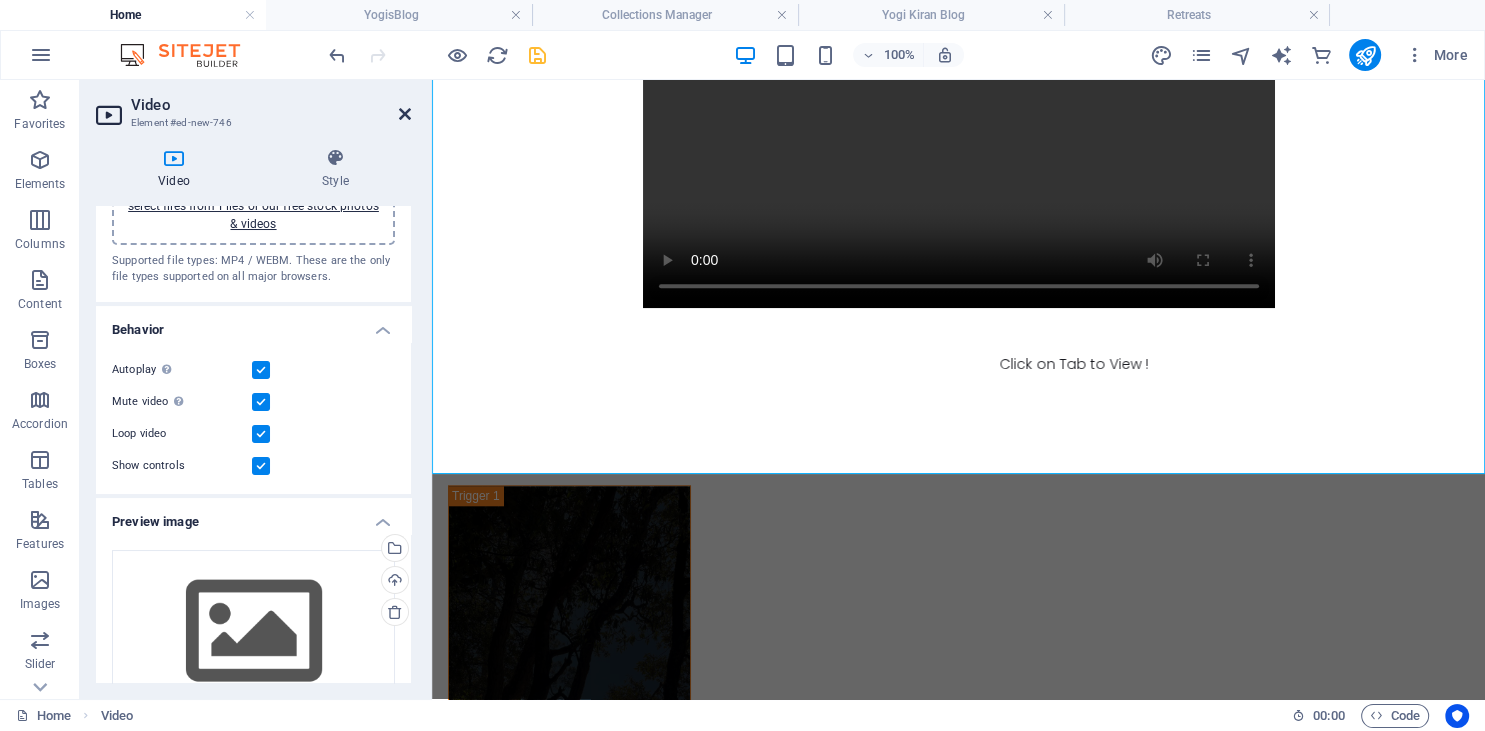 click at bounding box center (405, 114) 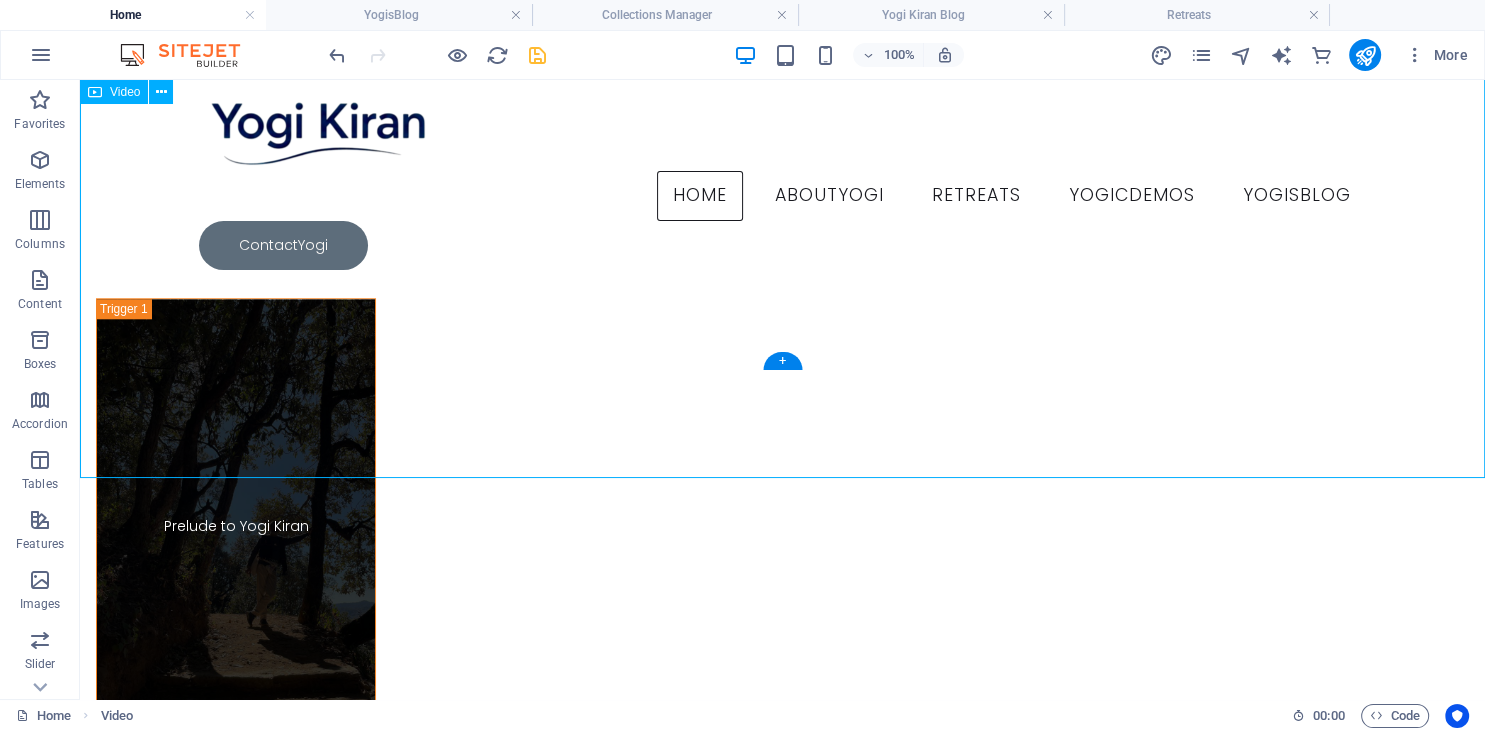 scroll, scrollTop: 1947, scrollLeft: 0, axis: vertical 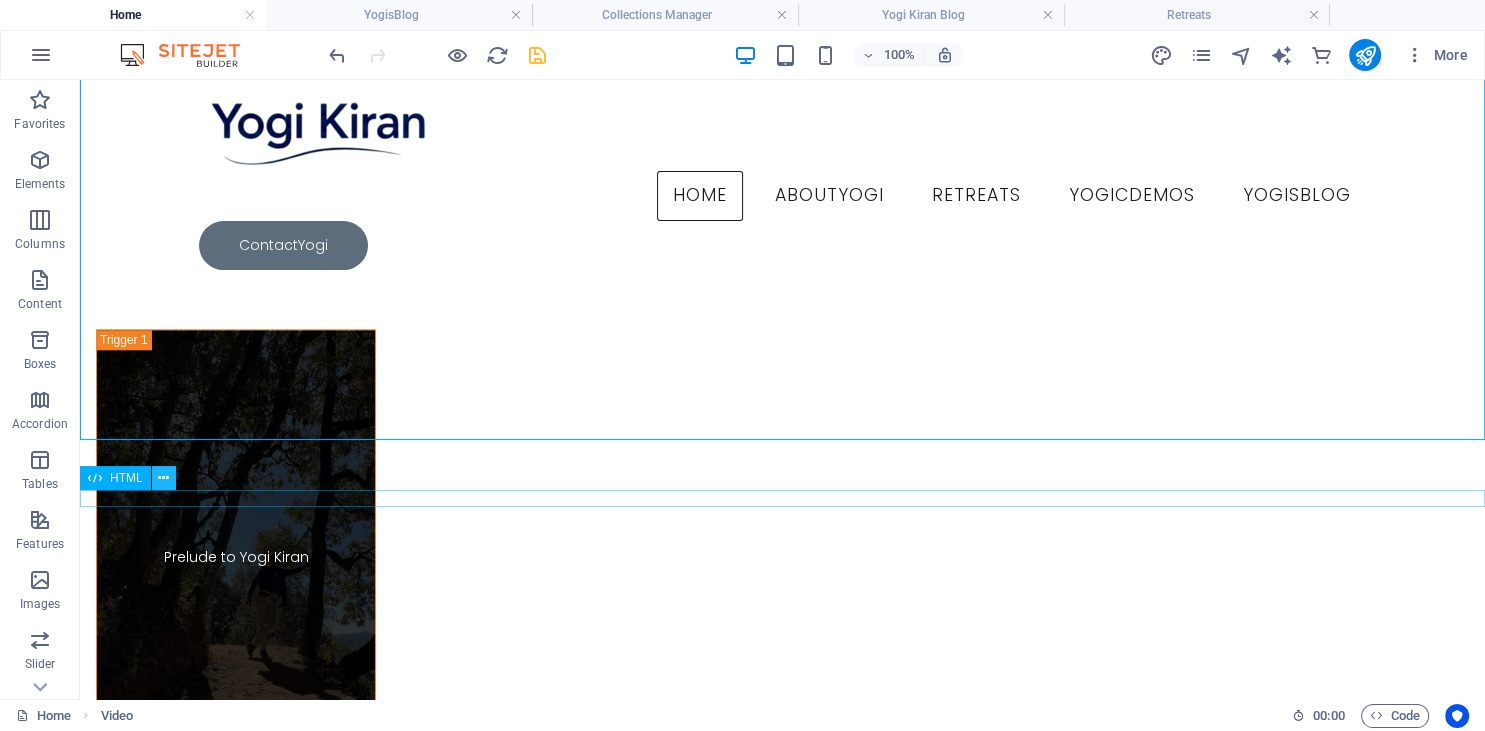 click at bounding box center (163, 478) 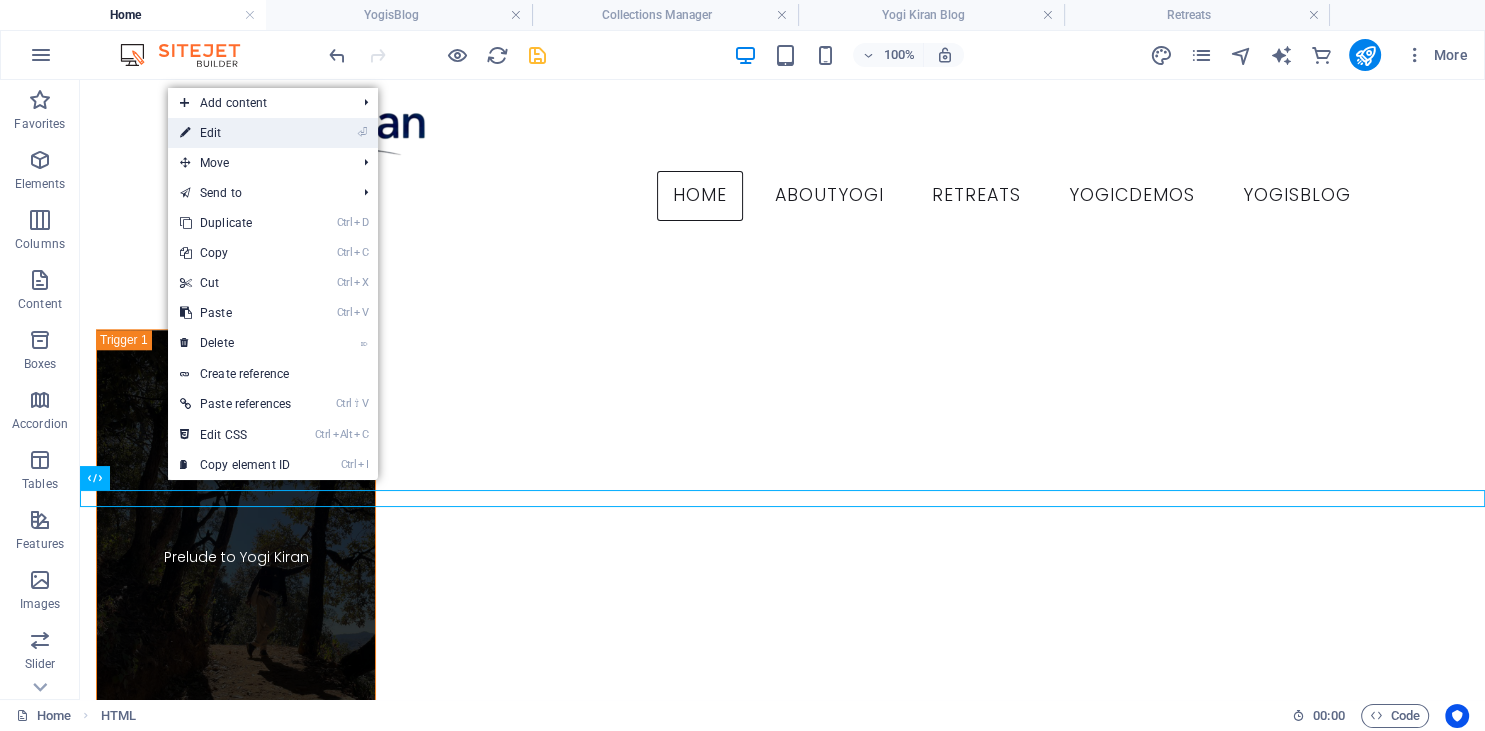 click on "⏎  Edit" at bounding box center [235, 133] 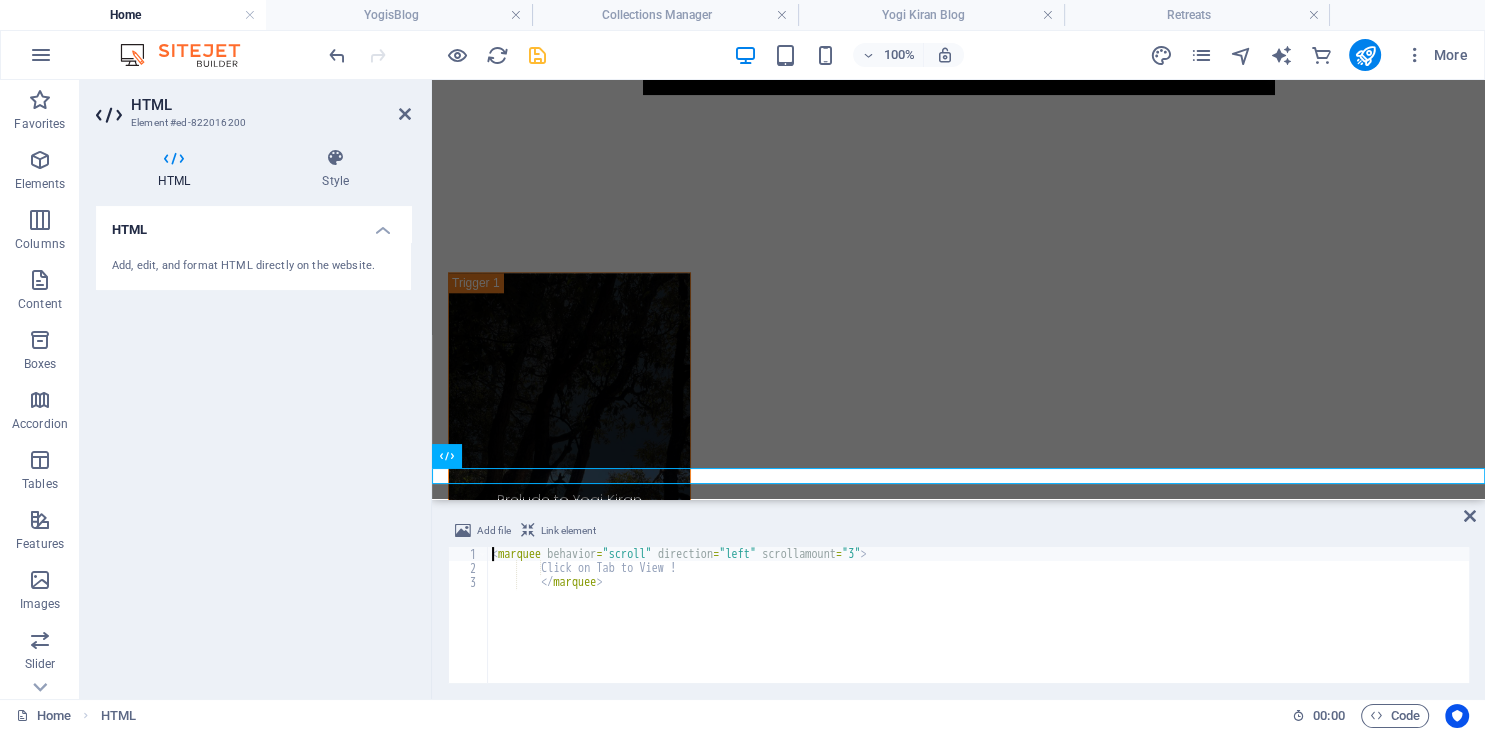 scroll, scrollTop: 1790, scrollLeft: 0, axis: vertical 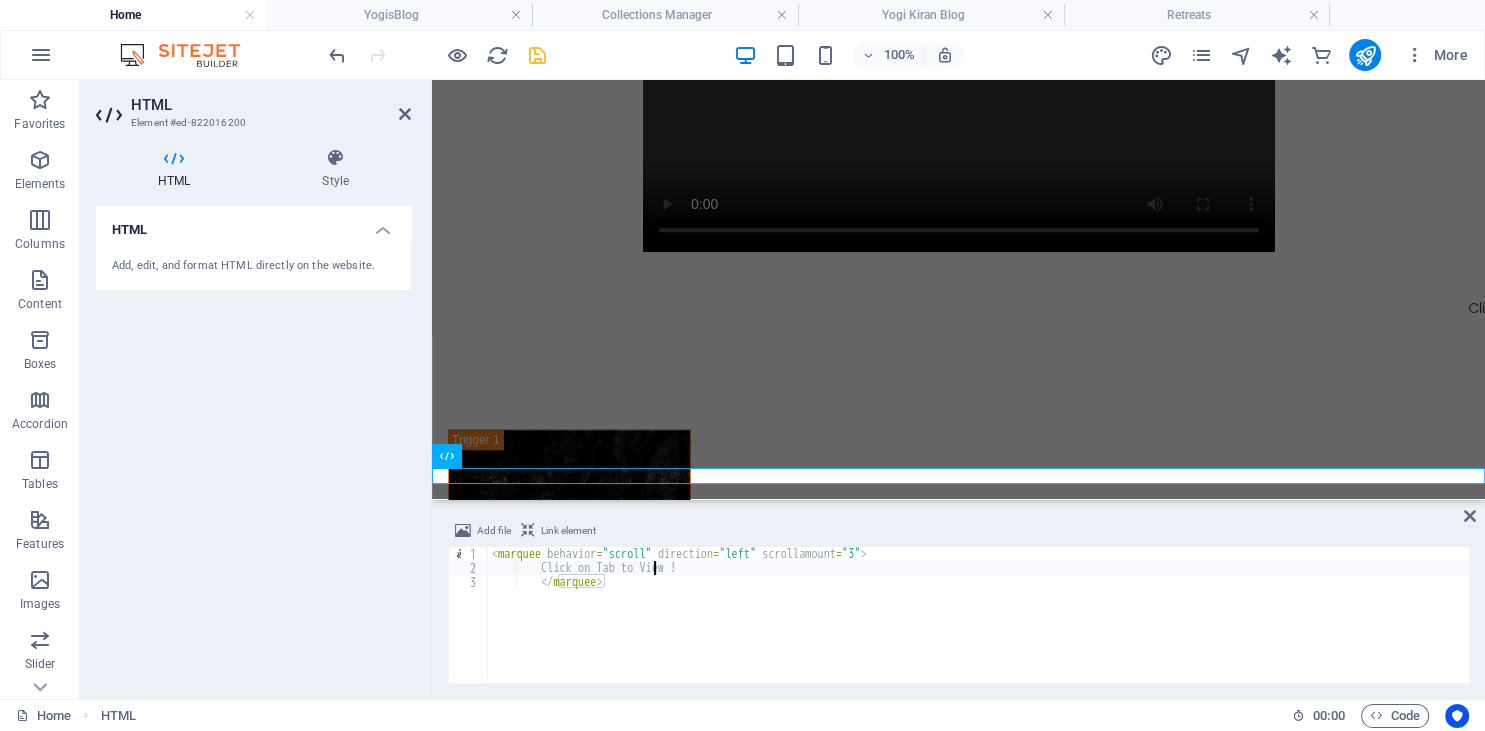 click on "<marquee behavior="scroll" direction="left" scrollamount="3">
Click on Tab to View !
</marquee>" at bounding box center [978, 629] 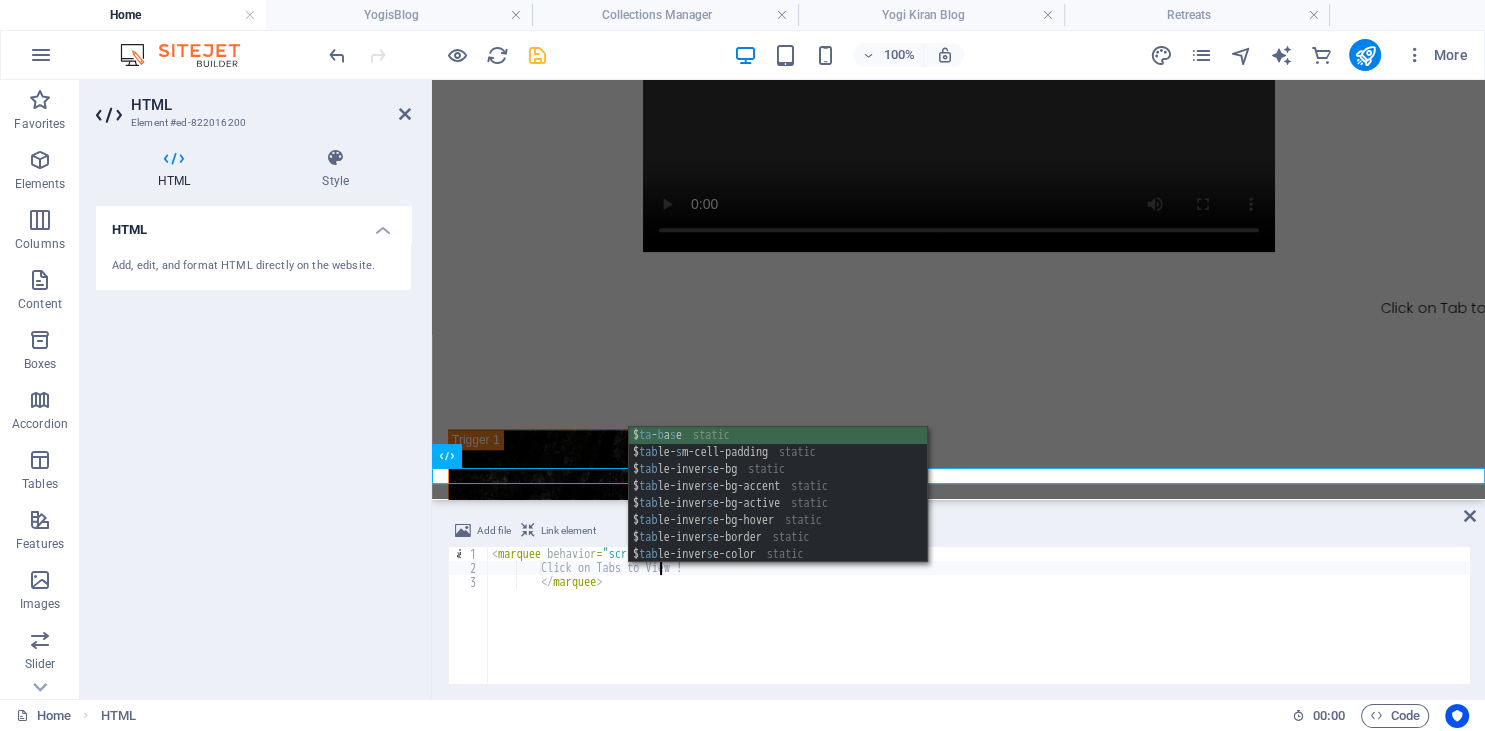 scroll, scrollTop: 0, scrollLeft: 12, axis: horizontal 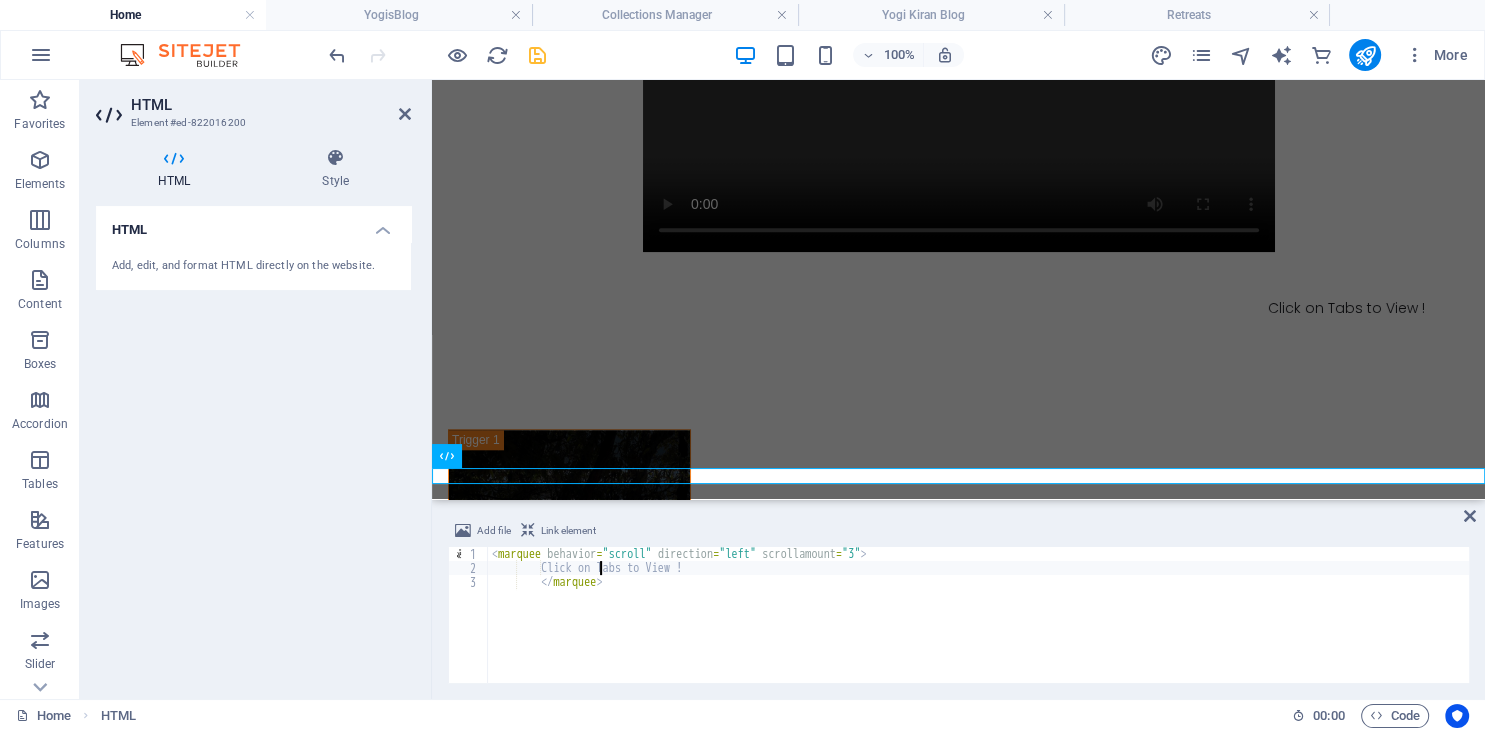 click on "< marquee behavior = "scroll" direction = "left" scrollamount = "3" >               Click on Tabs to View !           </ marquee >" at bounding box center (978, 629) 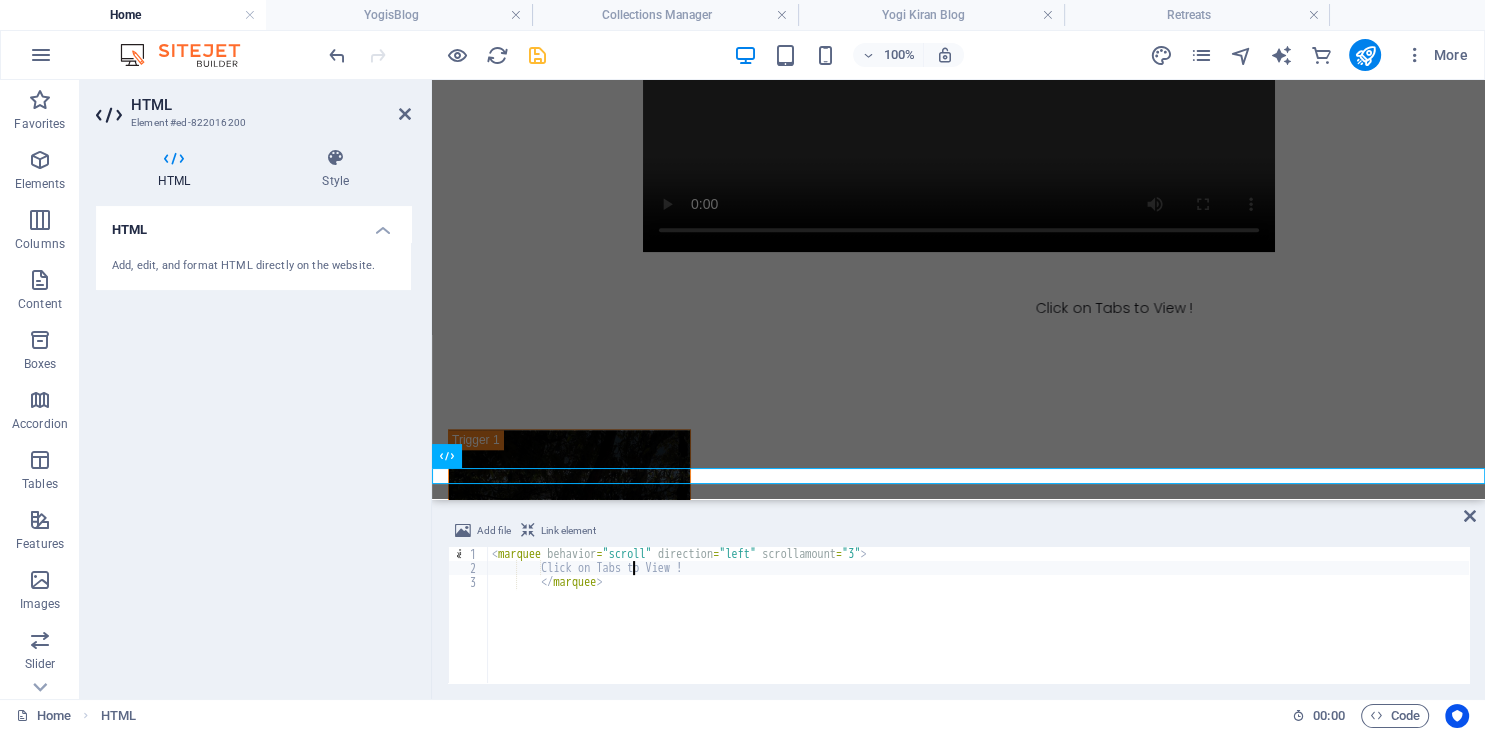 click on "< marquee behavior = "scroll" direction = "left" scrollamount = "3" >               Click on Tabs to View !           </ marquee >" at bounding box center (978, 629) 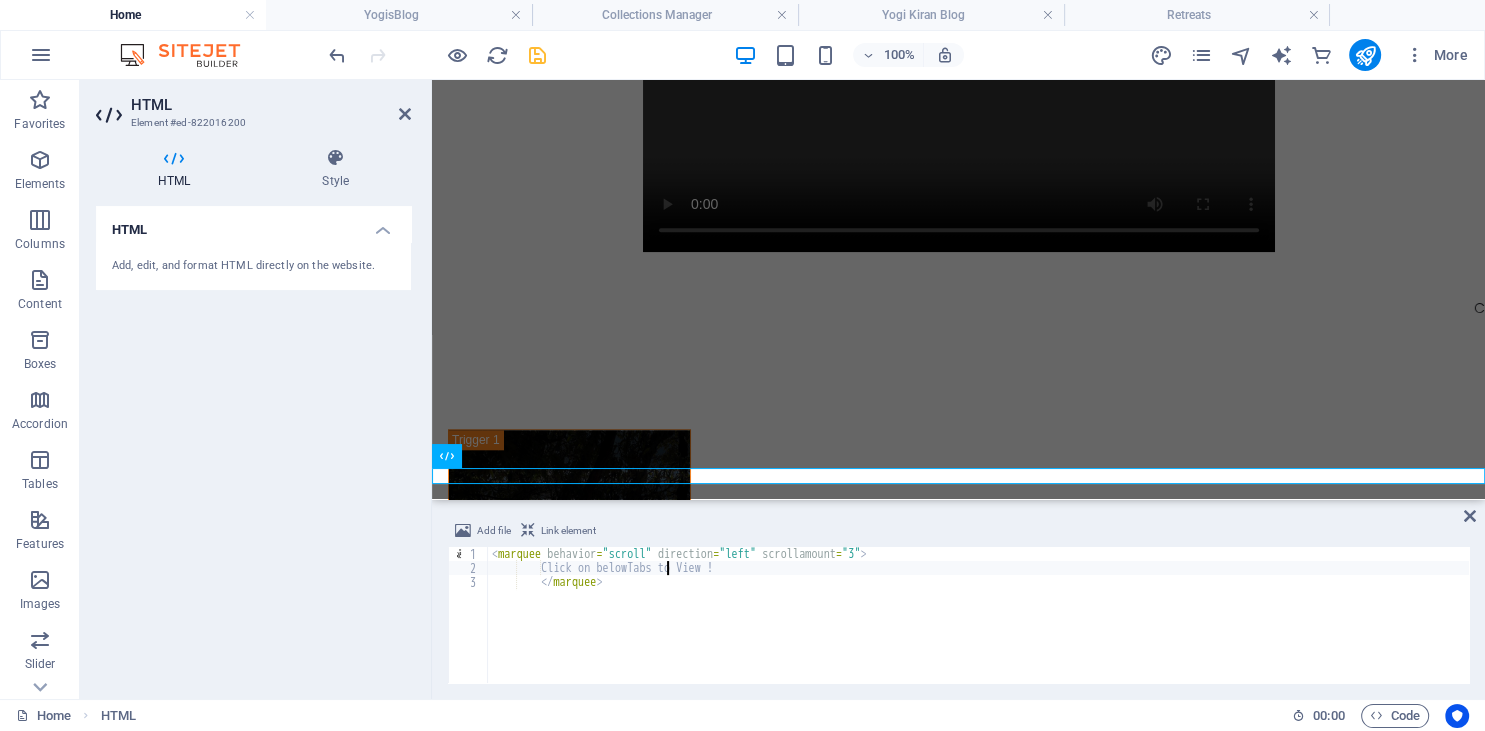 type on "Click on below Tabs to View !" 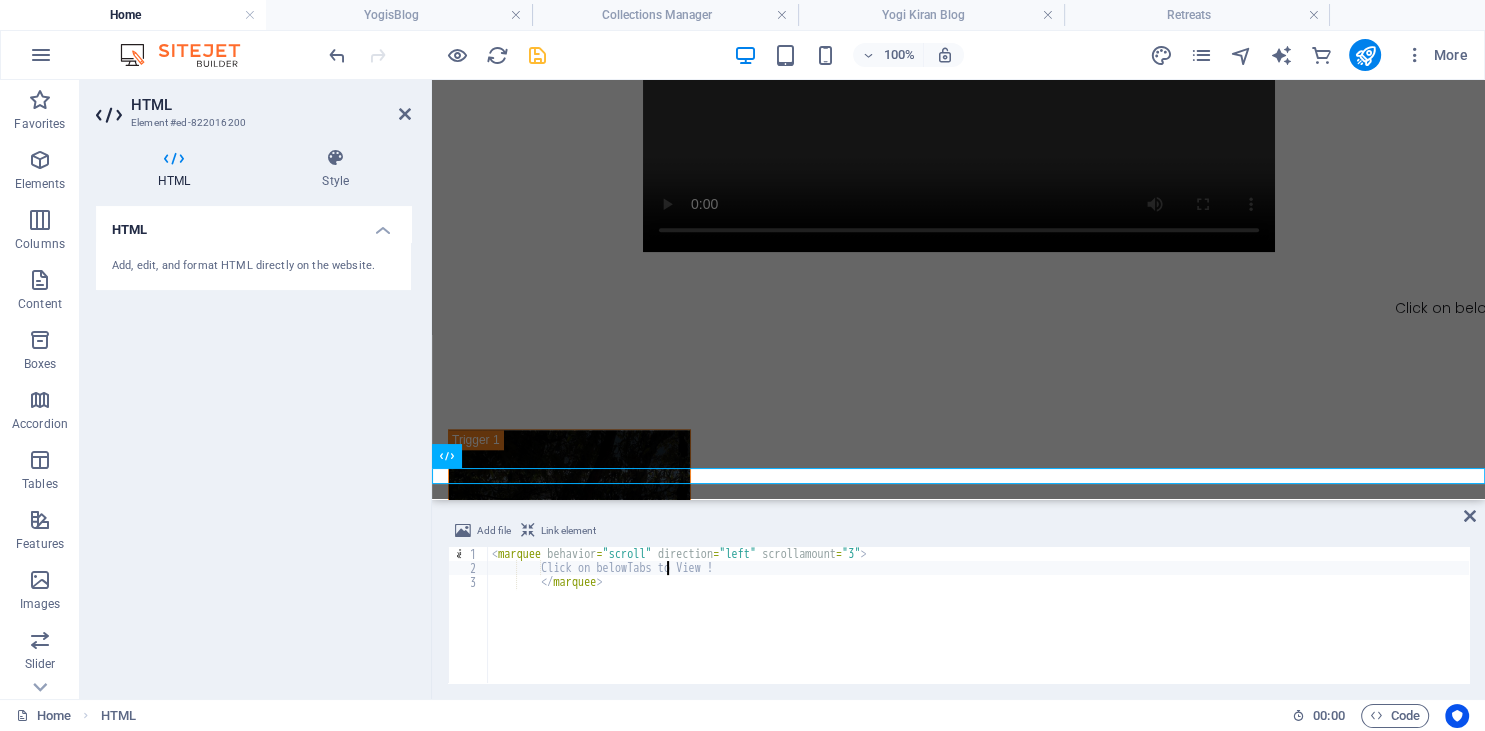 scroll, scrollTop: 0, scrollLeft: 14, axis: horizontal 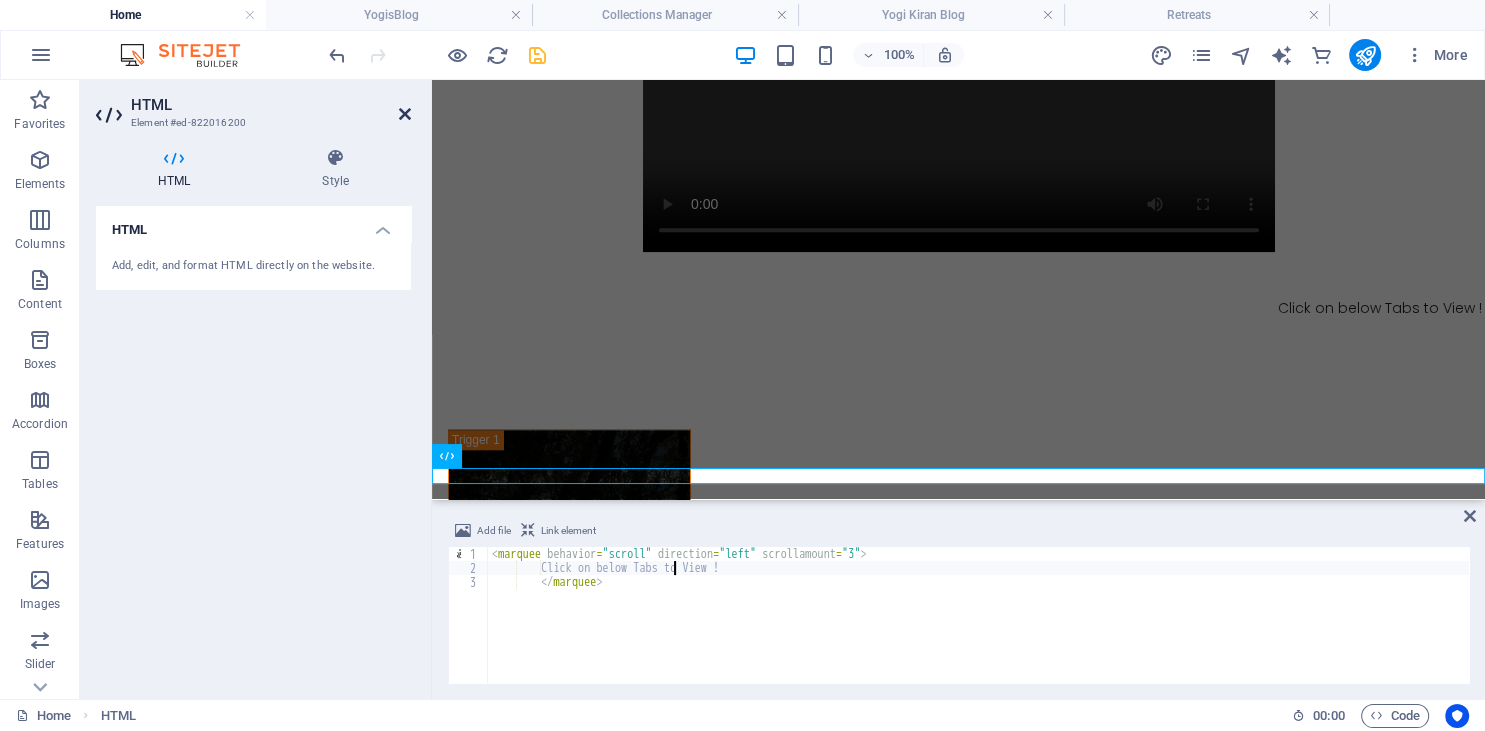 click at bounding box center (405, 114) 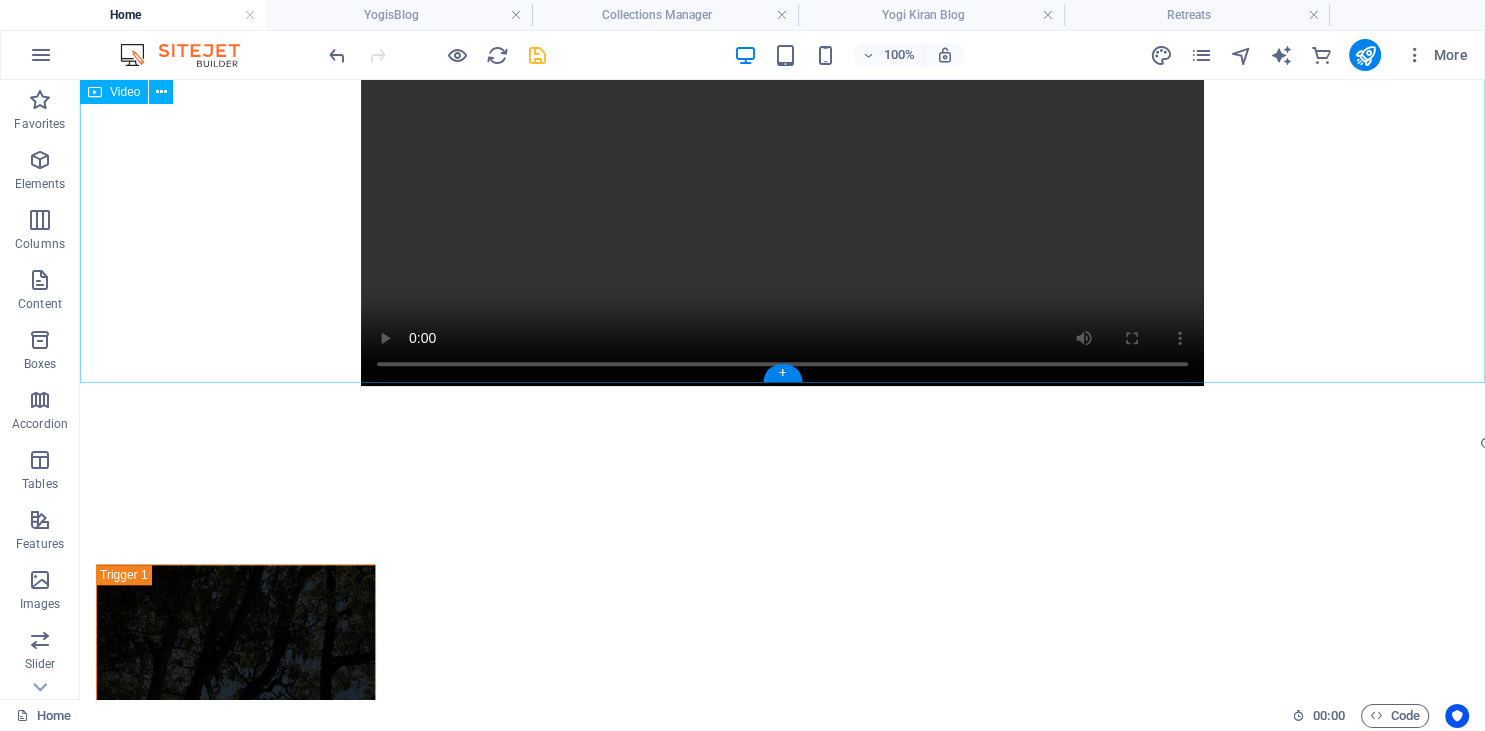 scroll, scrollTop: 2004, scrollLeft: 0, axis: vertical 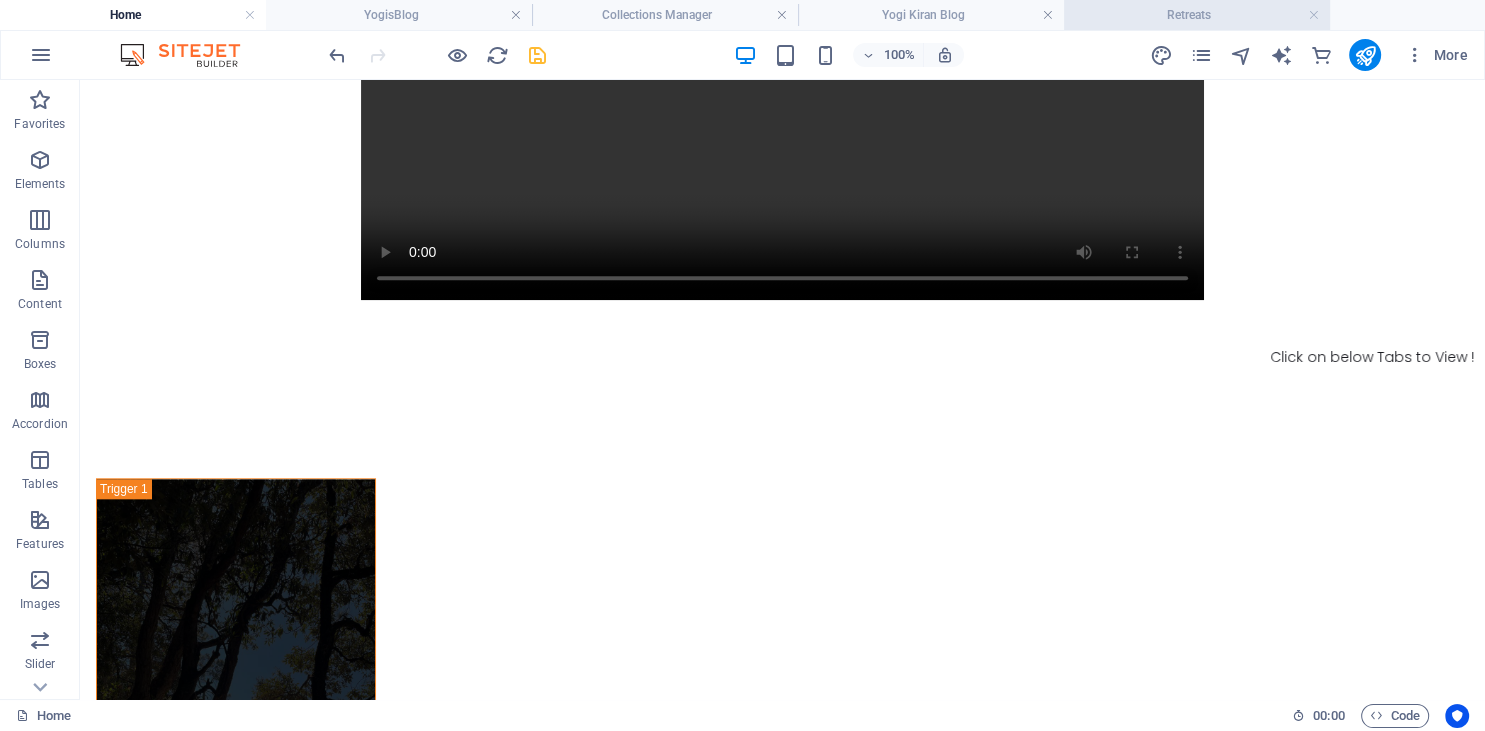 click on "Retreats" at bounding box center [1197, 15] 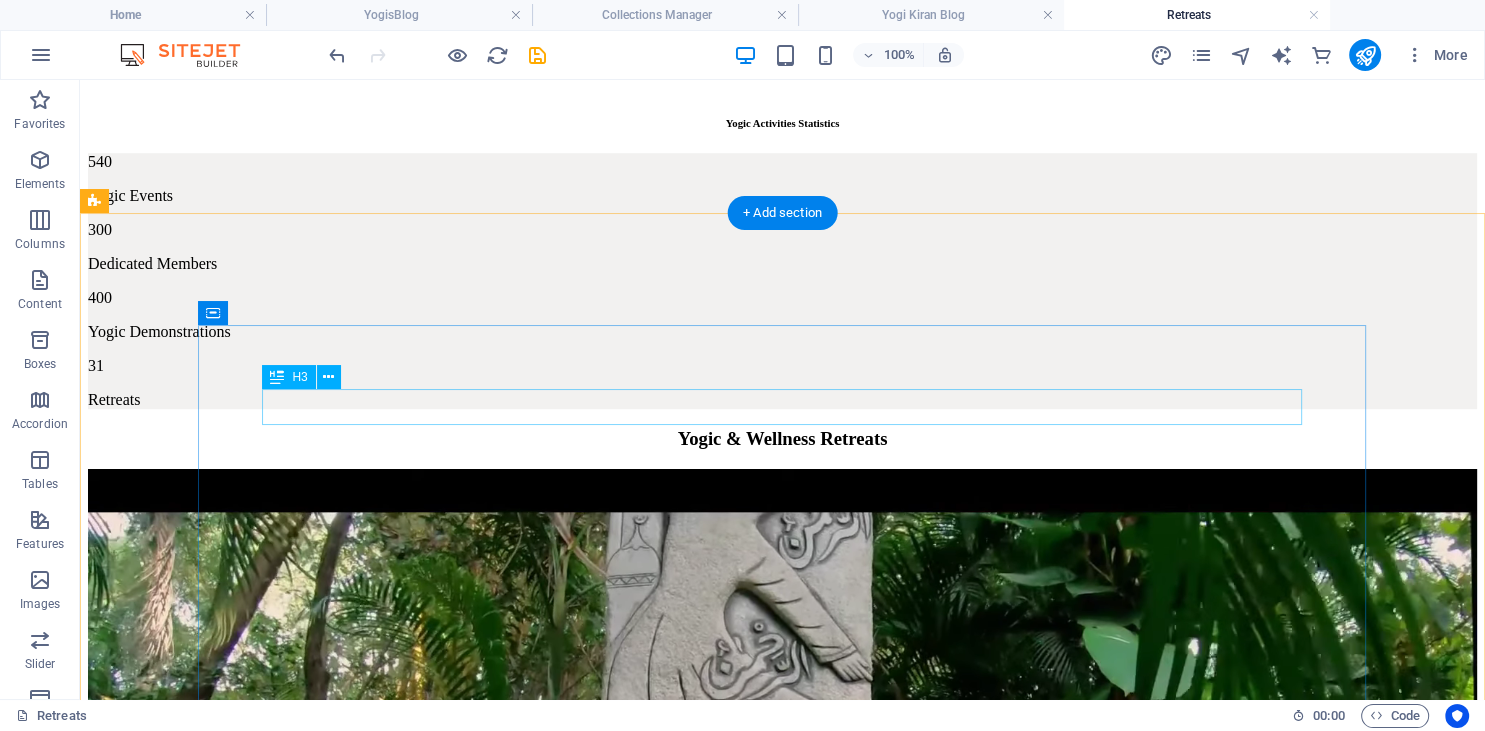scroll, scrollTop: 1689, scrollLeft: 0, axis: vertical 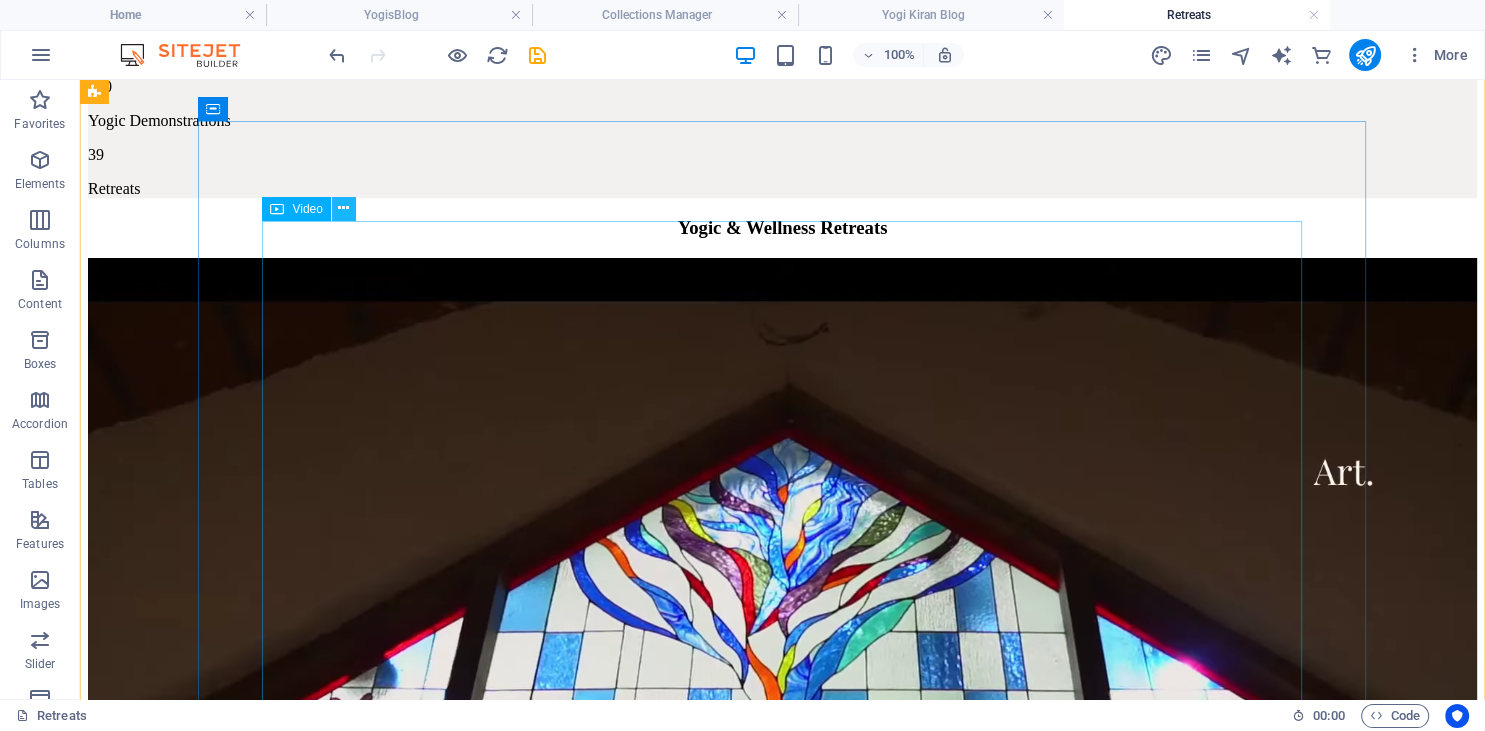 click at bounding box center (343, 208) 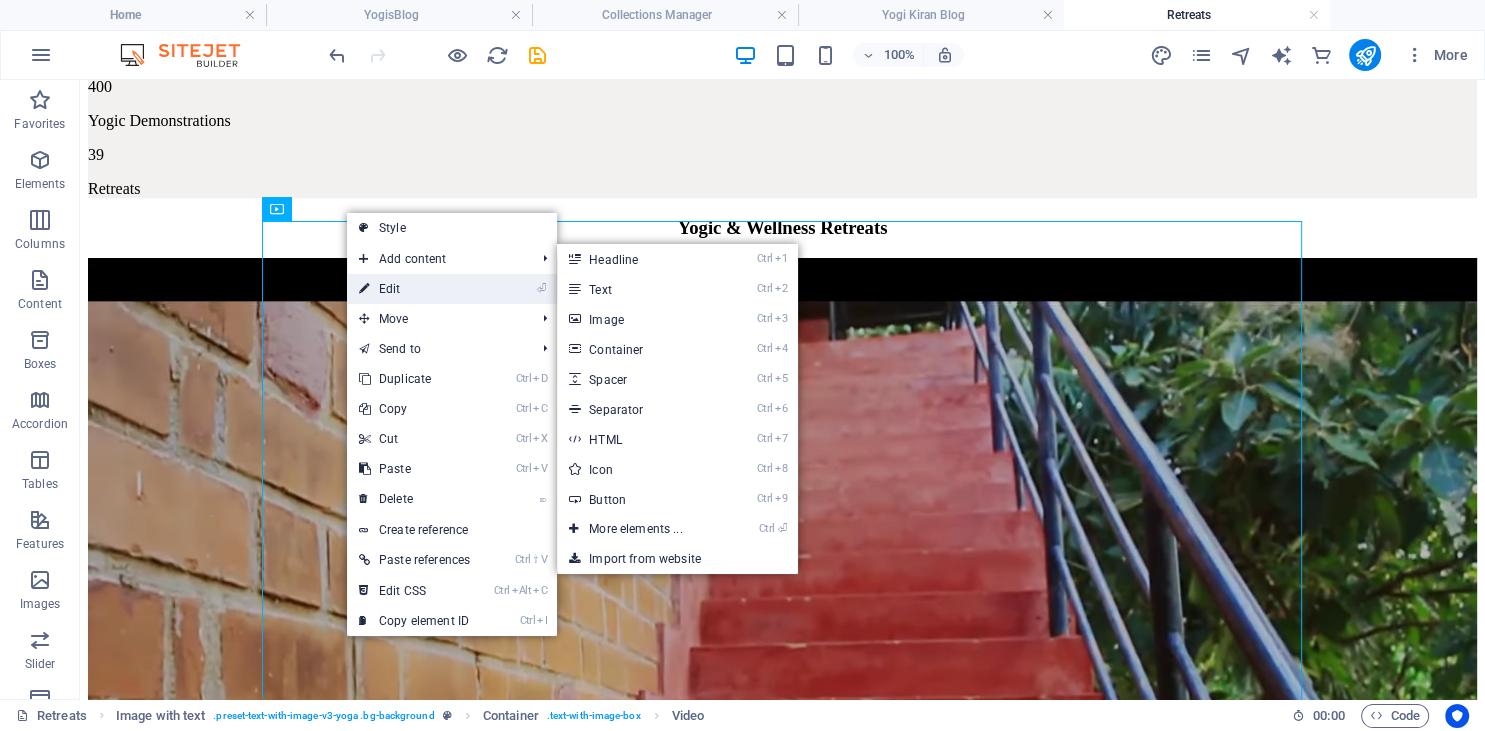 click on "⏎  Edit" at bounding box center [414, 289] 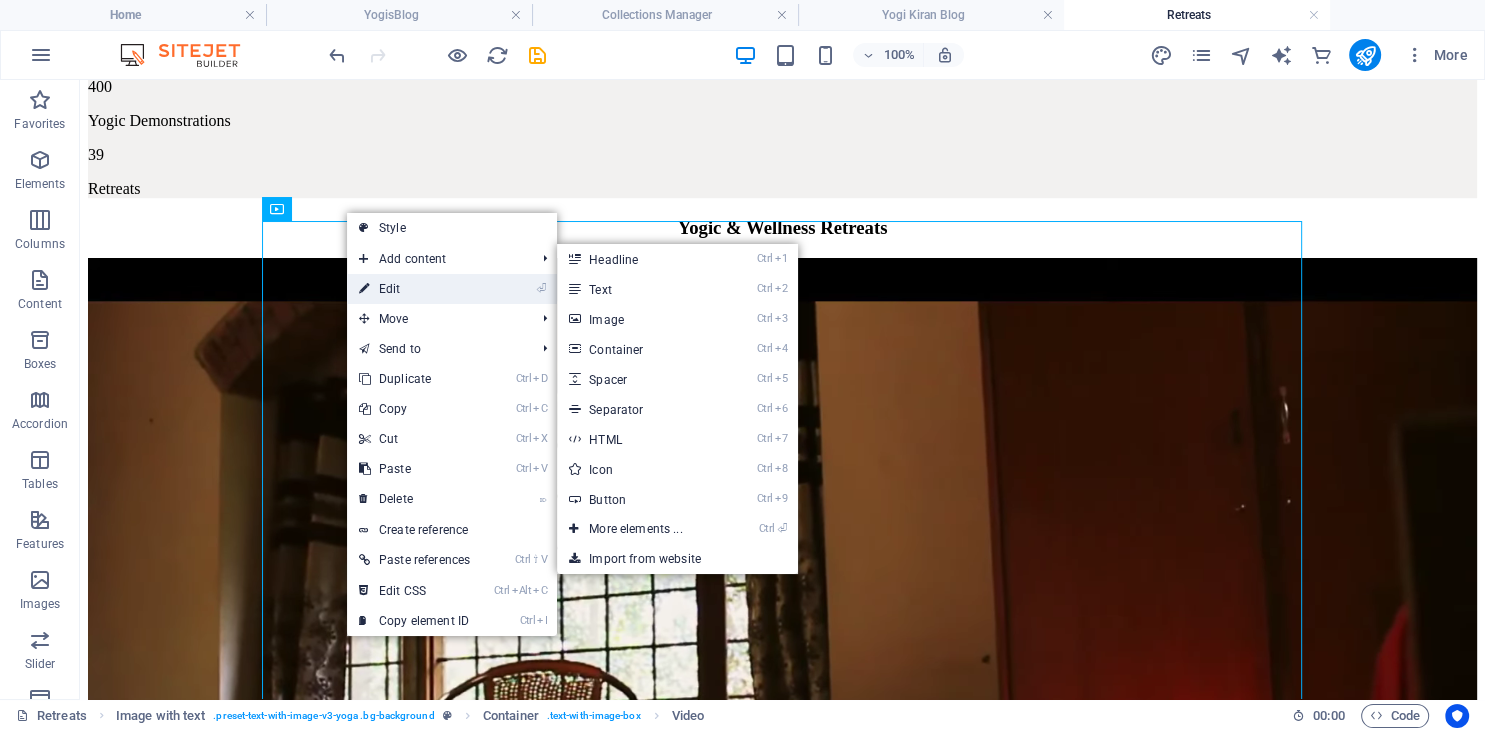 select on "%" 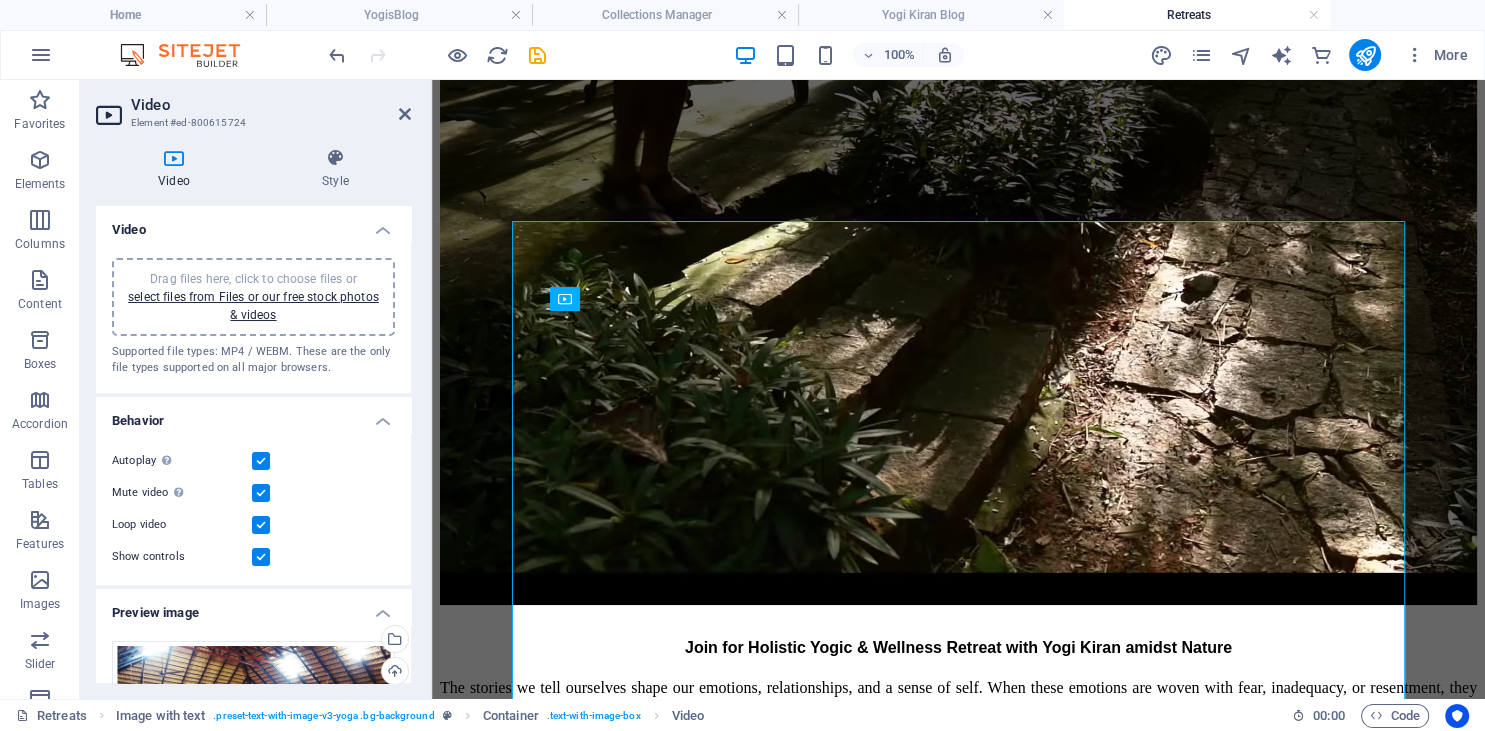 scroll, scrollTop: 1499, scrollLeft: 0, axis: vertical 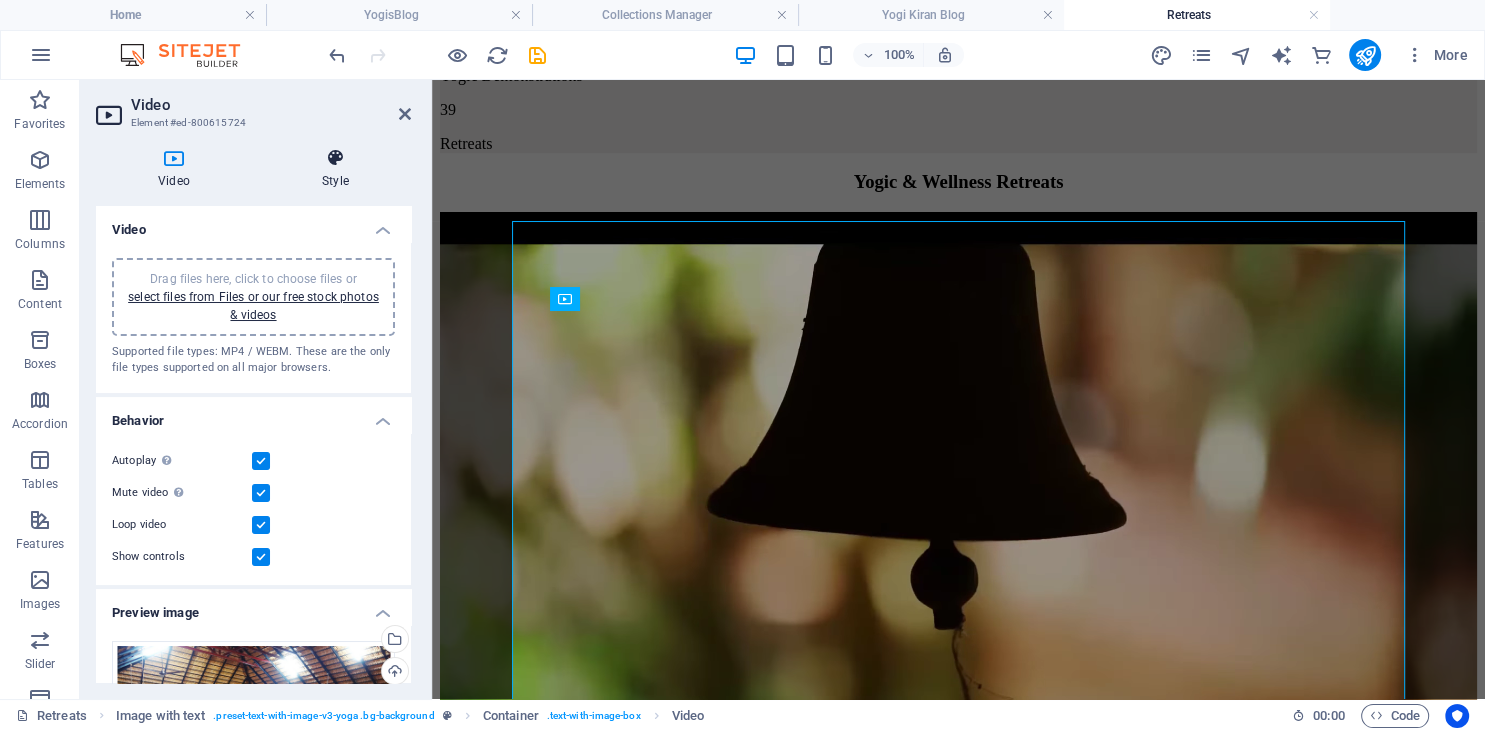click at bounding box center (335, 158) 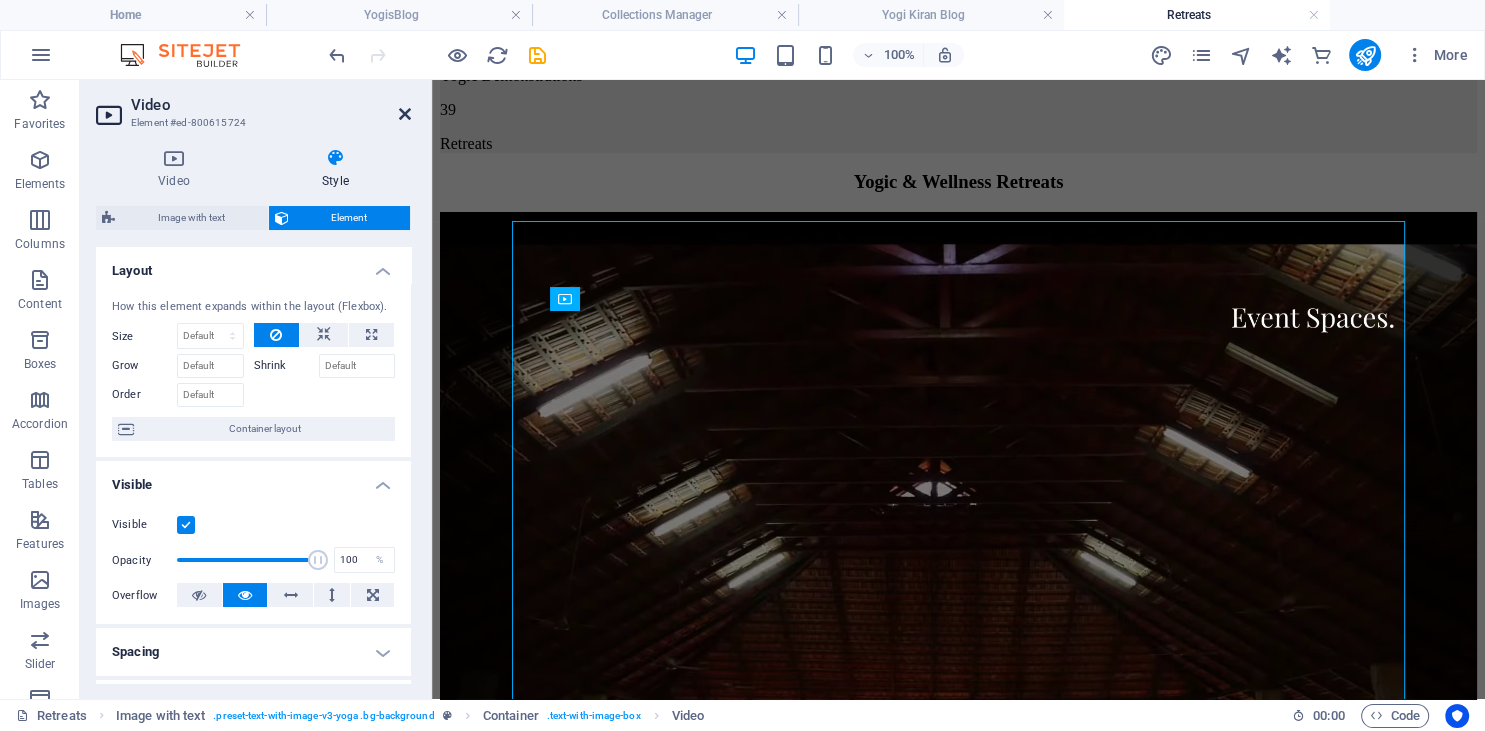 click at bounding box center (405, 114) 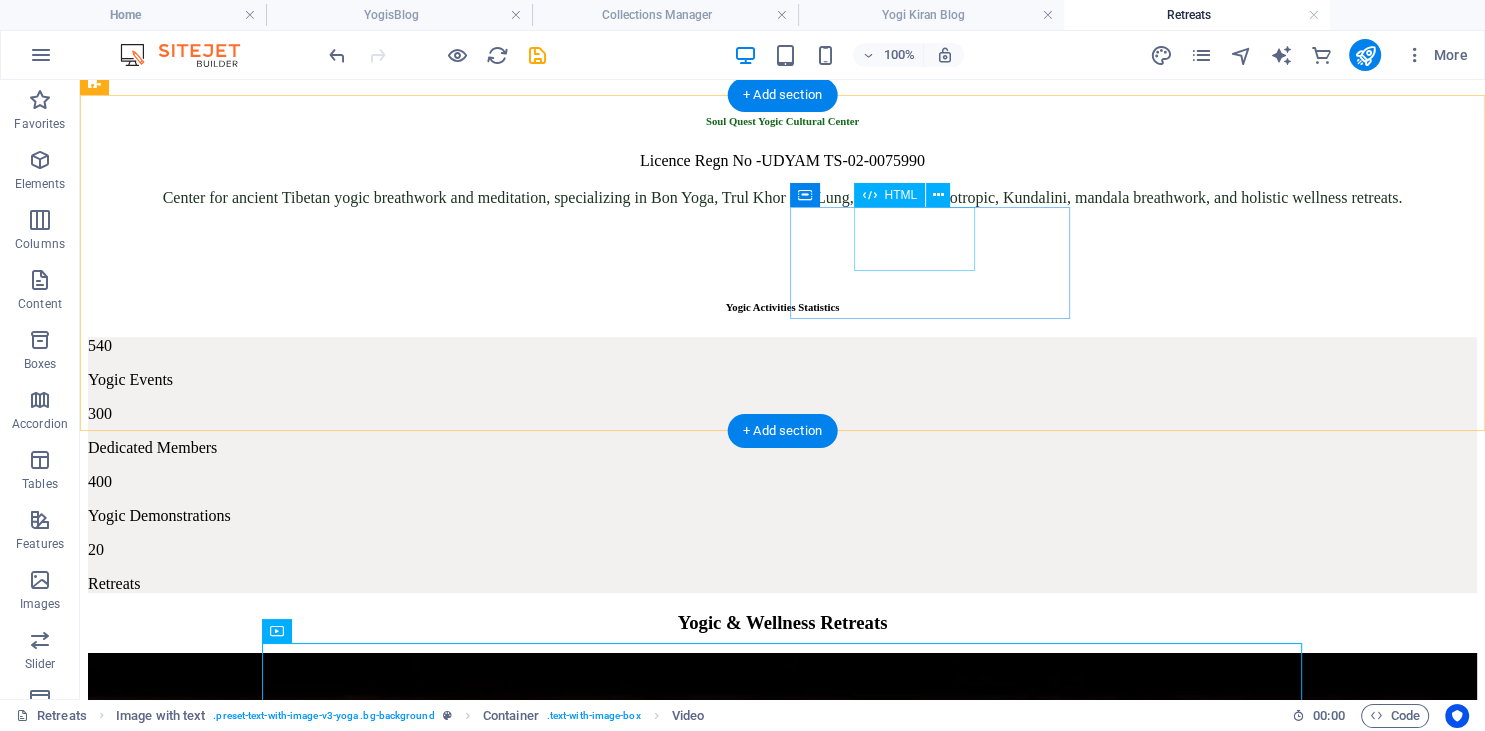 scroll, scrollTop: 1267, scrollLeft: 0, axis: vertical 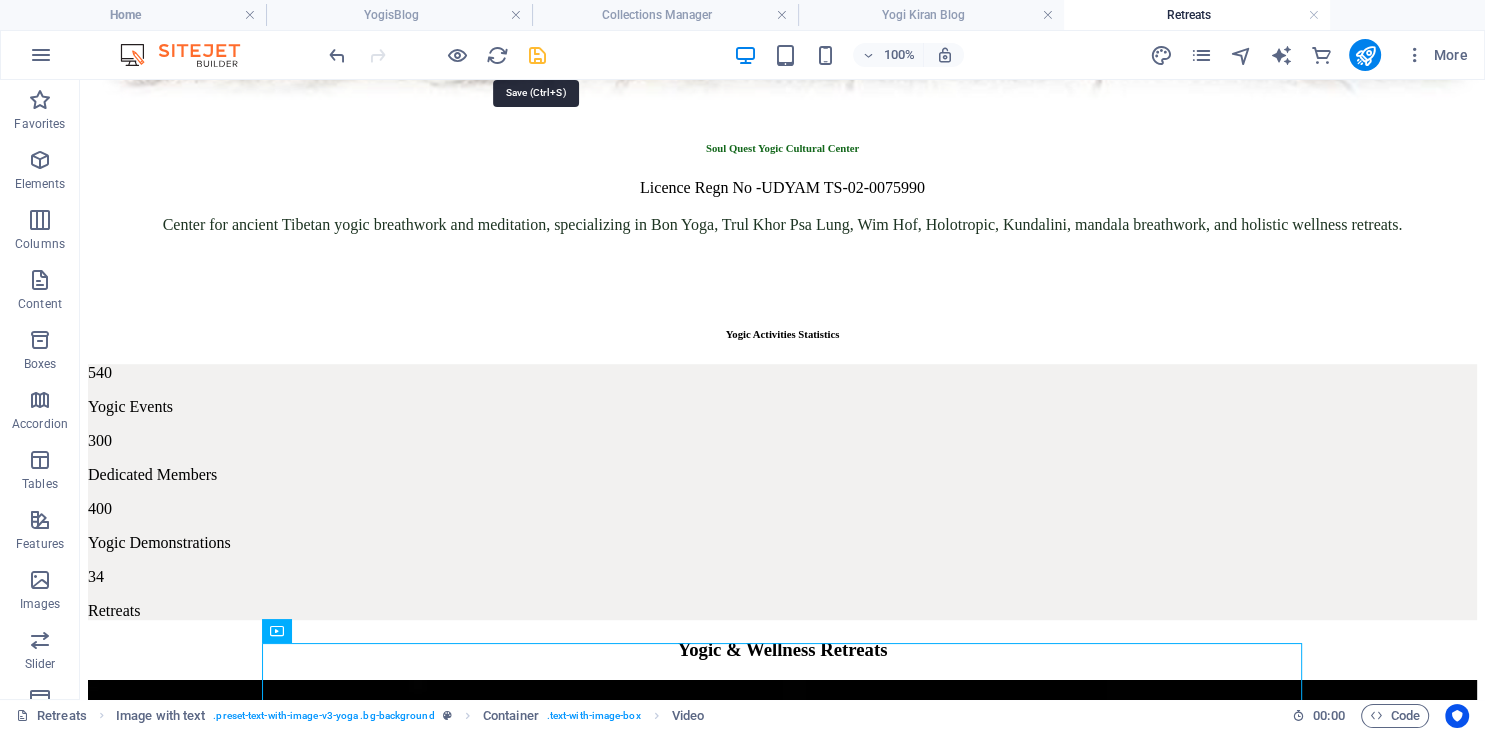 click at bounding box center (537, 55) 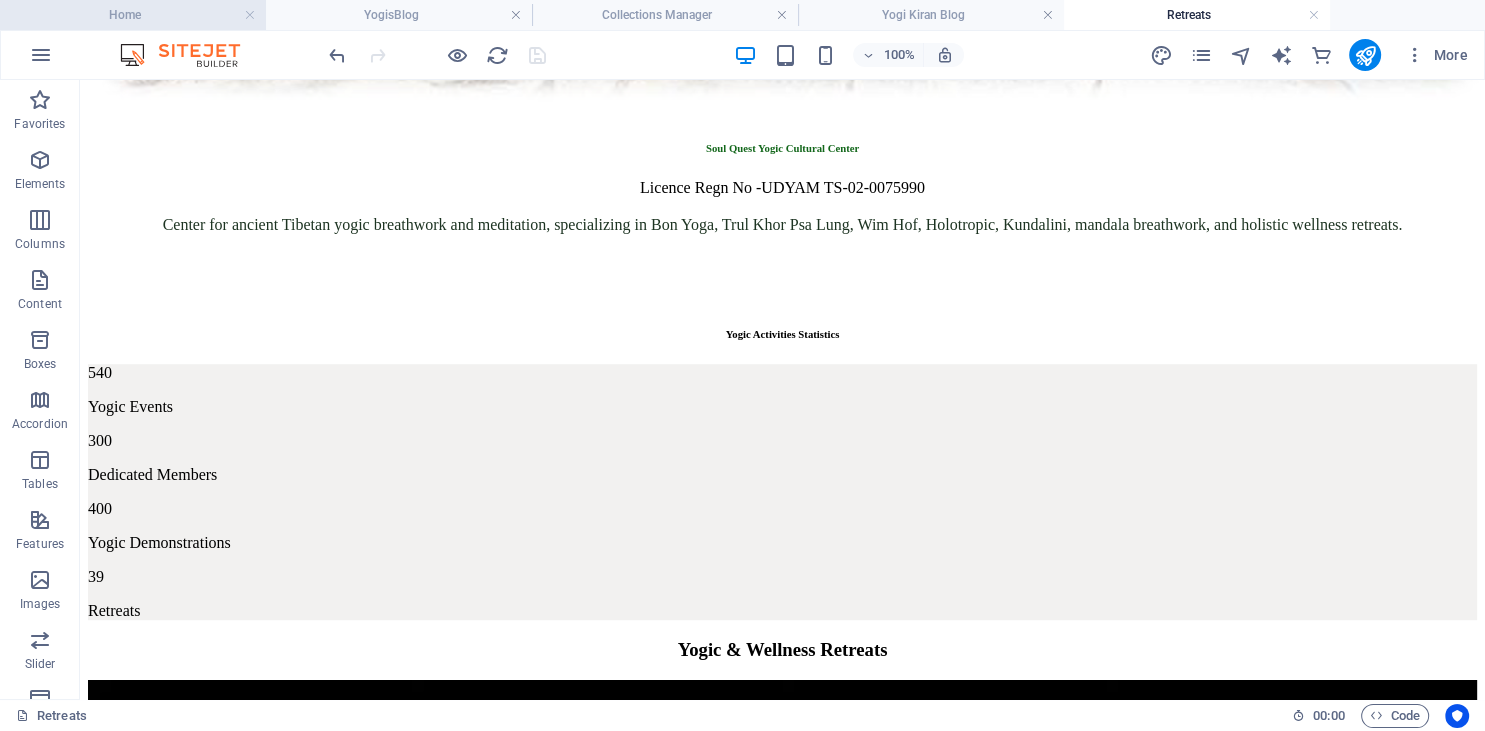 click on "Home" at bounding box center (133, 15) 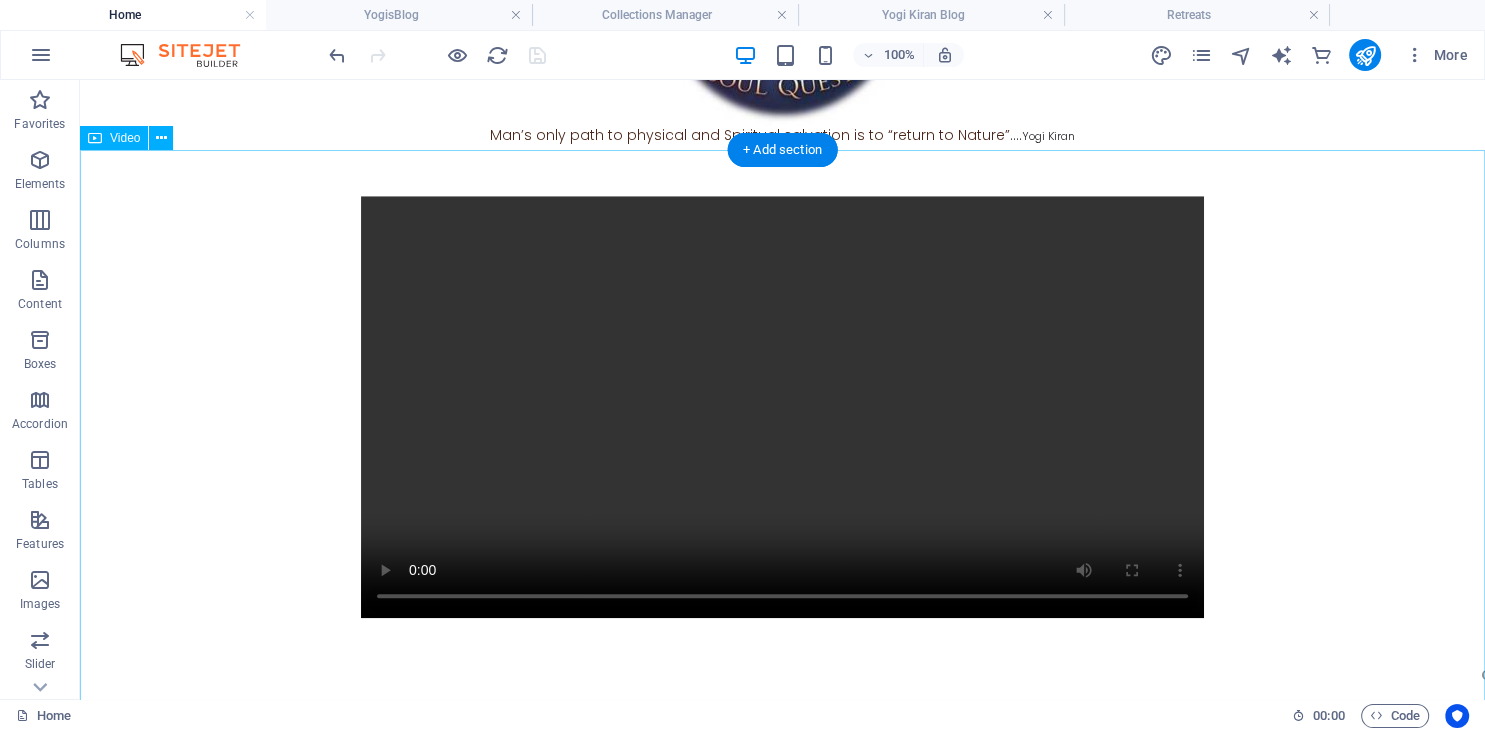 scroll, scrollTop: 1687, scrollLeft: 0, axis: vertical 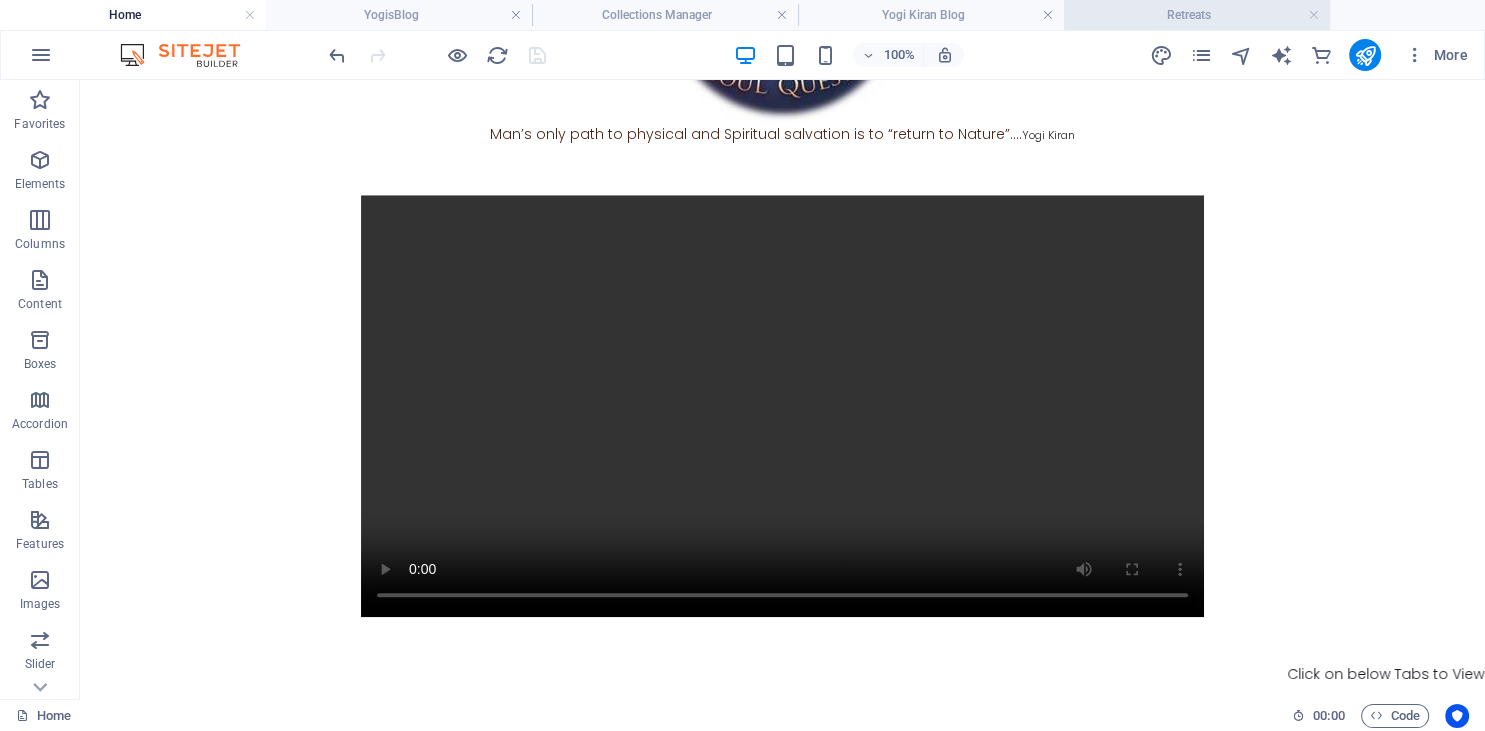 click on "Retreats" at bounding box center (1197, 15) 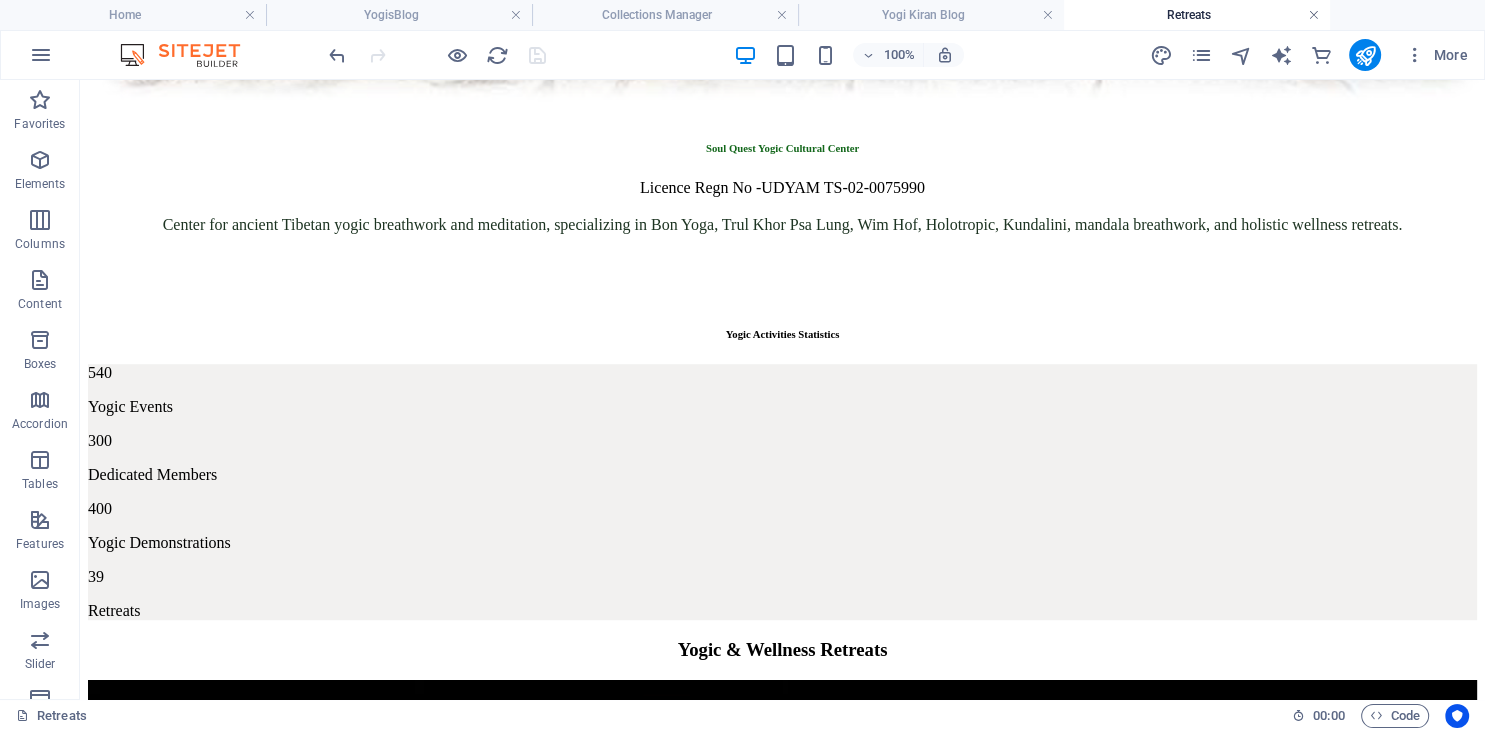 click at bounding box center (1314, 15) 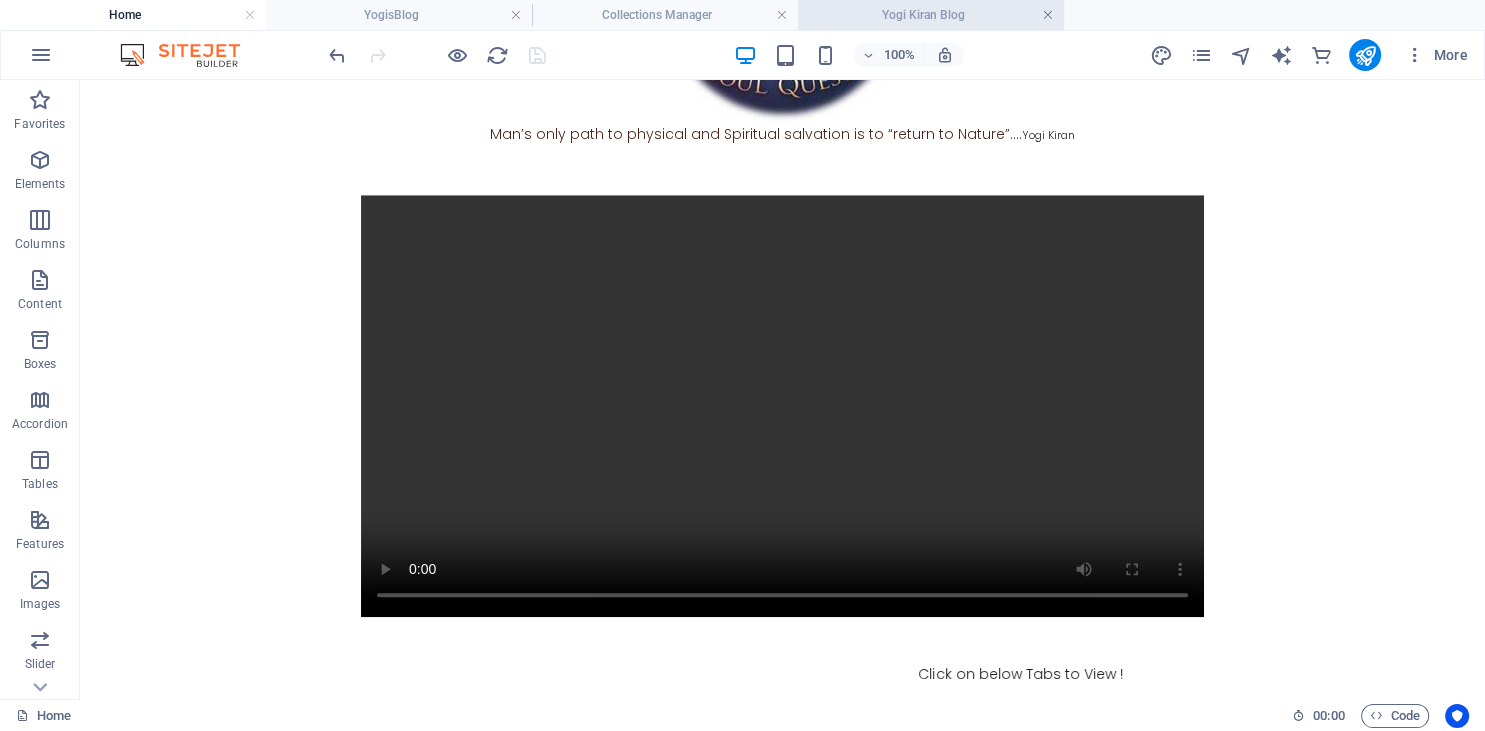 click at bounding box center (1048, 15) 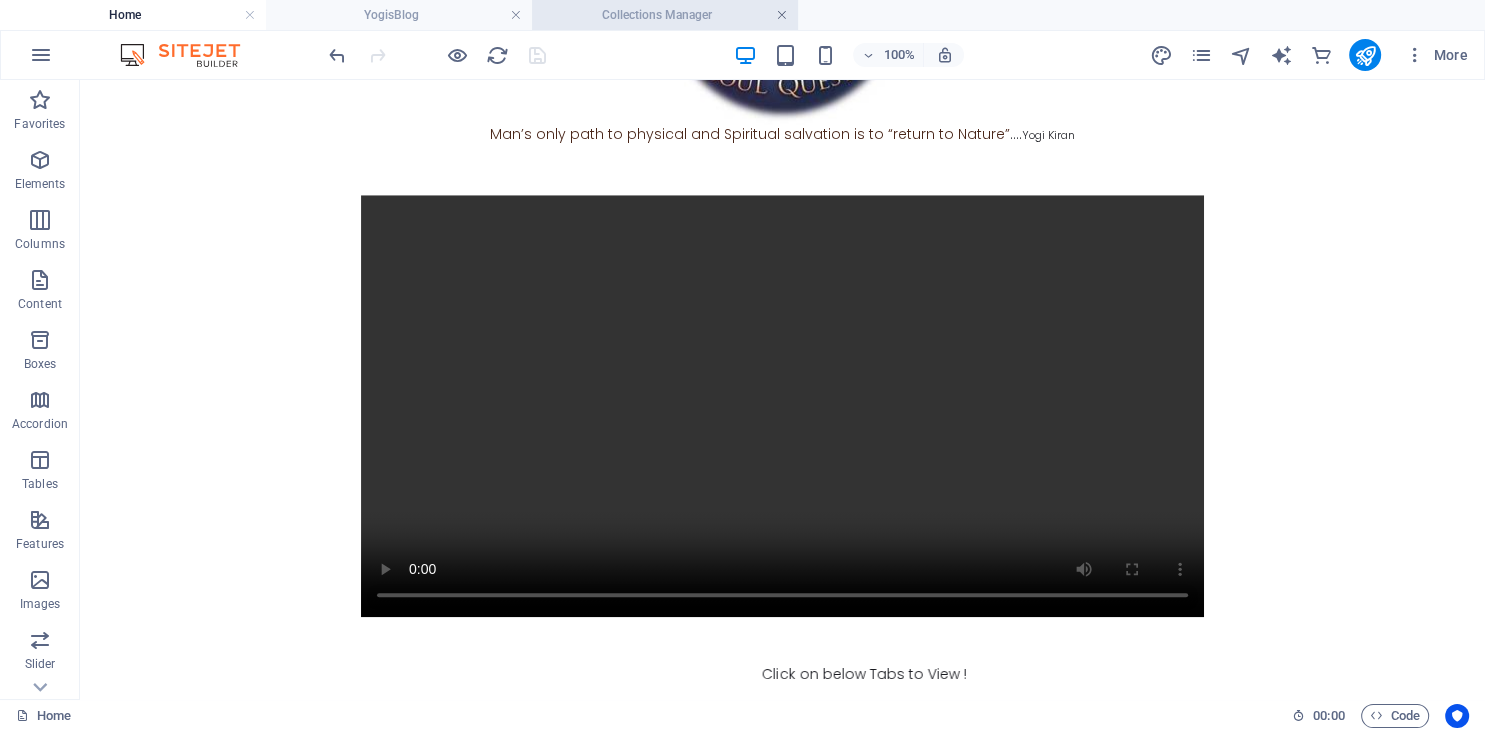 click at bounding box center (782, 15) 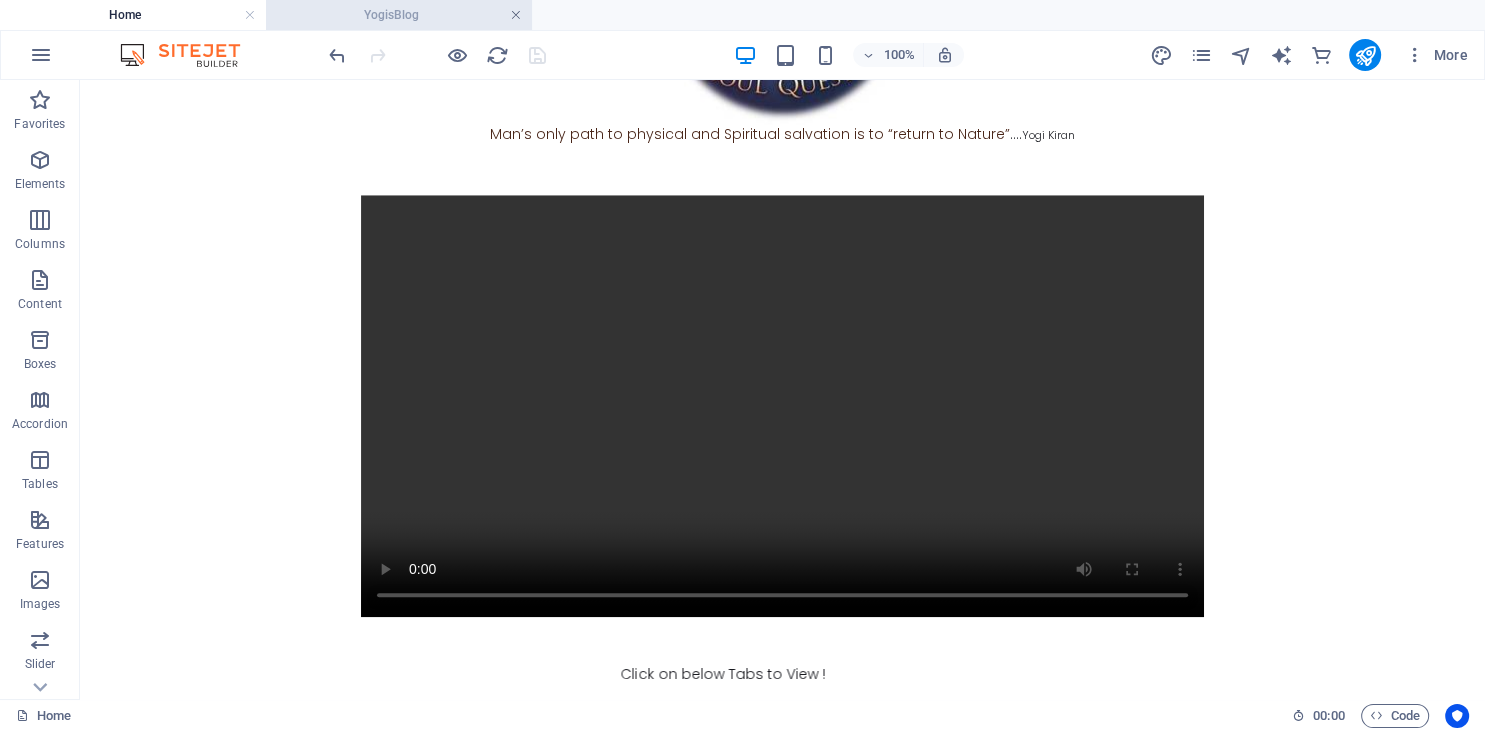 click at bounding box center (516, 15) 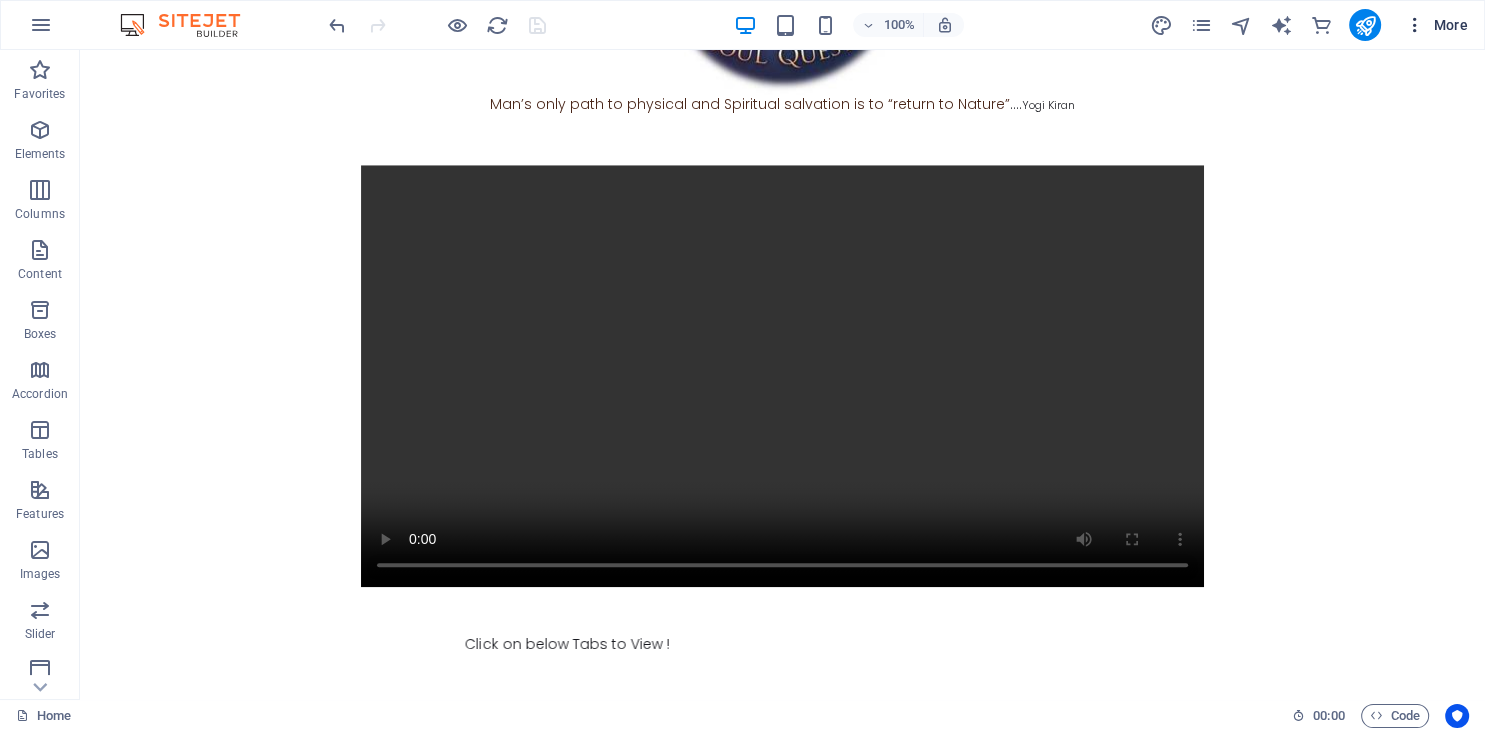 click at bounding box center (1415, 25) 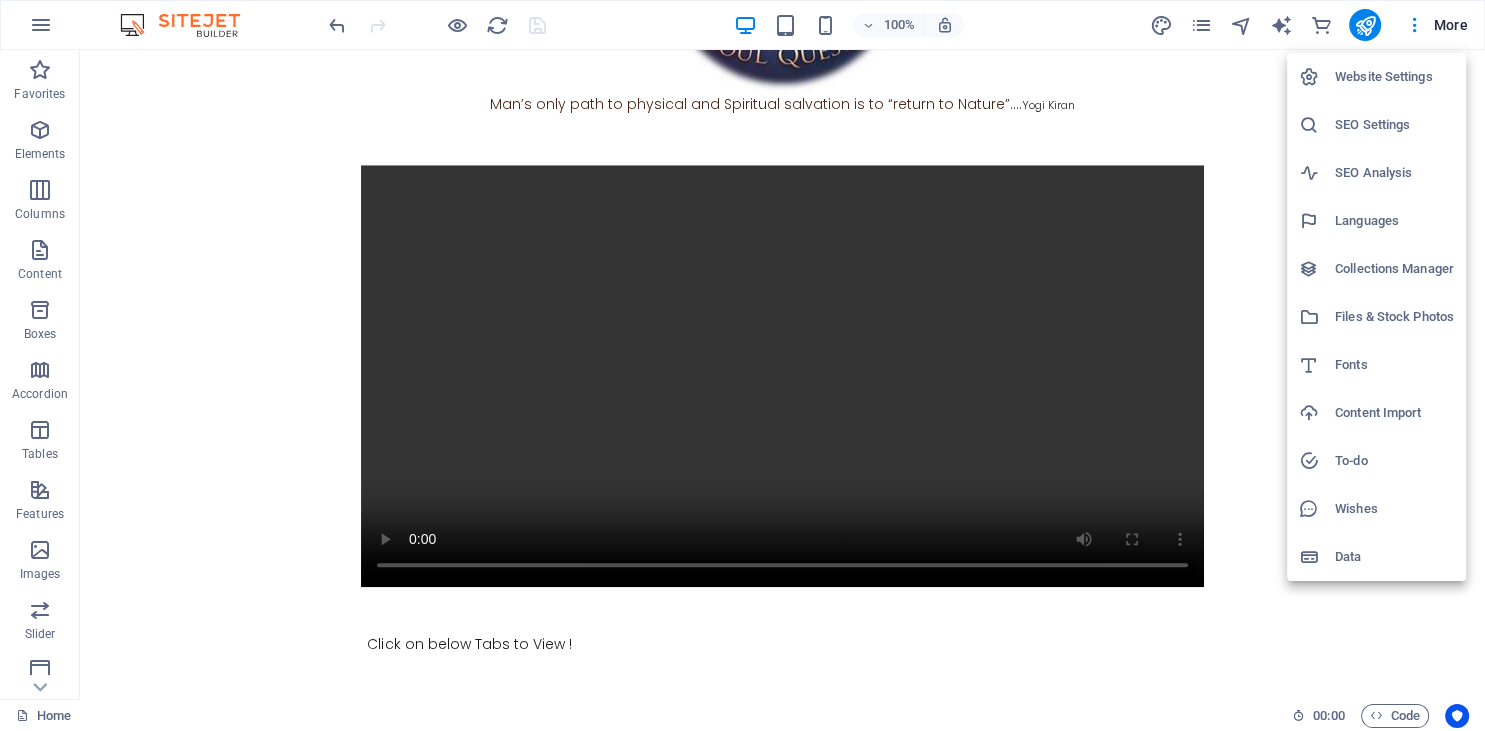 click on "Website Settings" at bounding box center (1394, 77) 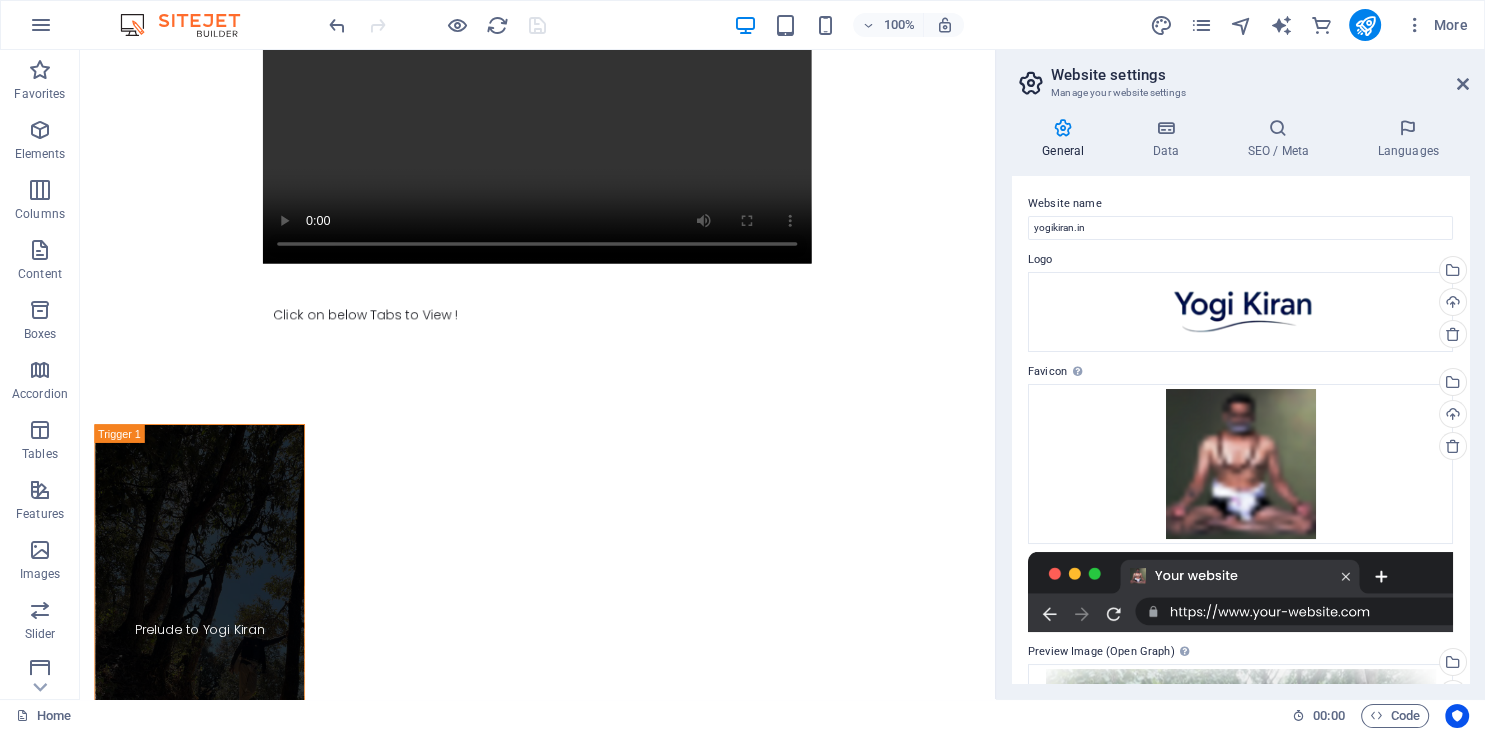scroll, scrollTop: 1553, scrollLeft: 0, axis: vertical 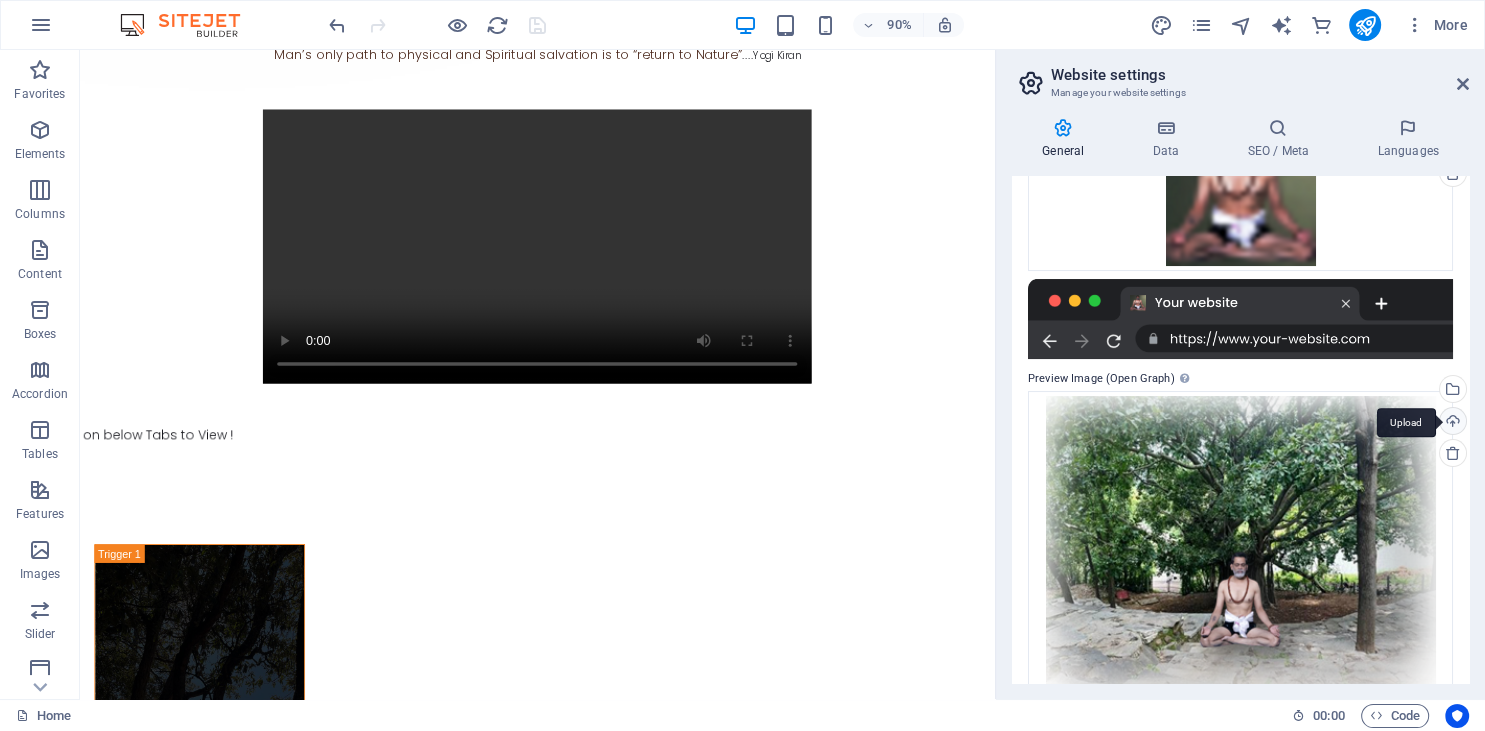 click on "Upload" at bounding box center [1451, 423] 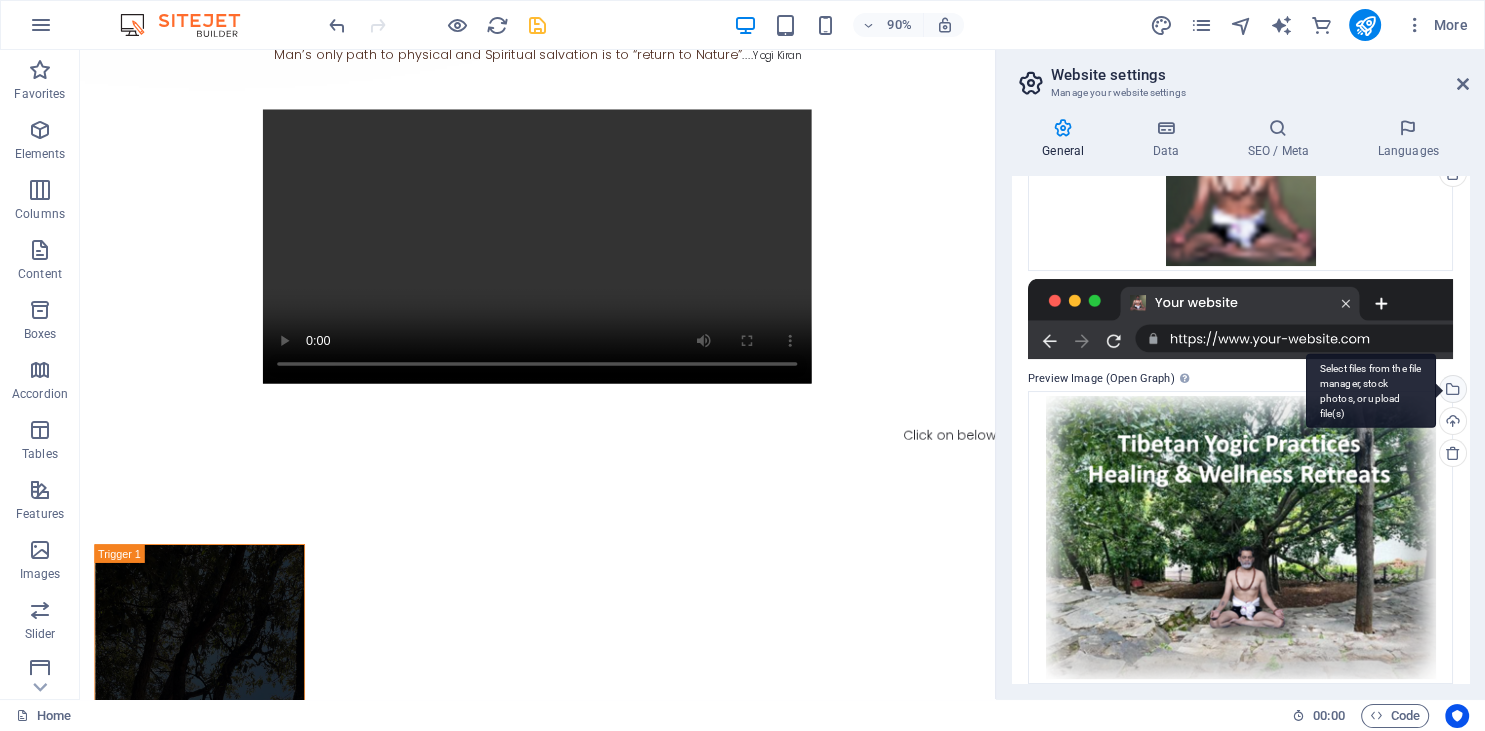 click on "Select files from the file manager, stock photos, or upload file(s)" at bounding box center [1451, 391] 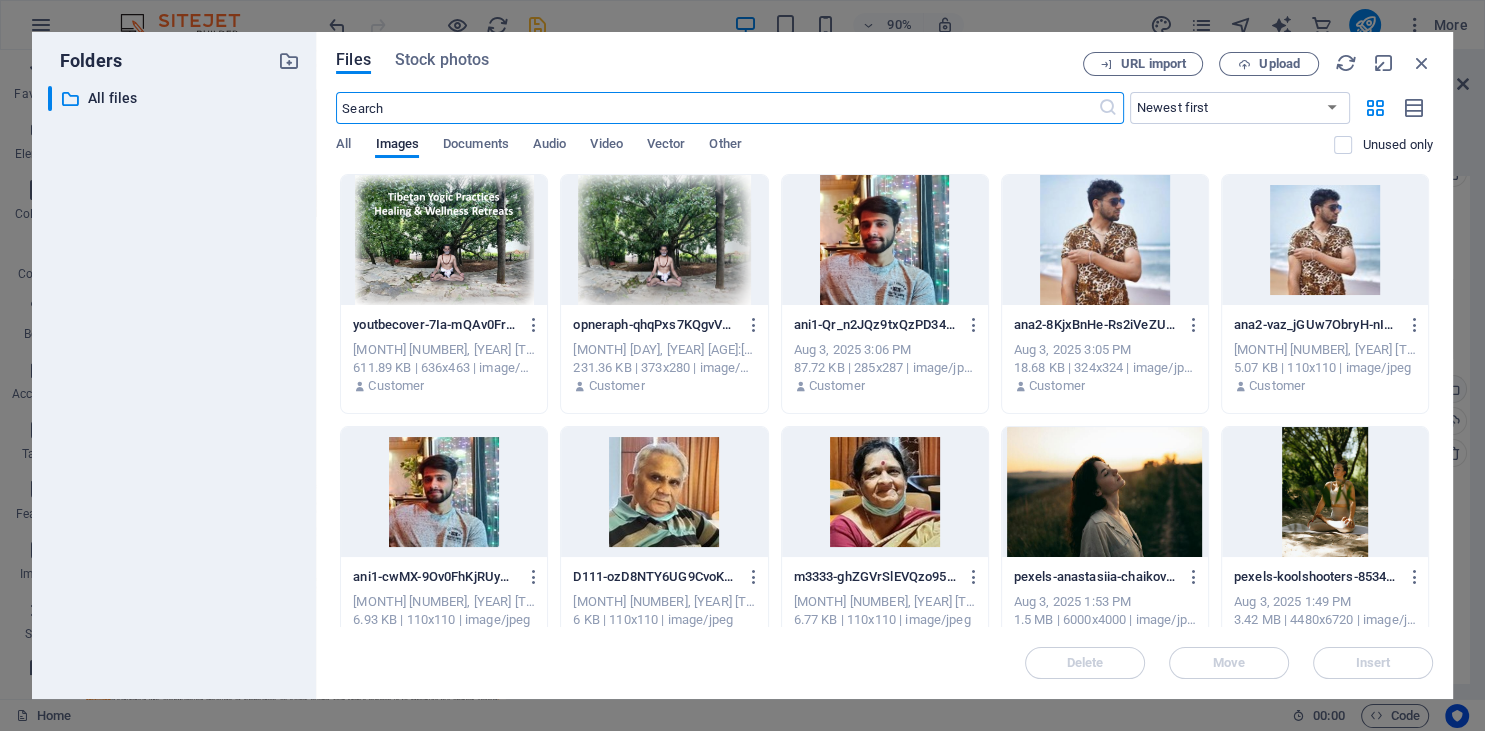 scroll, scrollTop: 1586, scrollLeft: 0, axis: vertical 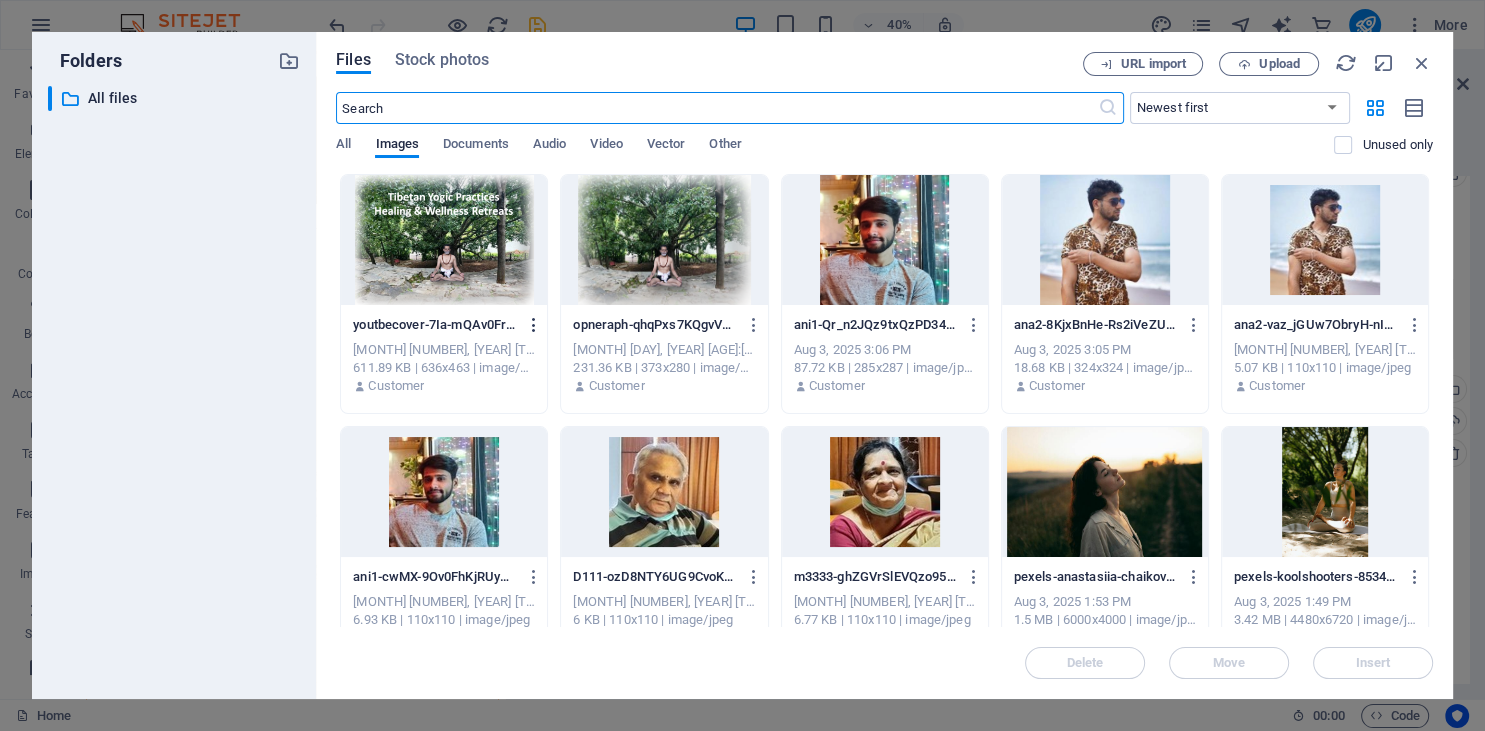 click at bounding box center (534, 325) 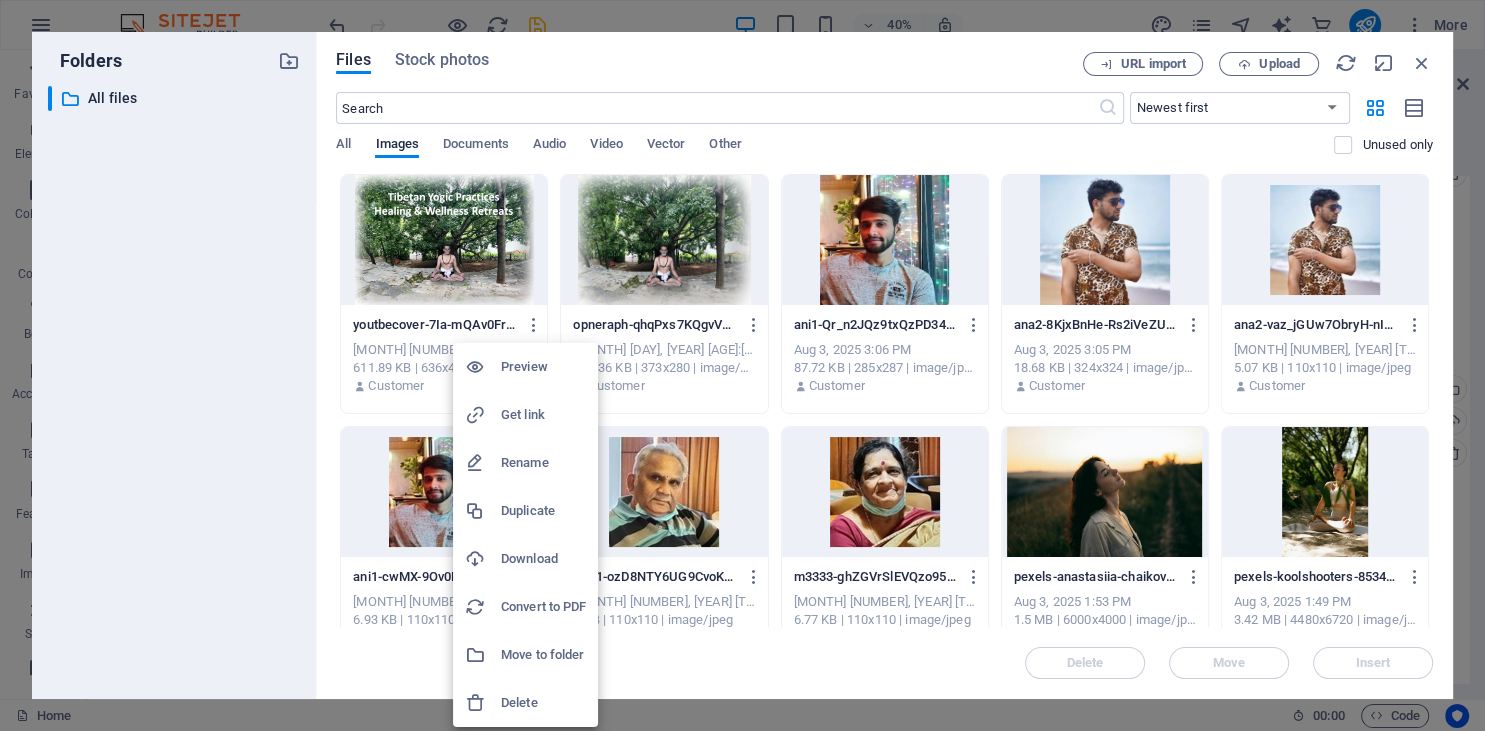 click on "Delete" at bounding box center (543, 703) 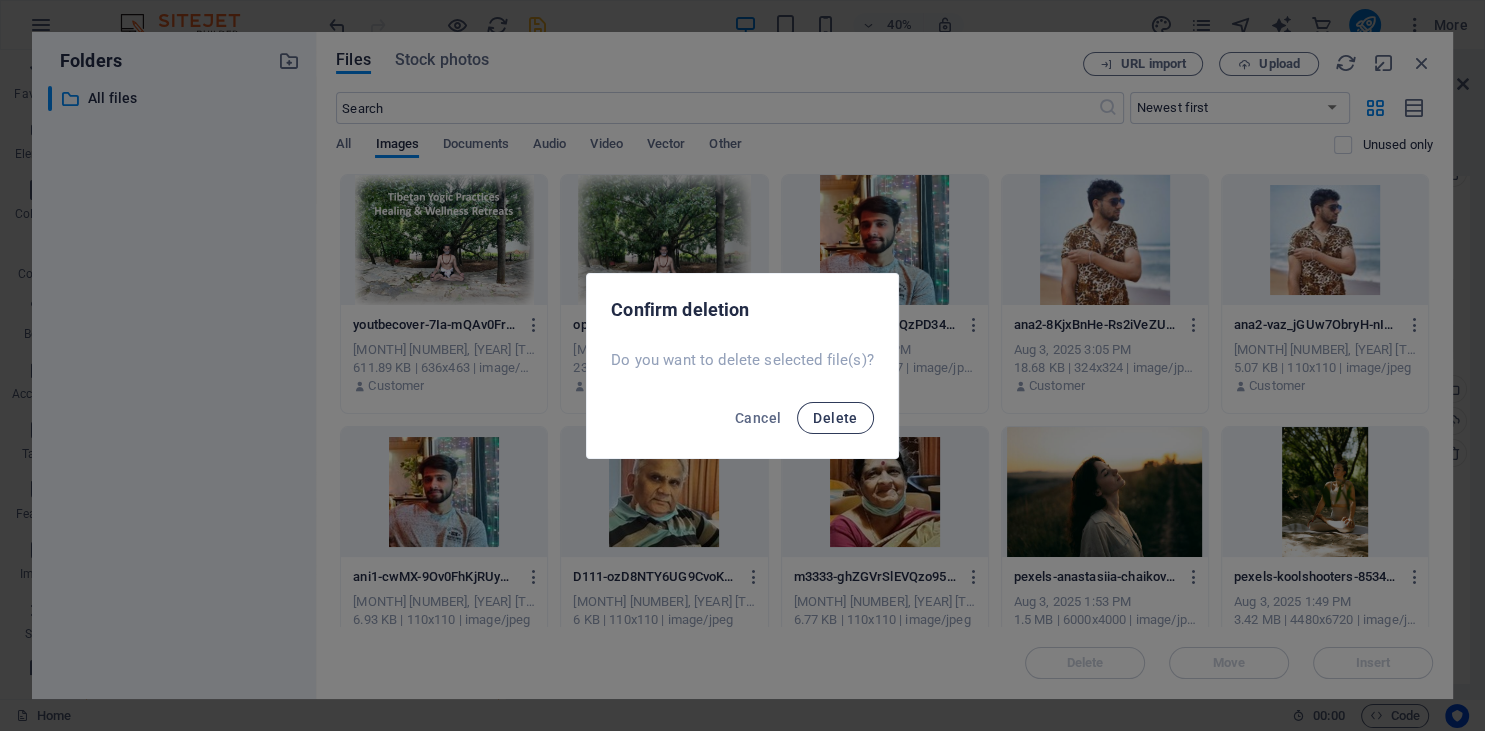 click on "Delete" at bounding box center (835, 418) 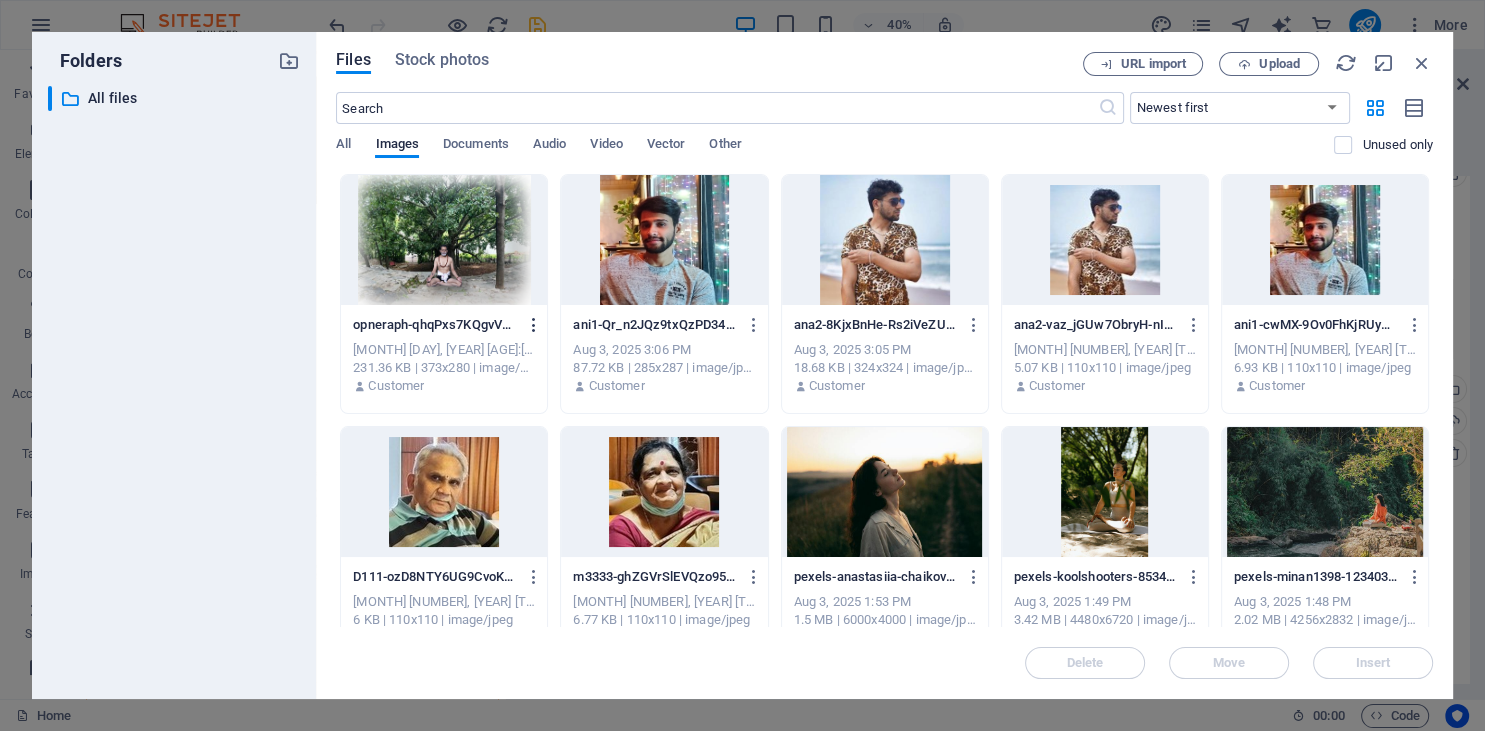 click at bounding box center [534, 325] 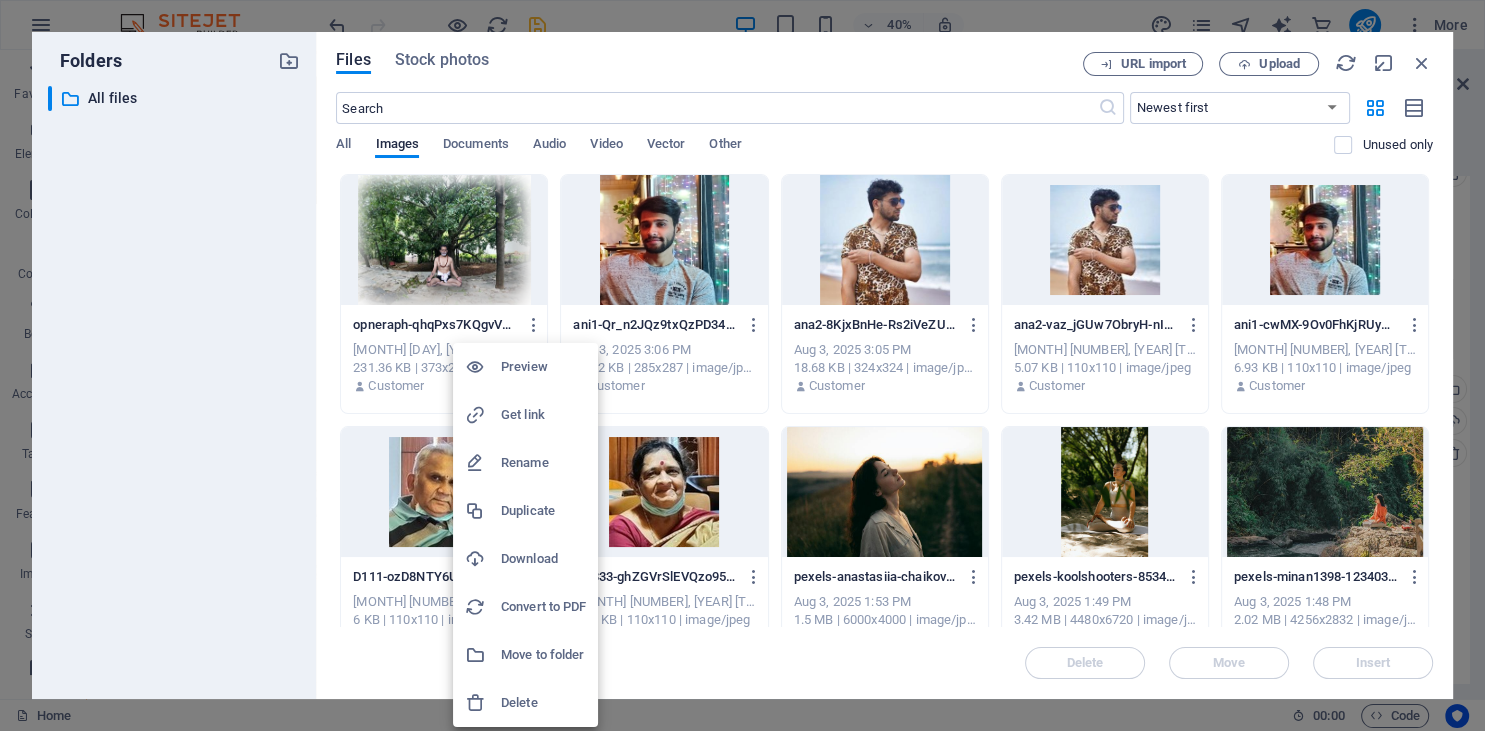 click on "Delete" at bounding box center [543, 703] 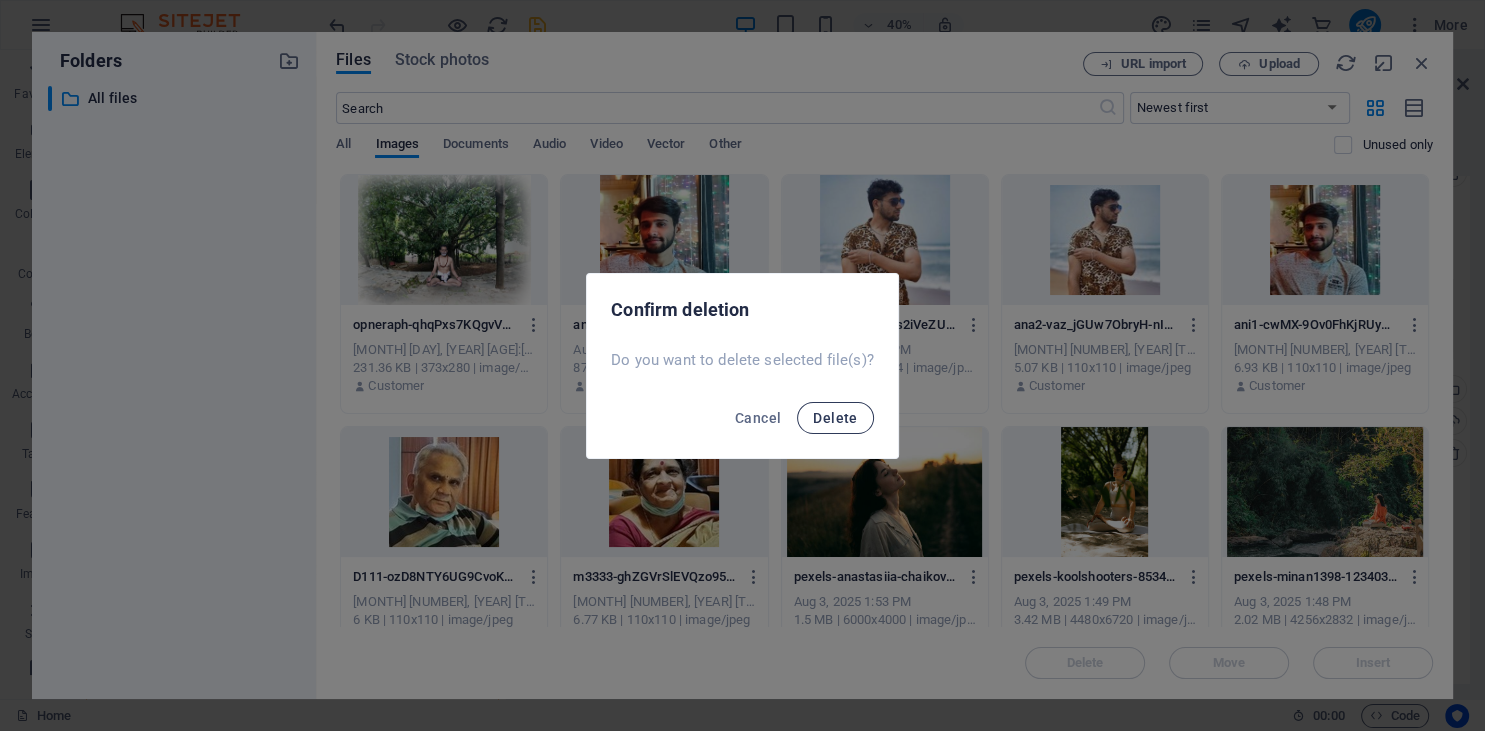 click on "Delete" at bounding box center (835, 418) 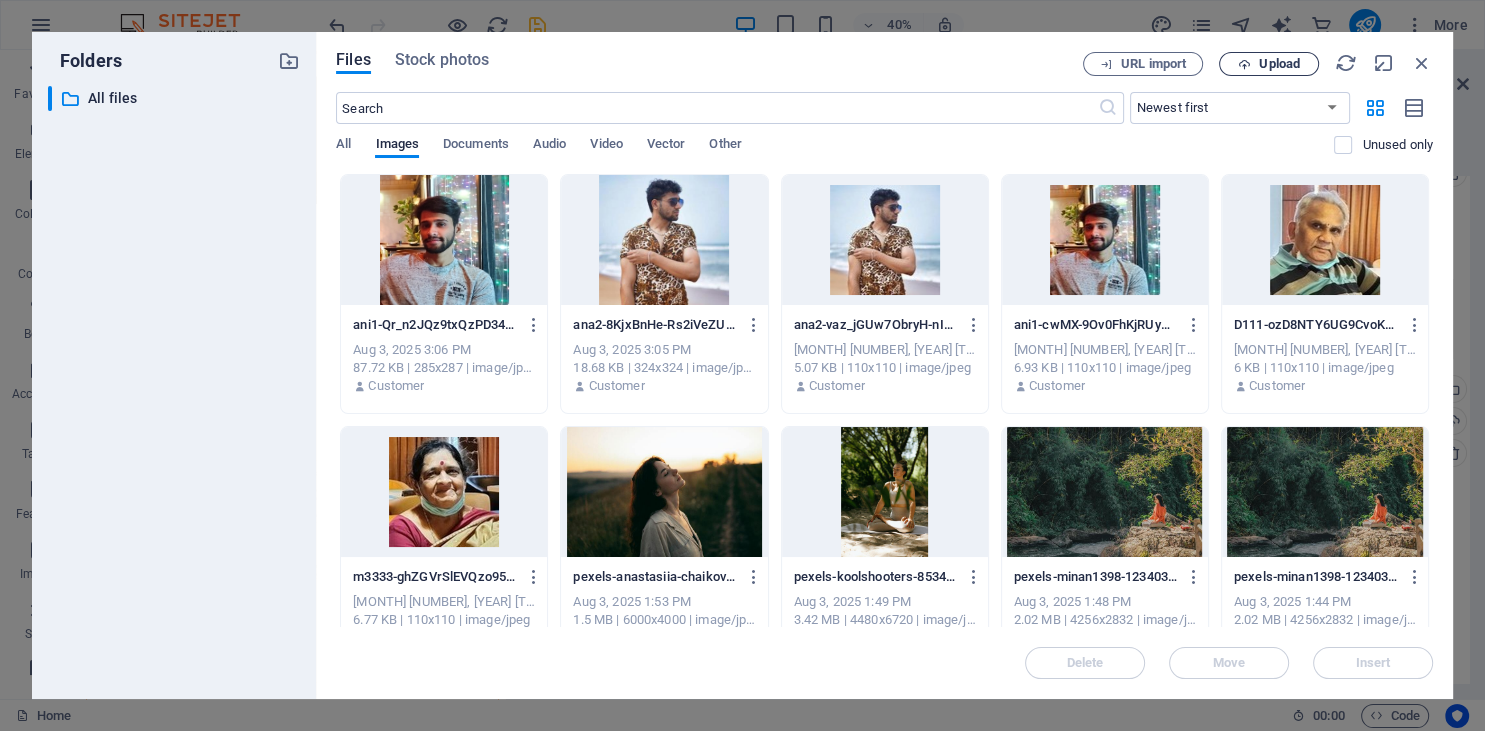 click on "Upload" at bounding box center [1279, 64] 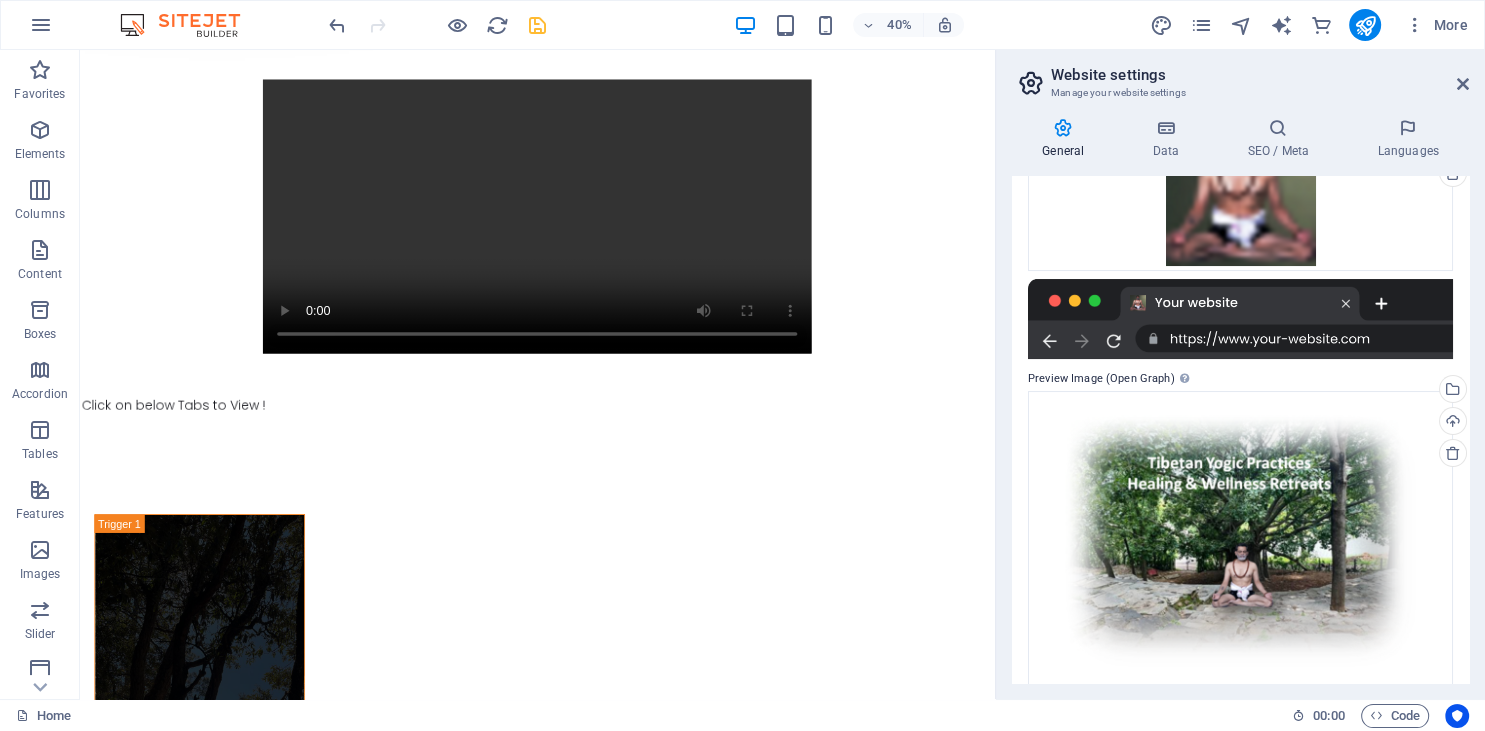 scroll, scrollTop: 1553, scrollLeft: 0, axis: vertical 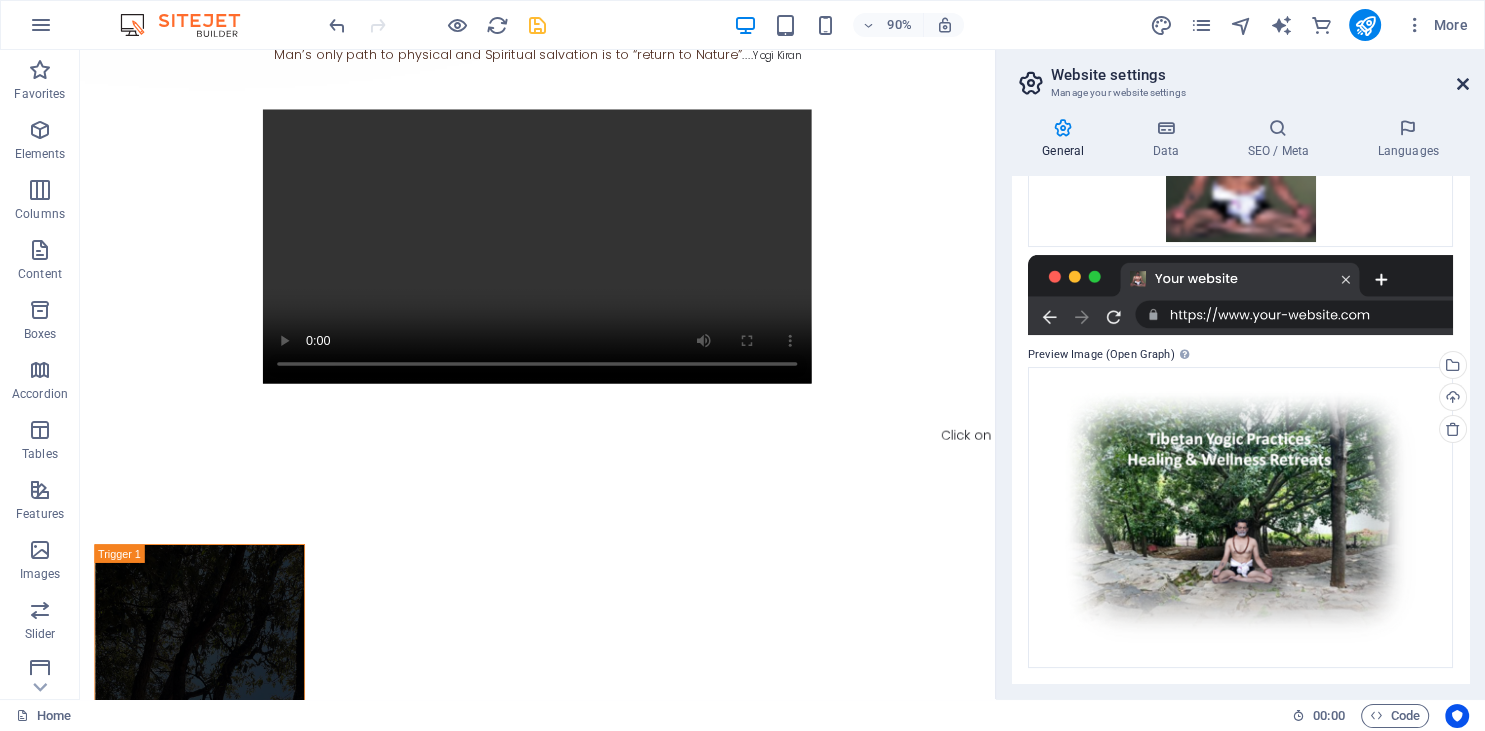 click at bounding box center (1463, 84) 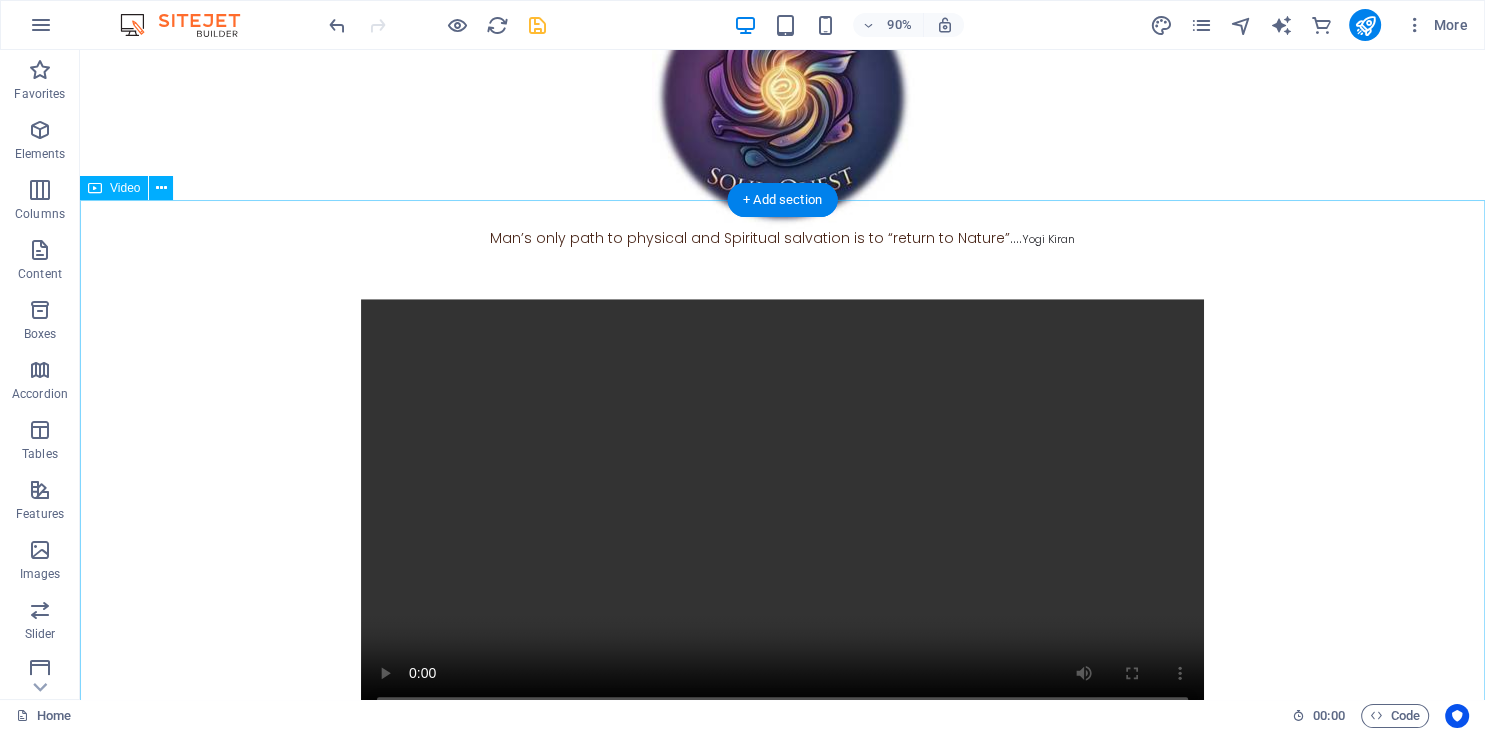 scroll, scrollTop: 1687, scrollLeft: 0, axis: vertical 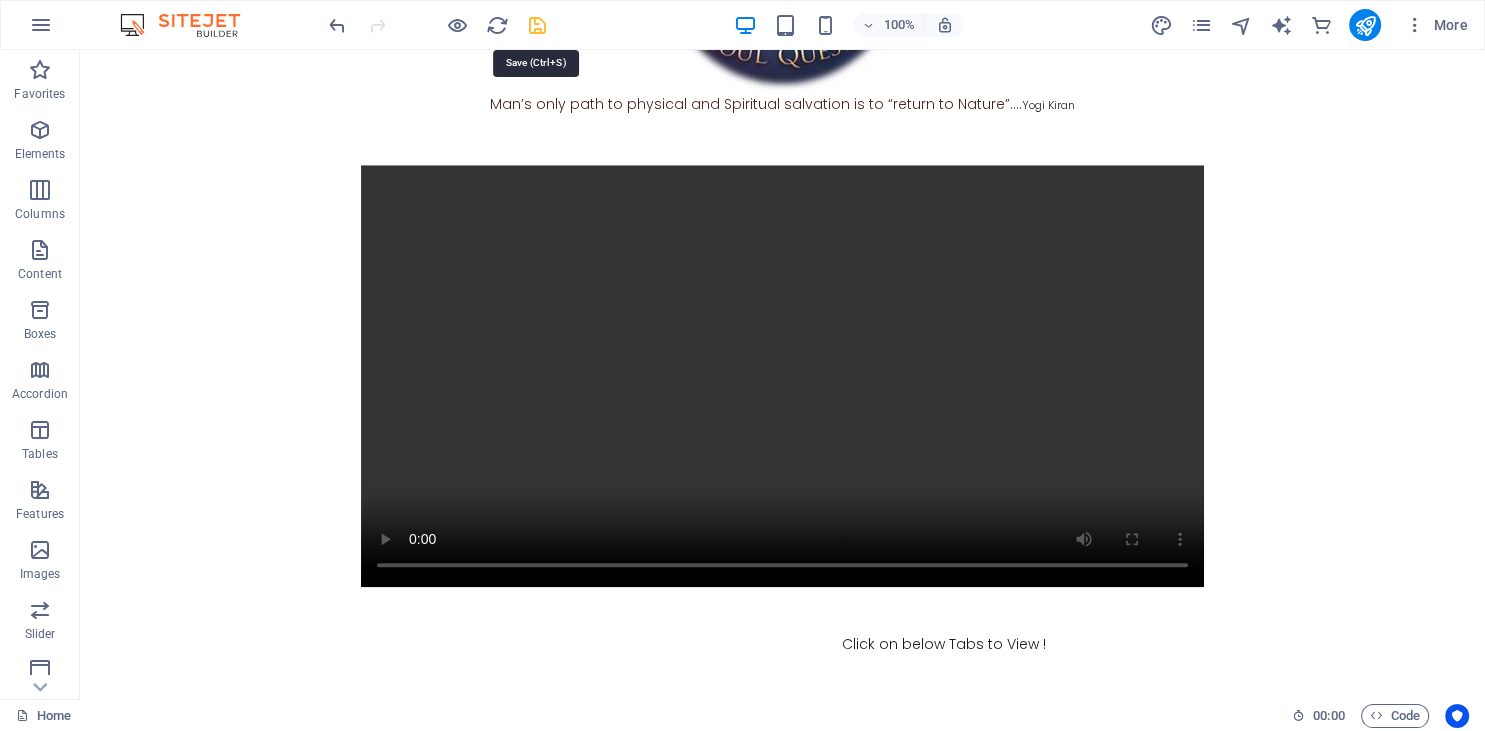 click at bounding box center [537, 25] 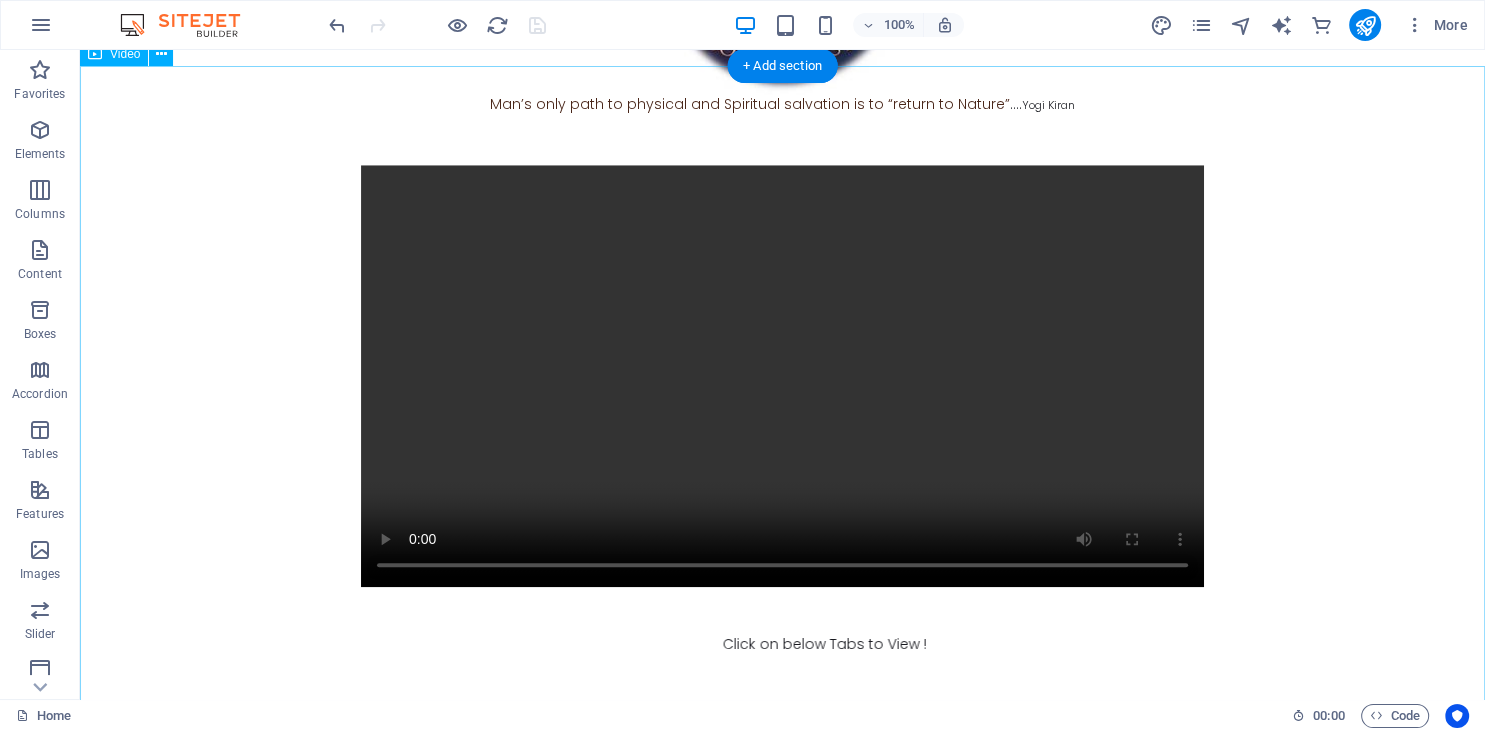 drag, startPoint x: 1445, startPoint y: 80, endPoint x: 1095, endPoint y: 70, distance: 350.14282 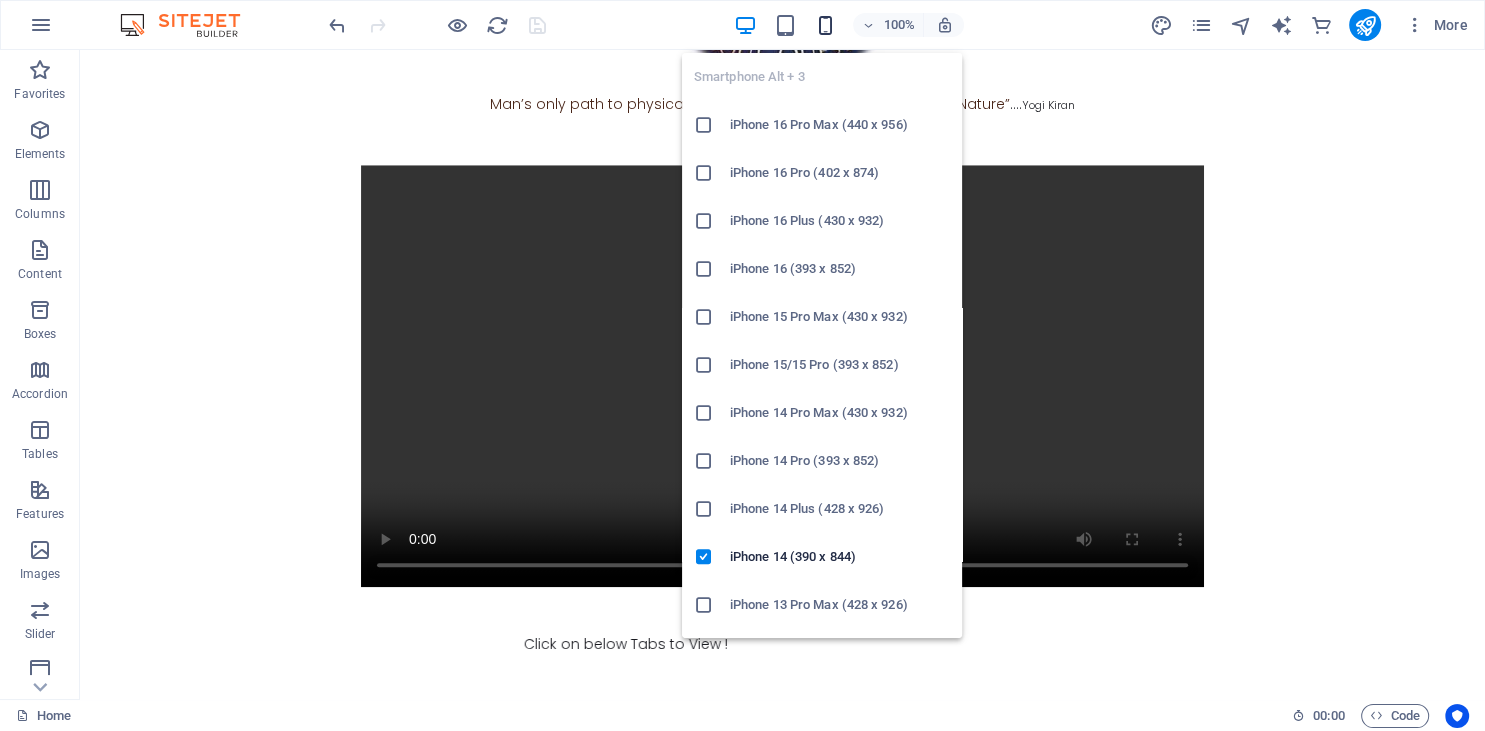 click at bounding box center [825, 25] 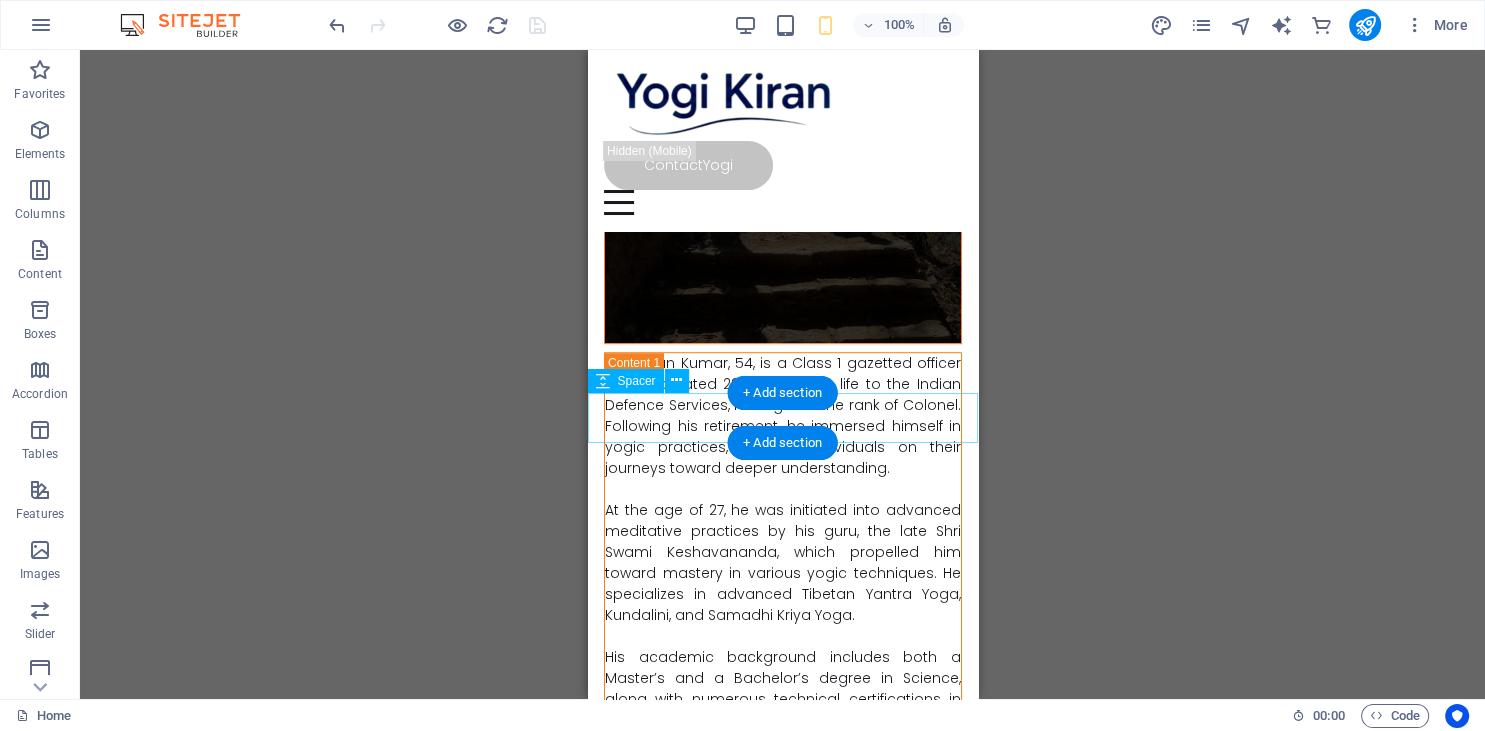 scroll, scrollTop: 631, scrollLeft: 0, axis: vertical 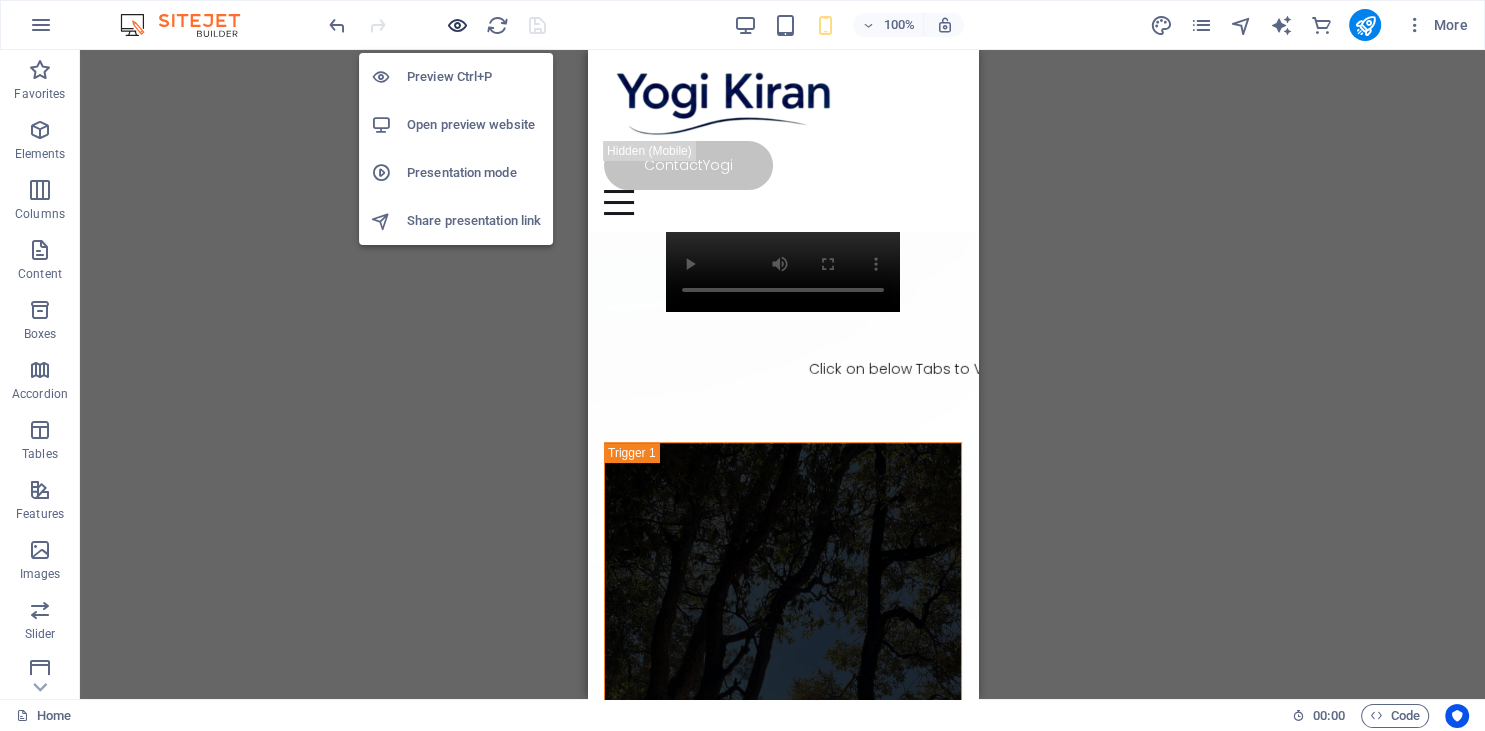 click at bounding box center [457, 25] 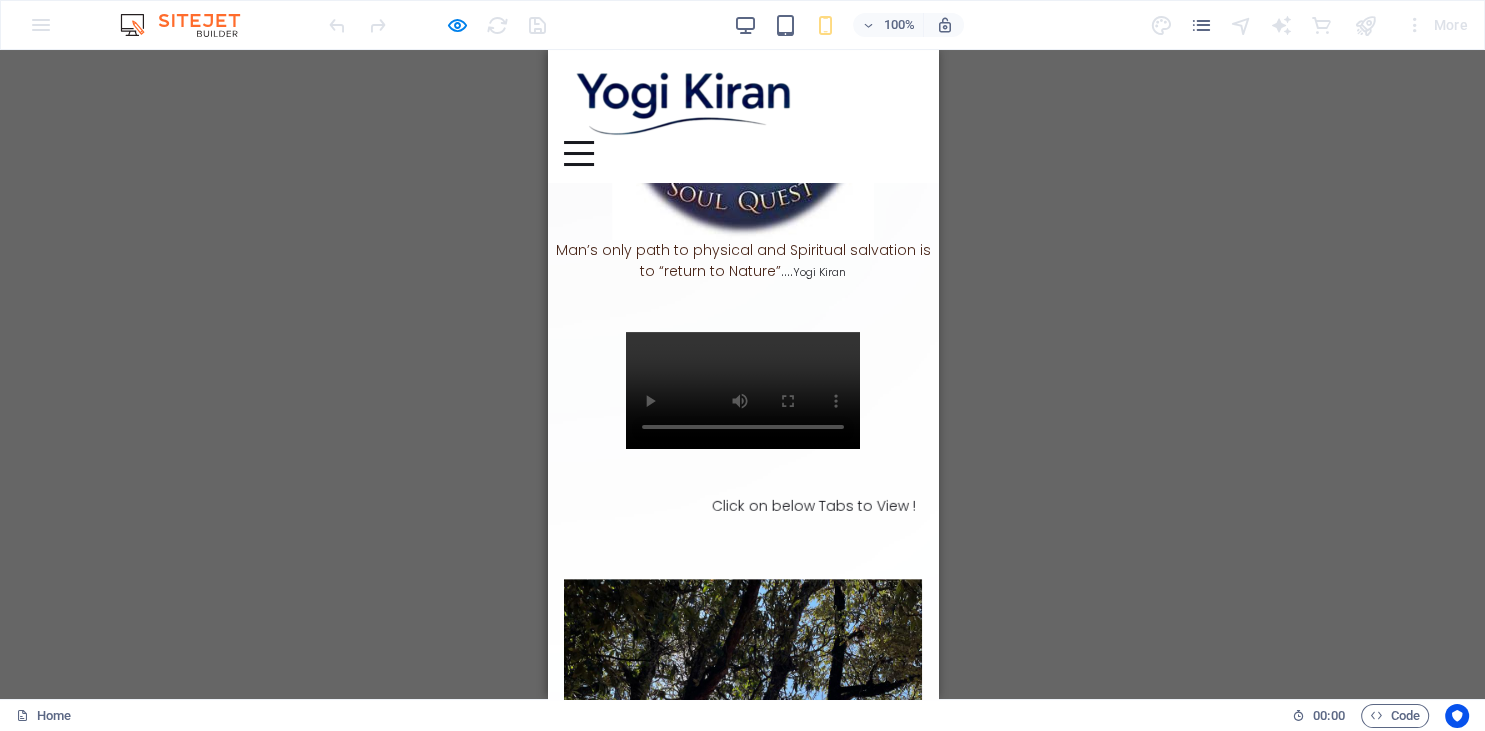 scroll, scrollTop: 420, scrollLeft: 0, axis: vertical 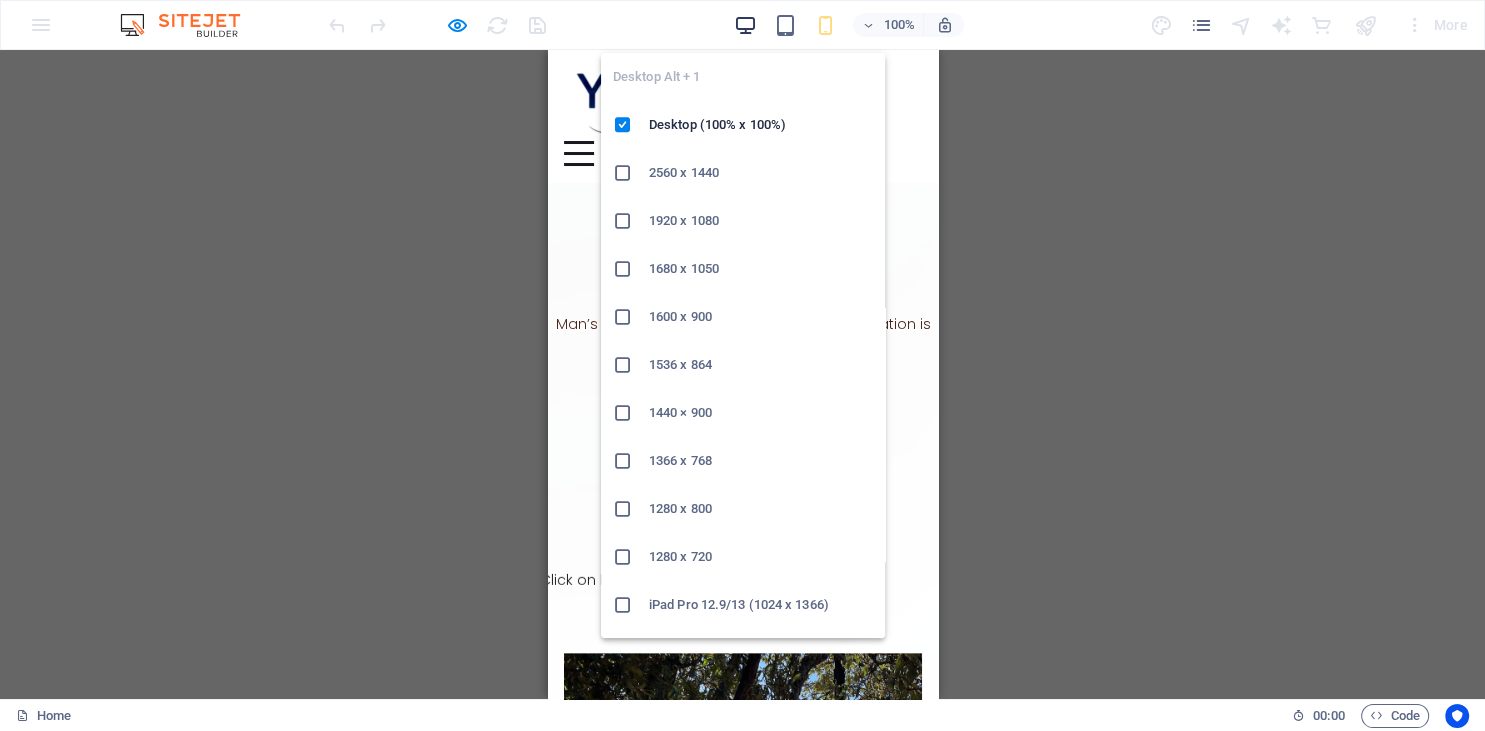 click at bounding box center [745, 25] 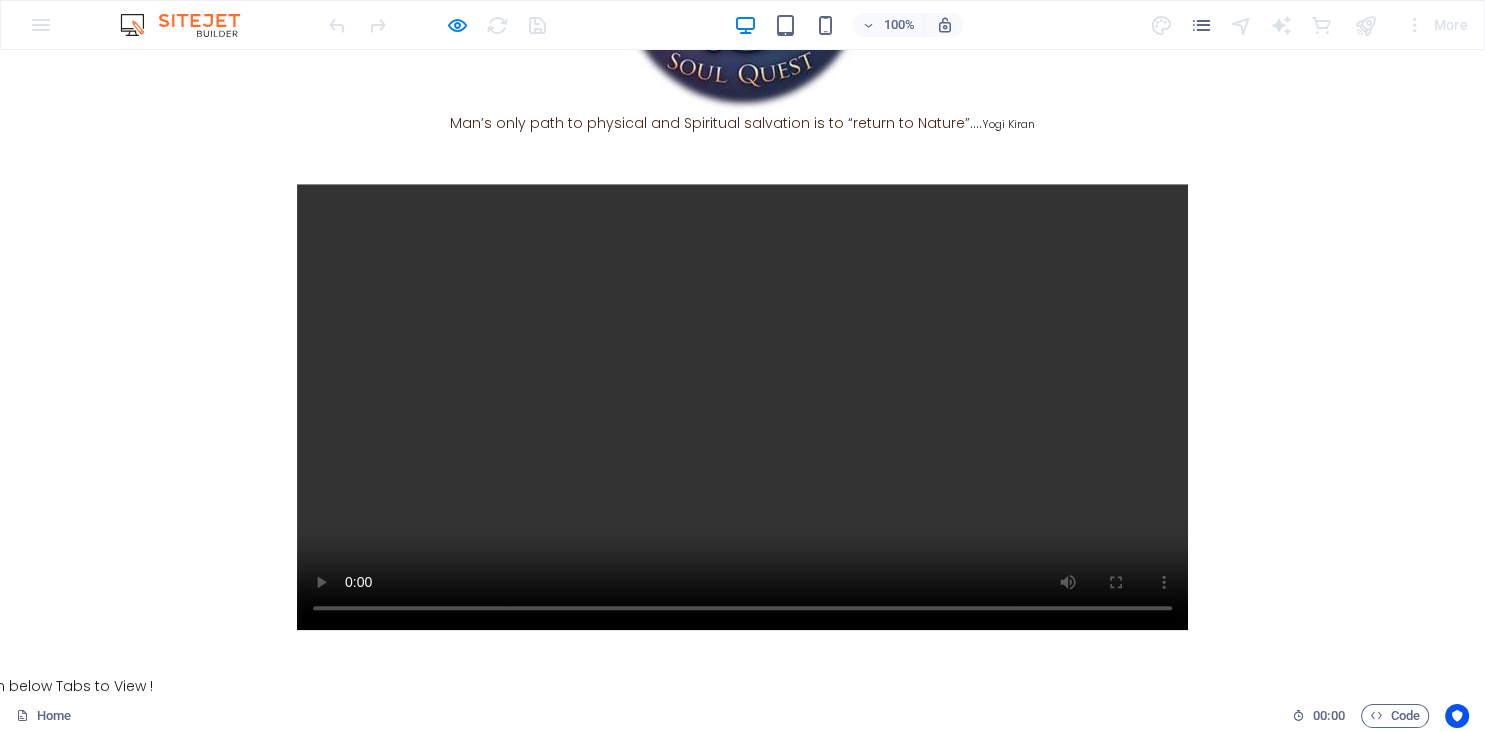 scroll, scrollTop: 1793, scrollLeft: 0, axis: vertical 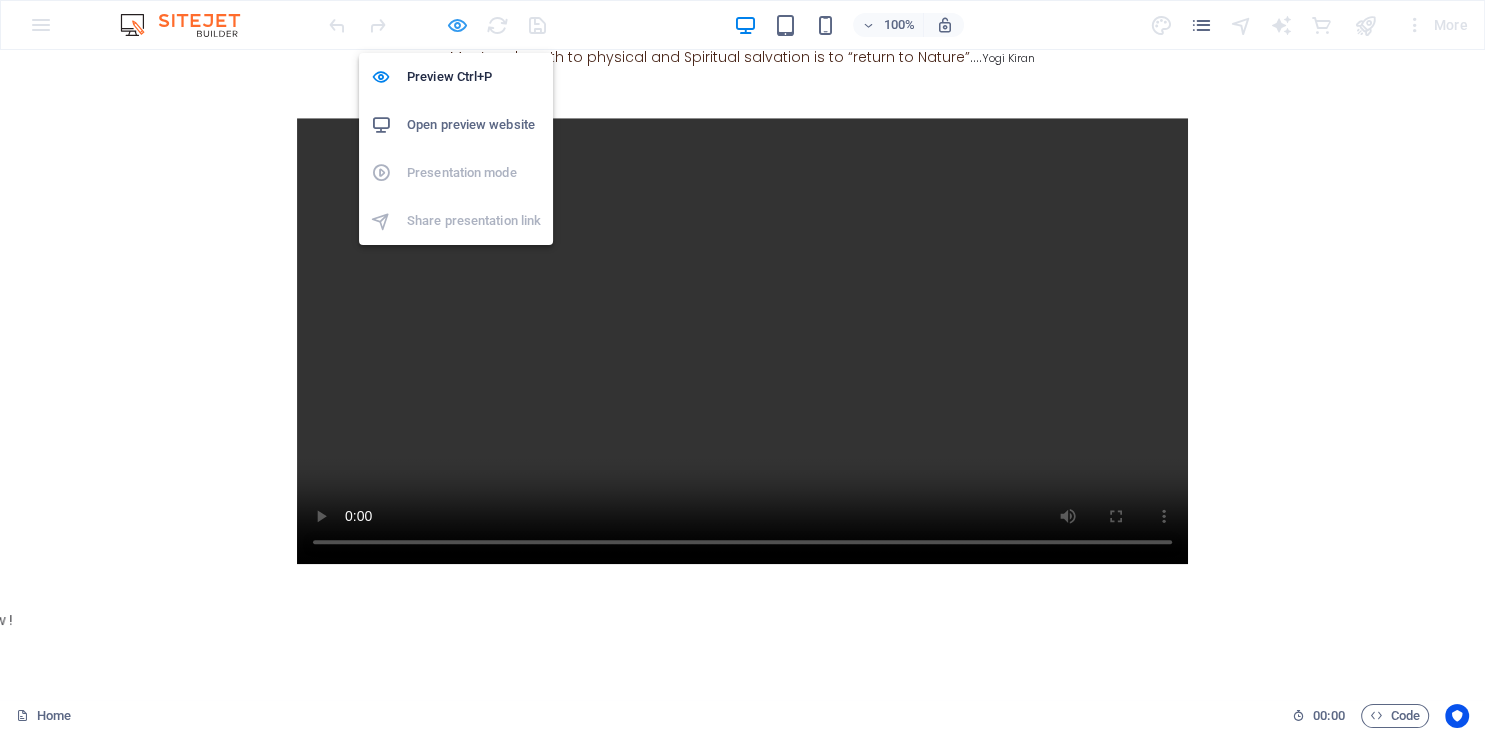 click at bounding box center (457, 25) 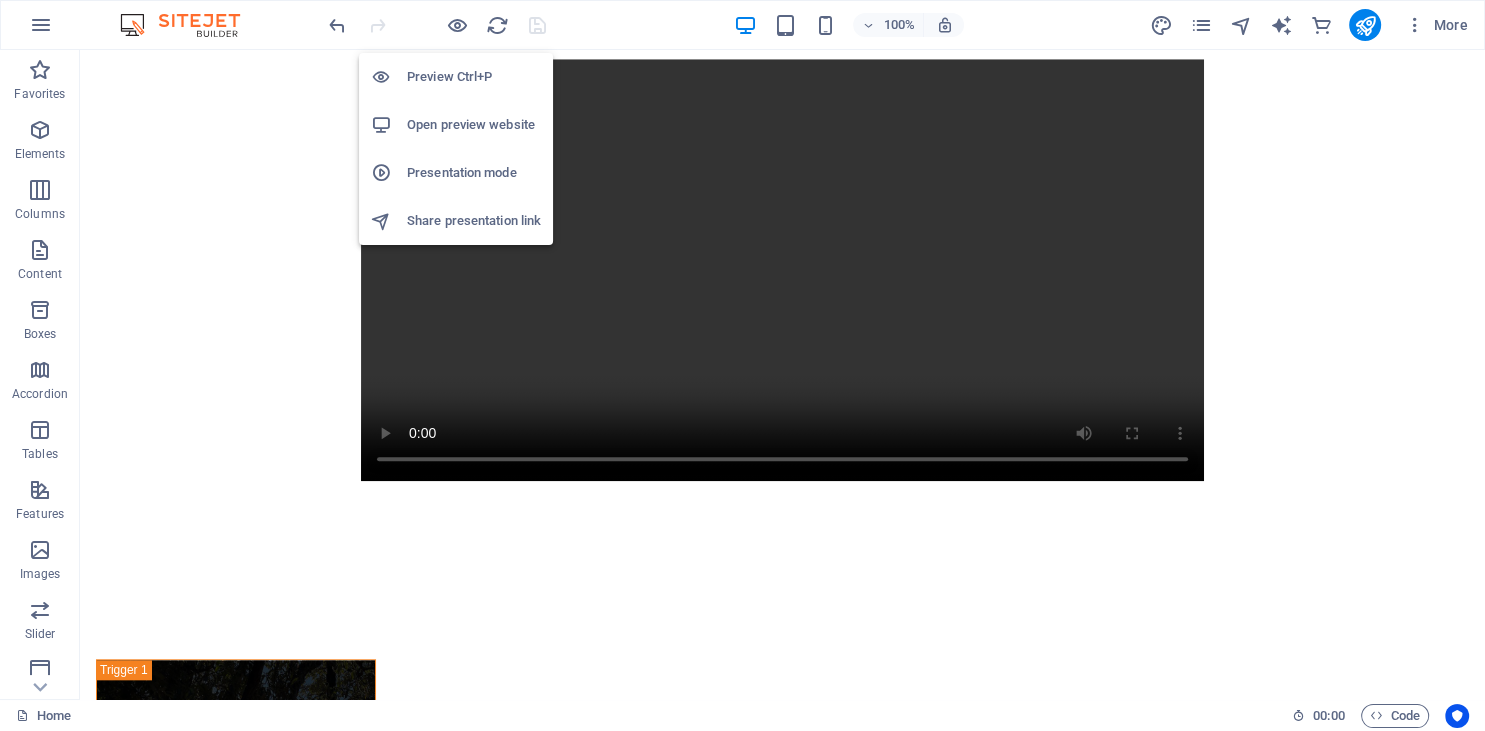 scroll, scrollTop: 1734, scrollLeft: 0, axis: vertical 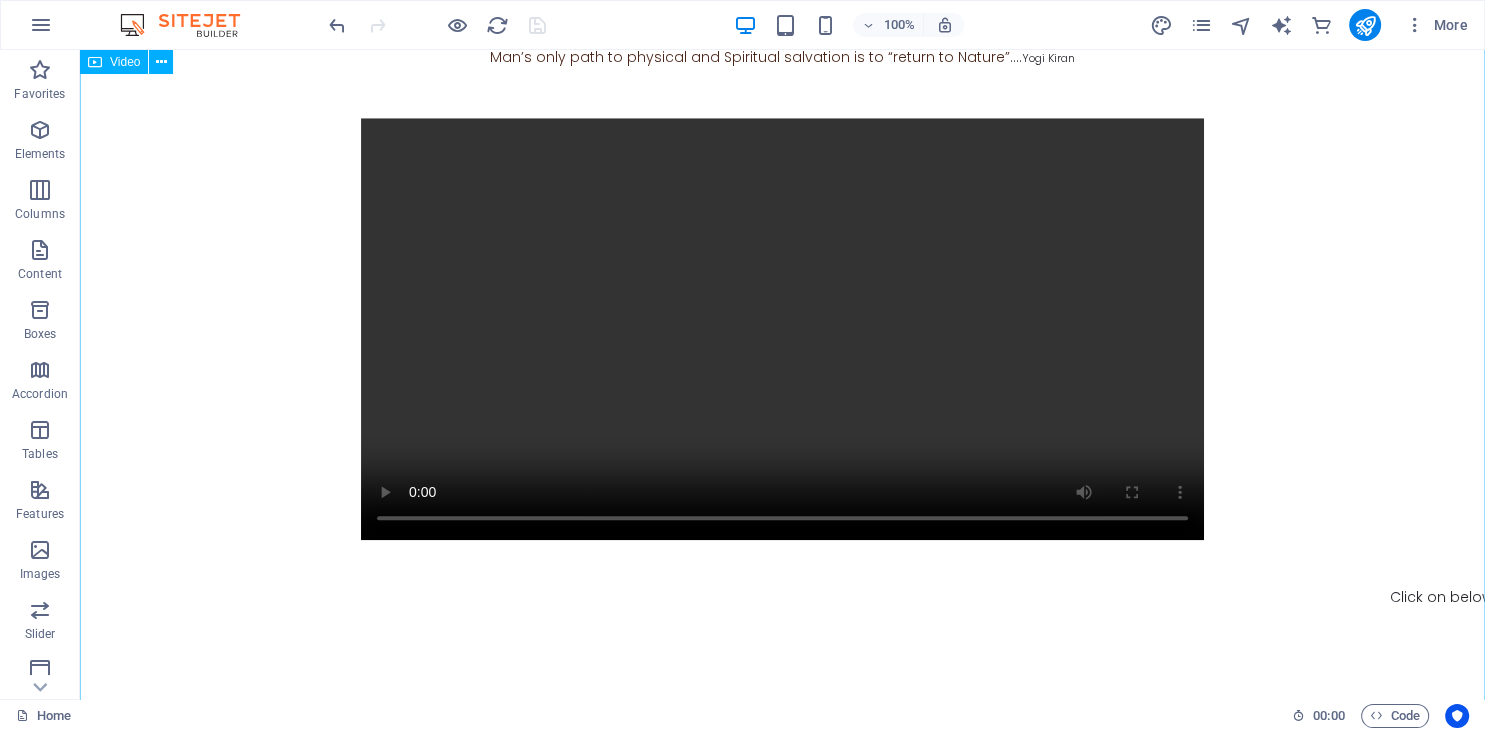 click at bounding box center (782, 329) 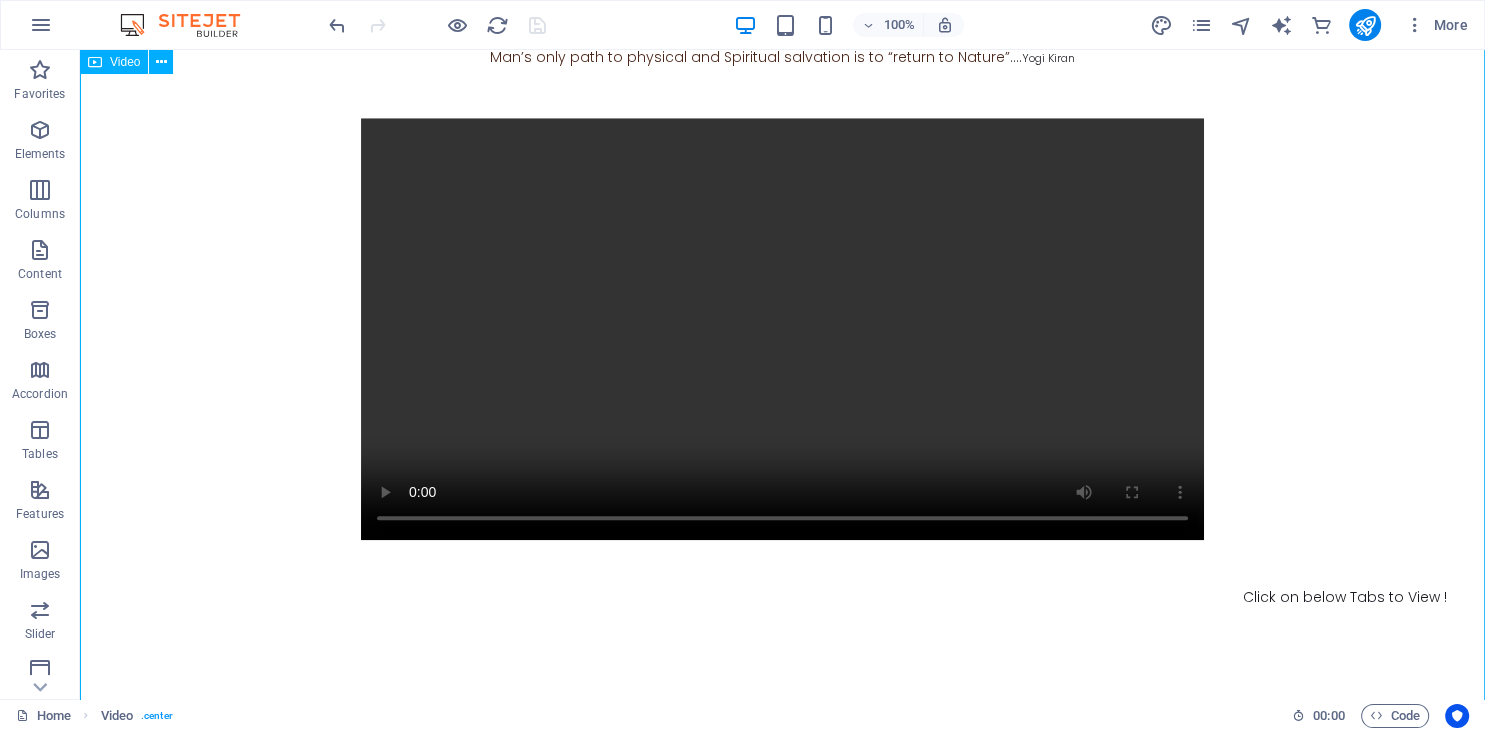 click at bounding box center [782, 329] 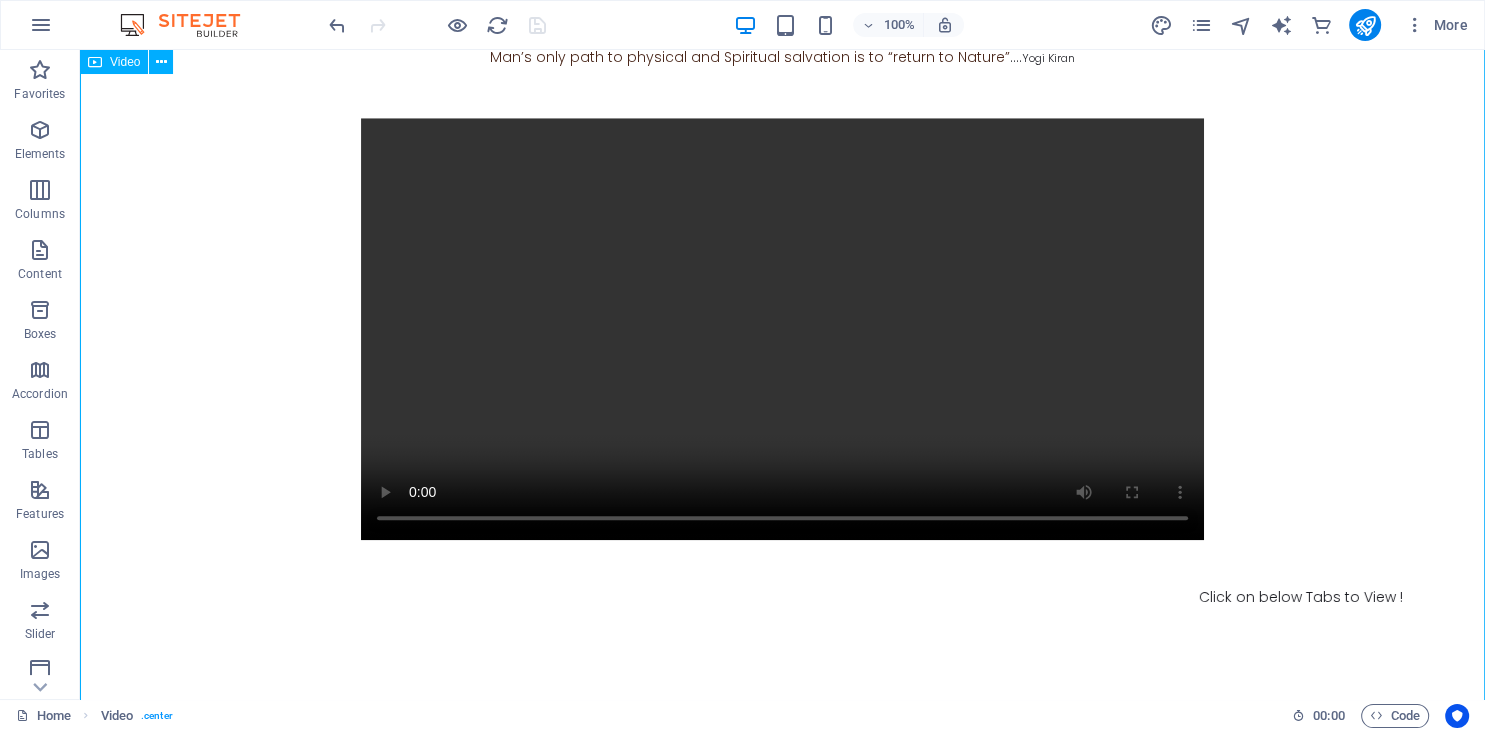 select on "%" 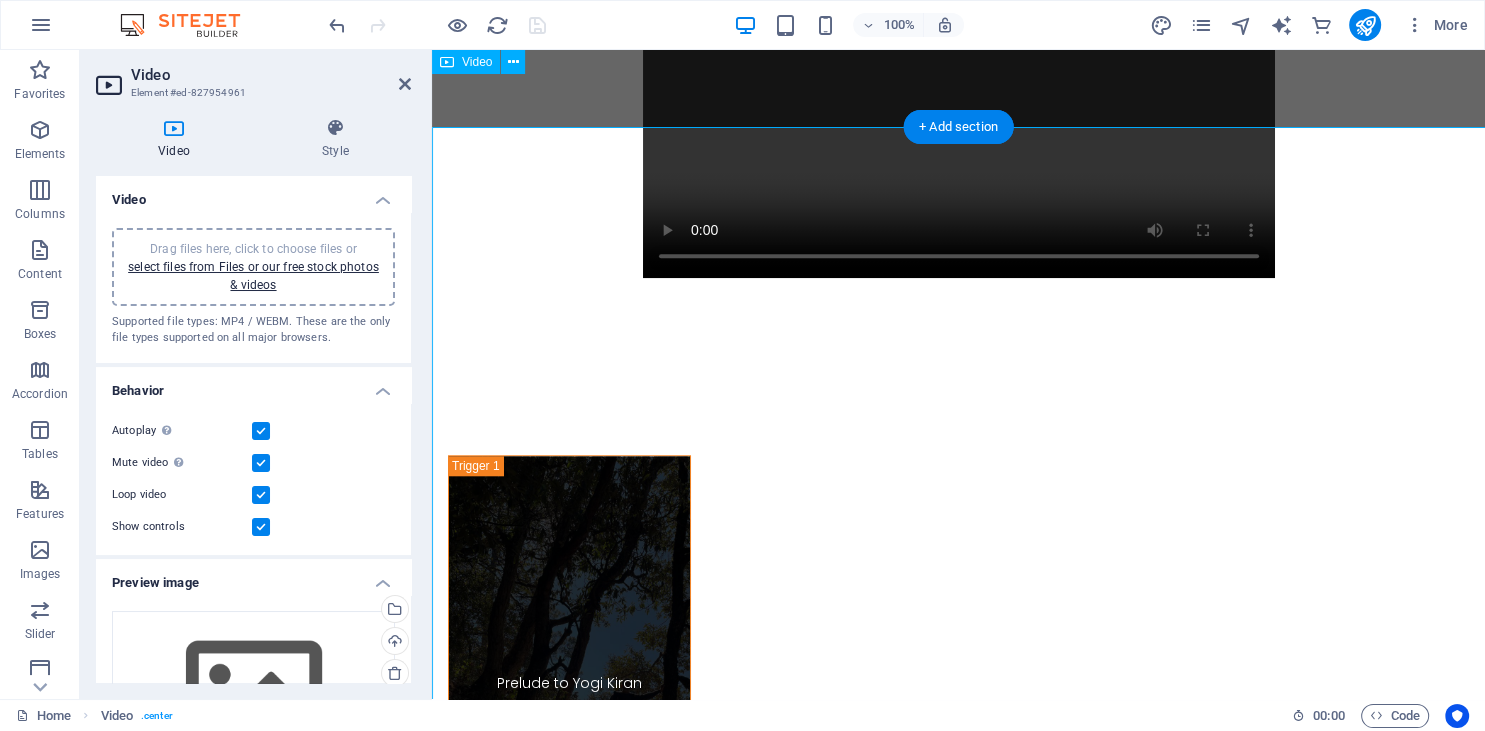 scroll, scrollTop: 1626, scrollLeft: 0, axis: vertical 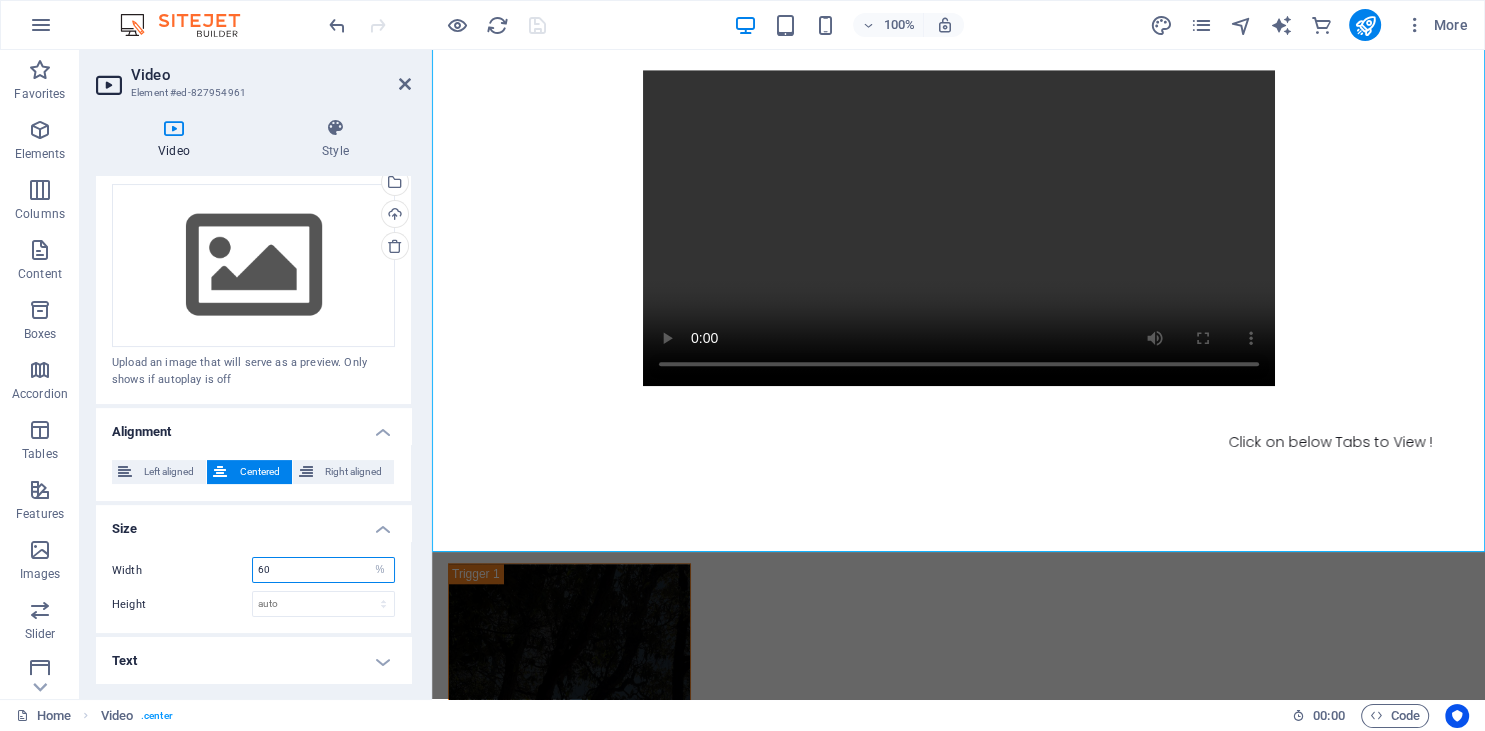 drag, startPoint x: 258, startPoint y: 562, endPoint x: 239, endPoint y: 562, distance: 19 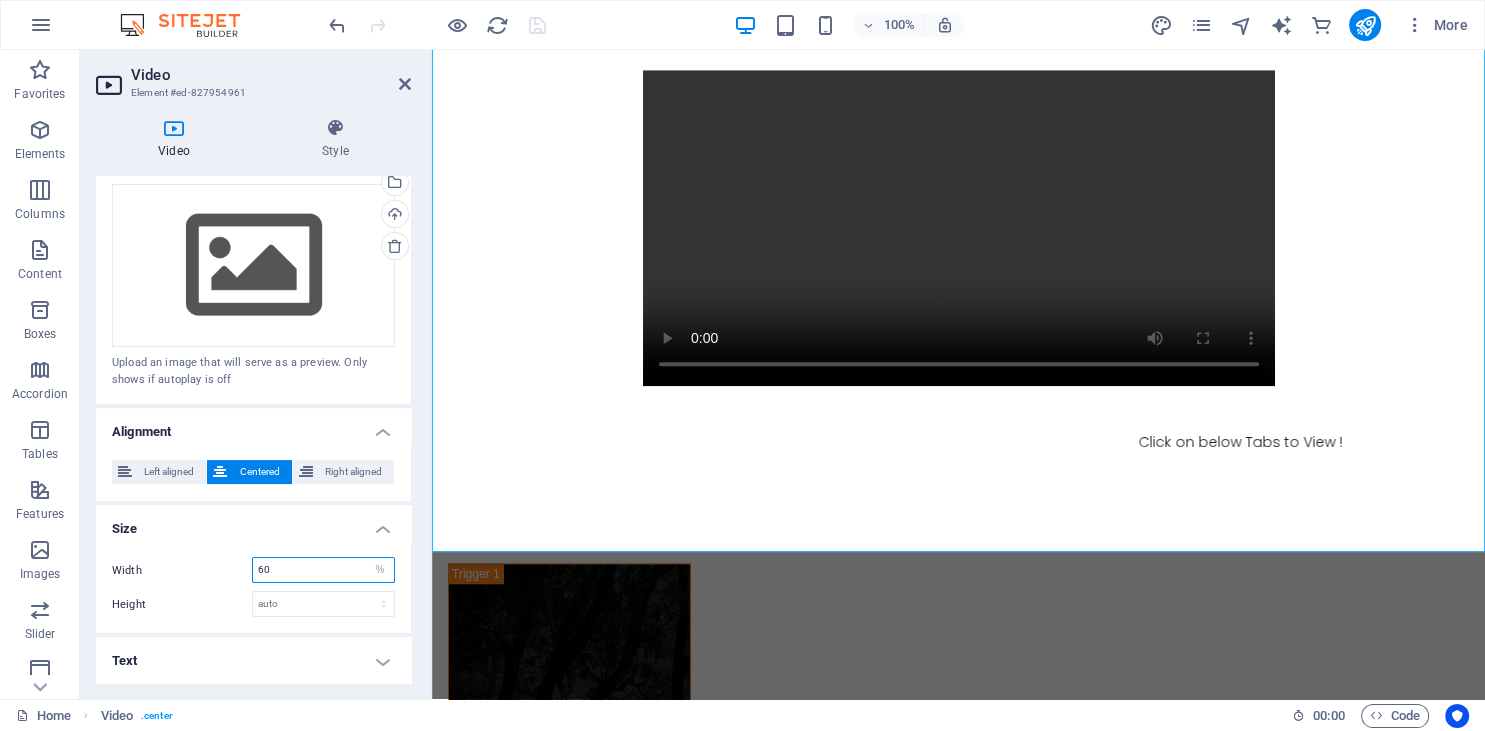 click on "60" at bounding box center [323, 570] 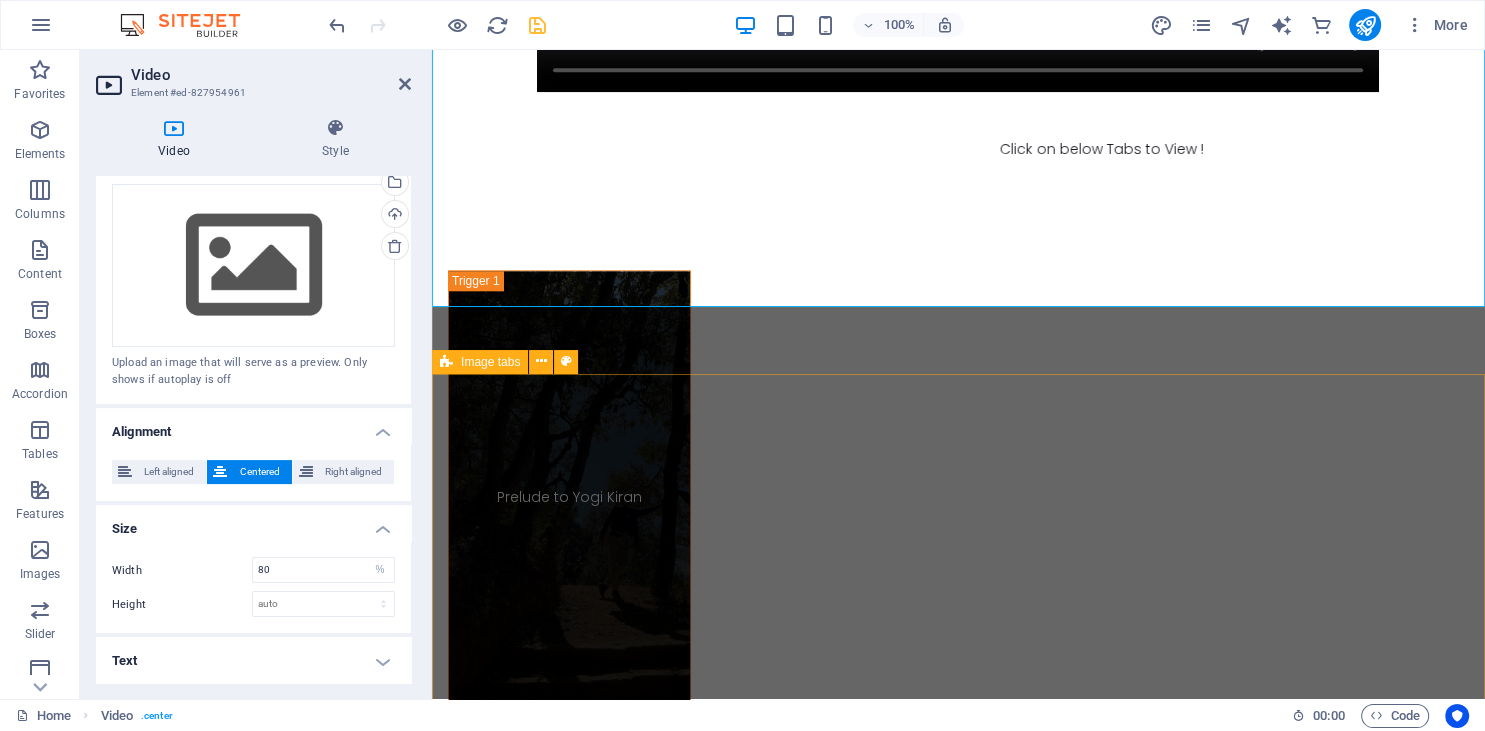 scroll, scrollTop: 2049, scrollLeft: 0, axis: vertical 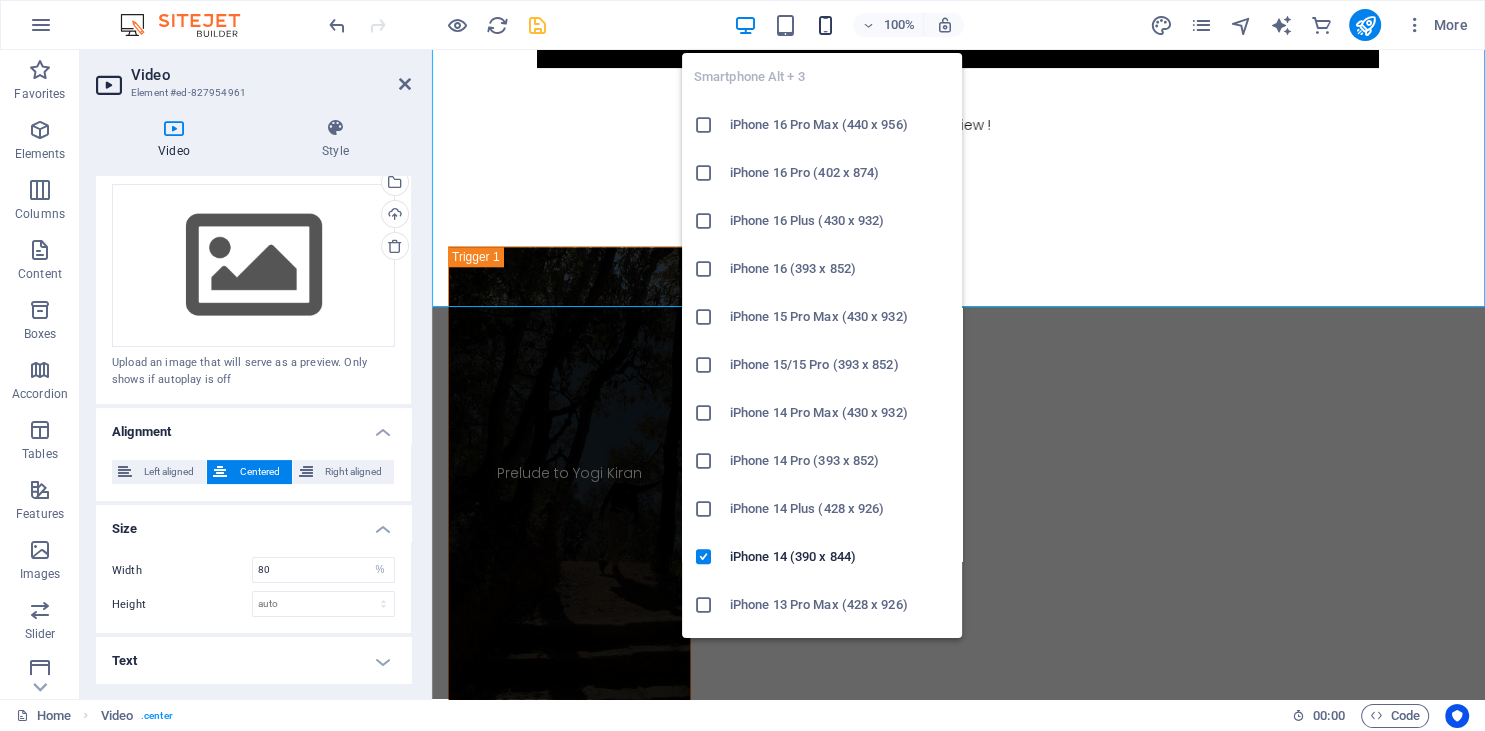 click at bounding box center (825, 25) 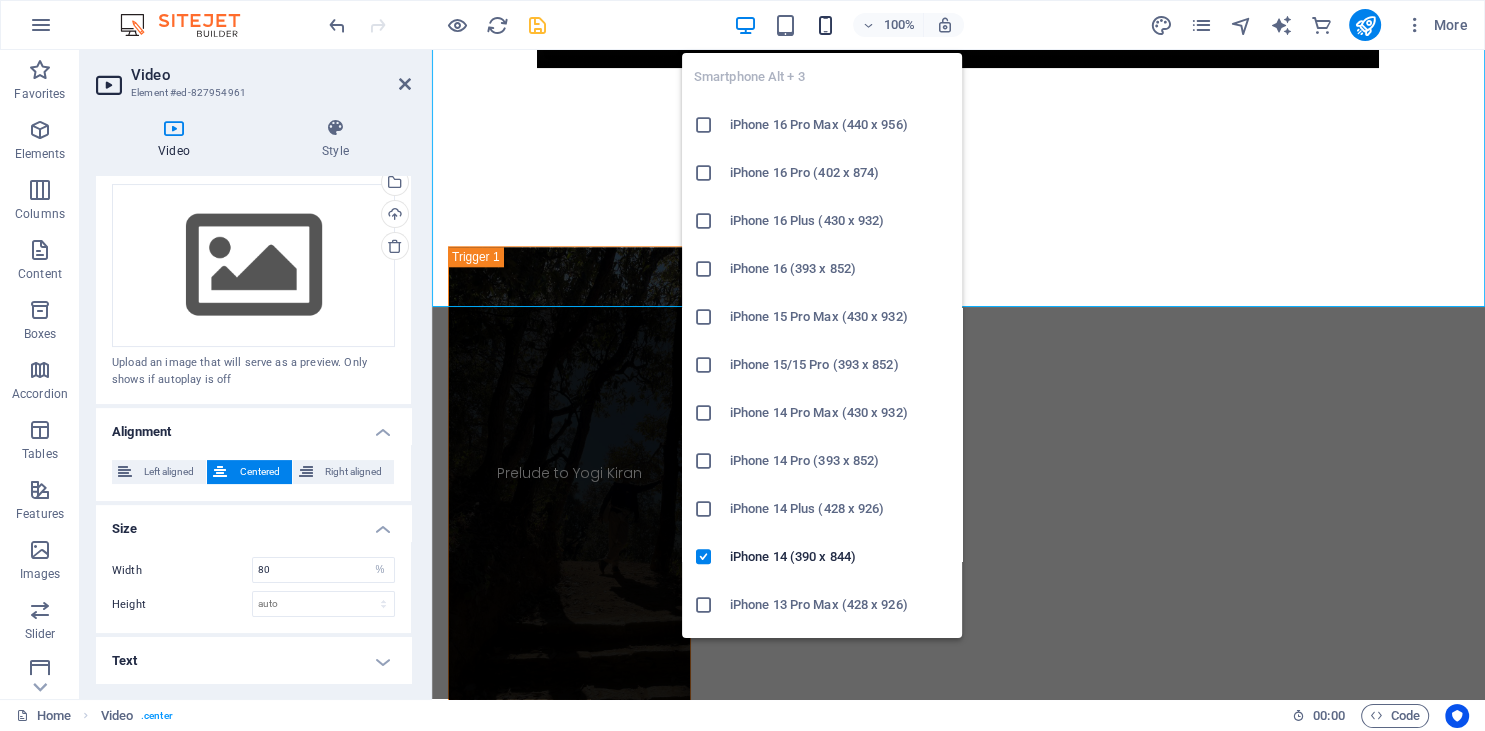 scroll, scrollTop: 739, scrollLeft: 0, axis: vertical 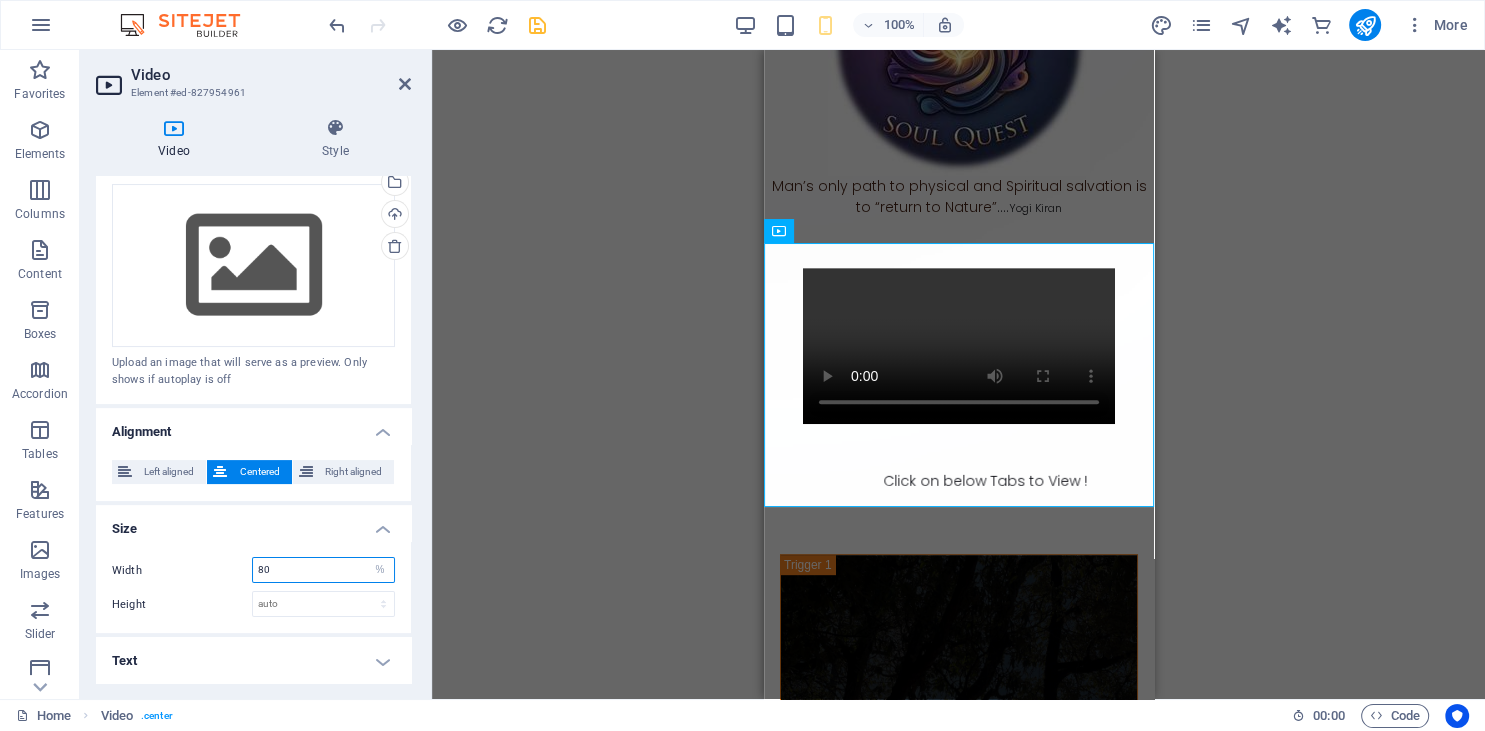 drag, startPoint x: 282, startPoint y: 570, endPoint x: 231, endPoint y: 567, distance: 51.088158 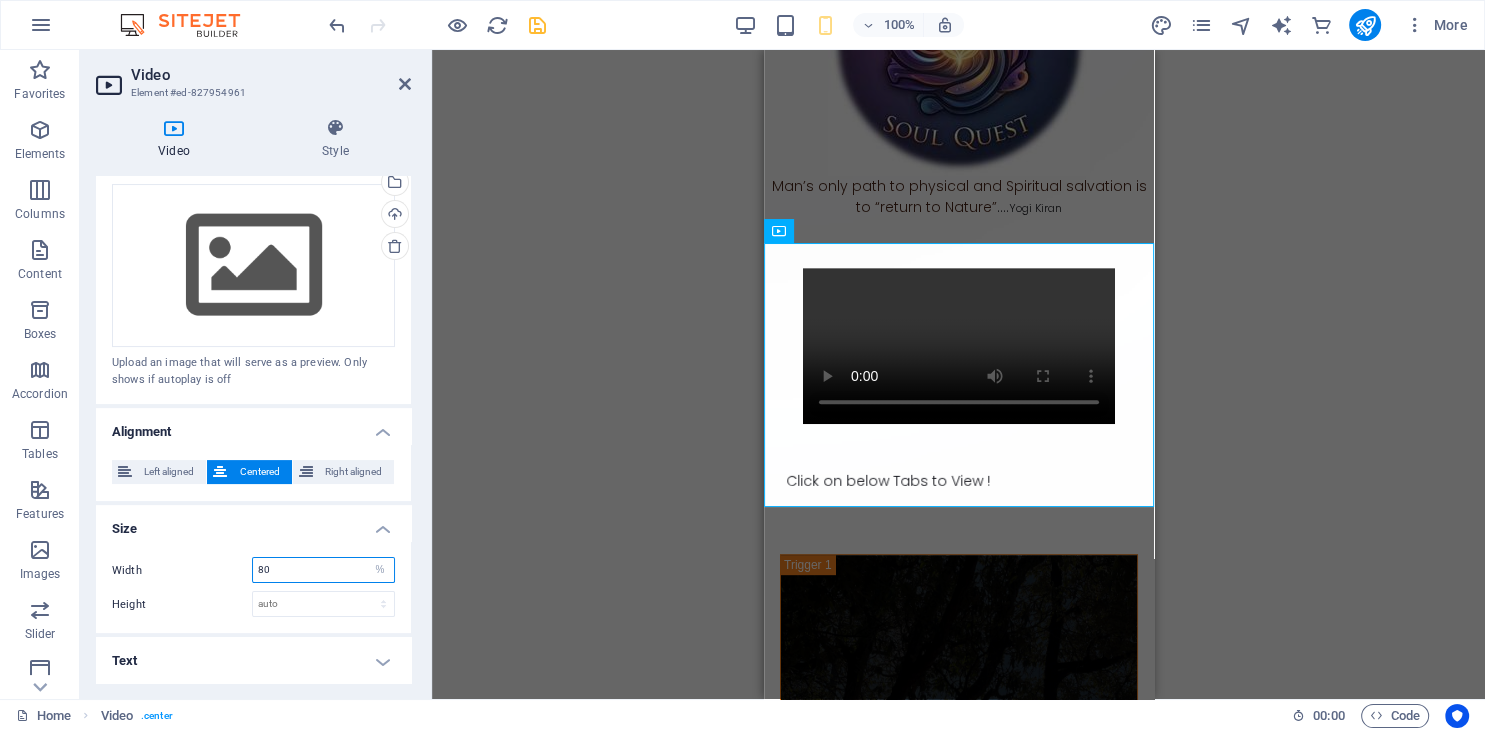 click on "80" at bounding box center [323, 570] 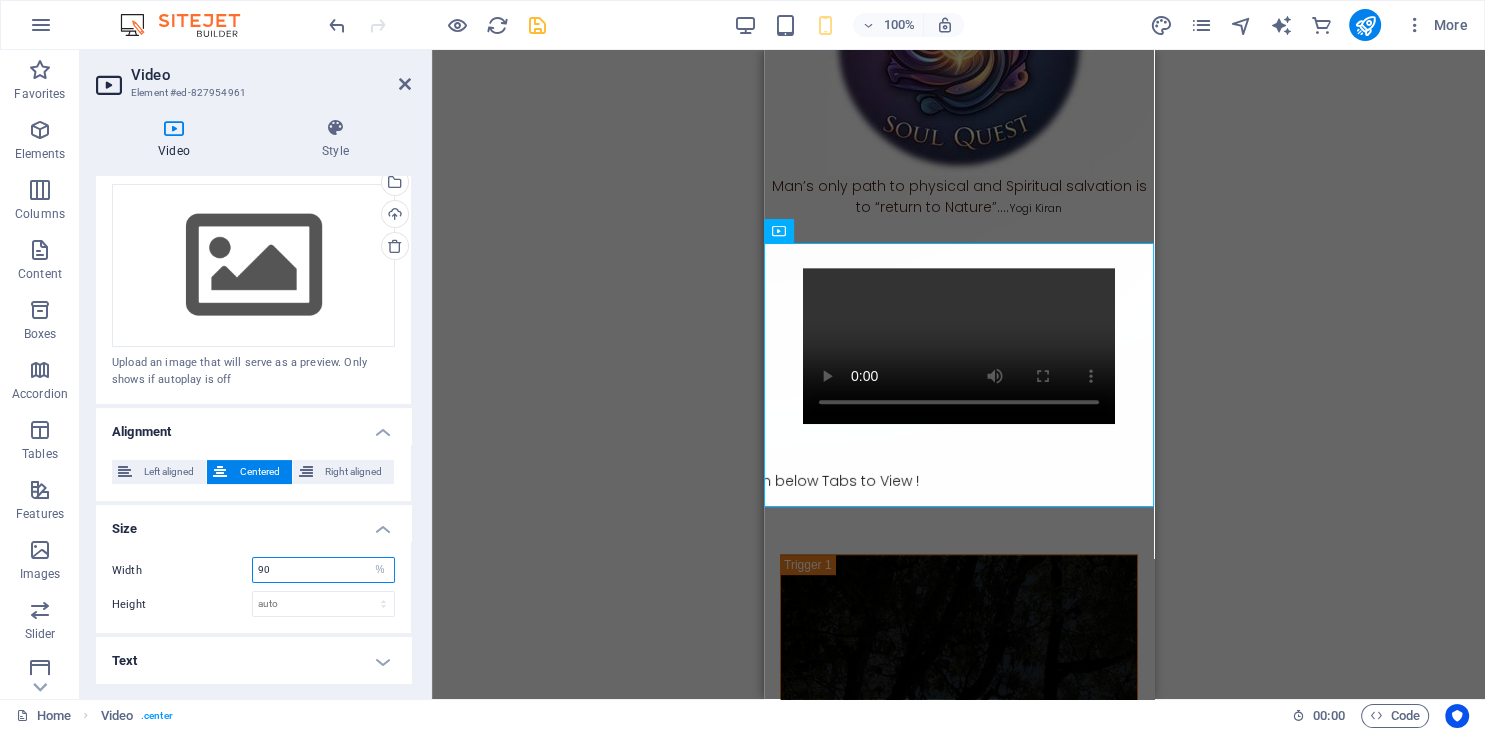 type on "90" 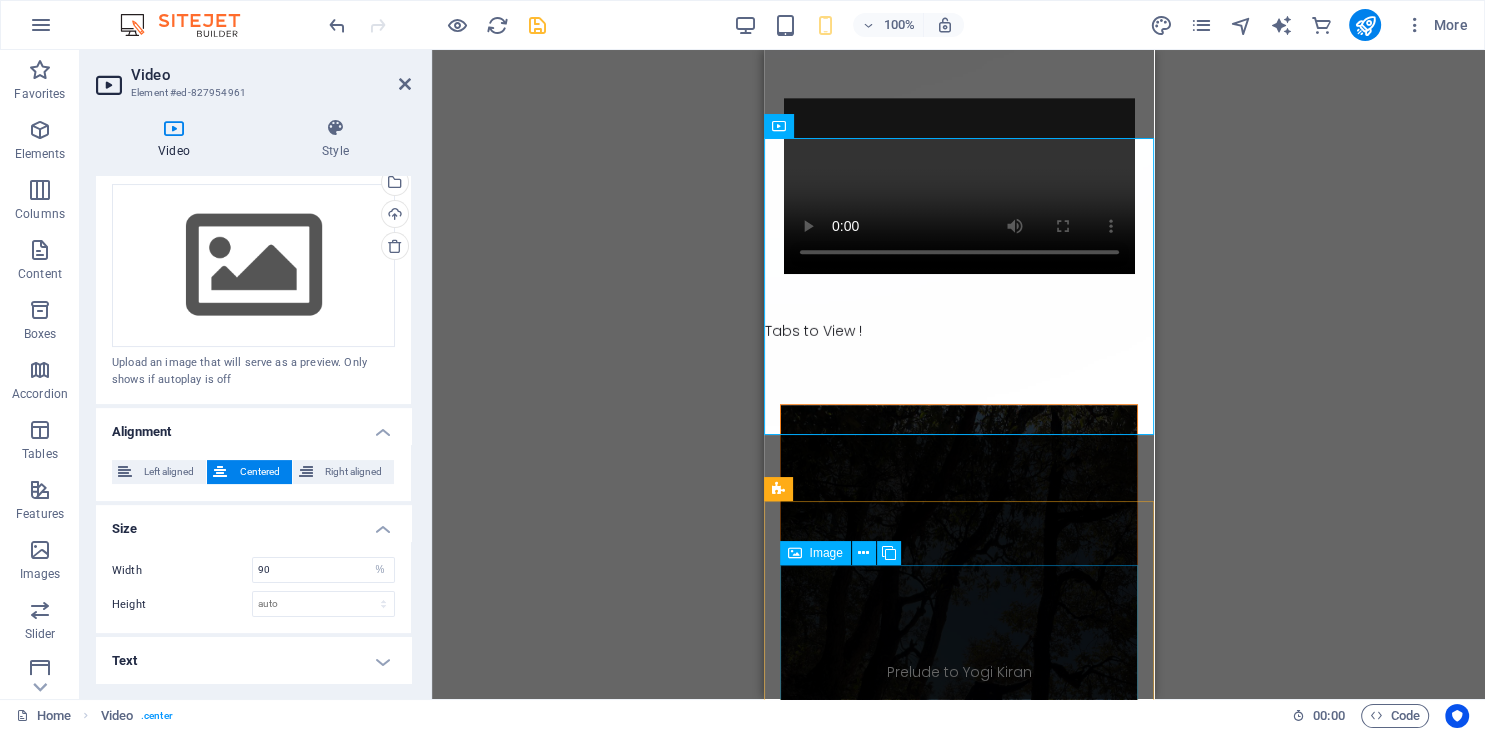 scroll, scrollTop: 950, scrollLeft: 0, axis: vertical 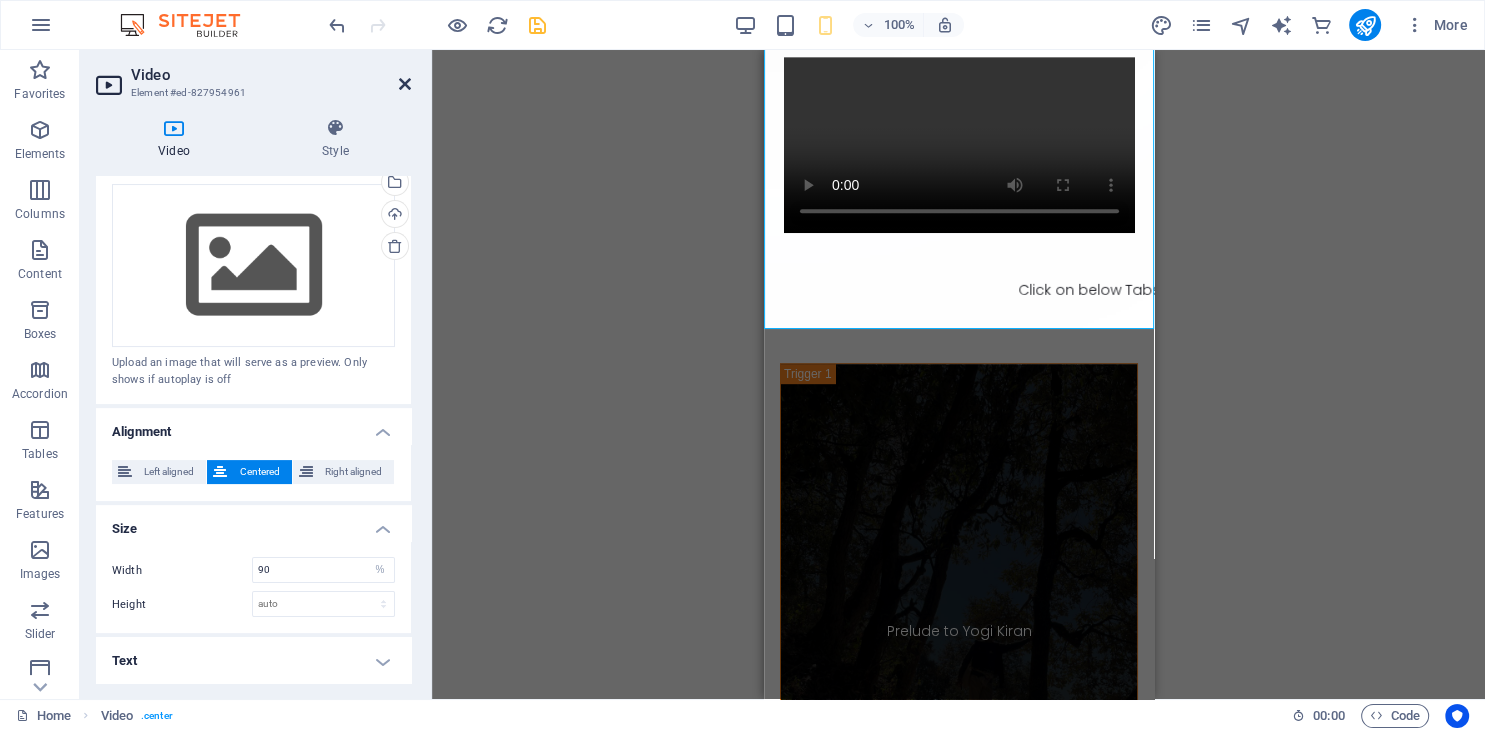 click at bounding box center [405, 84] 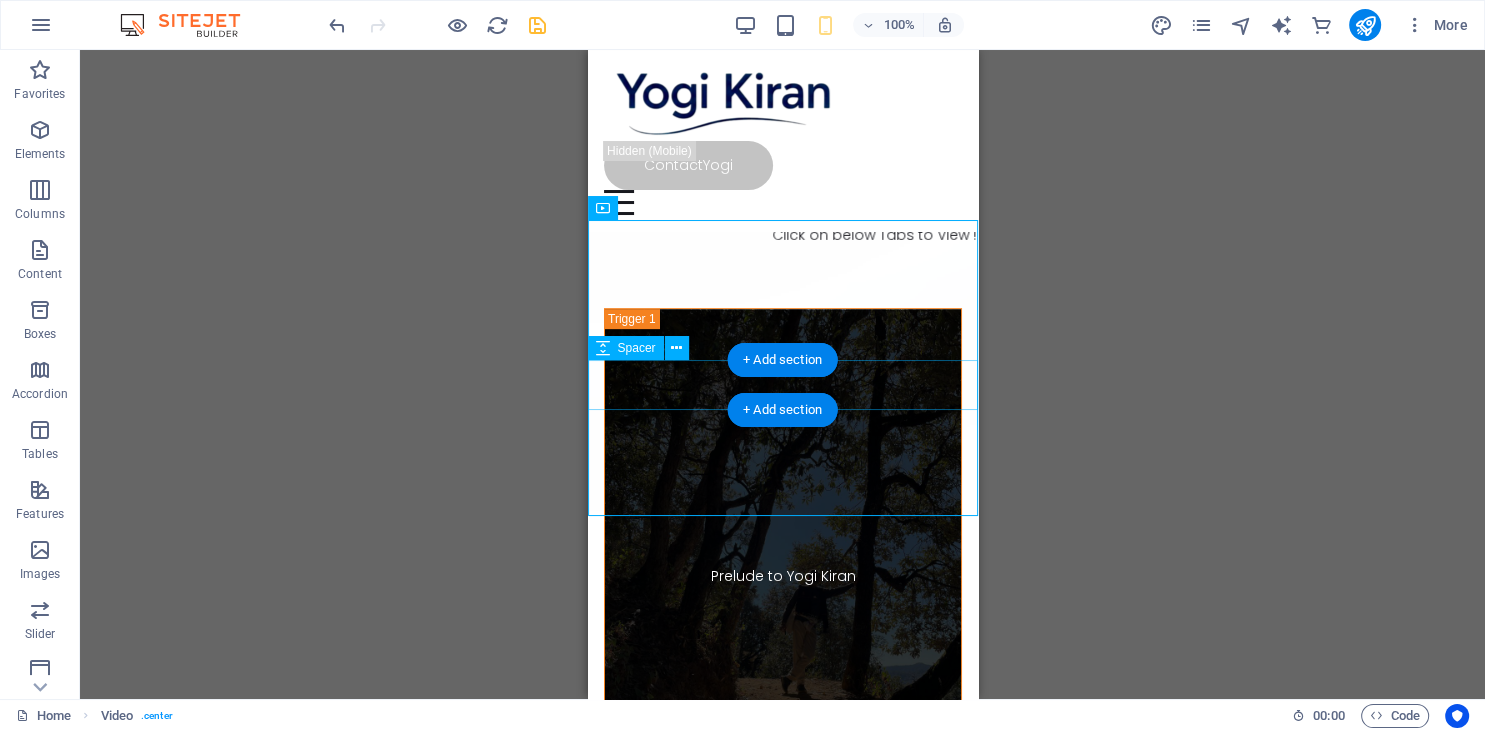 scroll, scrollTop: 739, scrollLeft: 0, axis: vertical 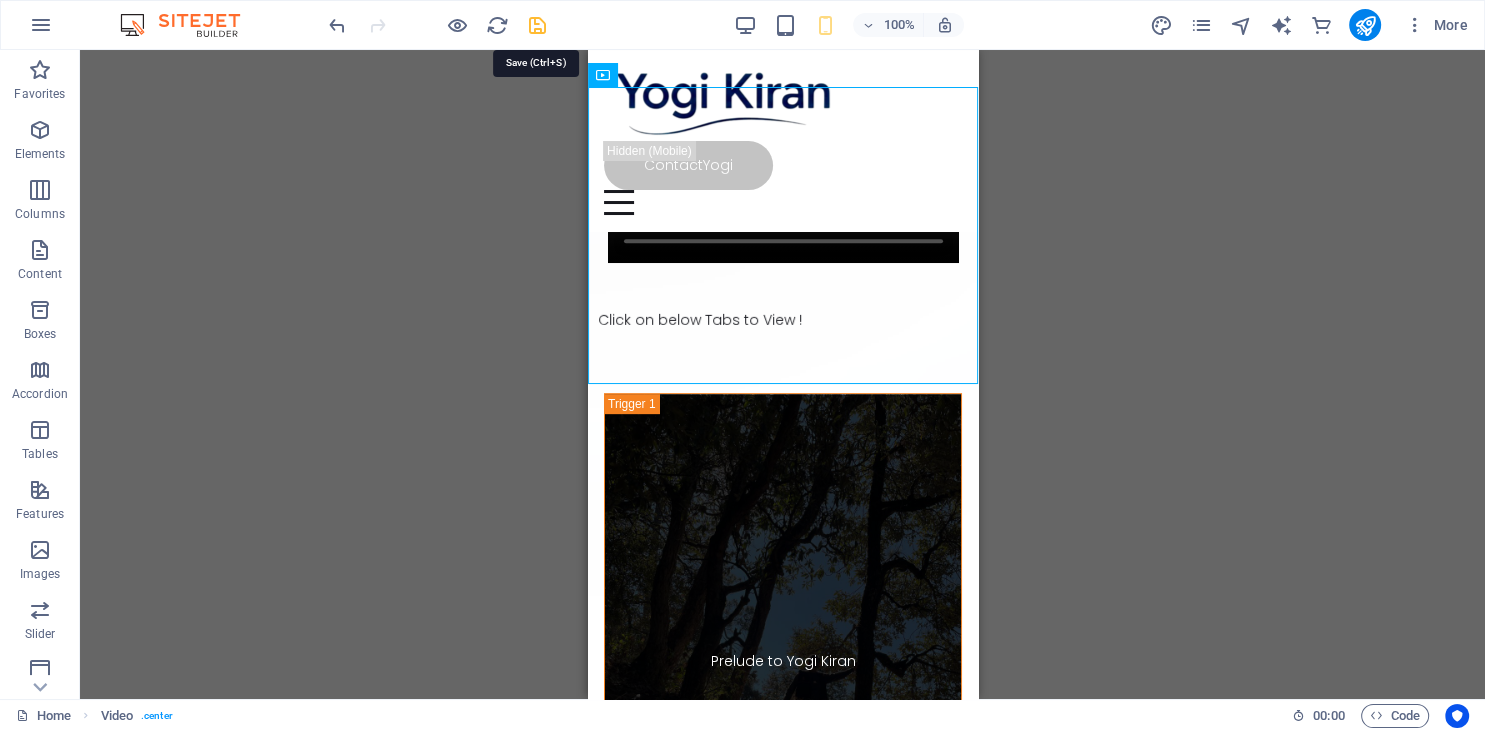 click at bounding box center [537, 25] 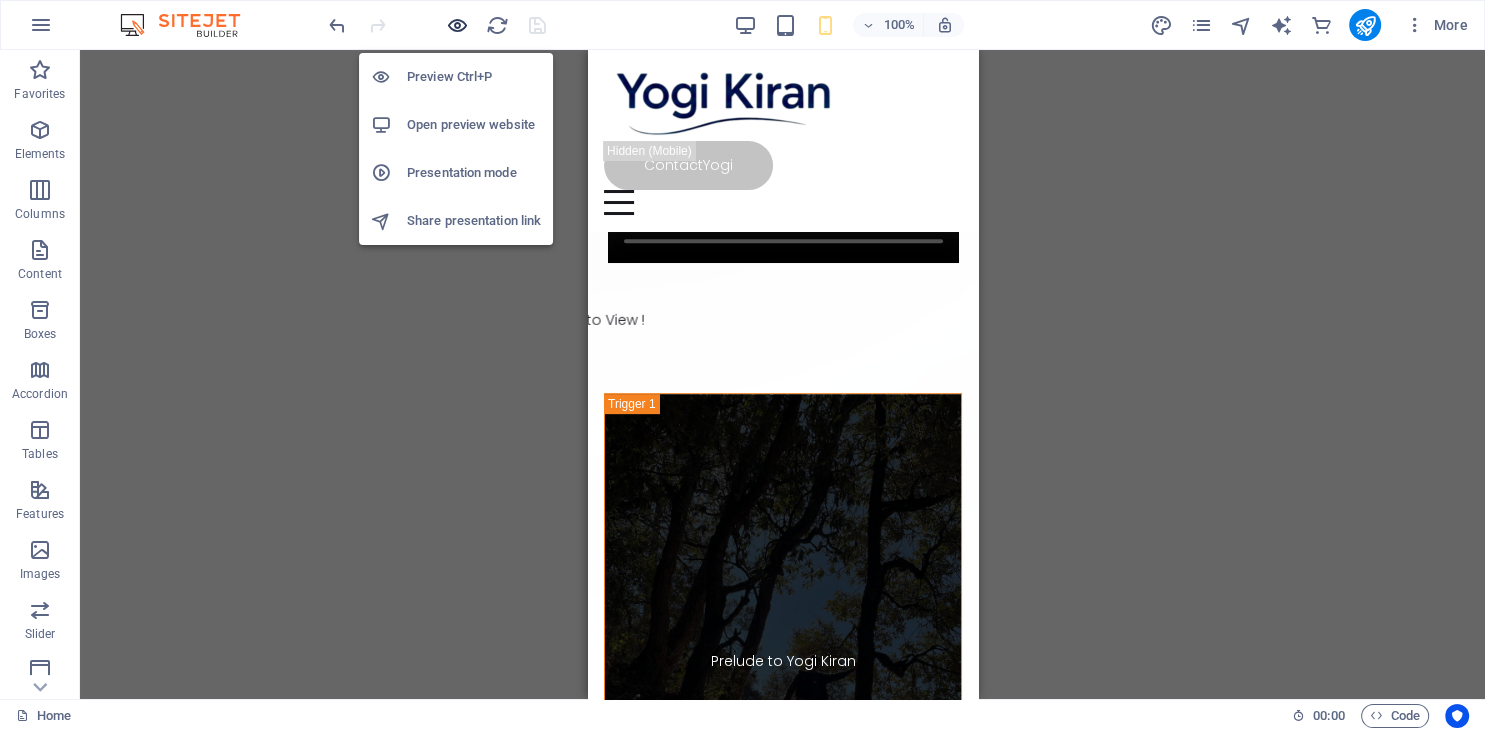 click at bounding box center [457, 25] 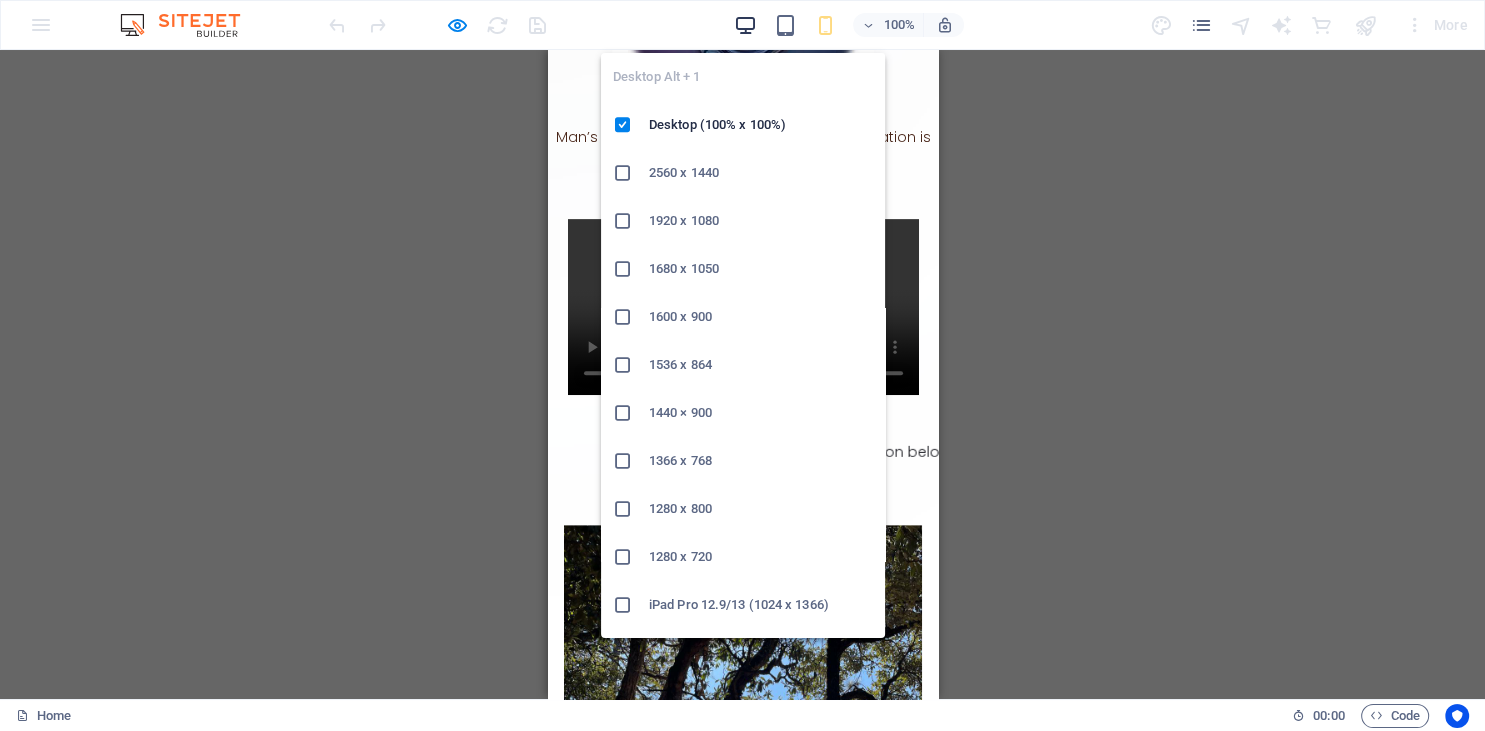 click at bounding box center (745, 25) 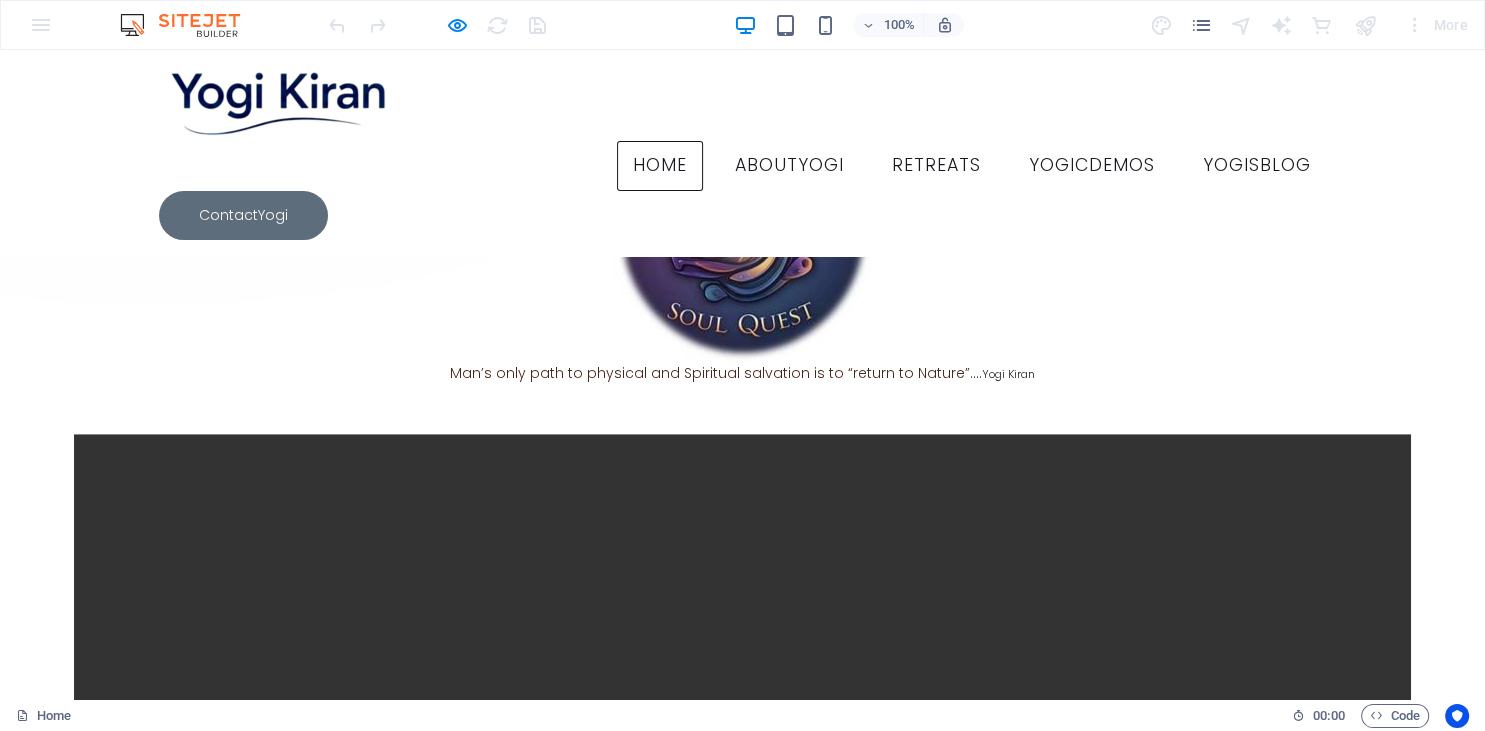 scroll, scrollTop: 1267, scrollLeft: 0, axis: vertical 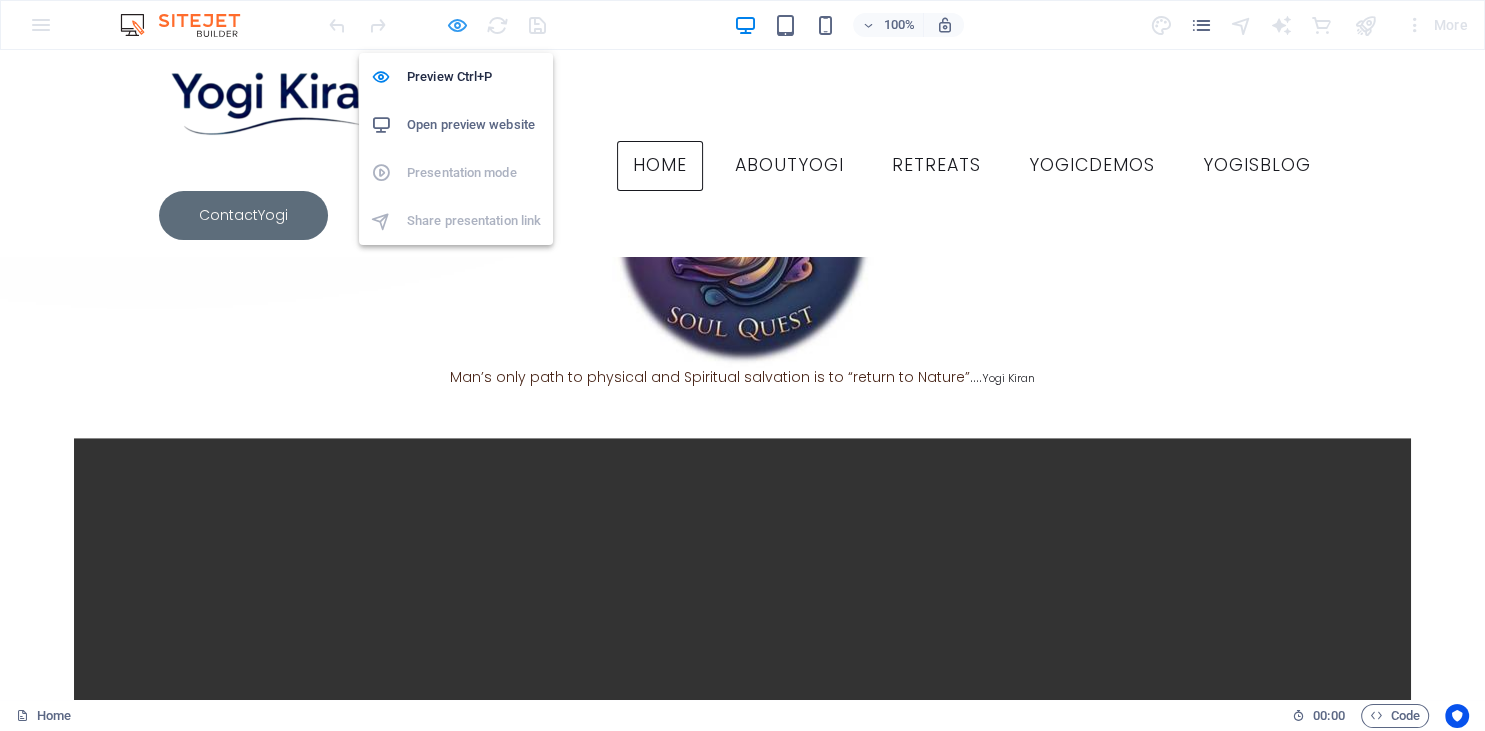 click at bounding box center [457, 25] 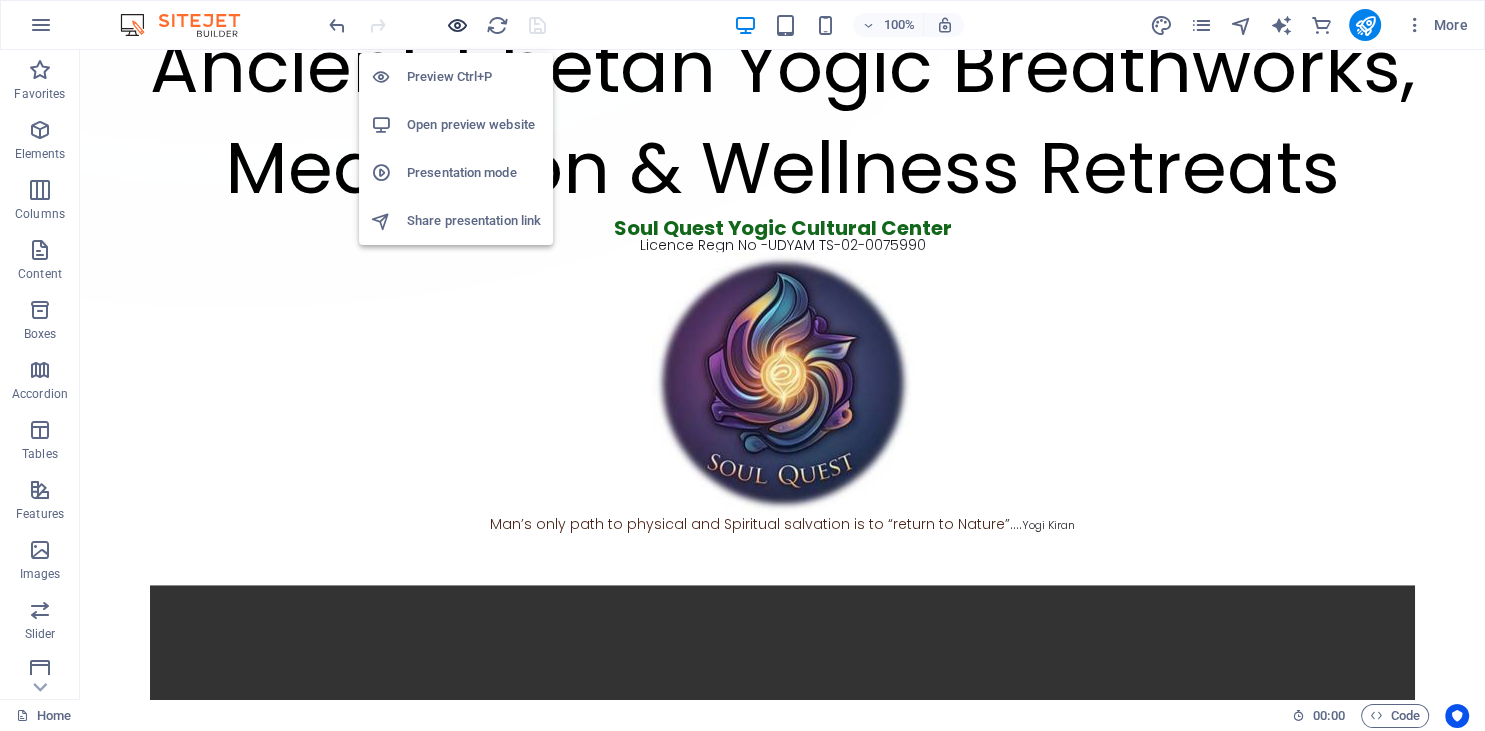 scroll, scrollTop: 1208, scrollLeft: 0, axis: vertical 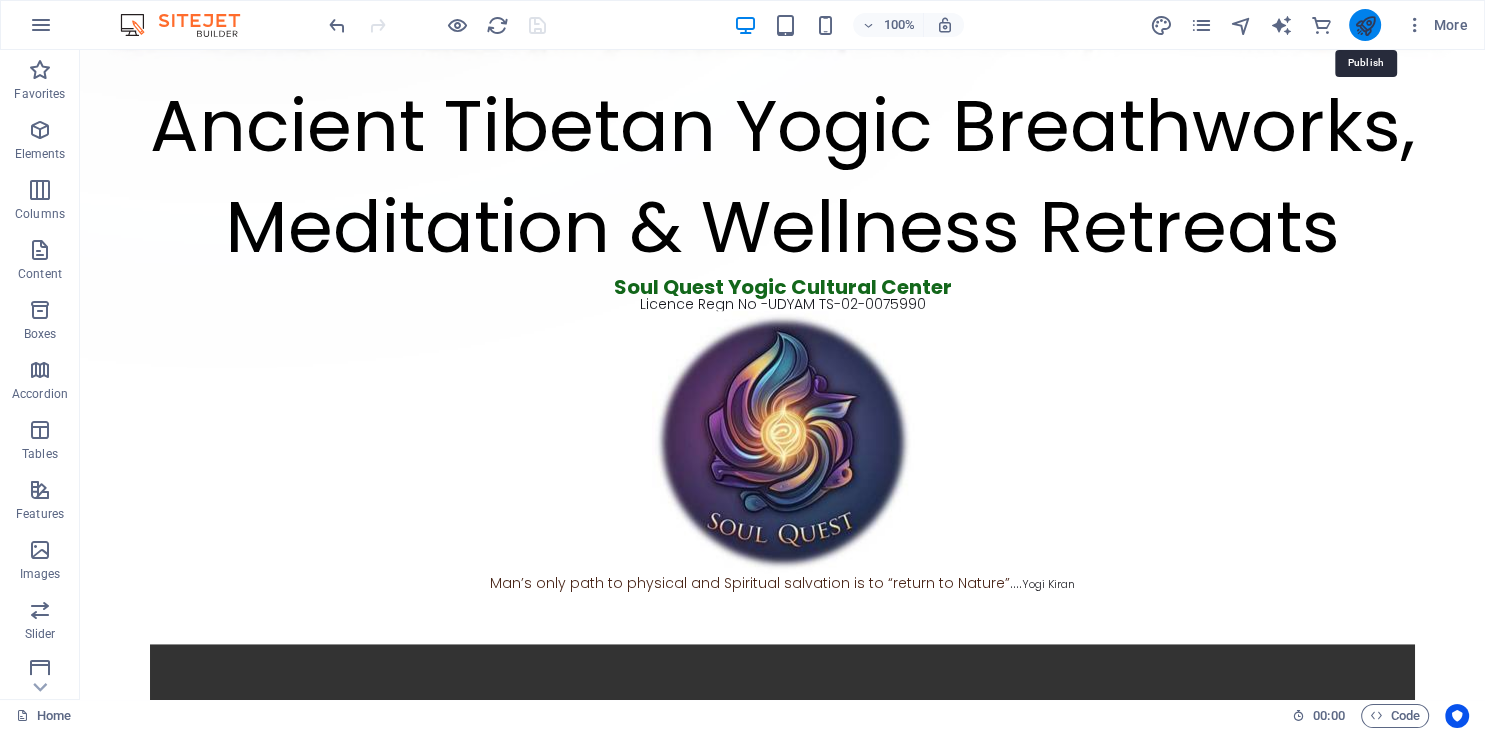 click at bounding box center [1364, 25] 